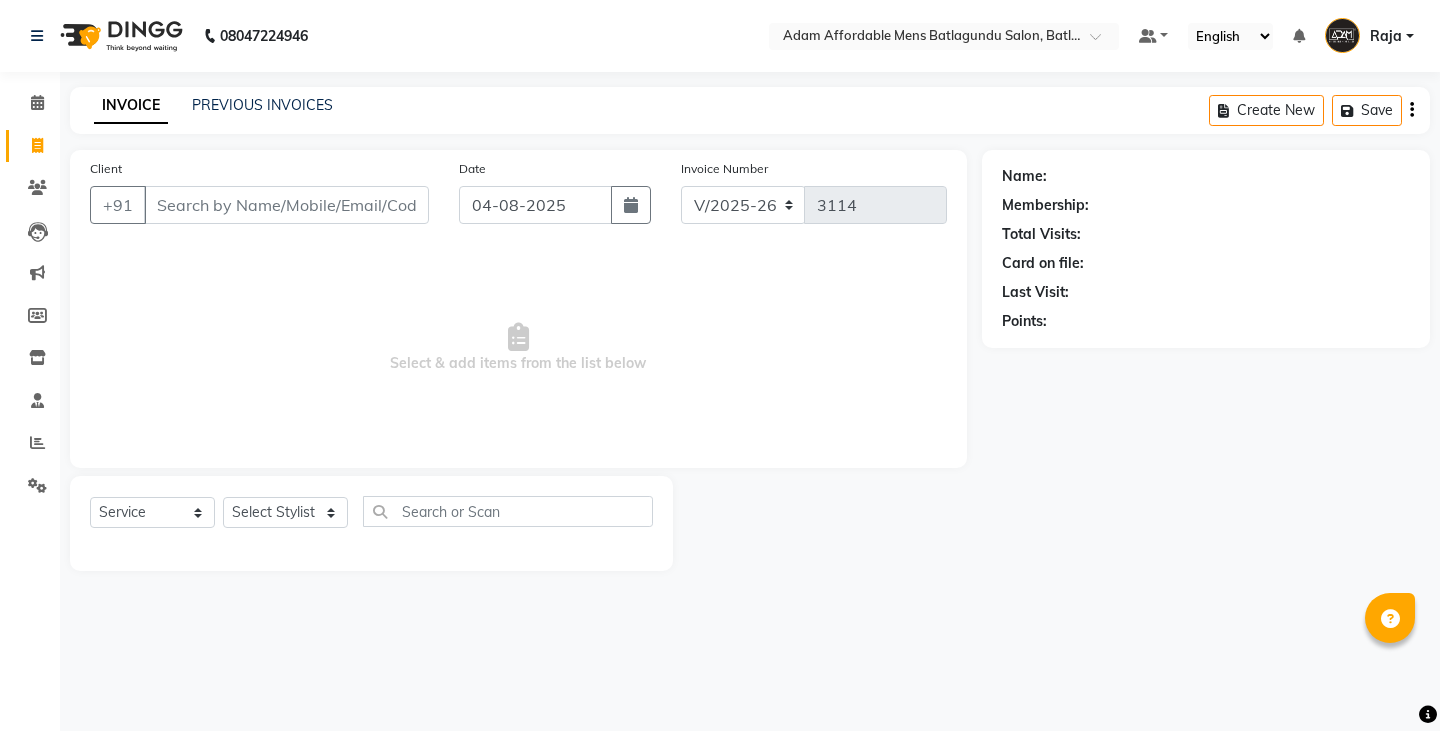 select on "8213" 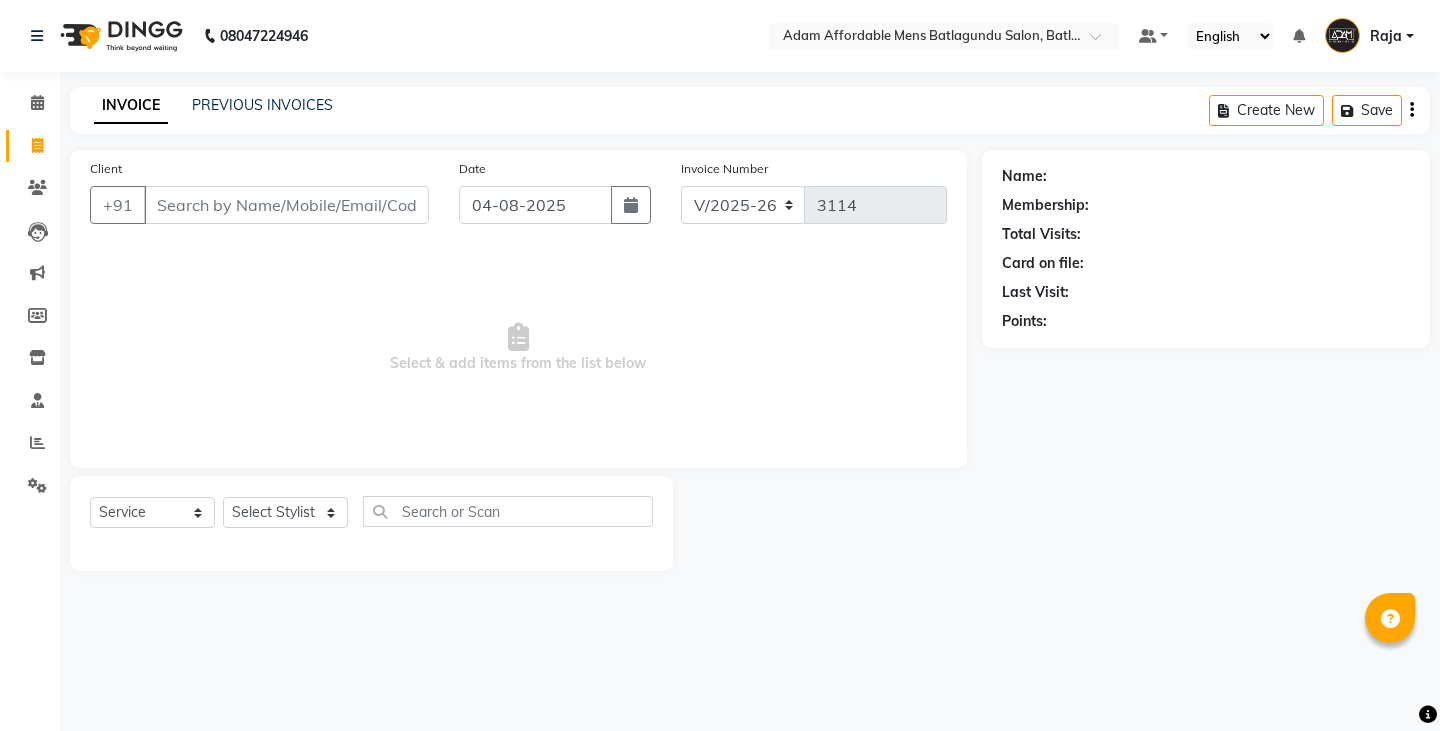 scroll, scrollTop: 0, scrollLeft: 0, axis: both 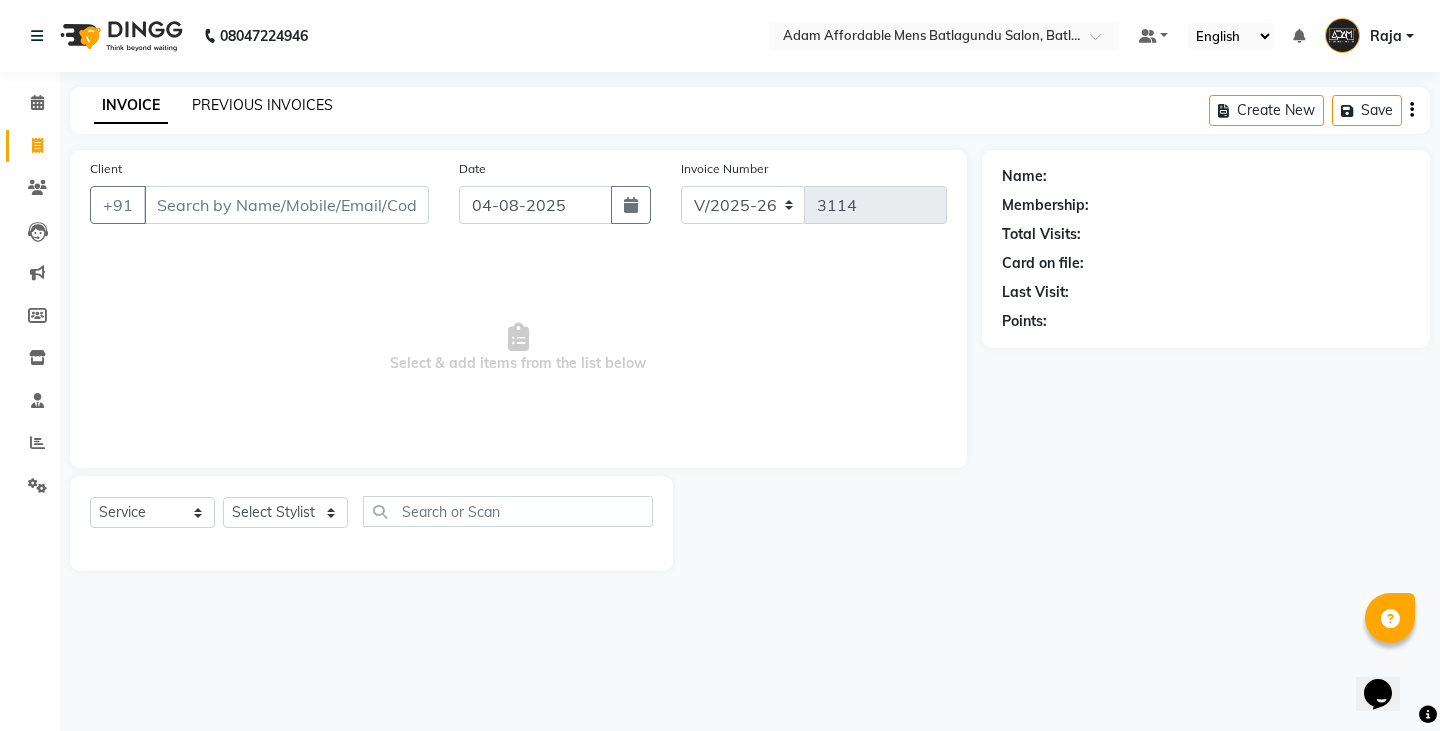 click on "PREVIOUS INVOICES" 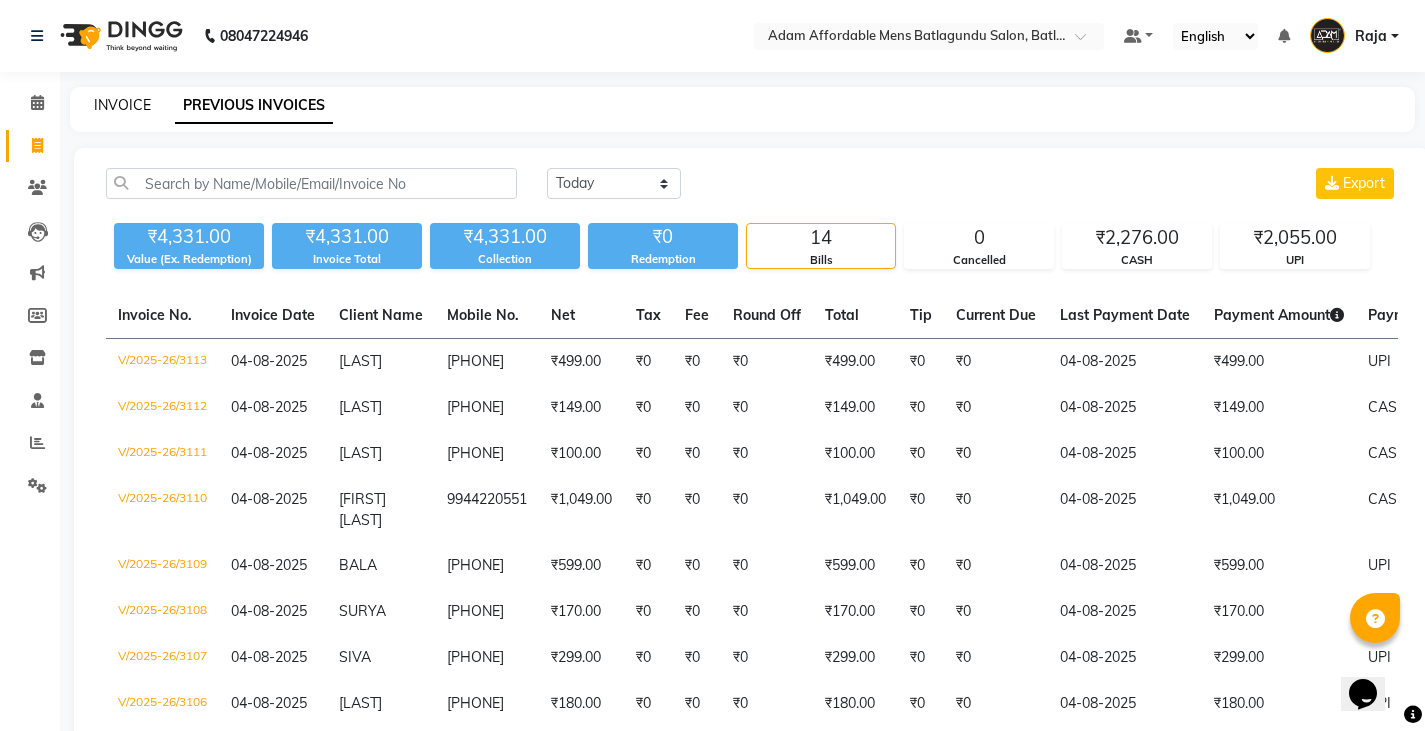 click on "INVOICE" 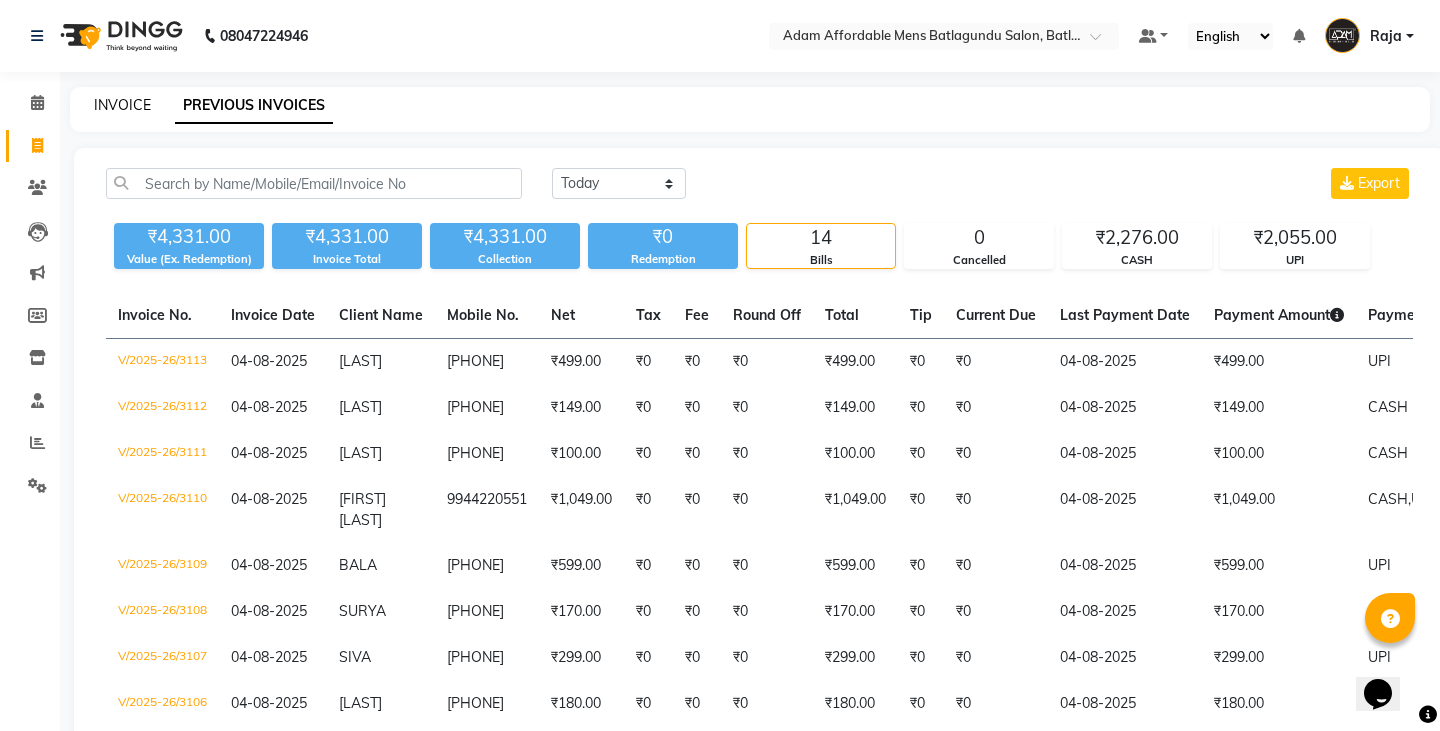 select on "8213" 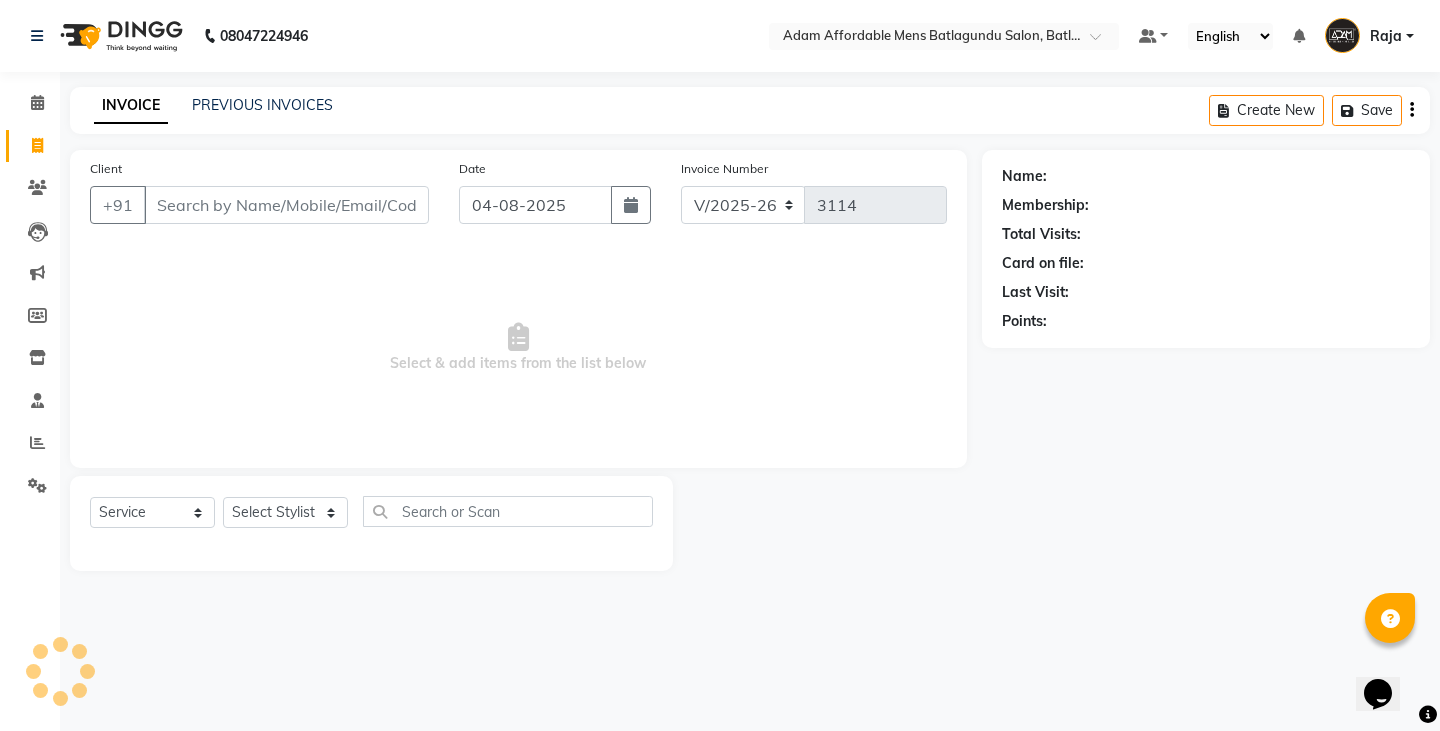 click on "Client" at bounding box center (286, 205) 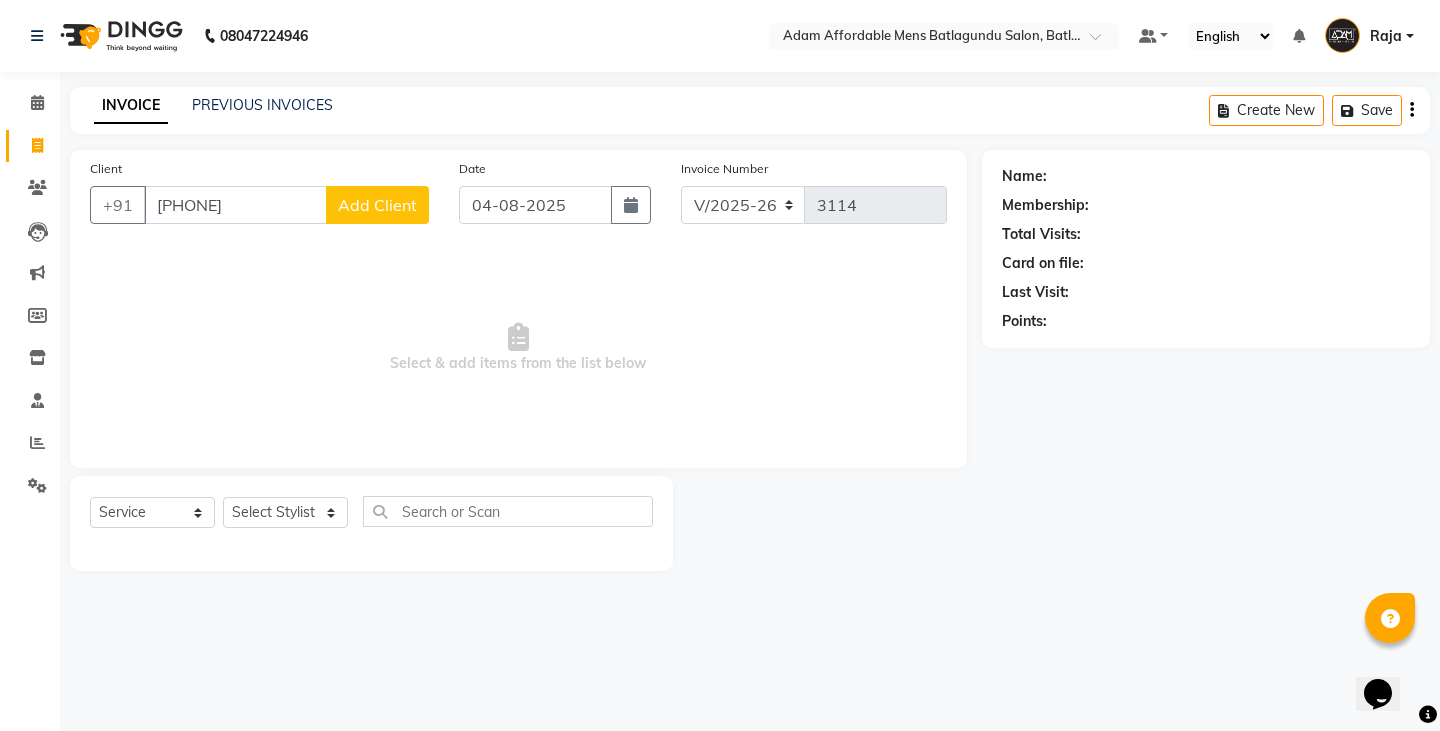 type on "[PHONE]" 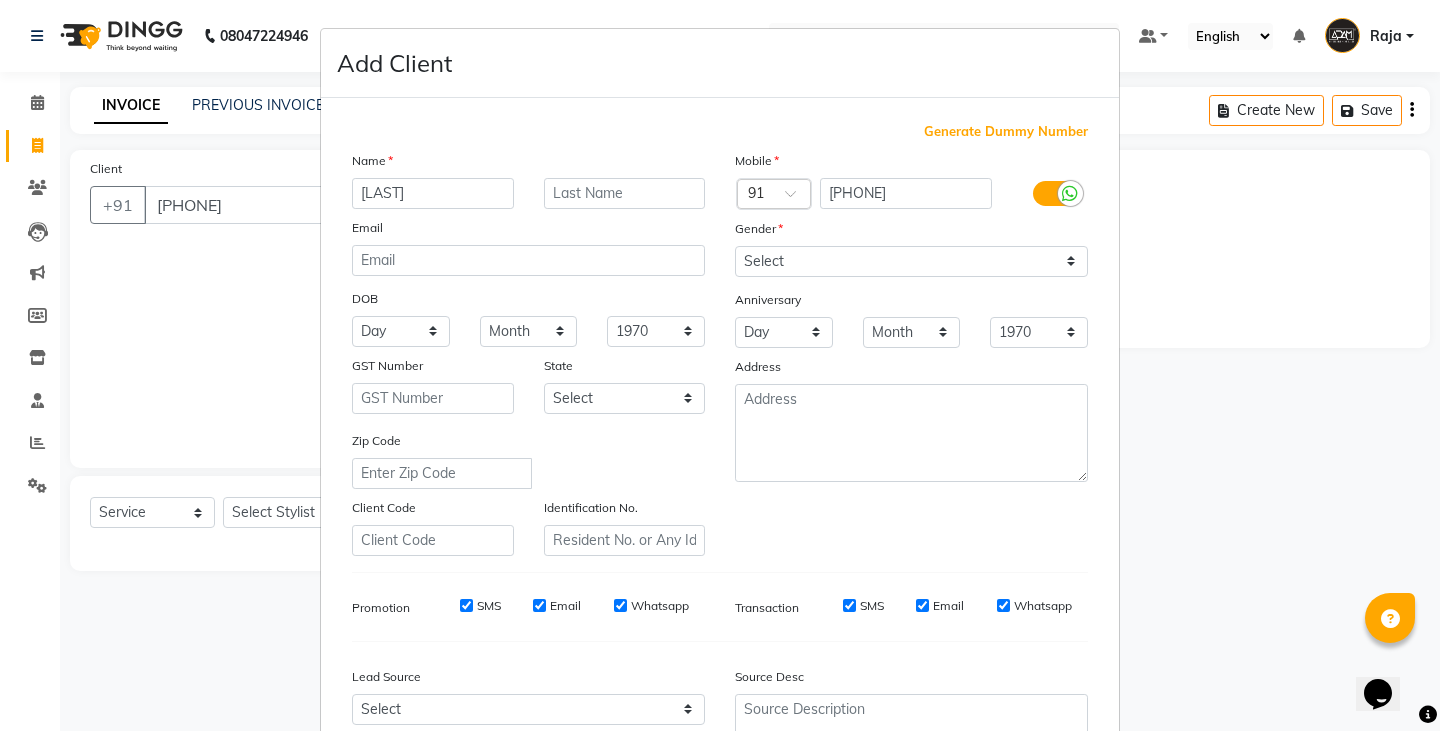 type on "[LAST]" 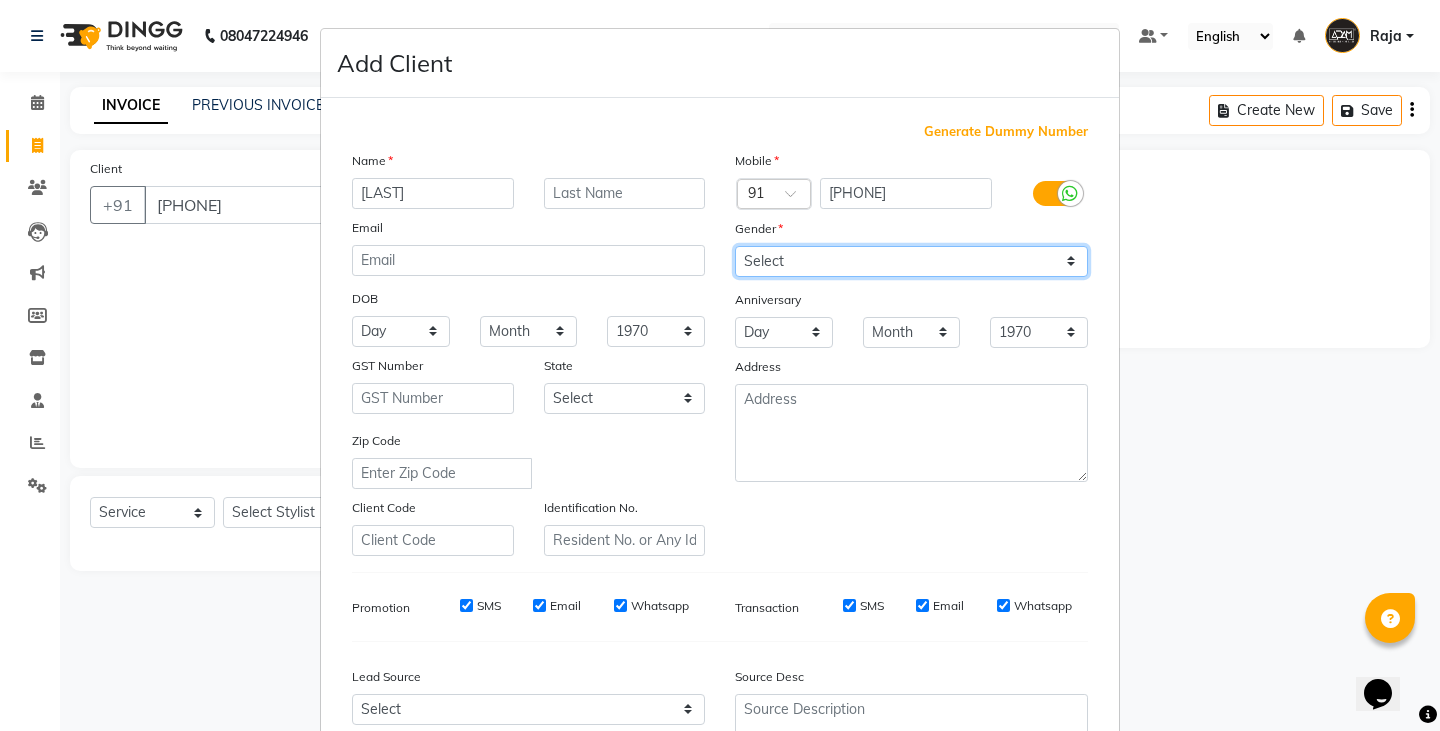 click on "Select Male Female Other Prefer Not To Say" at bounding box center (911, 261) 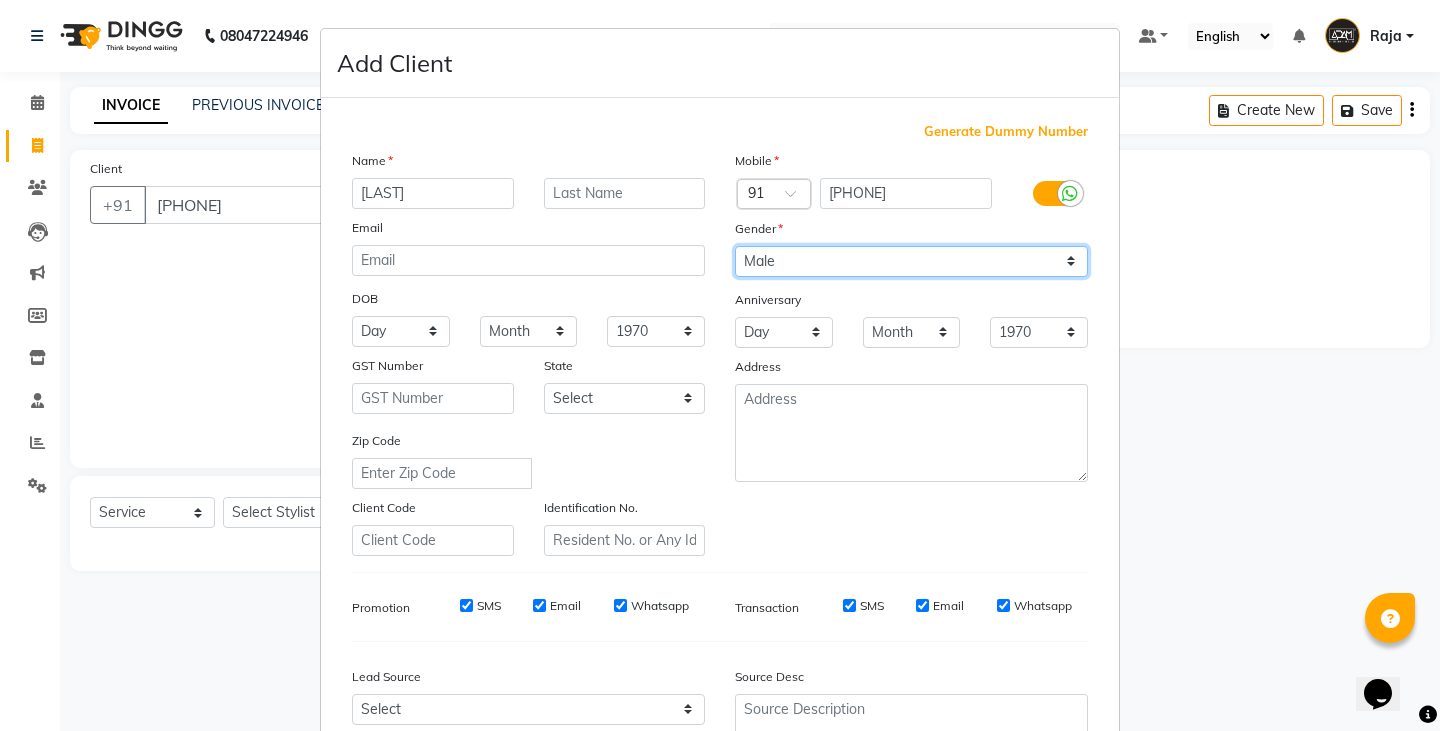 click on "Select Male Female Other Prefer Not To Say" at bounding box center (911, 261) 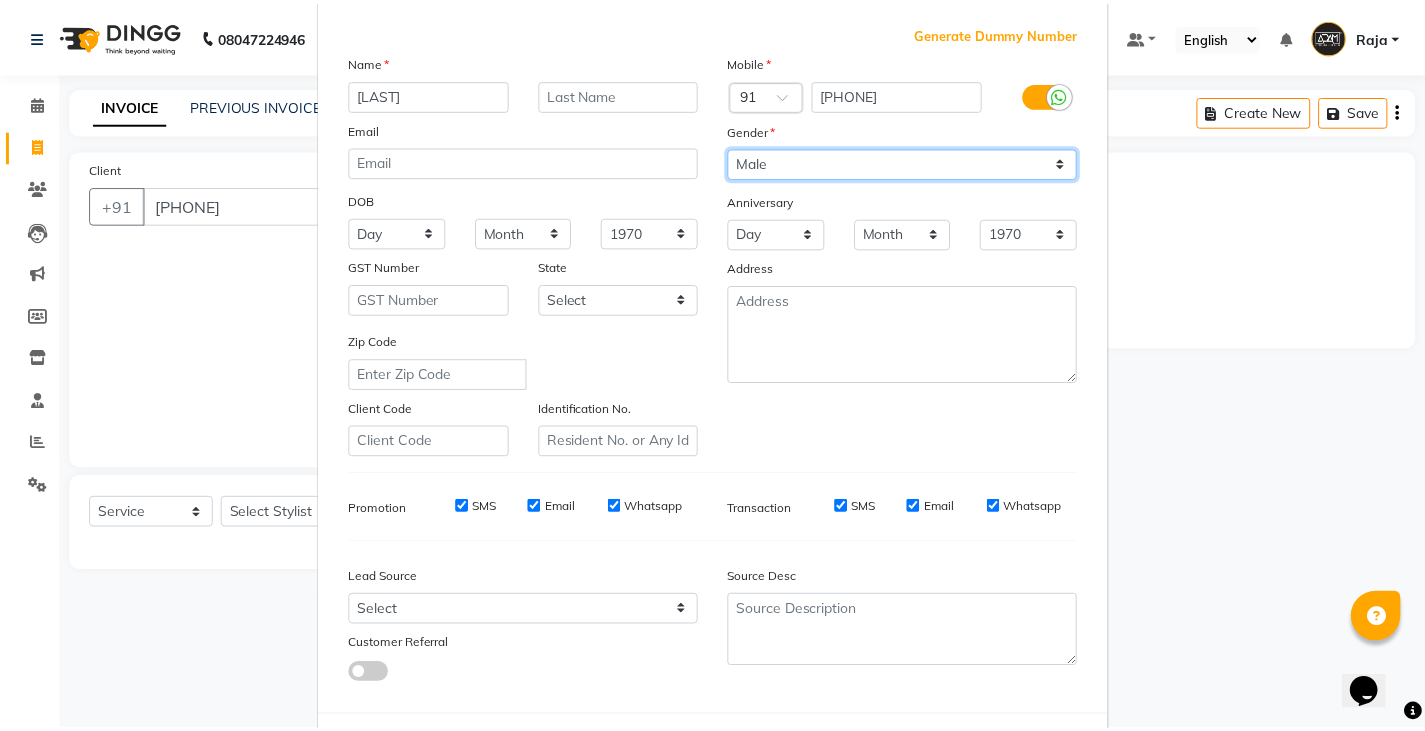 scroll, scrollTop: 192, scrollLeft: 0, axis: vertical 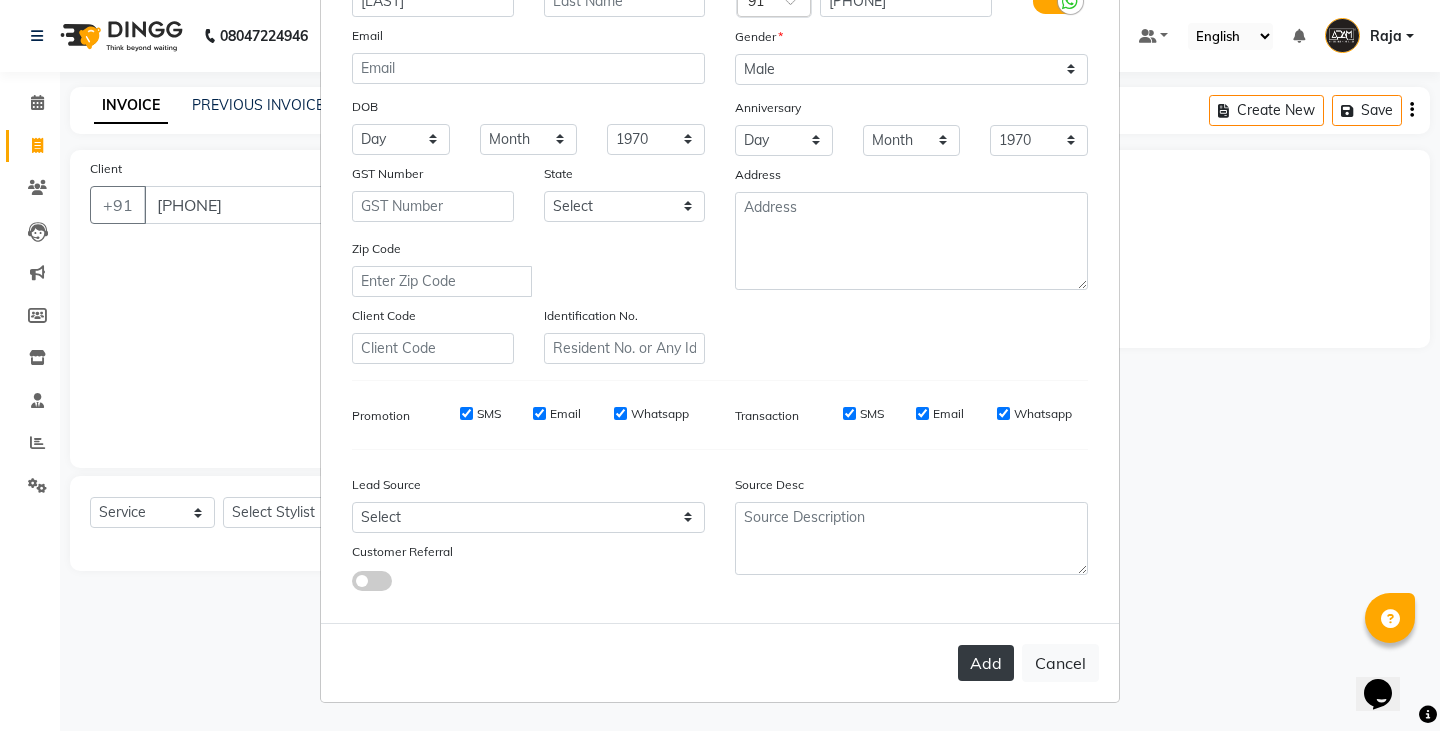 click on "Add" at bounding box center [986, 663] 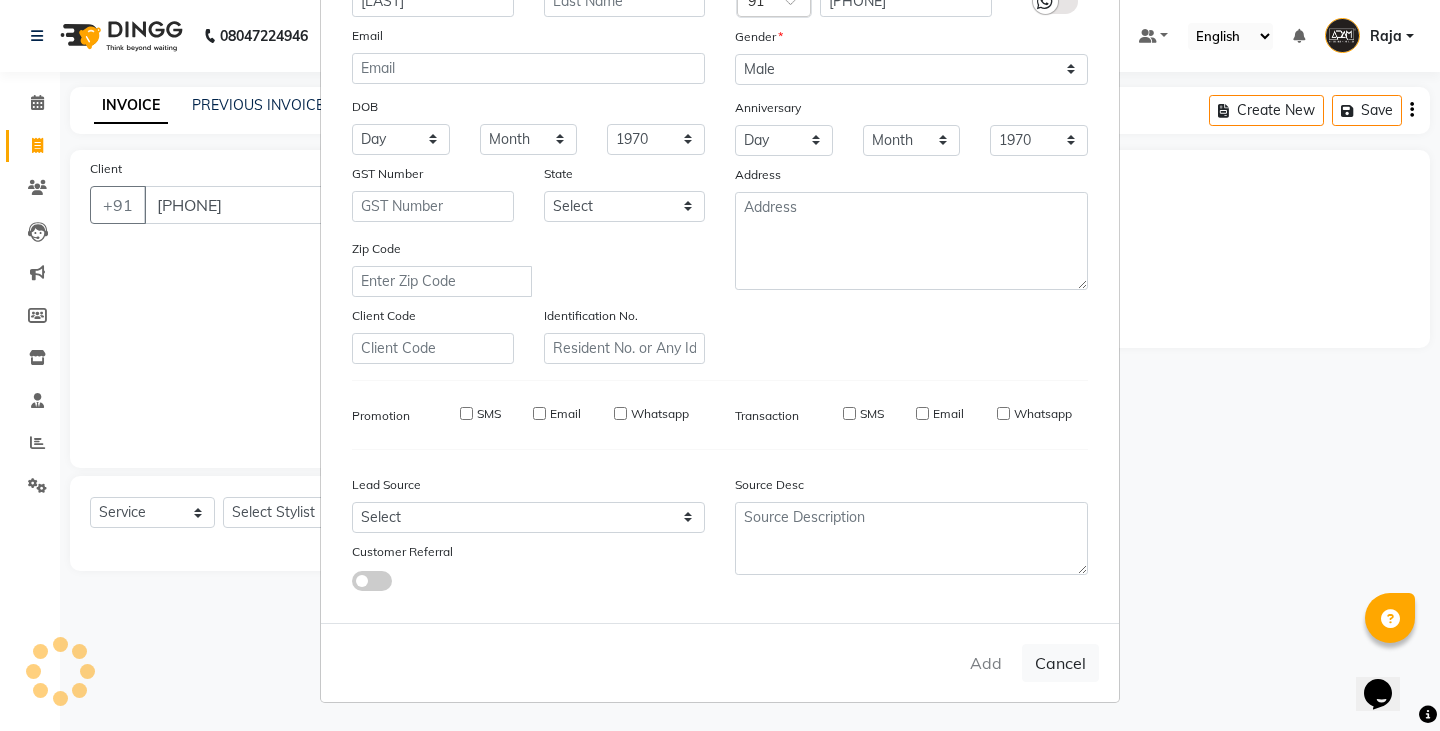 type 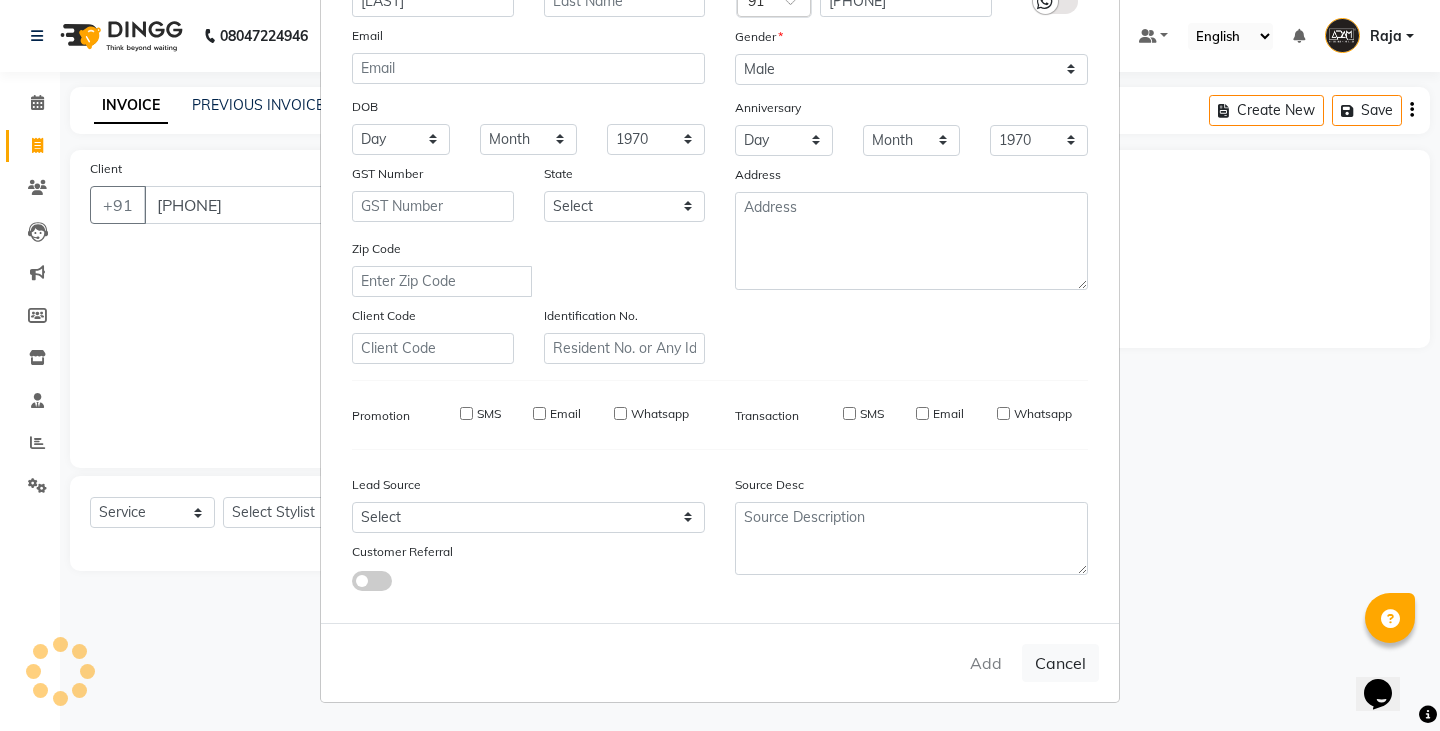 select 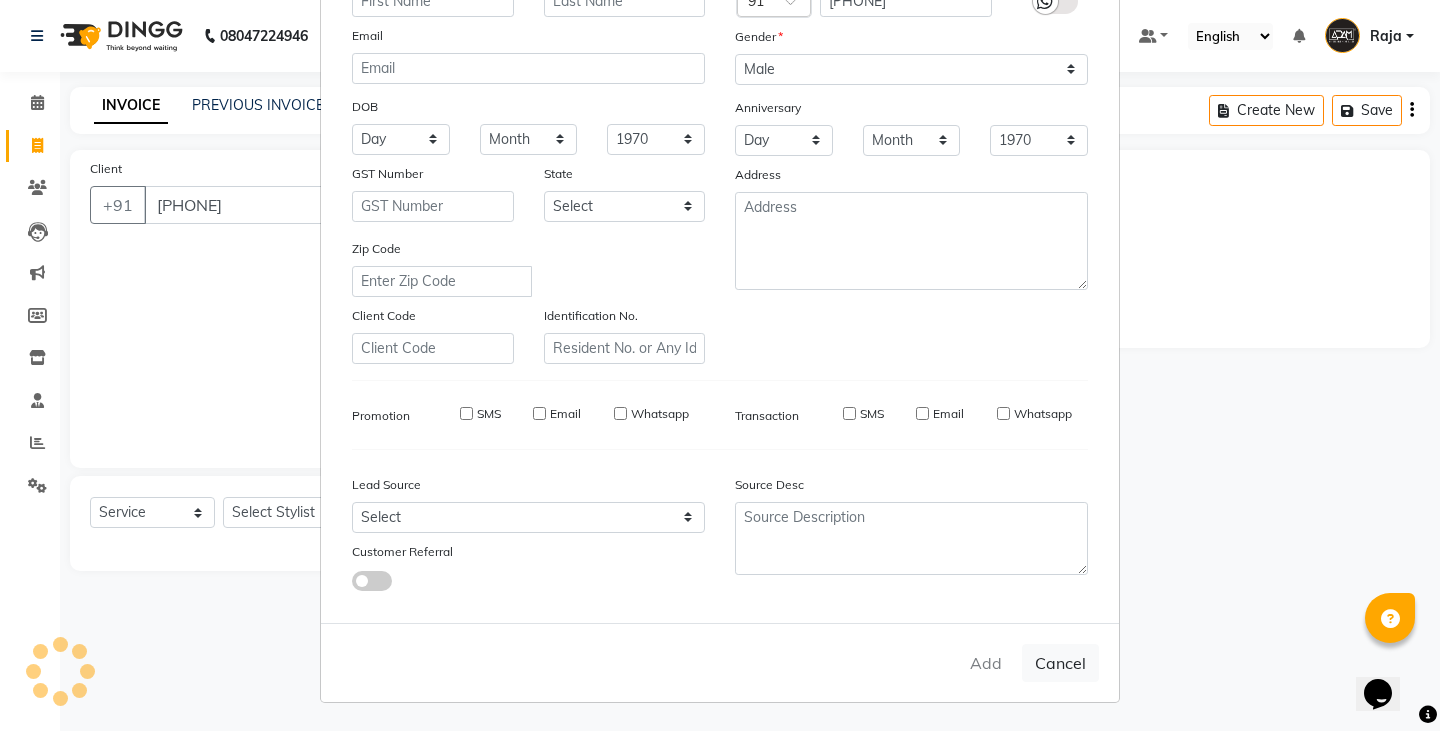select 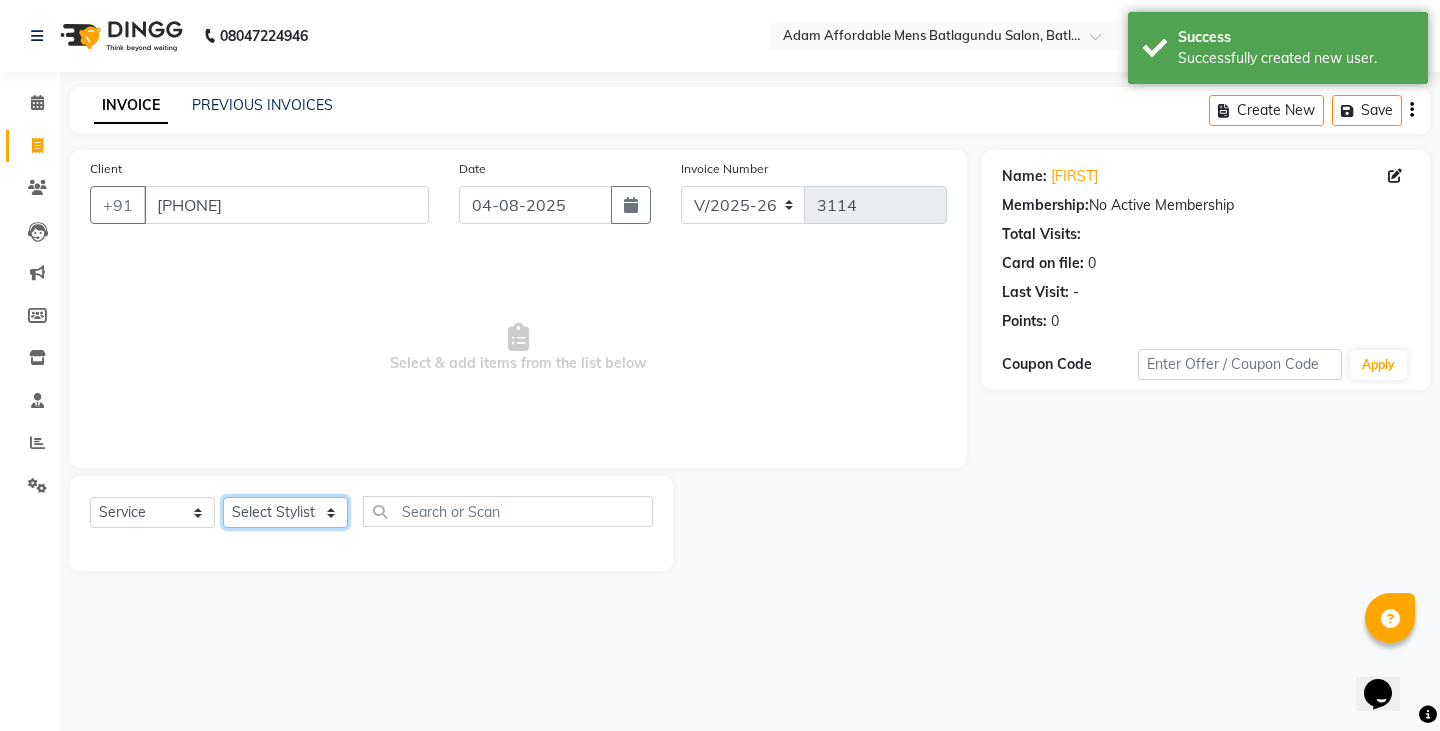 click on "Select Stylist Admin Anish Ovesh Raja SAHIL  SOHAIL SONU" 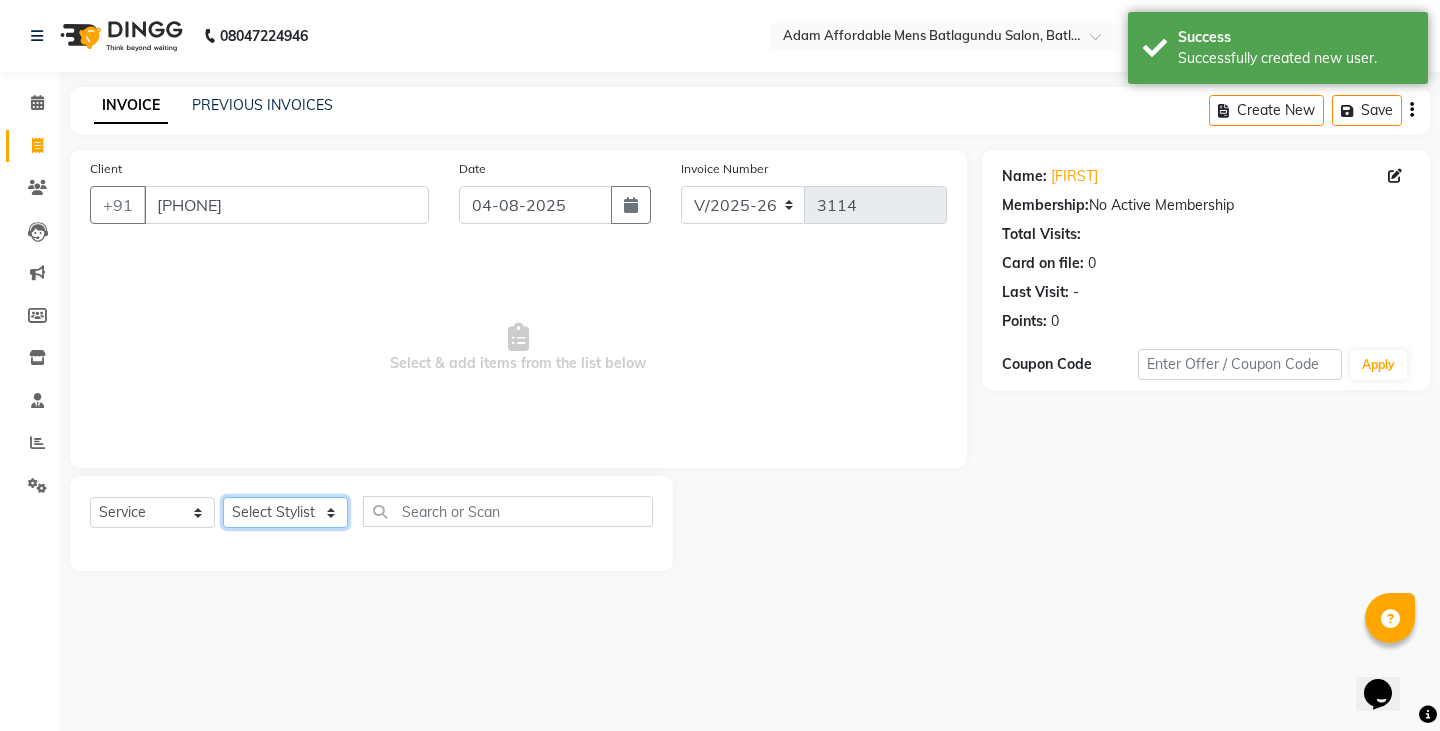 select on "84061" 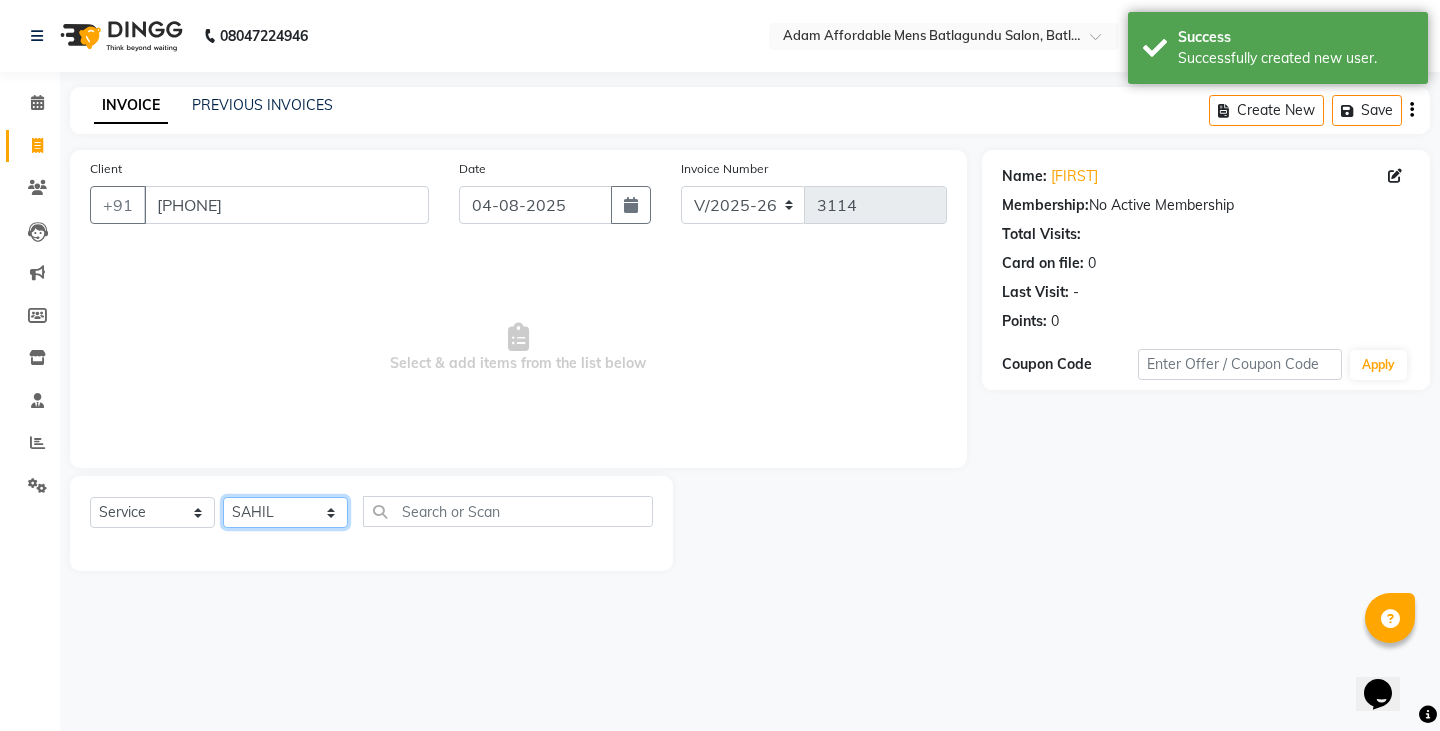click on "Select Stylist Admin Anish Ovesh Raja SAHIL  SOHAIL SONU" 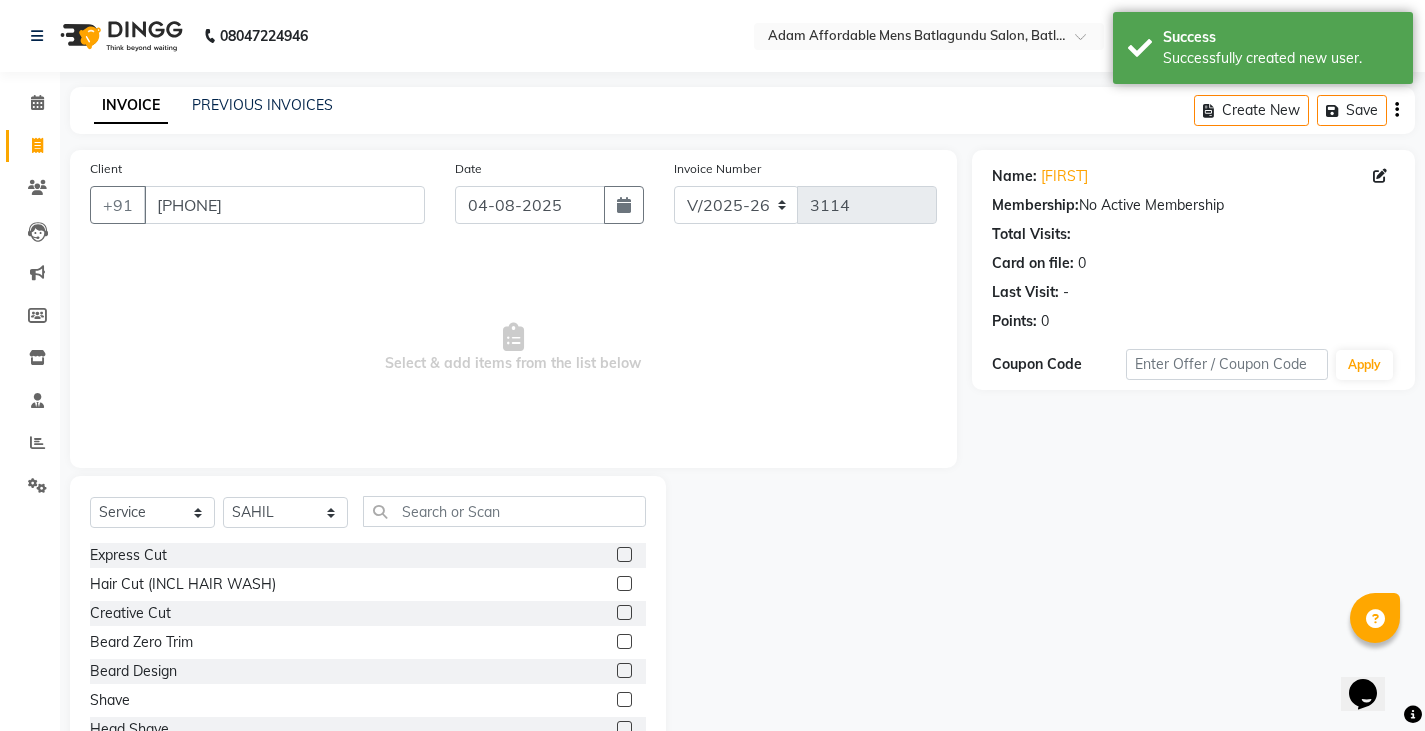 click 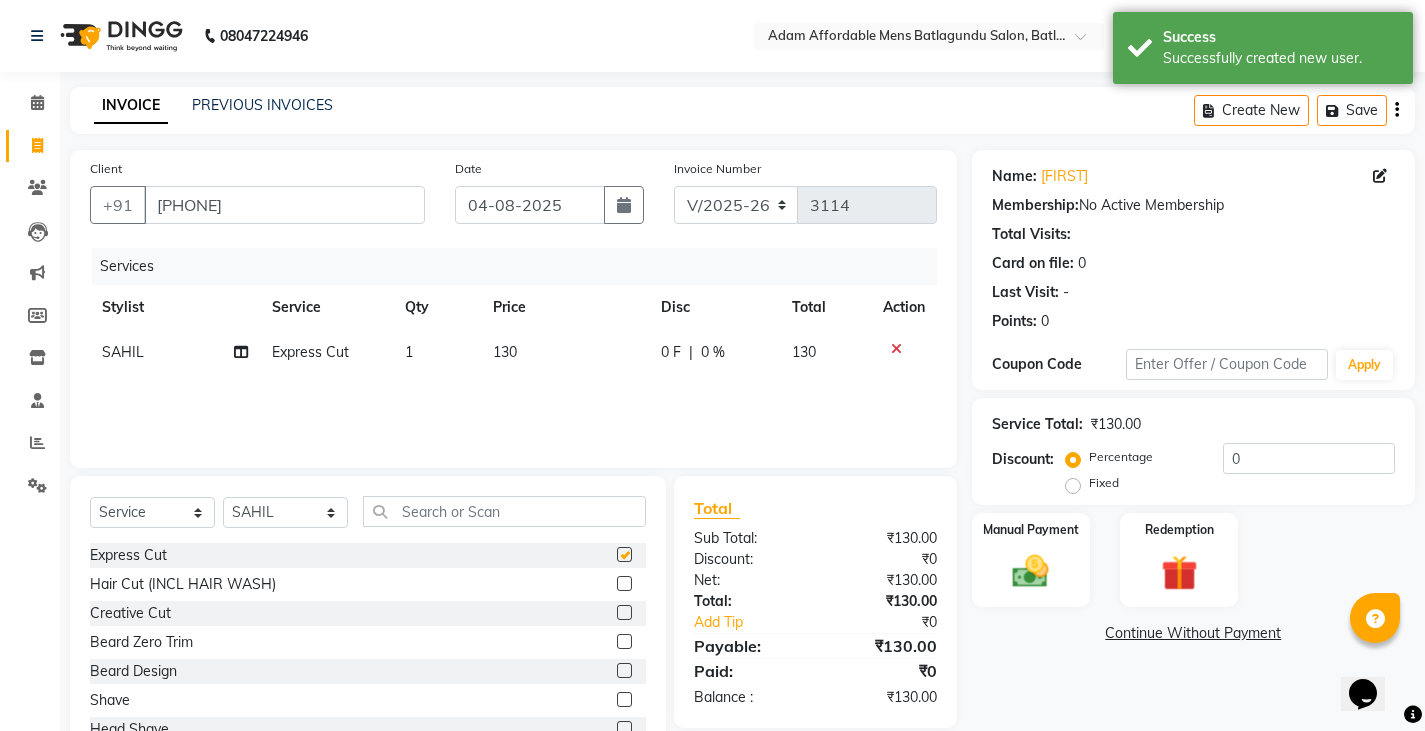 checkbox on "false" 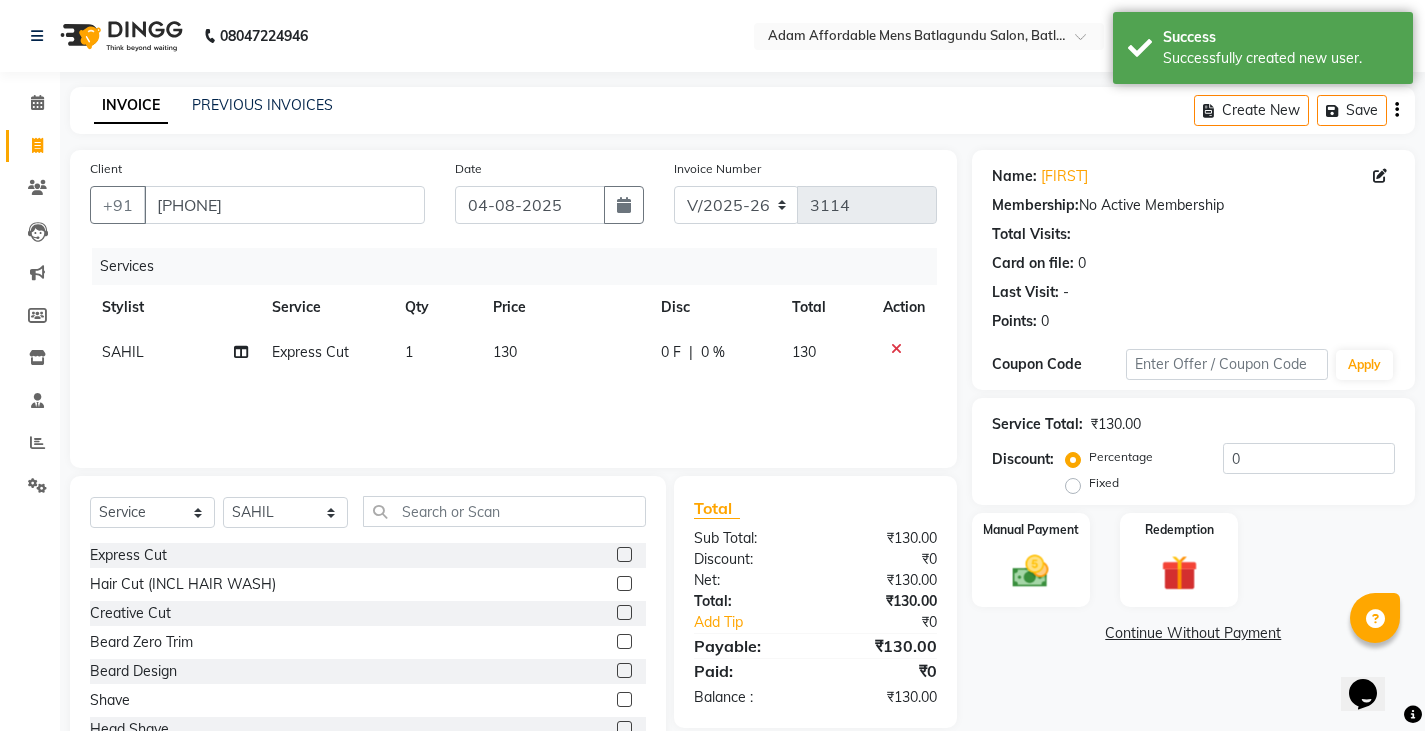 click on "1" 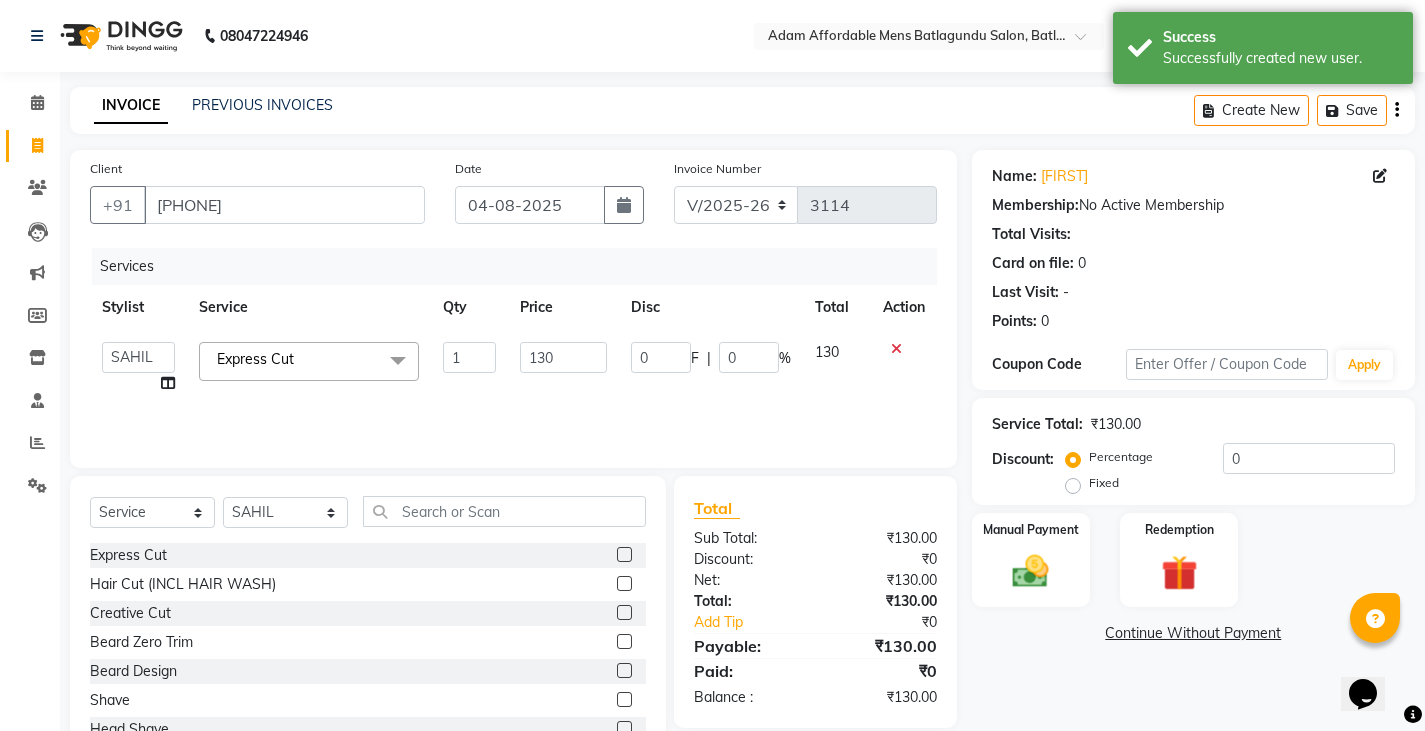 click on "Express Cut  x" 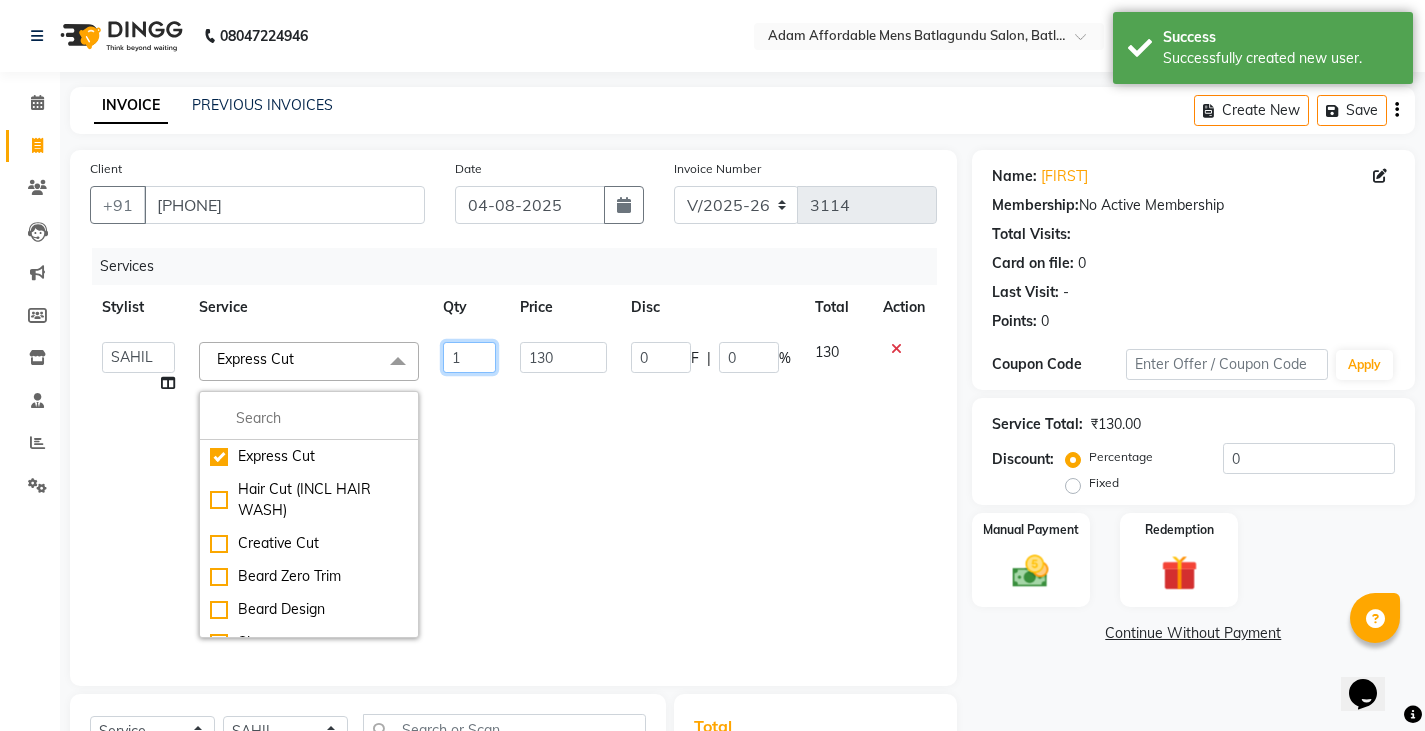 click on "1" 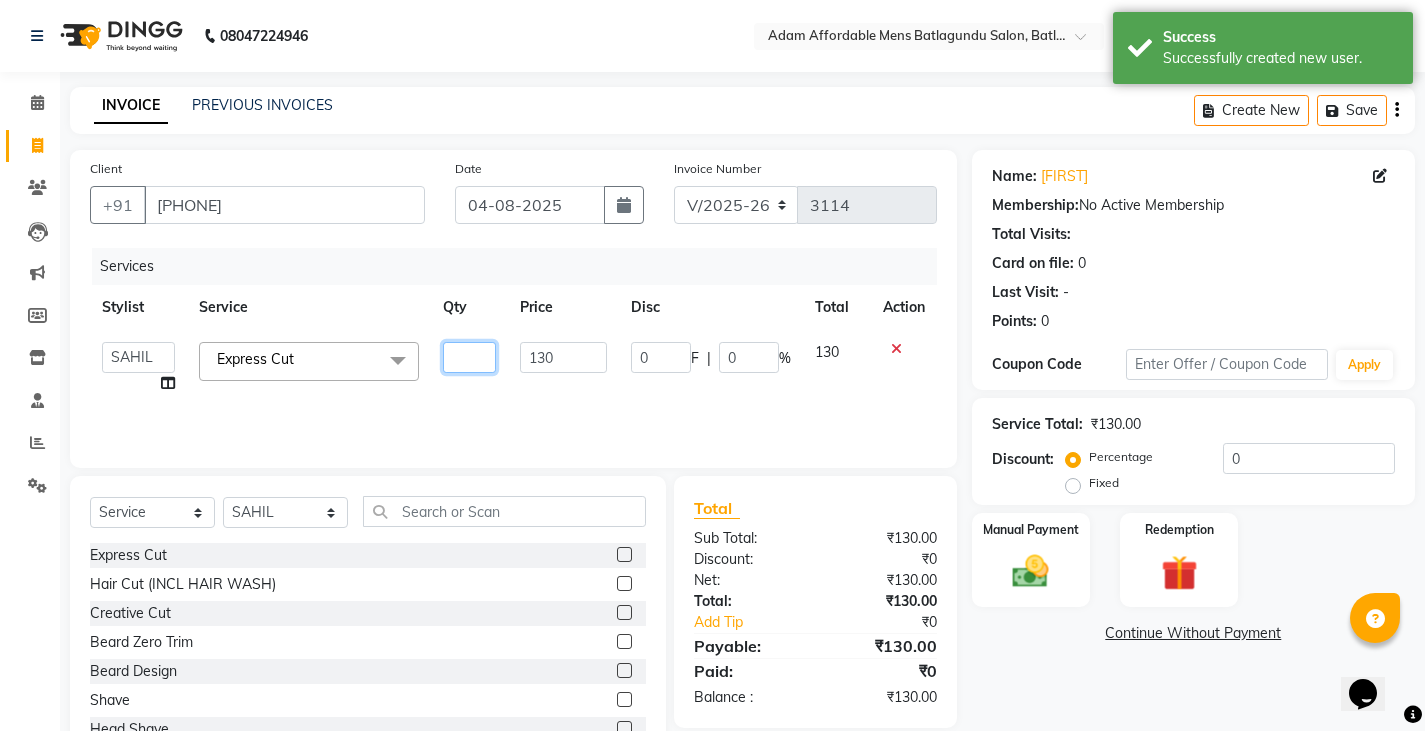 type on "2" 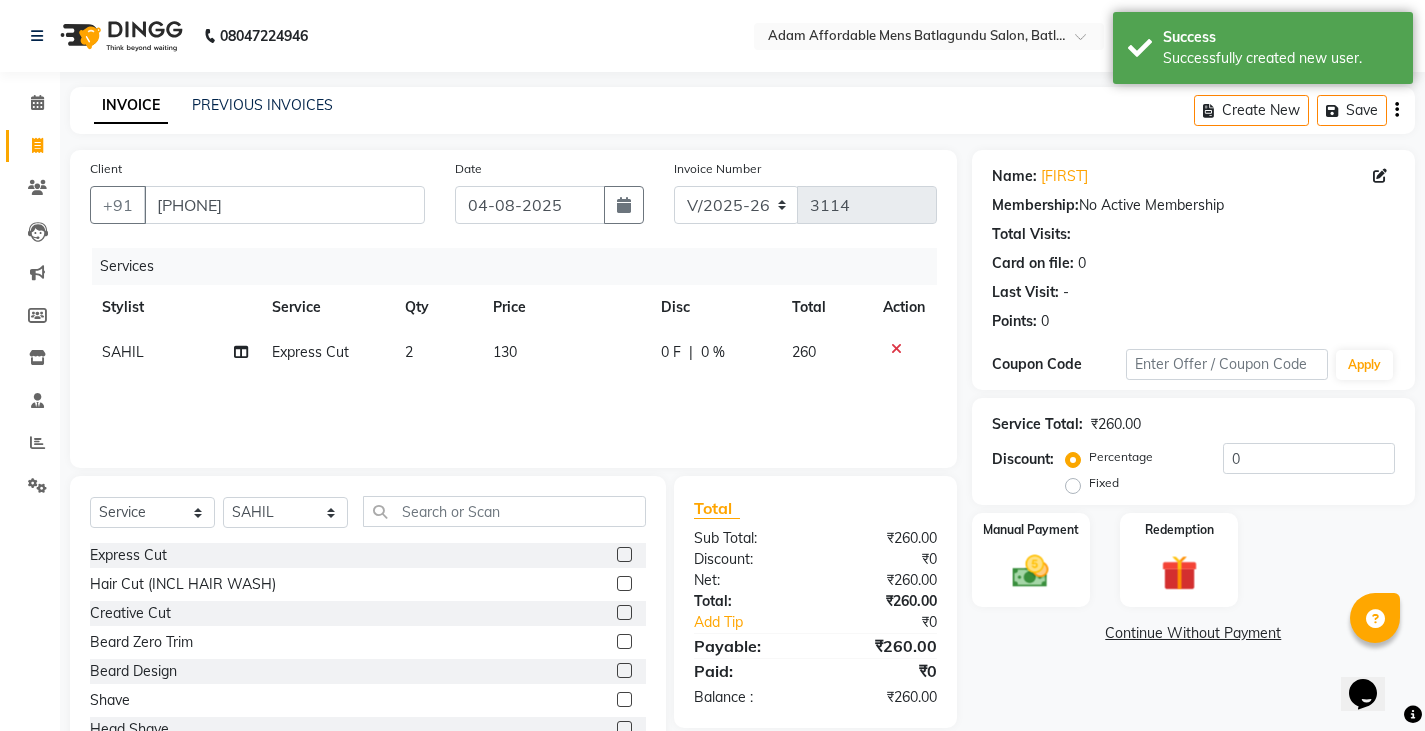 click on "130" 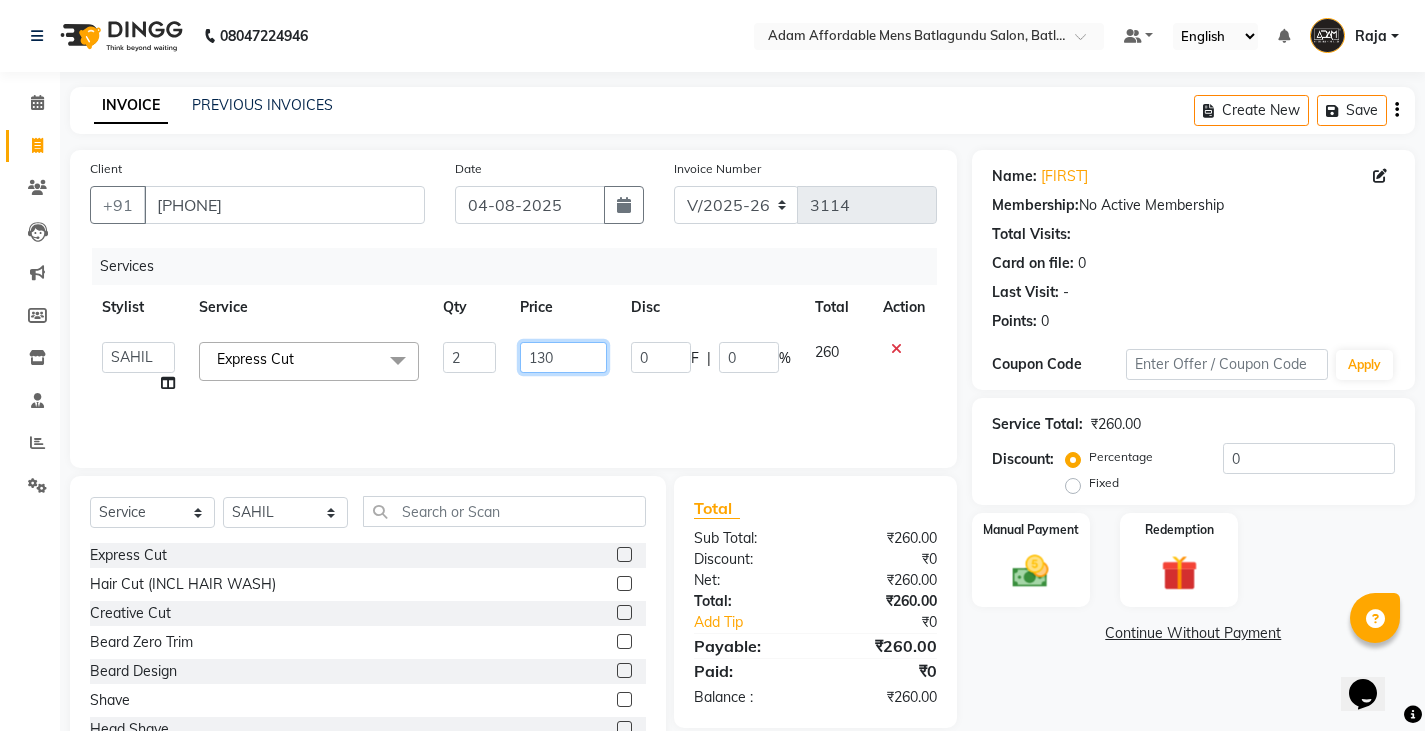 click on "130" 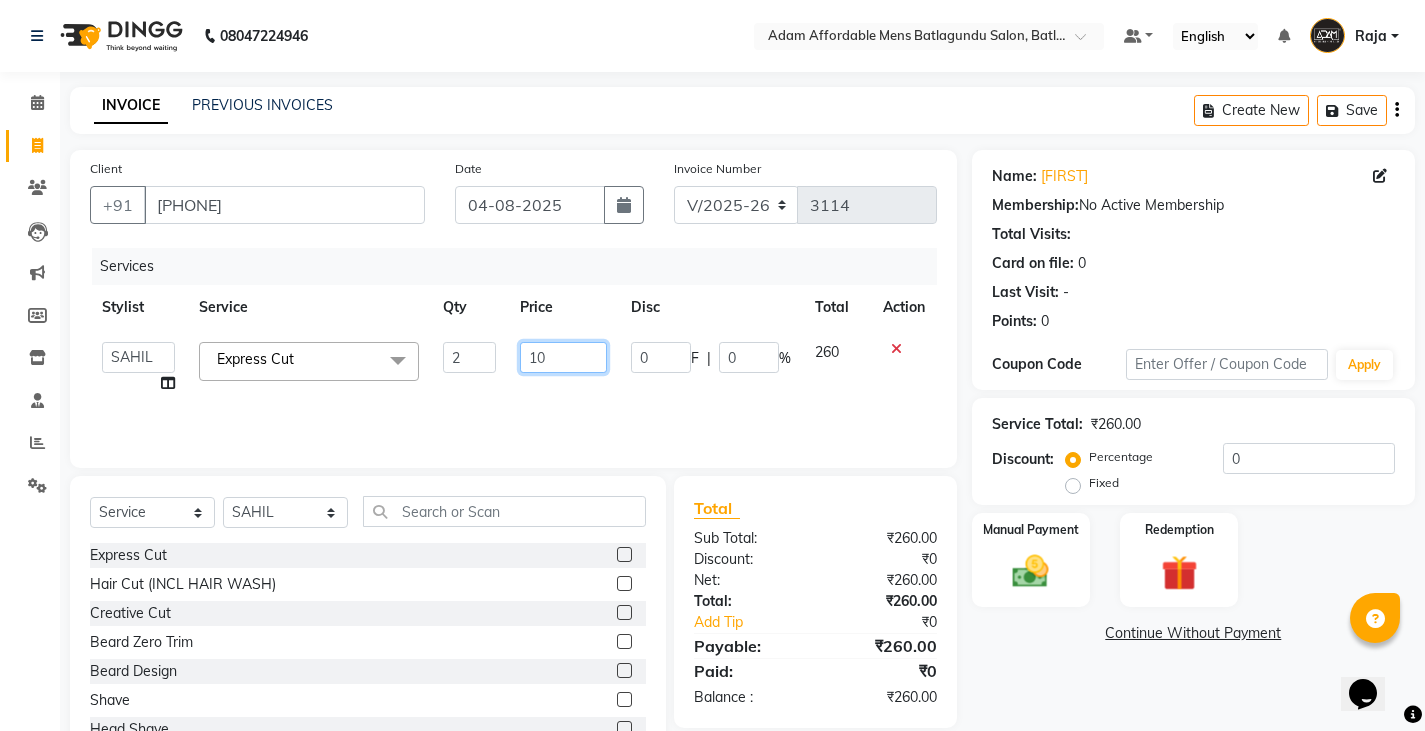 type on "100" 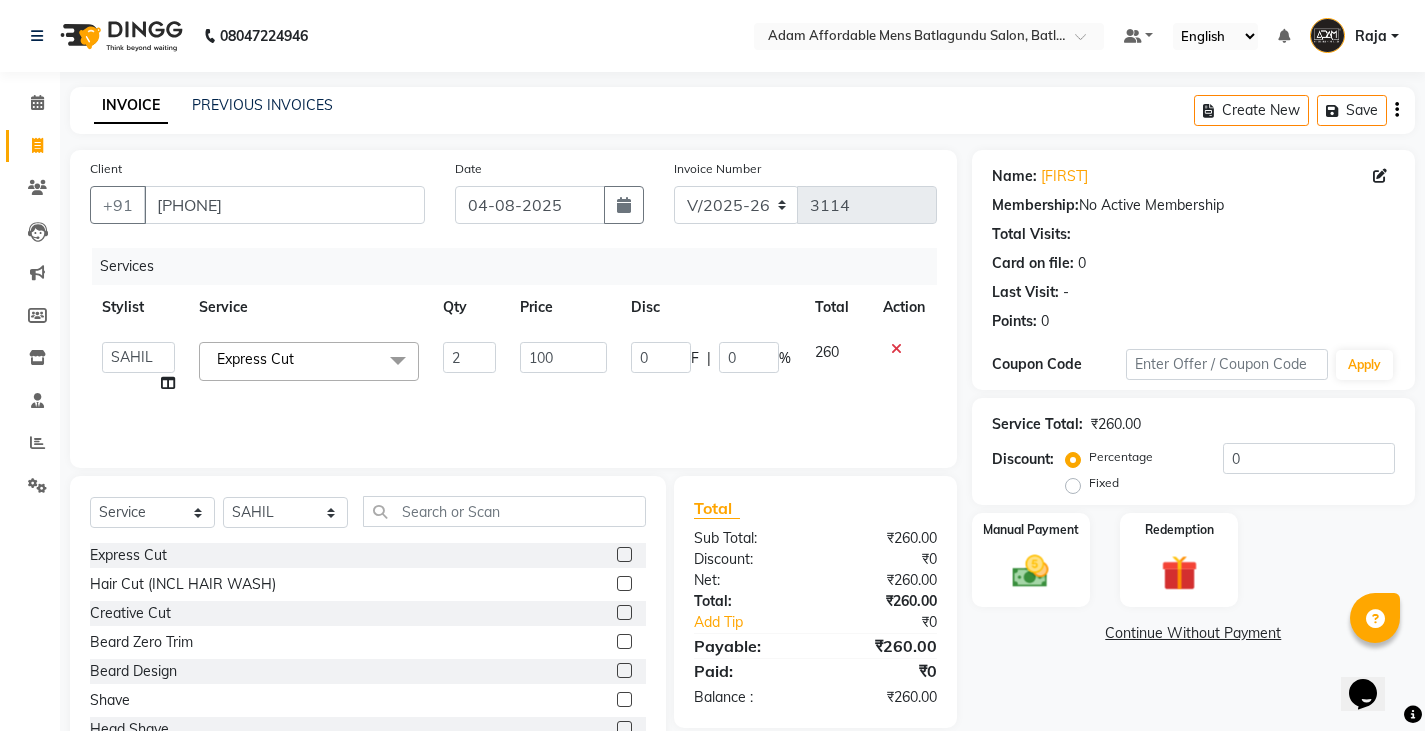 drag, startPoint x: 562, startPoint y: 396, endPoint x: 577, endPoint y: 402, distance: 16.155495 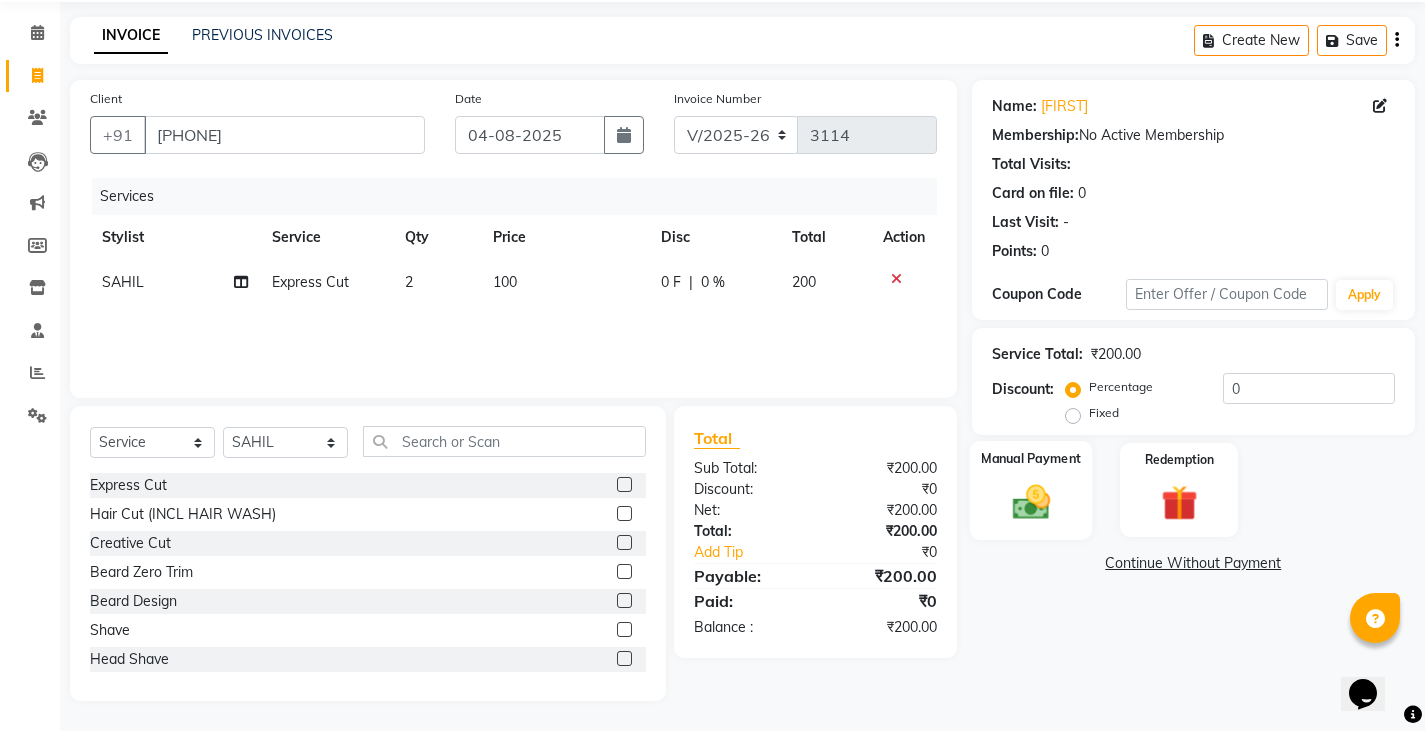 click on "Manual Payment" 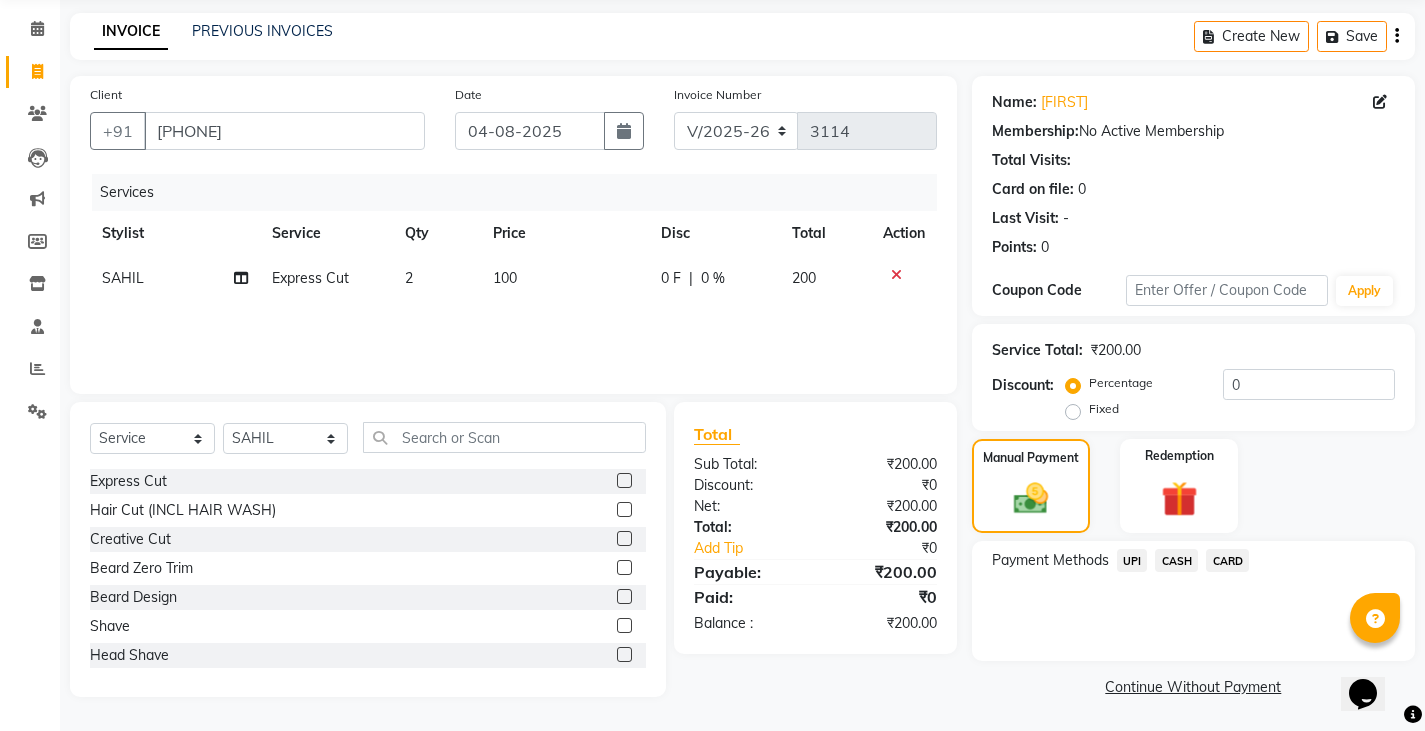 scroll, scrollTop: 75, scrollLeft: 0, axis: vertical 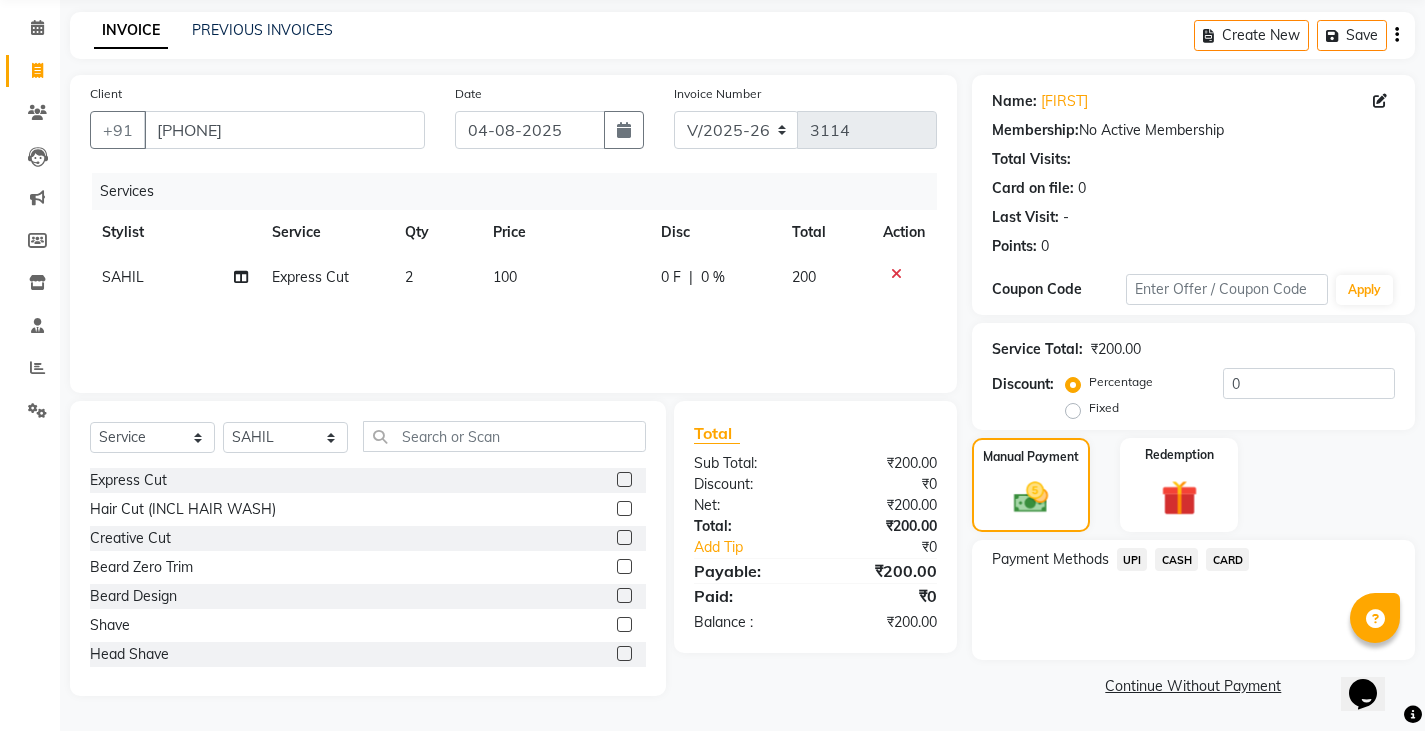 click on "CASH" 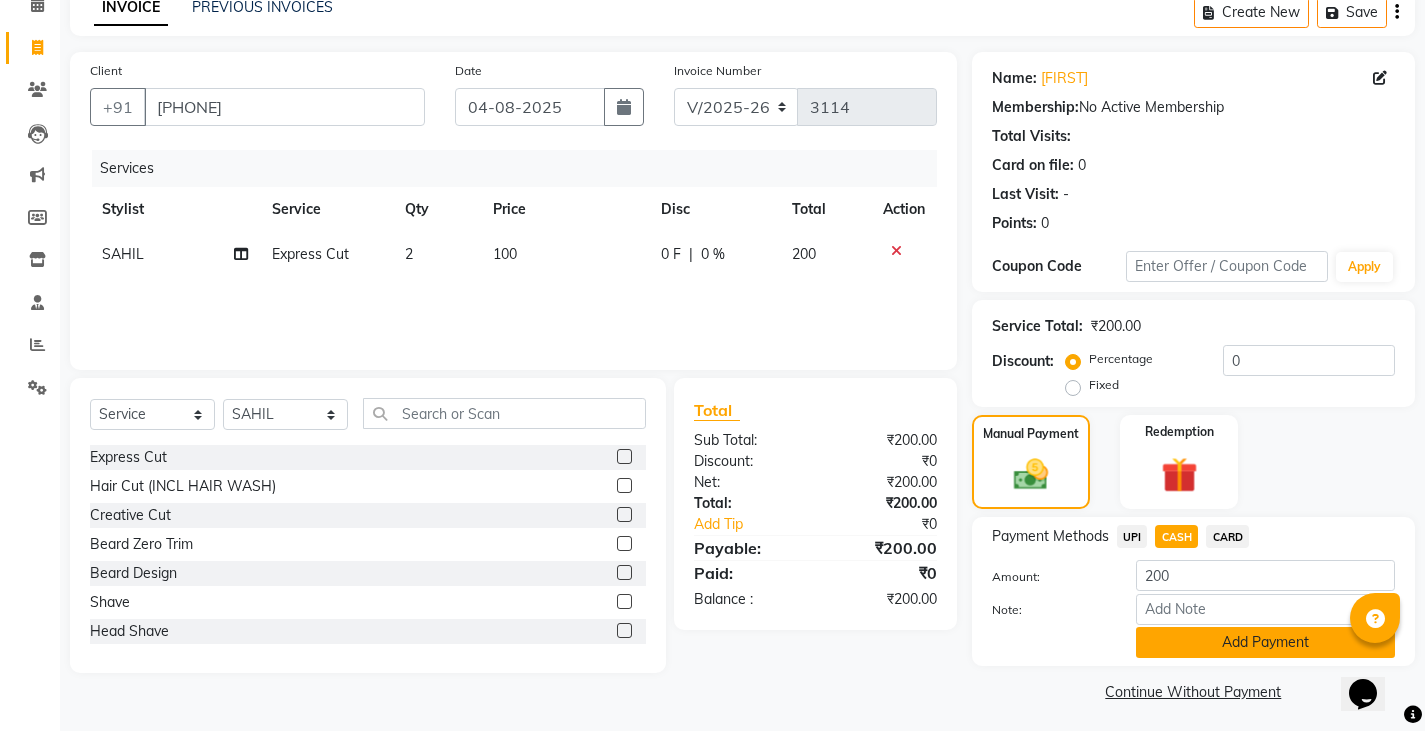 scroll, scrollTop: 104, scrollLeft: 0, axis: vertical 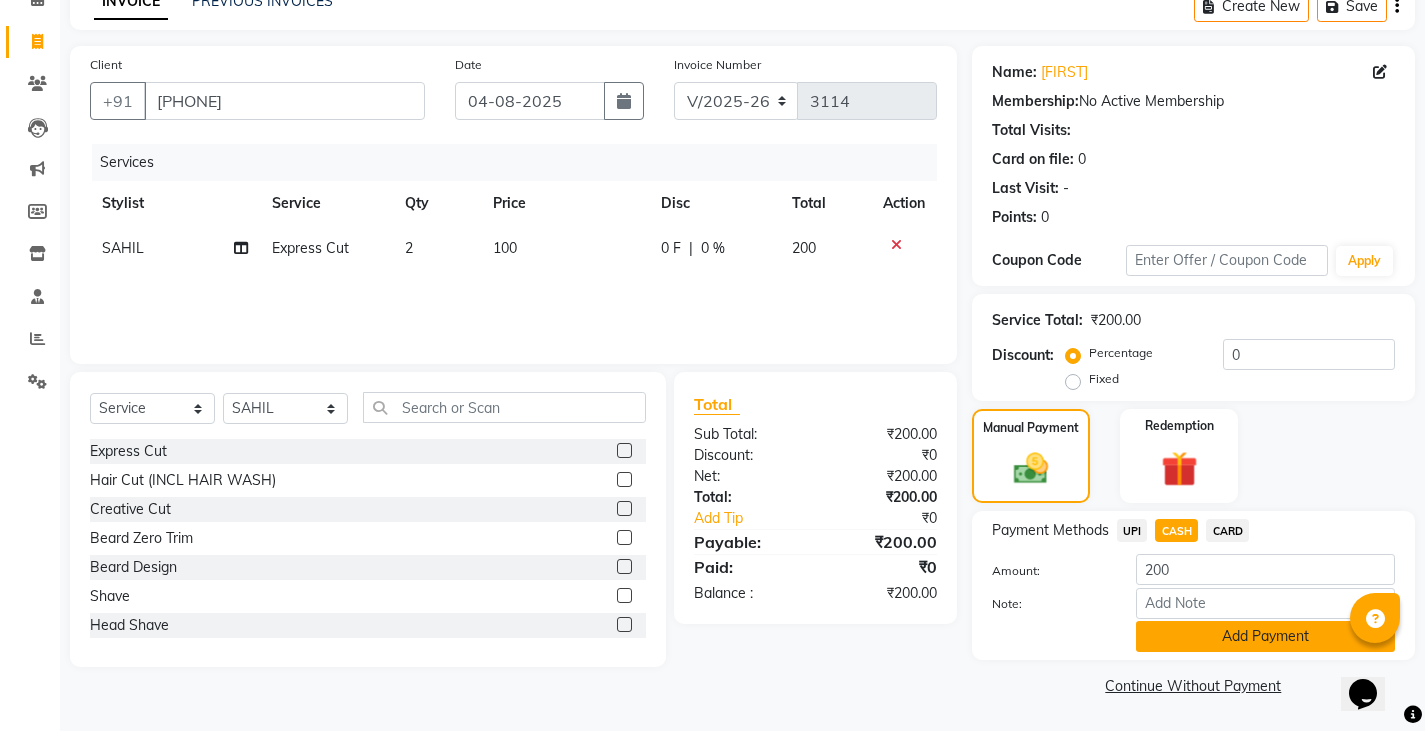 click on "Add Payment" 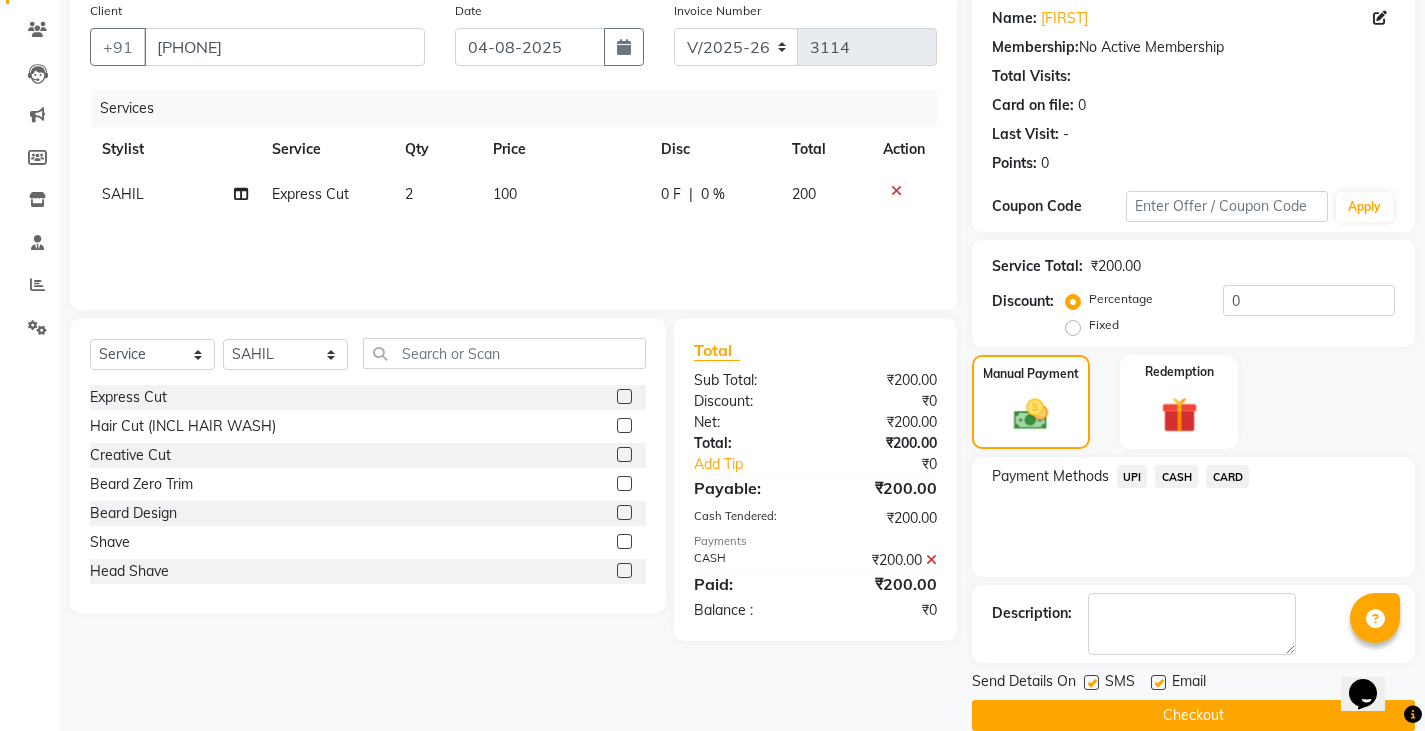scroll, scrollTop: 188, scrollLeft: 0, axis: vertical 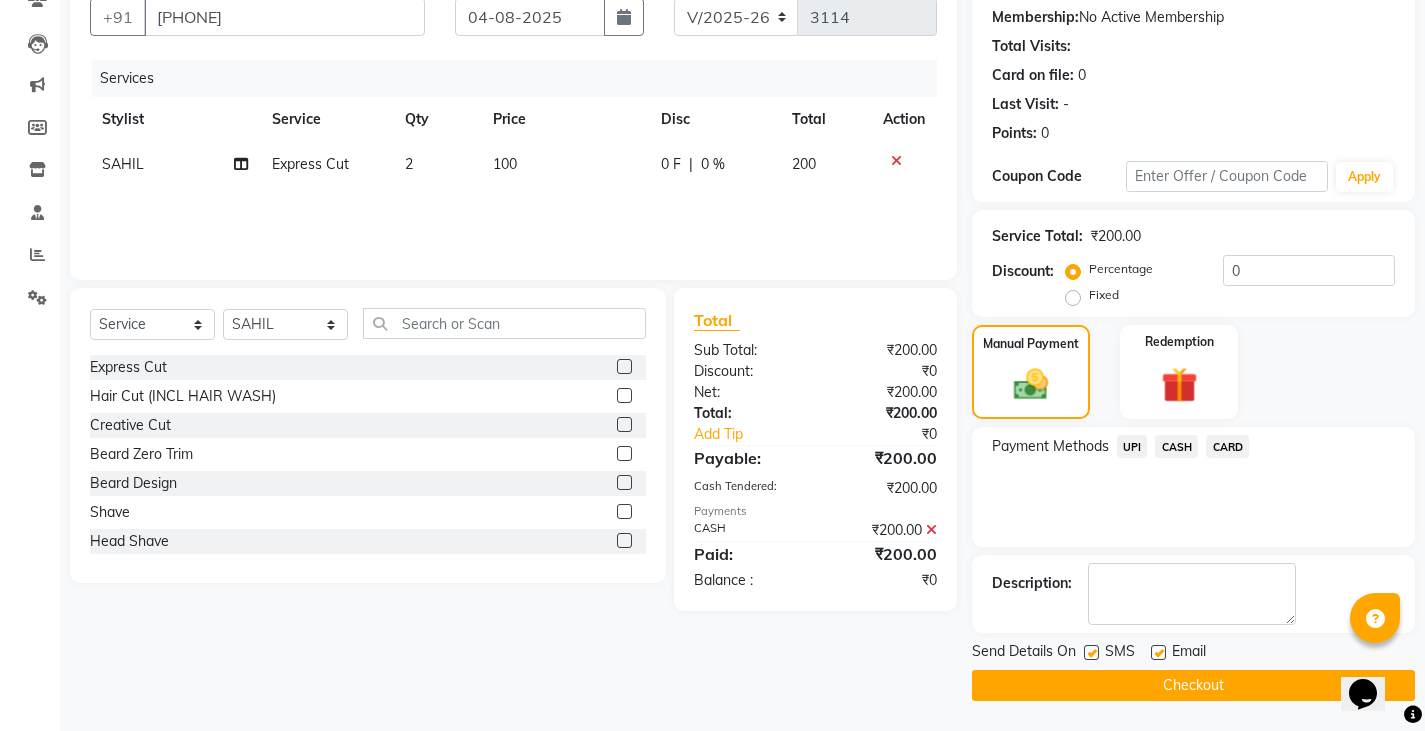 click on "Checkout" 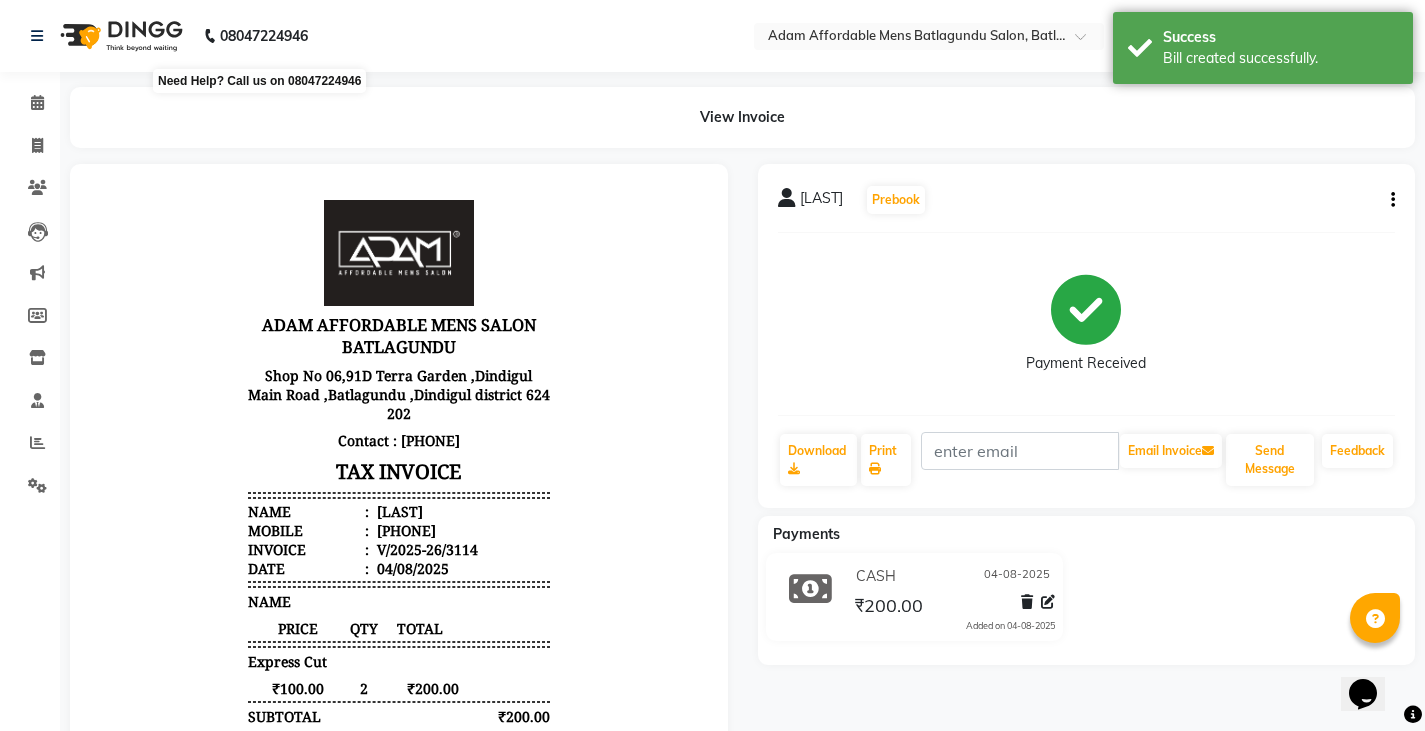scroll, scrollTop: 0, scrollLeft: 0, axis: both 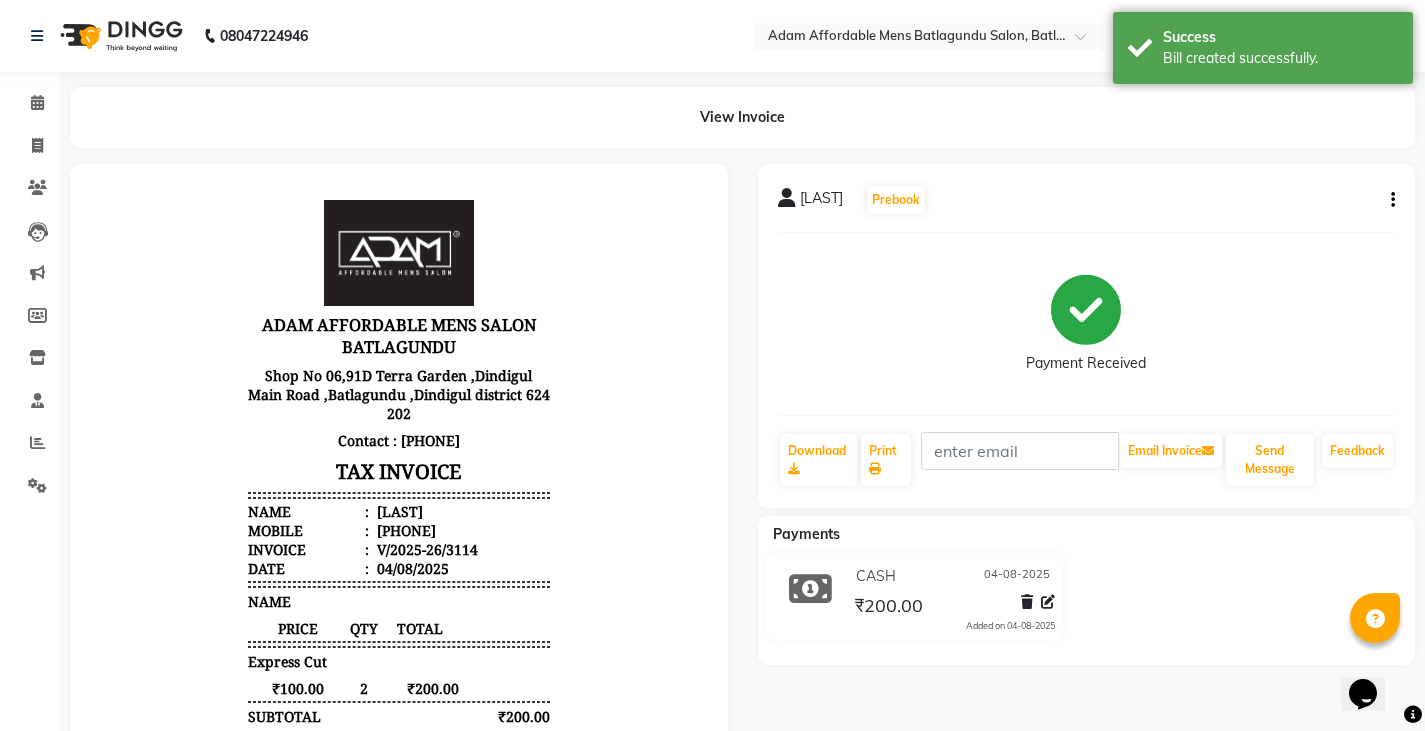 click on "[FIRST]   Prebook" 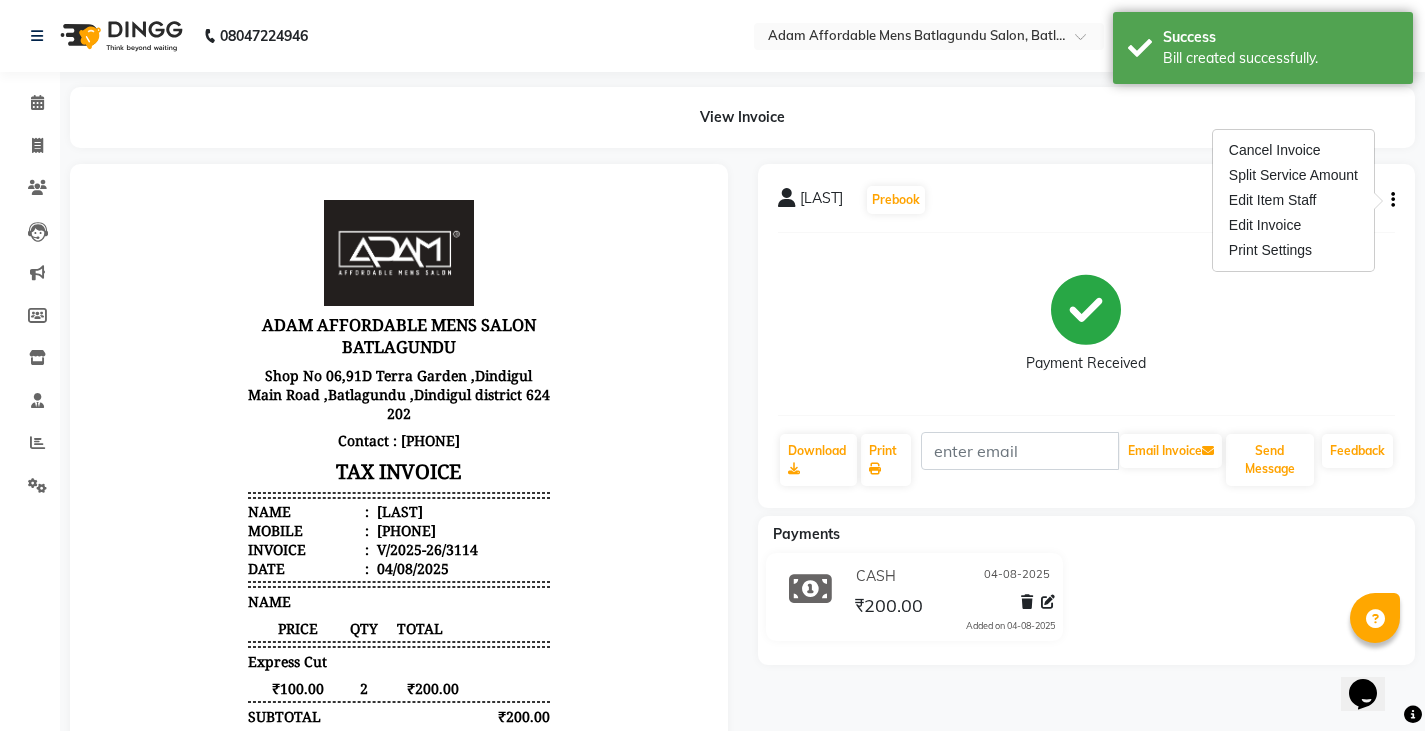click on "[LAST]   Prebook   Payment Received  Download  Print   Email Invoice   Send Message Feedback" 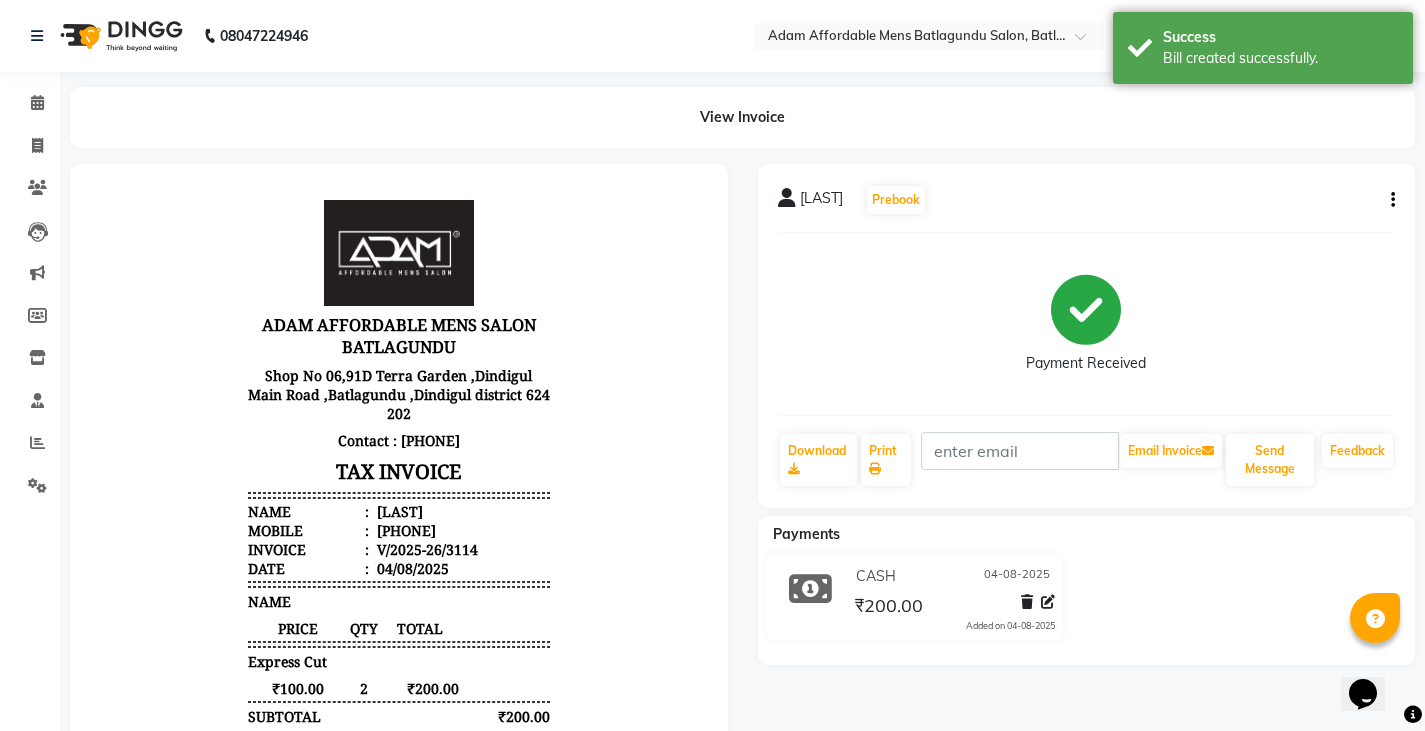 click on "[LAST]   Prebook   Payment Received  Download  Print   Email Invoice   Send Message Feedback" 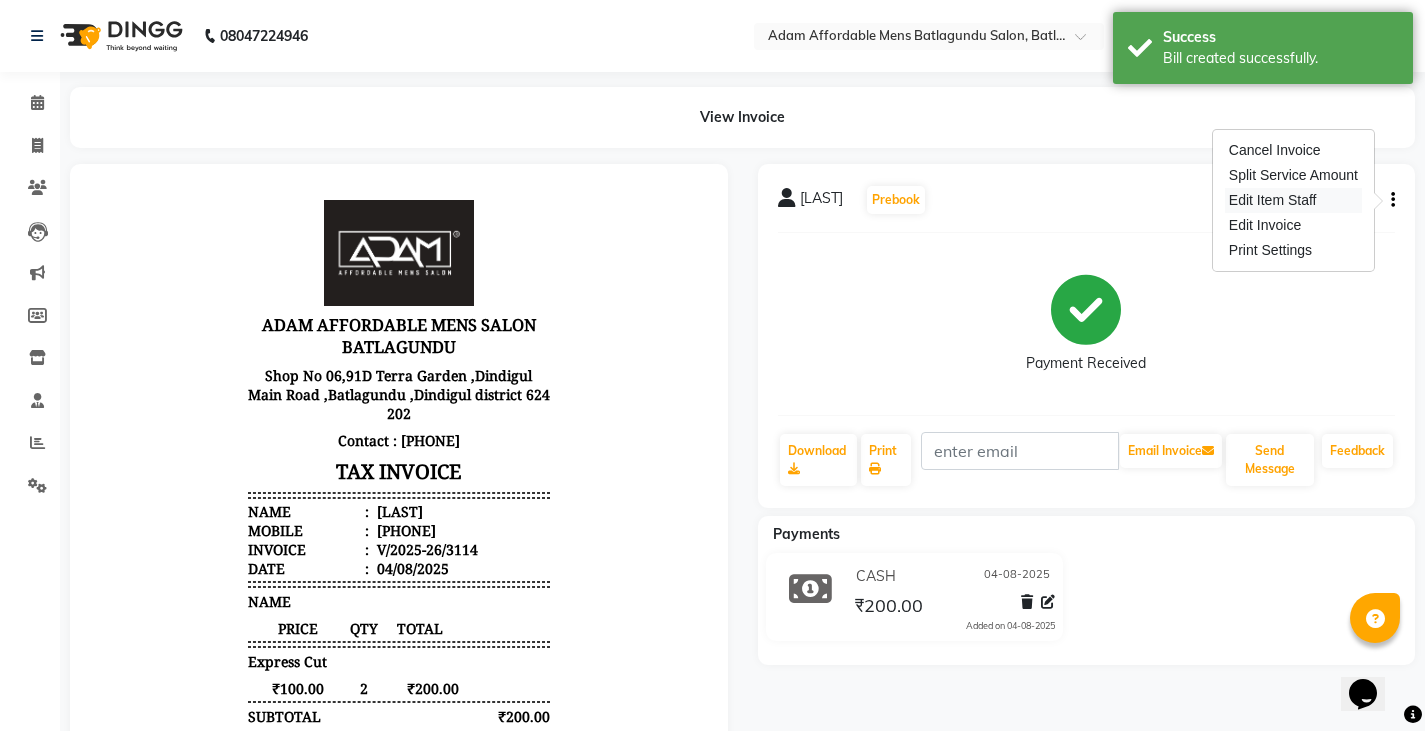 click on "Edit Item Staff" at bounding box center [1293, 200] 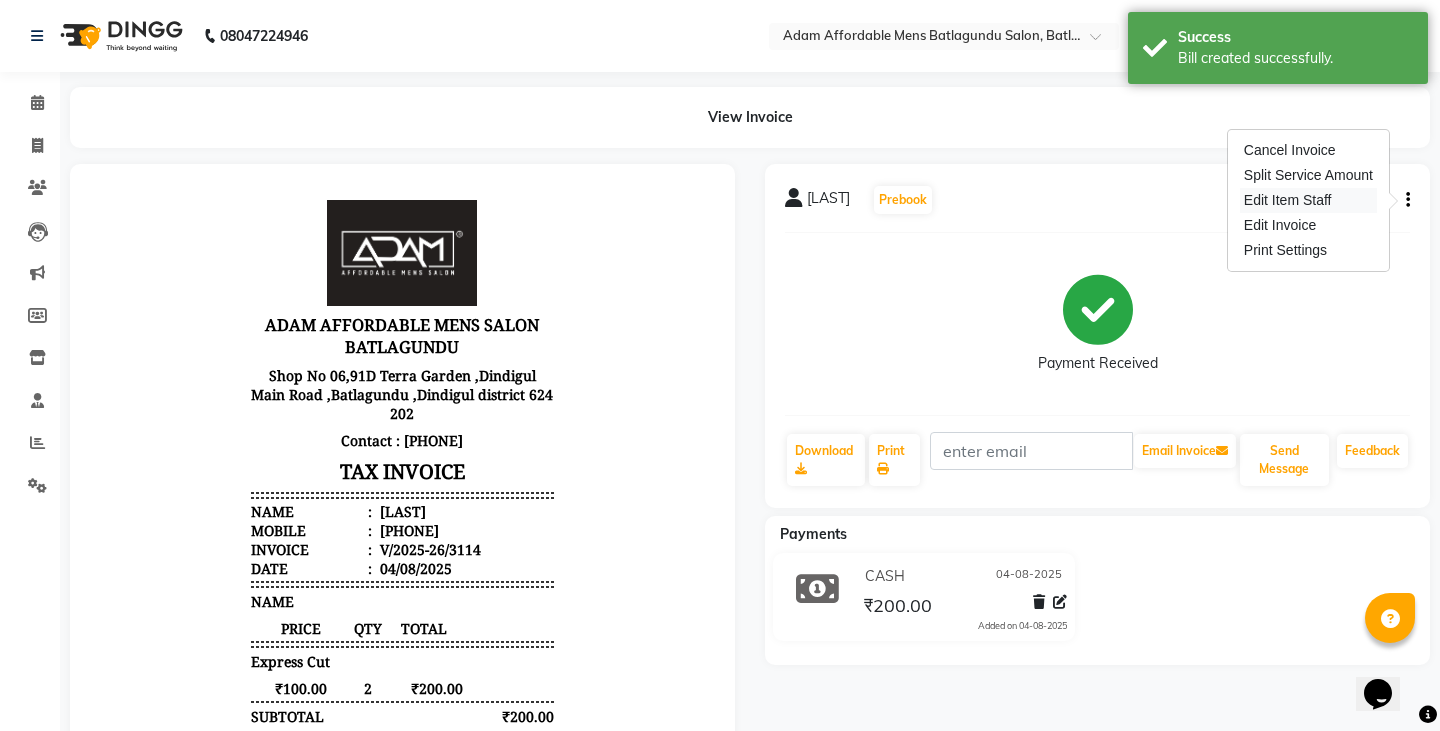 select on "84061" 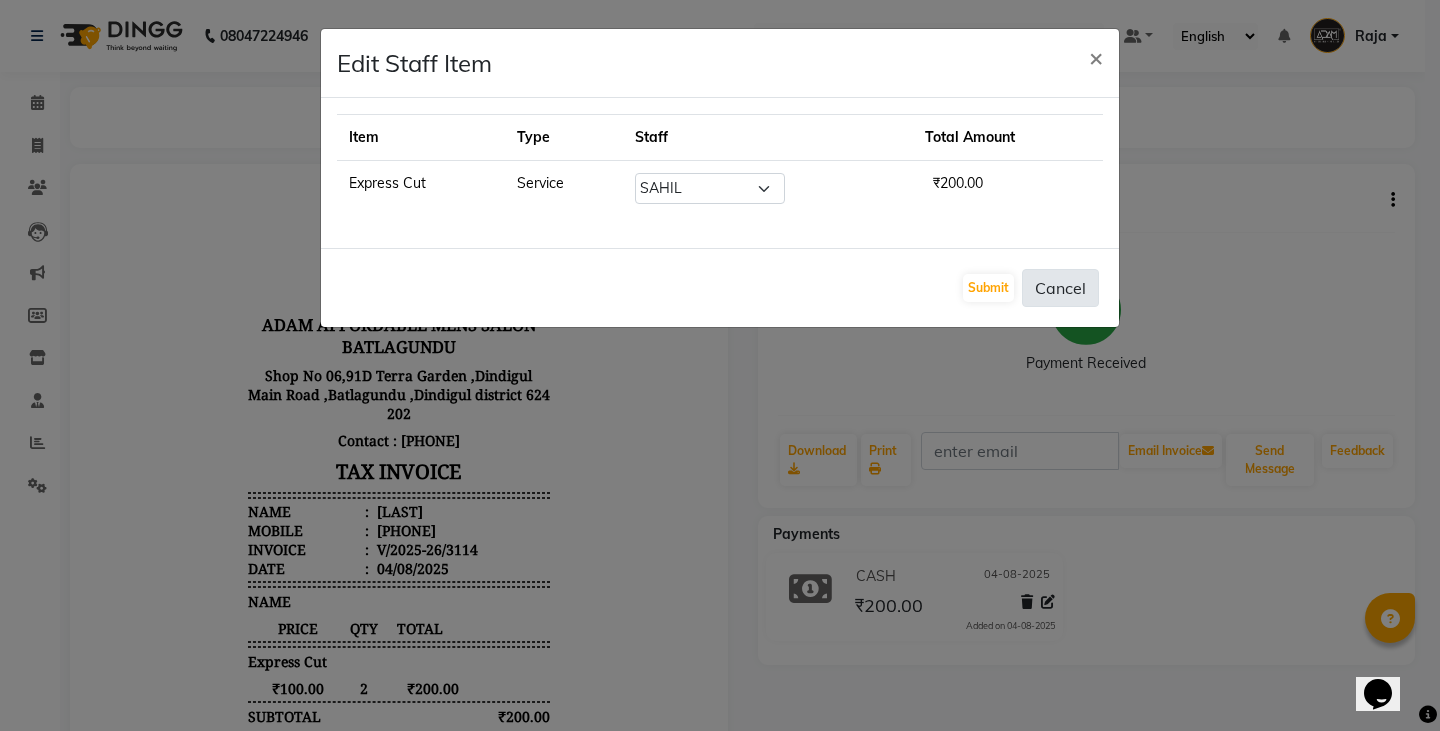 drag, startPoint x: 1108, startPoint y: 286, endPoint x: 1088, endPoint y: 287, distance: 20.024984 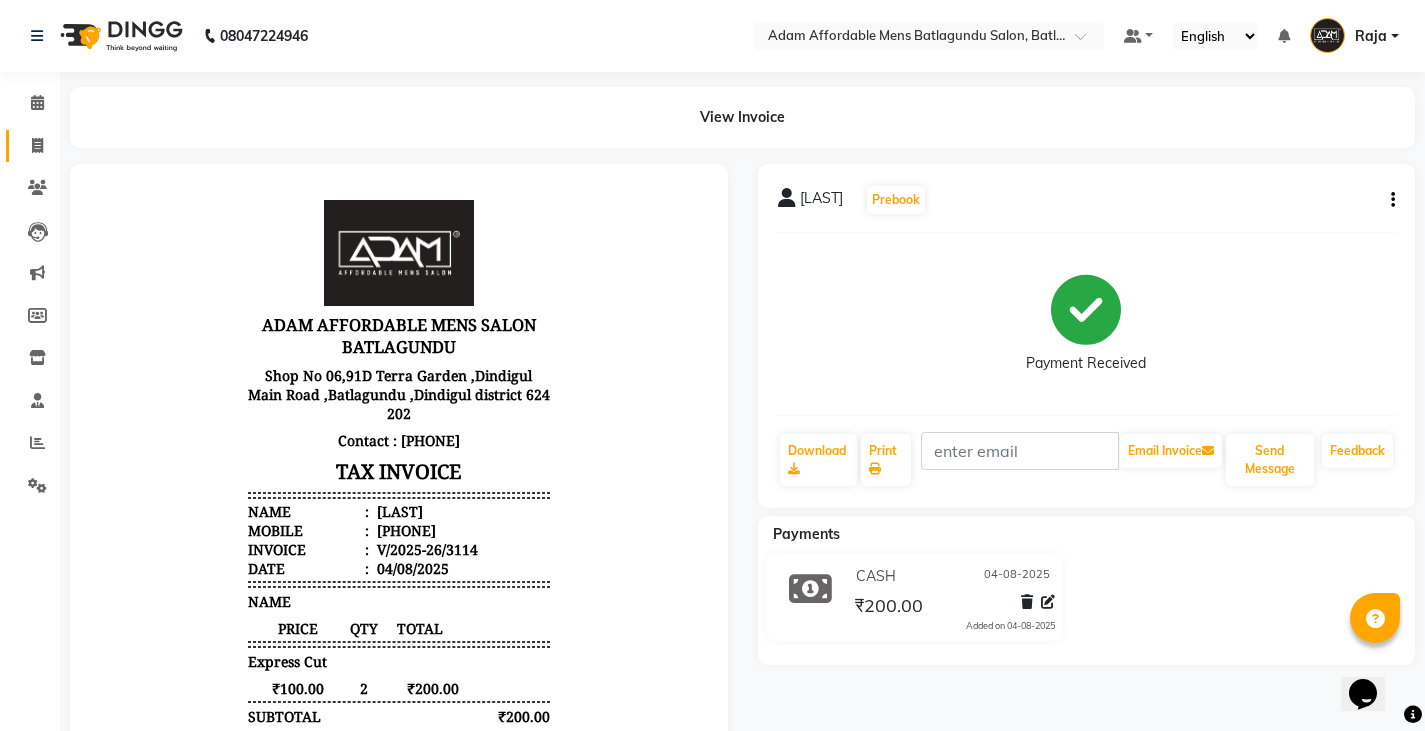 click 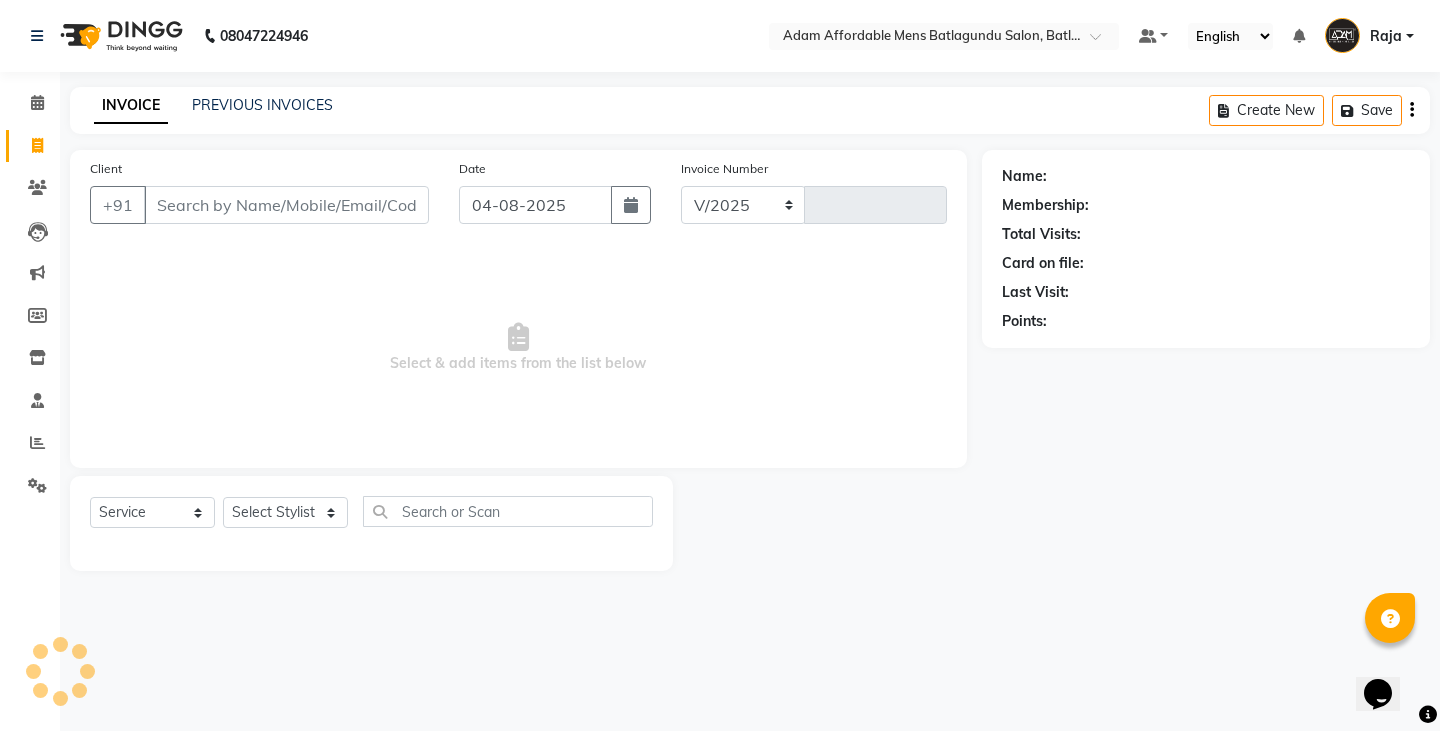 select on "8213" 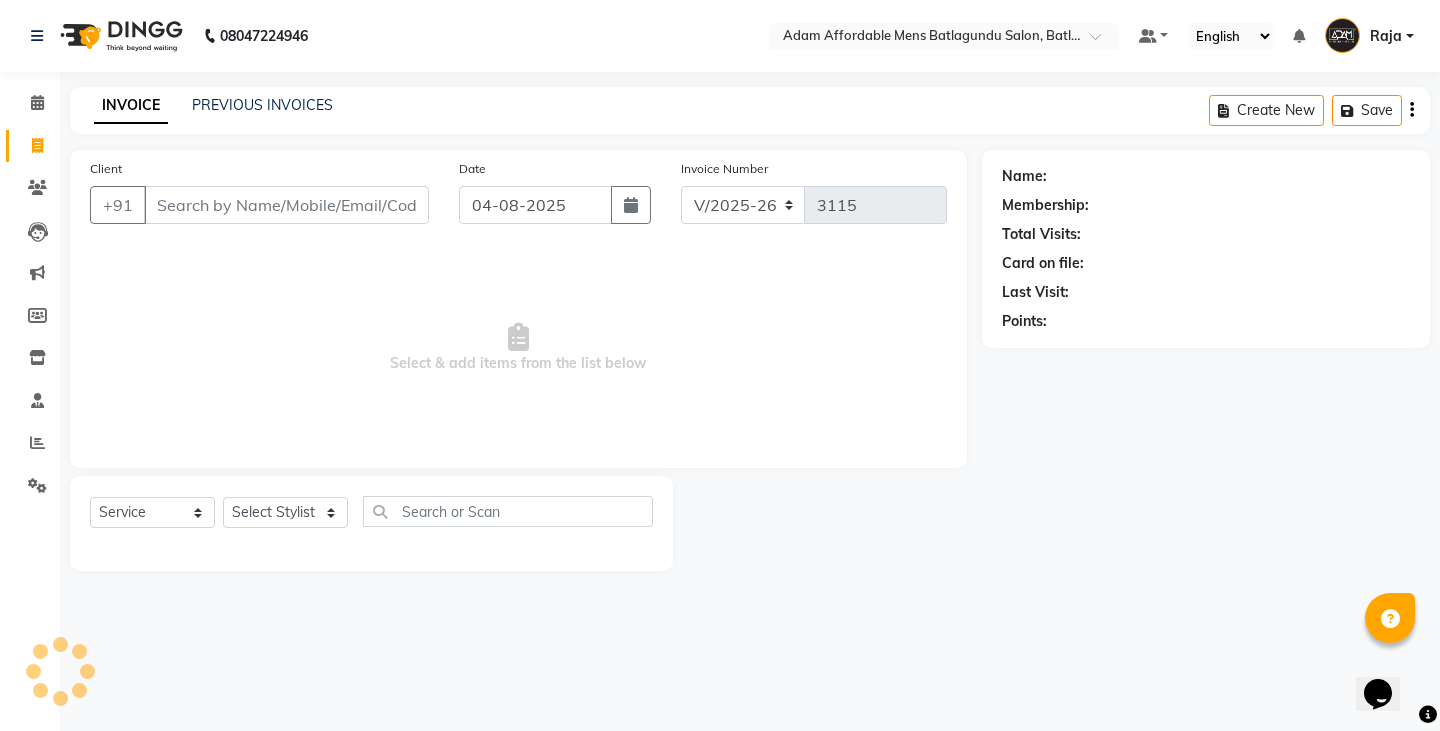 click on "Client" at bounding box center (286, 205) 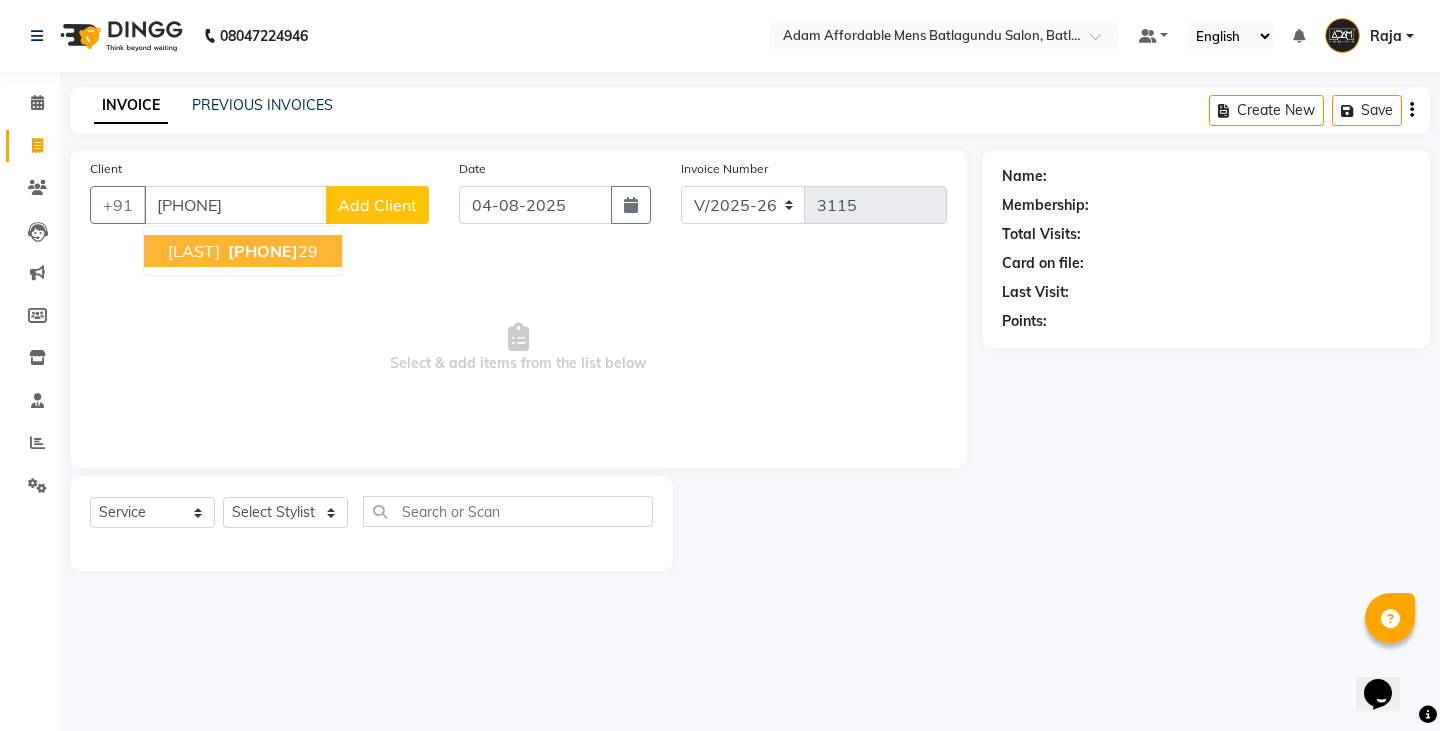 click on "[PHONE]" at bounding box center (263, 251) 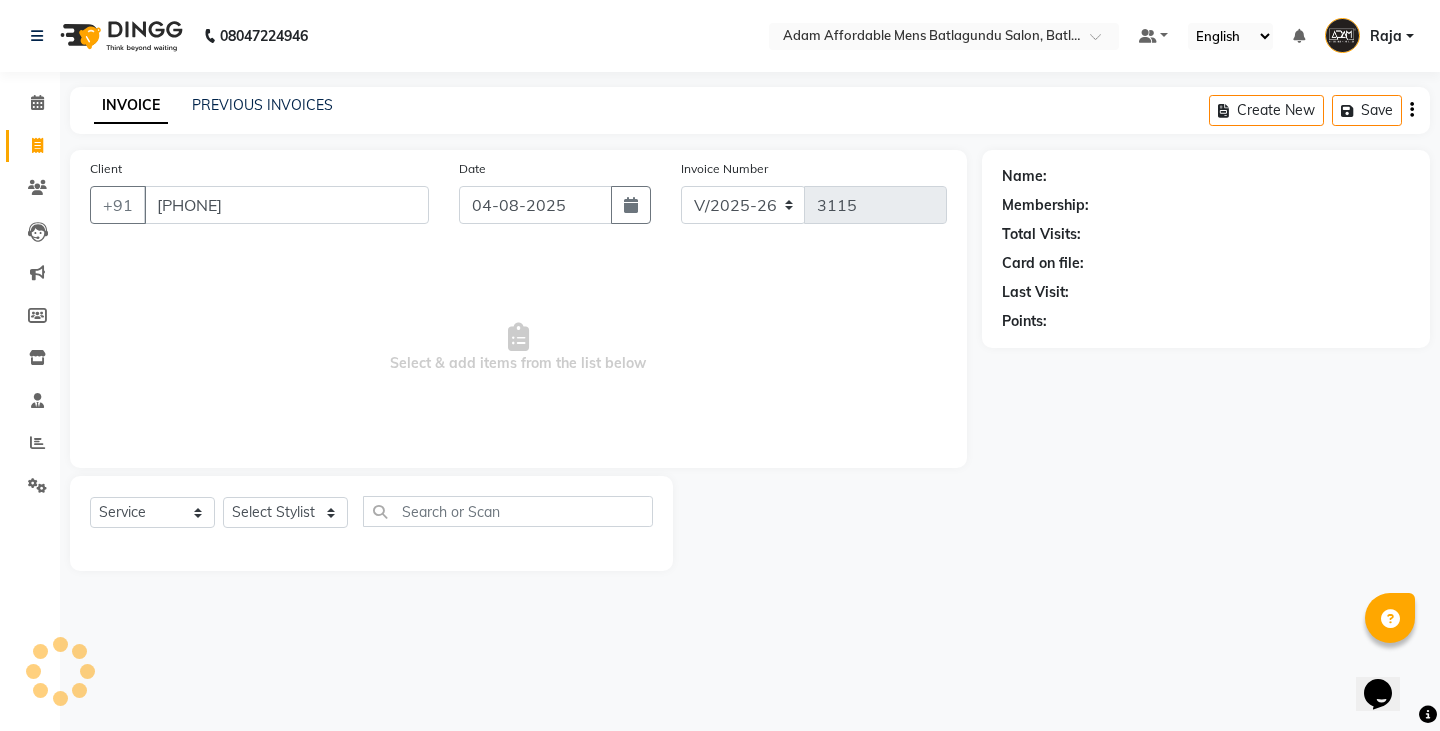 type on "[PHONE]" 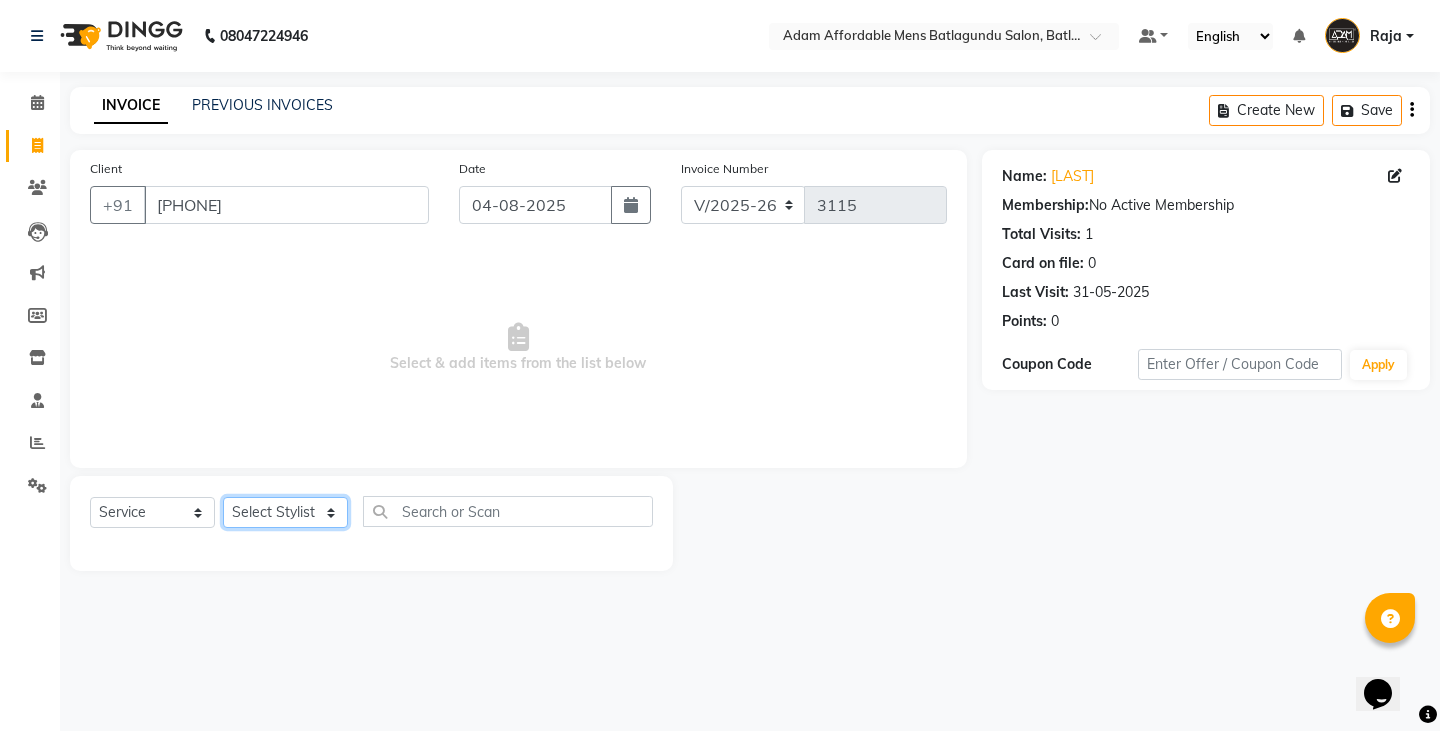 click on "Select Stylist Admin Anish Ovesh Raja SAHIL  SOHAIL SONU" 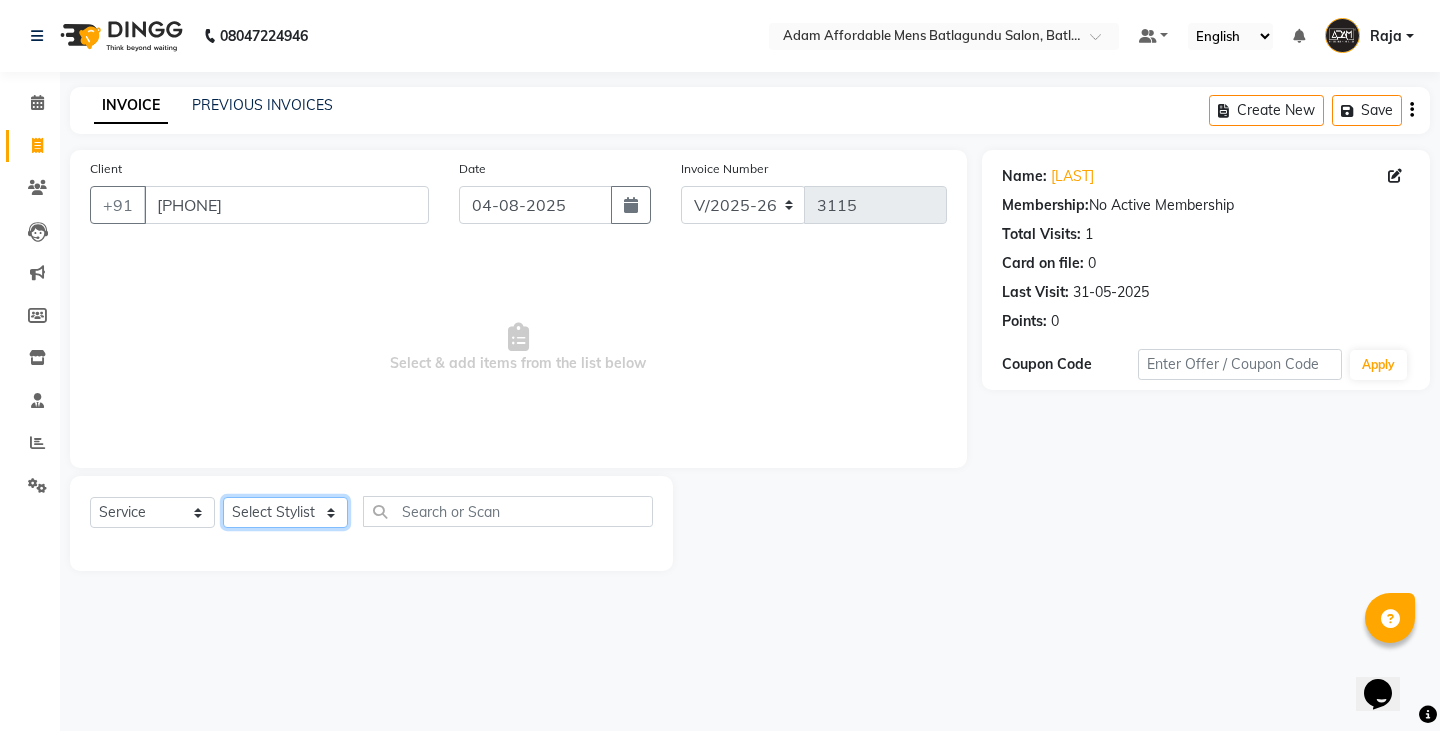 select on "84061" 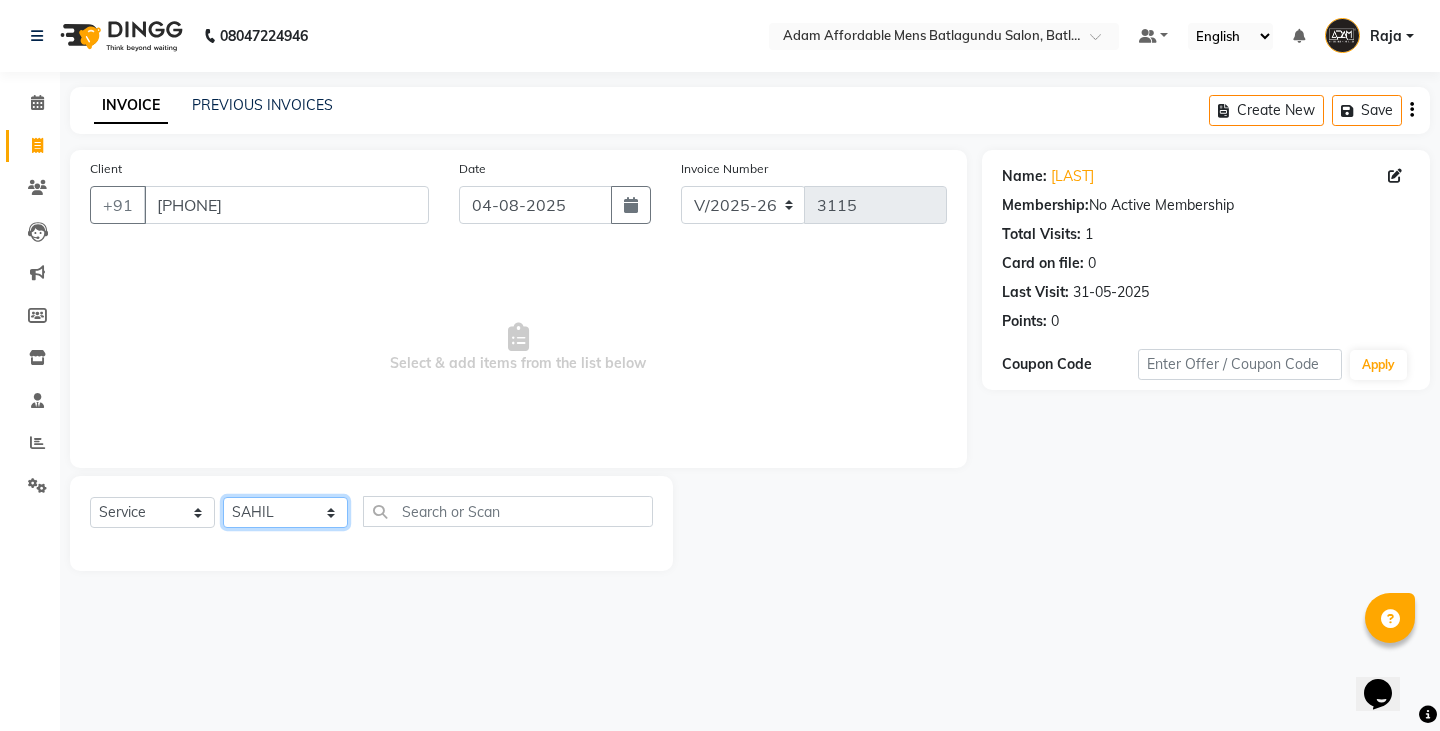 click on "Select Stylist Admin Anish Ovesh Raja SAHIL  SOHAIL SONU" 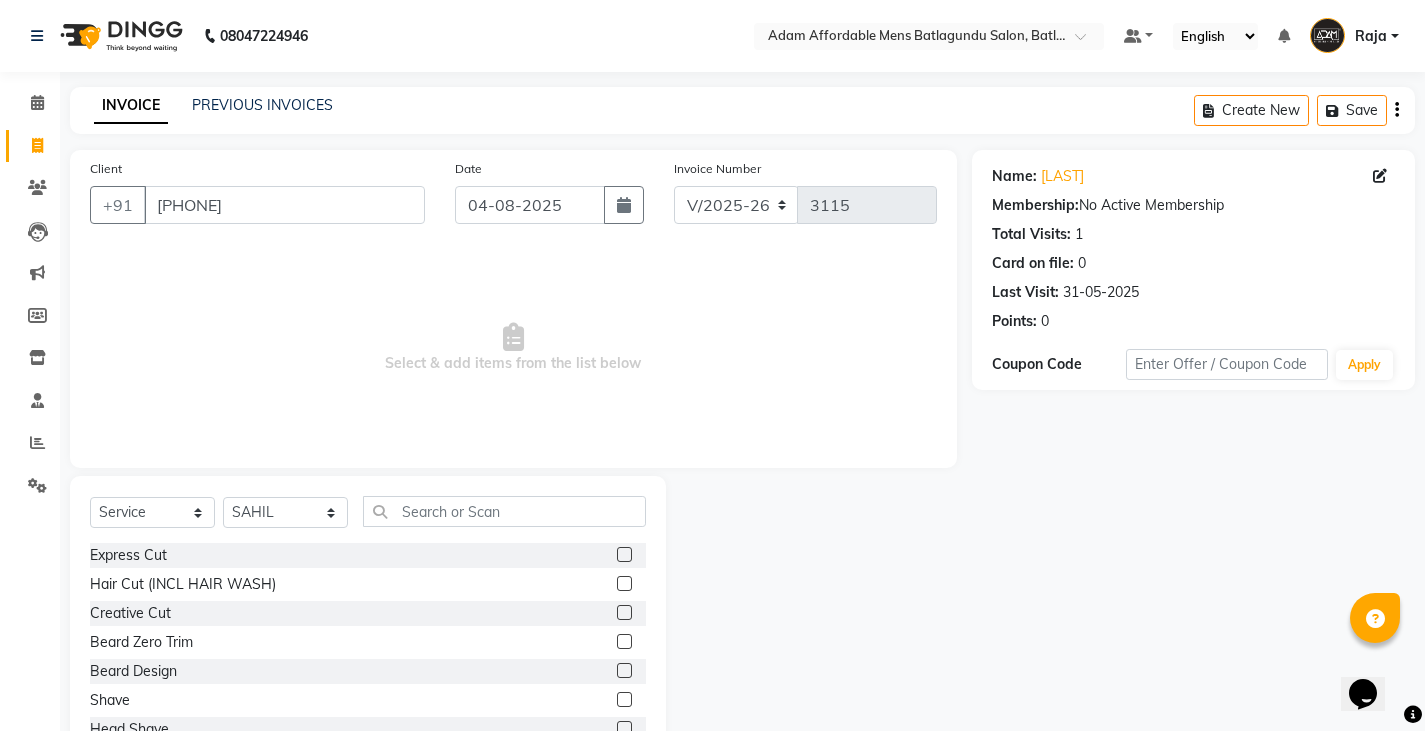 click 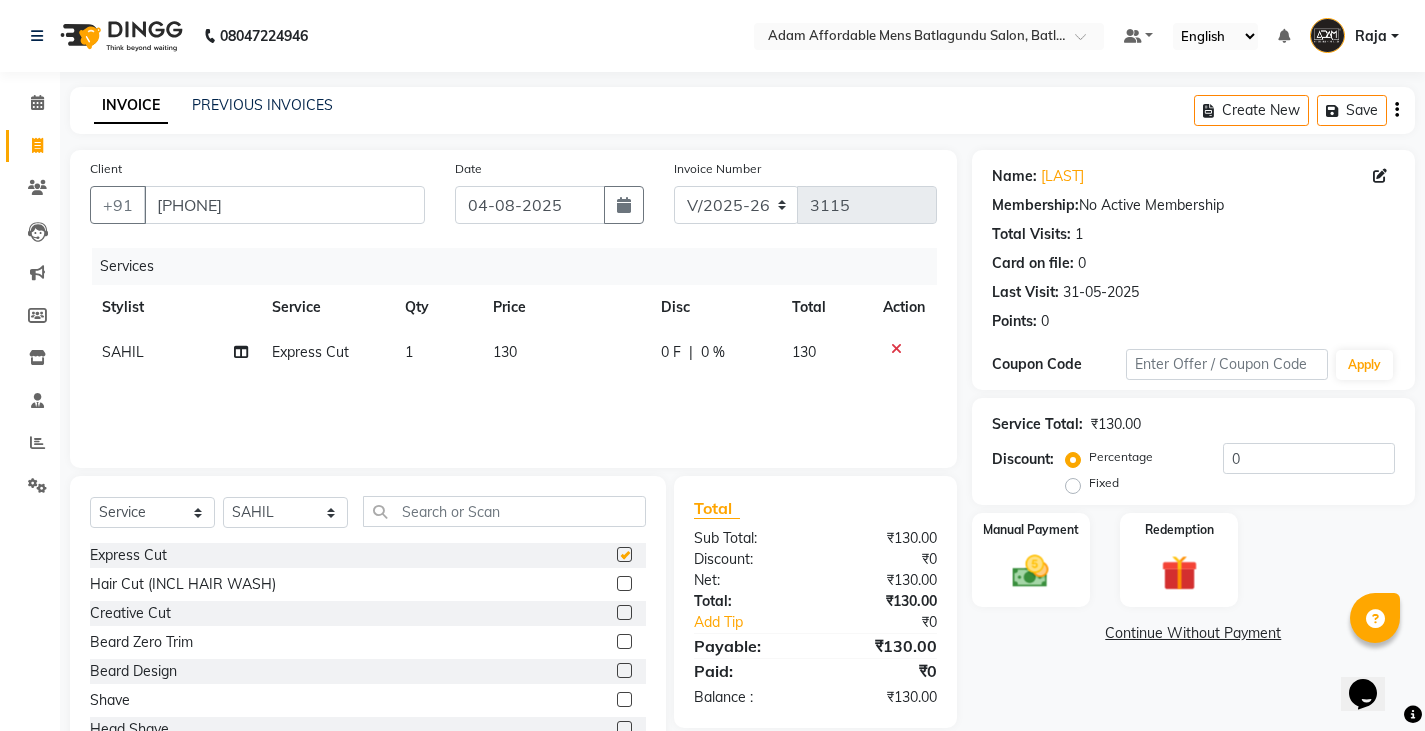 checkbox on "false" 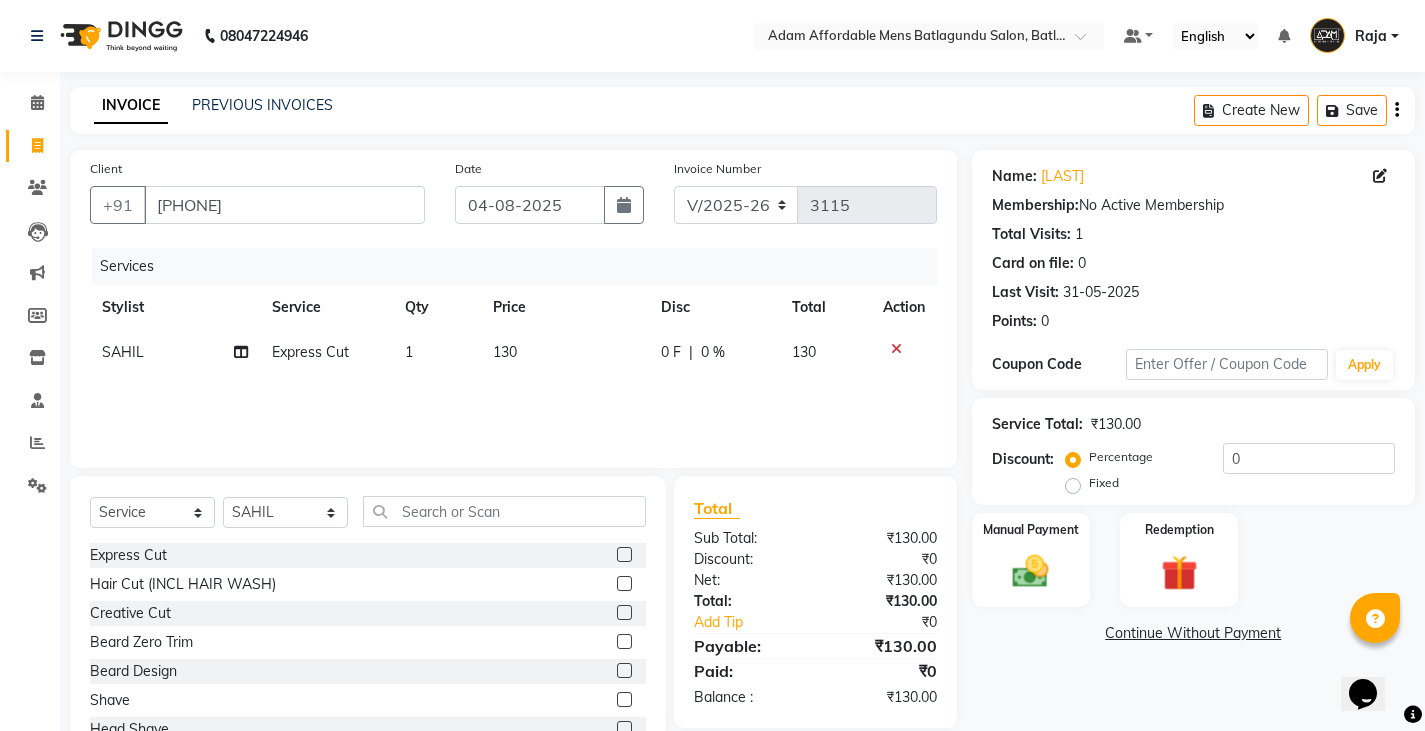 click on "130" 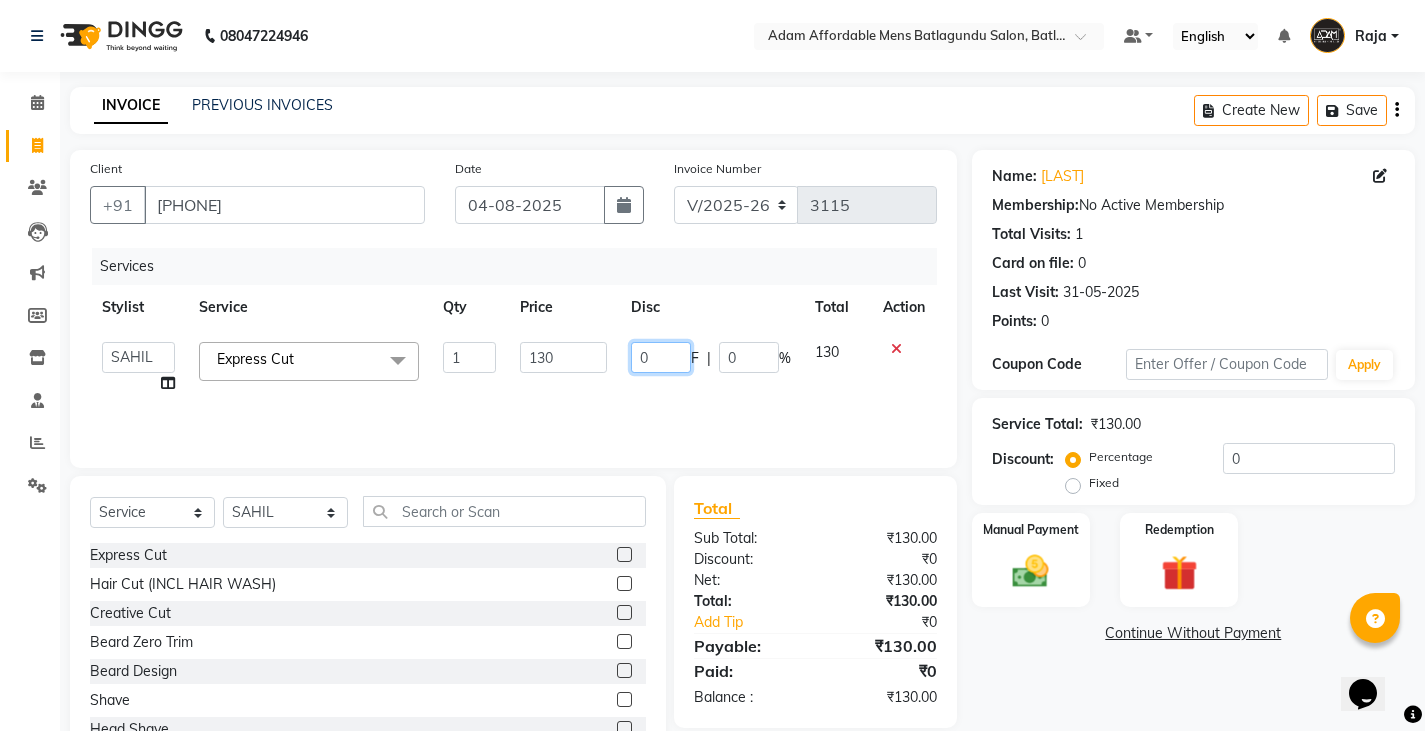 click on "0" 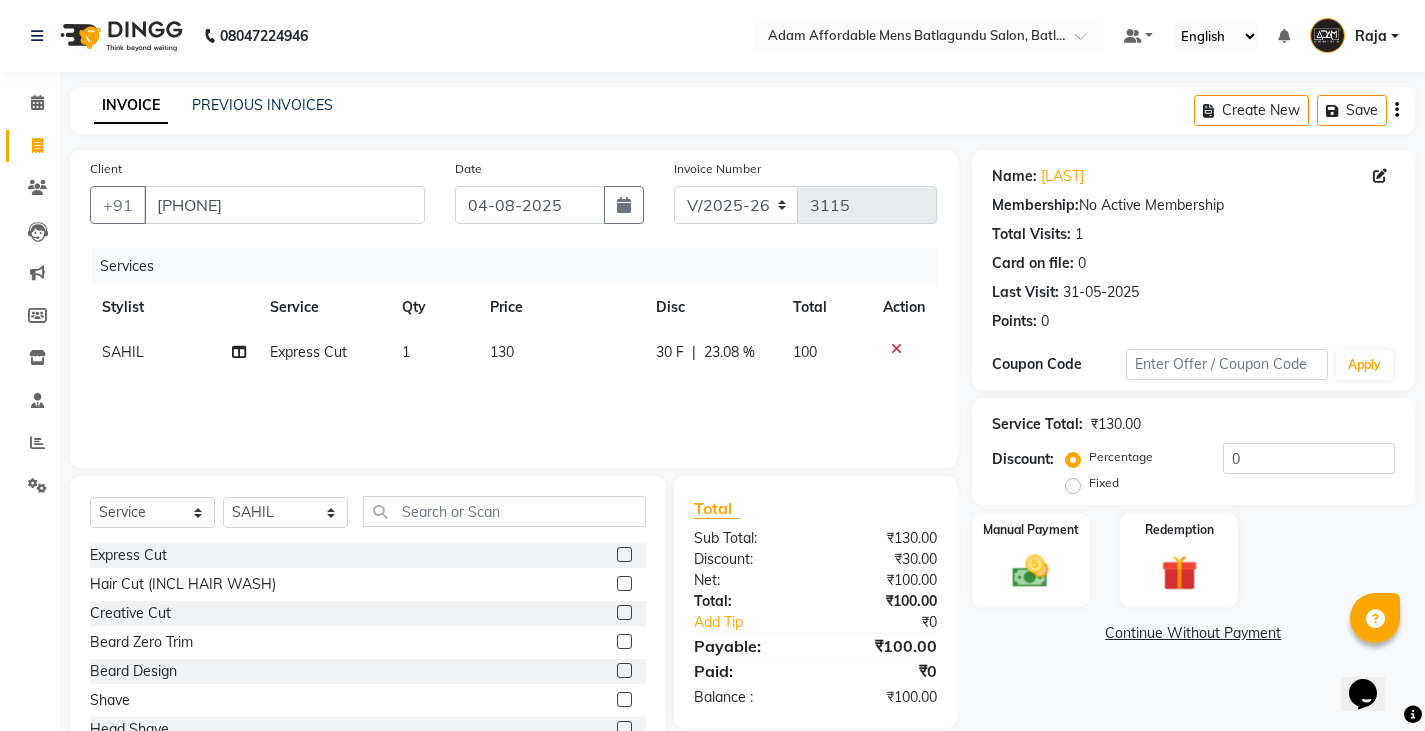 drag, startPoint x: 585, startPoint y: 411, endPoint x: 671, endPoint y: 403, distance: 86.37129 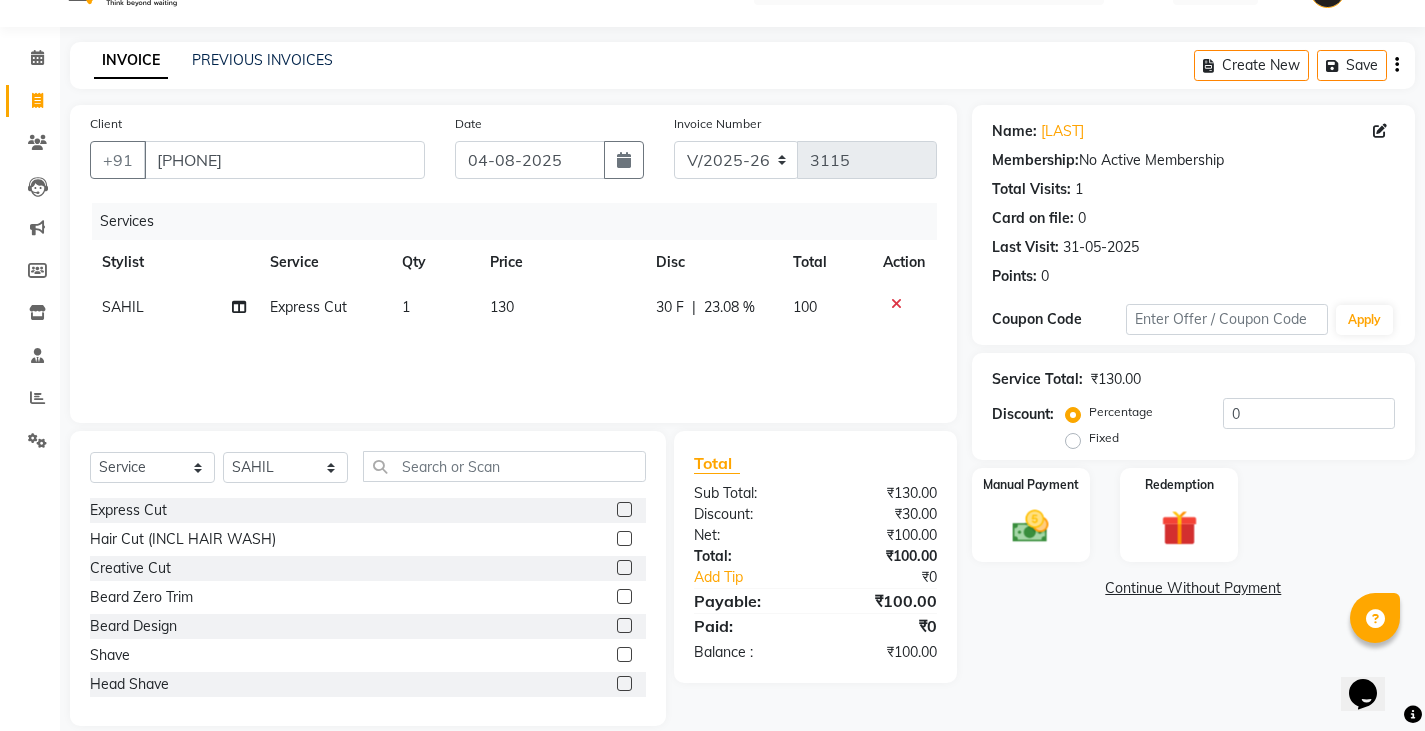 scroll, scrollTop: 70, scrollLeft: 0, axis: vertical 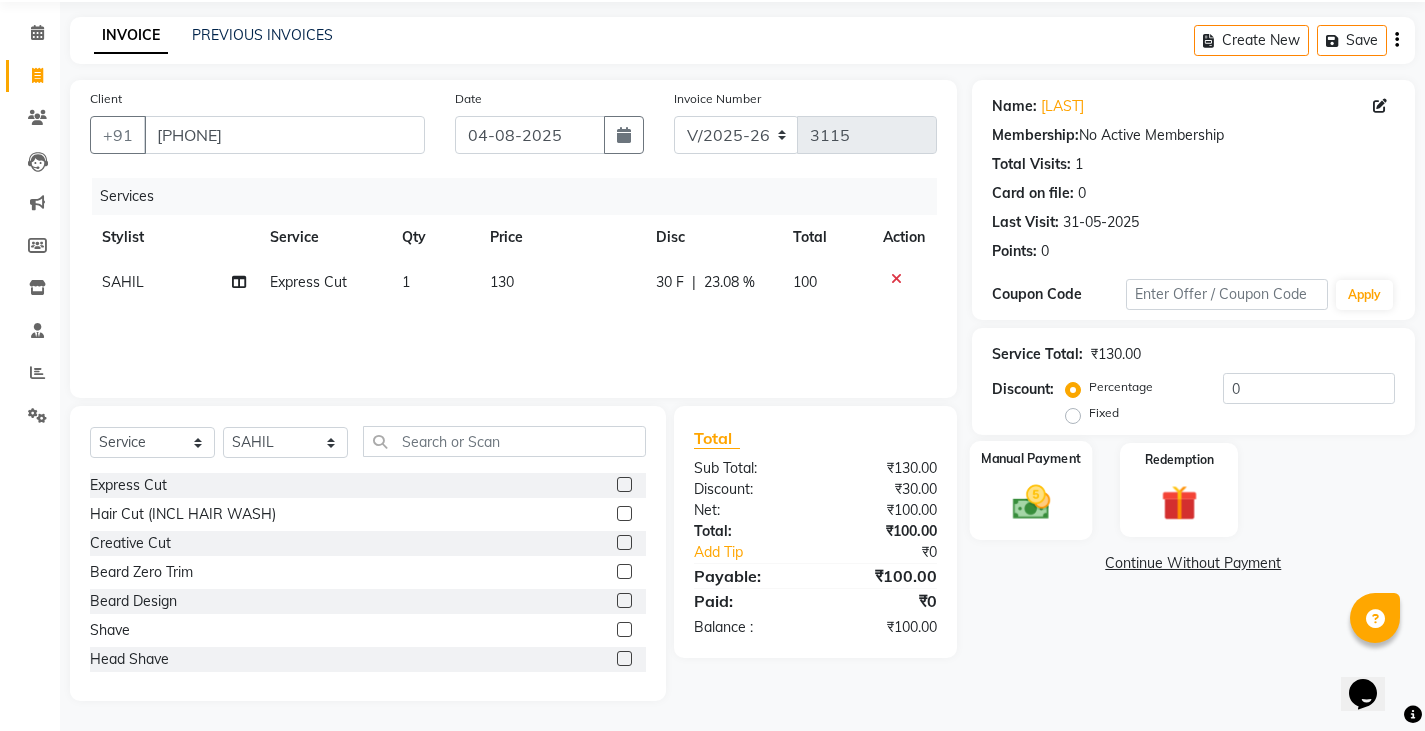 click 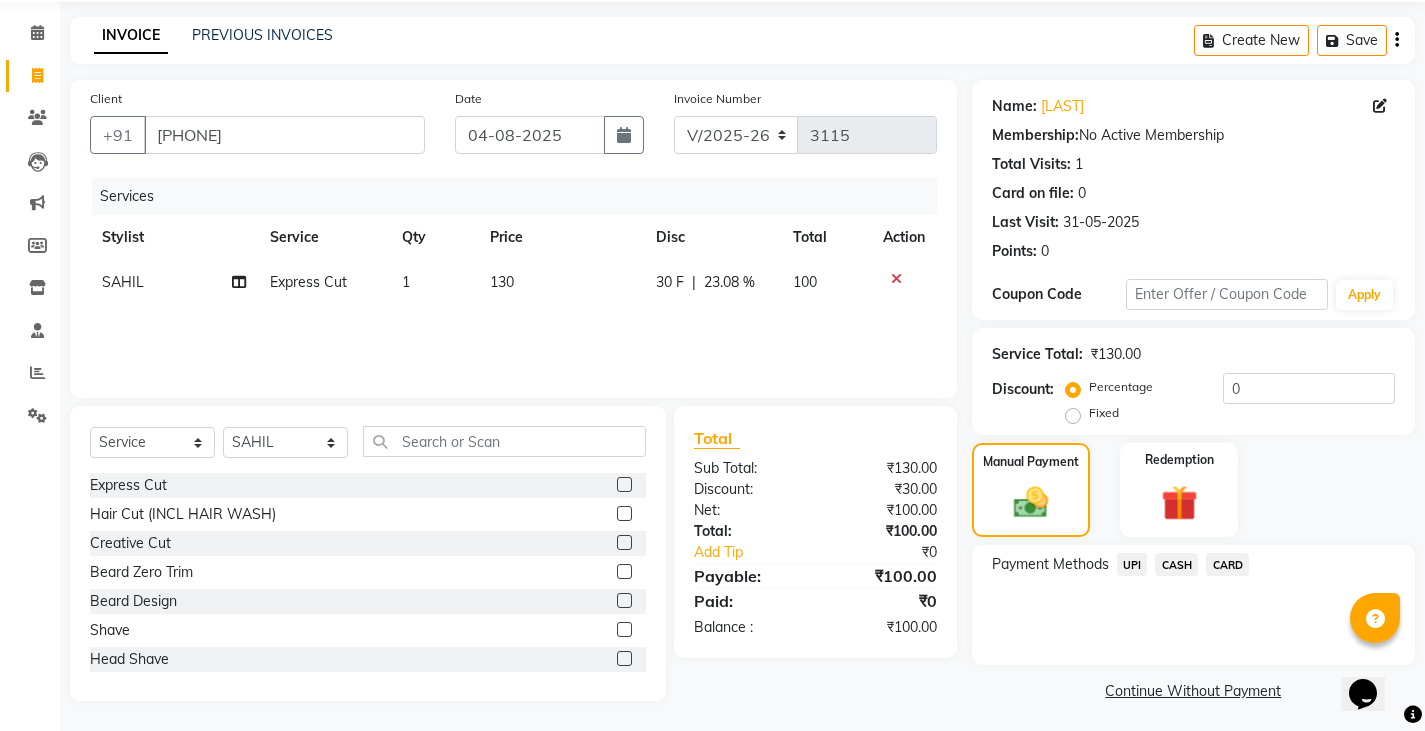 click on "CASH" 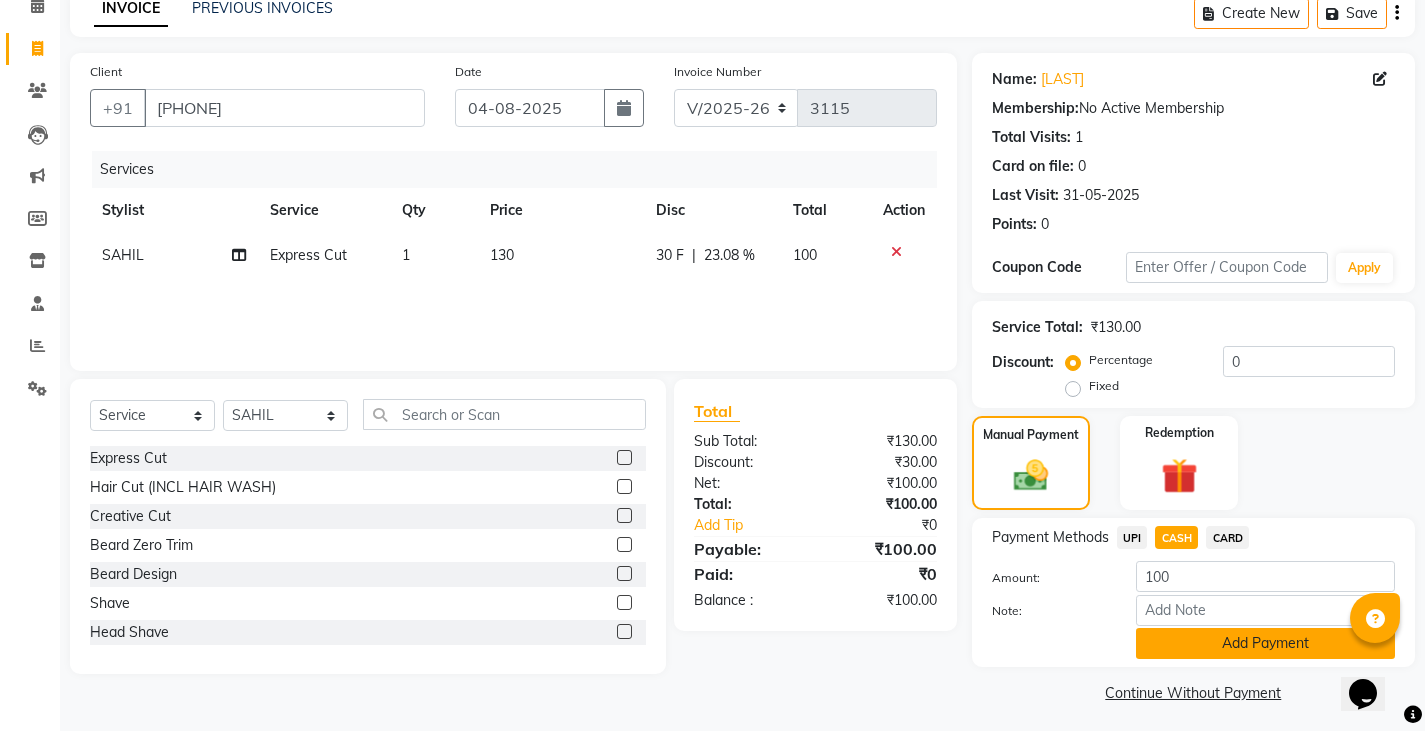 scroll, scrollTop: 104, scrollLeft: 0, axis: vertical 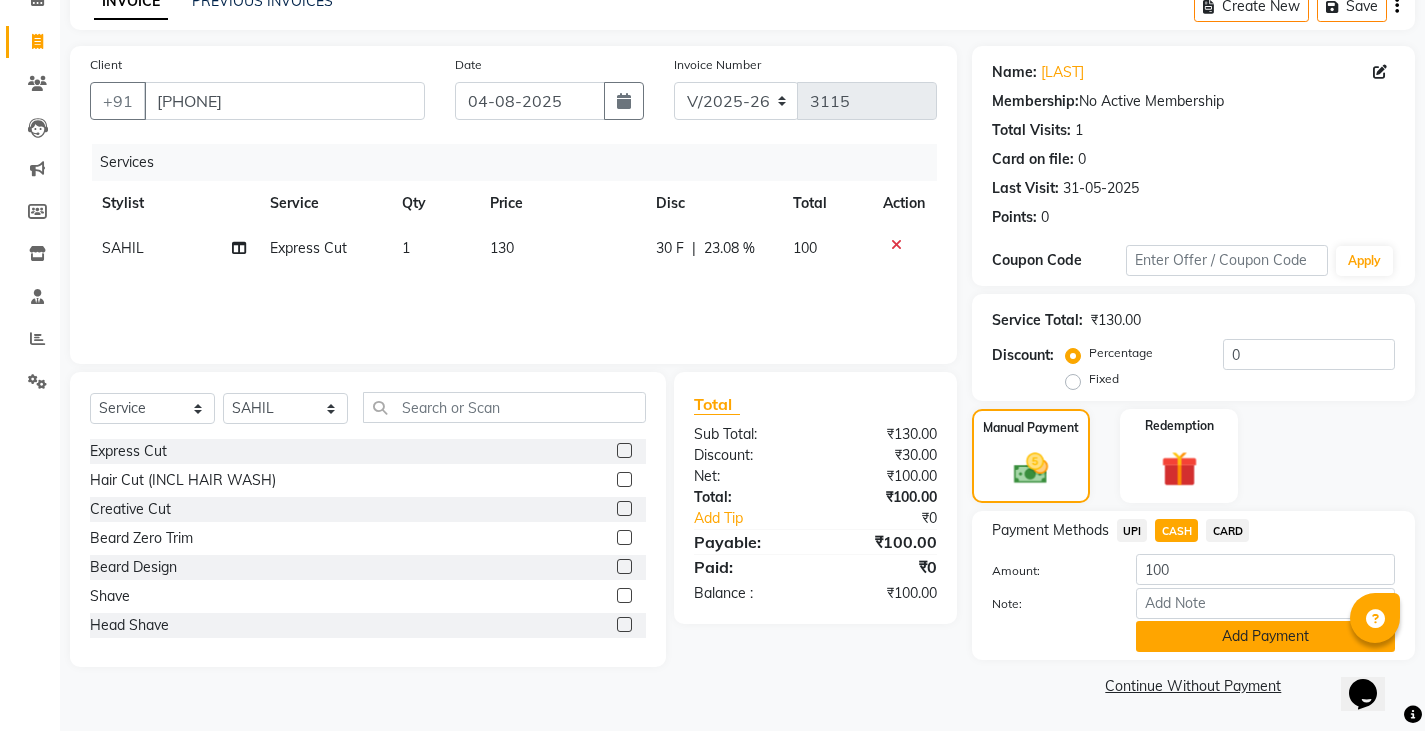 click on "Add Payment" 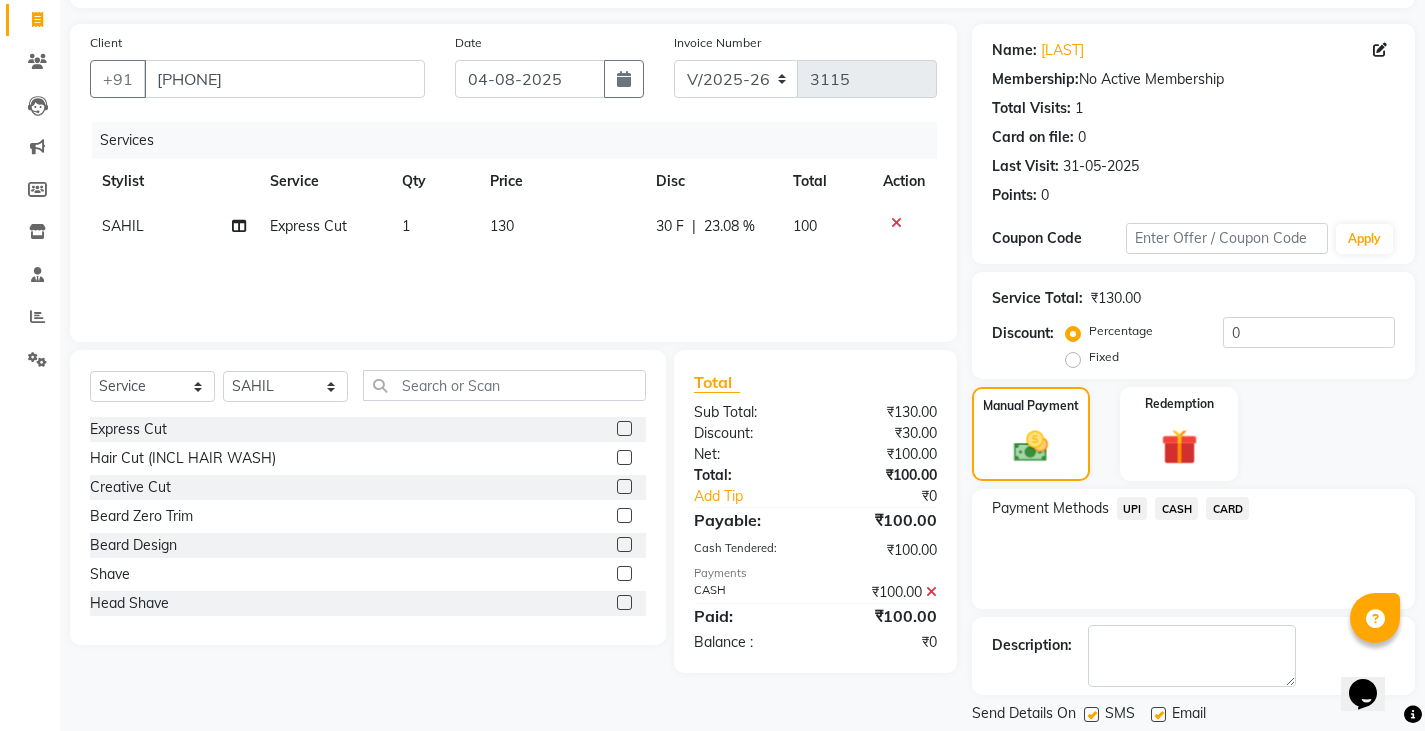scroll, scrollTop: 188, scrollLeft: 0, axis: vertical 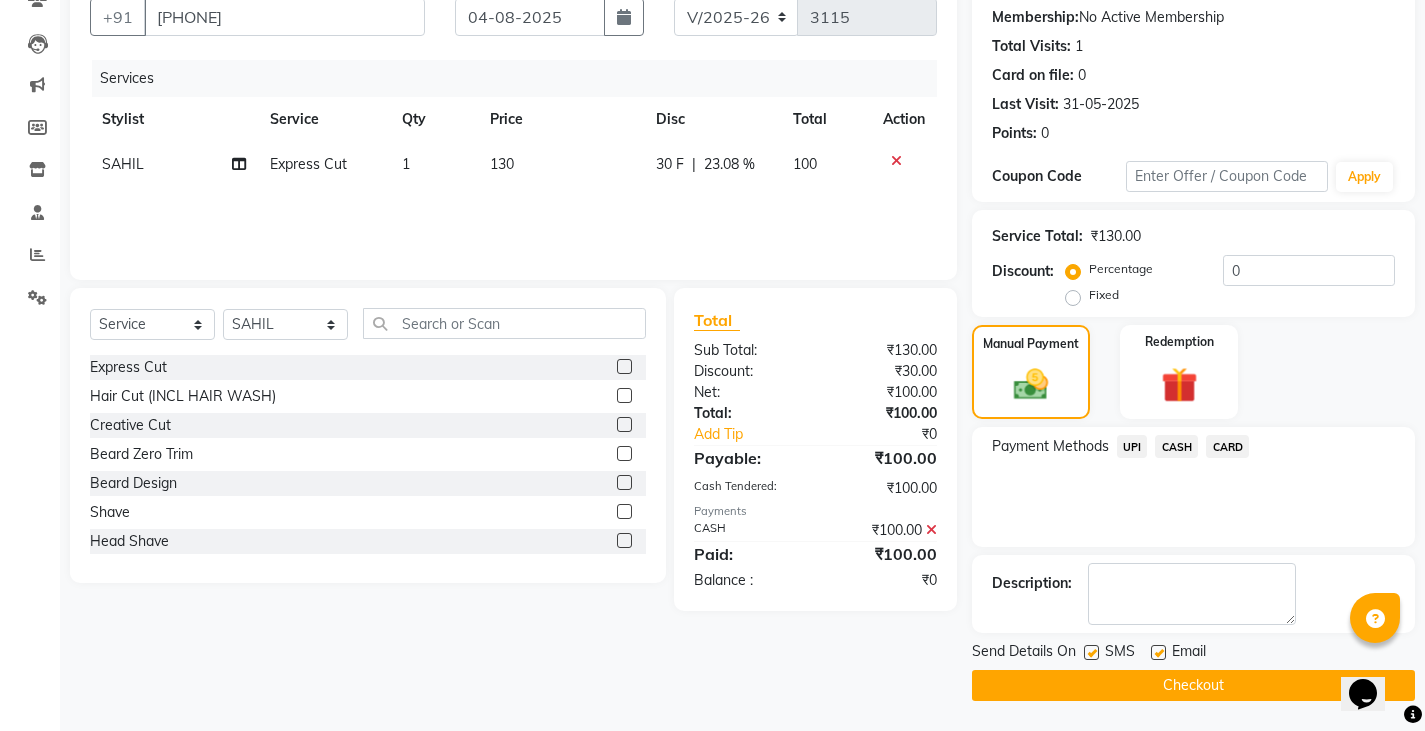 click on "Checkout" 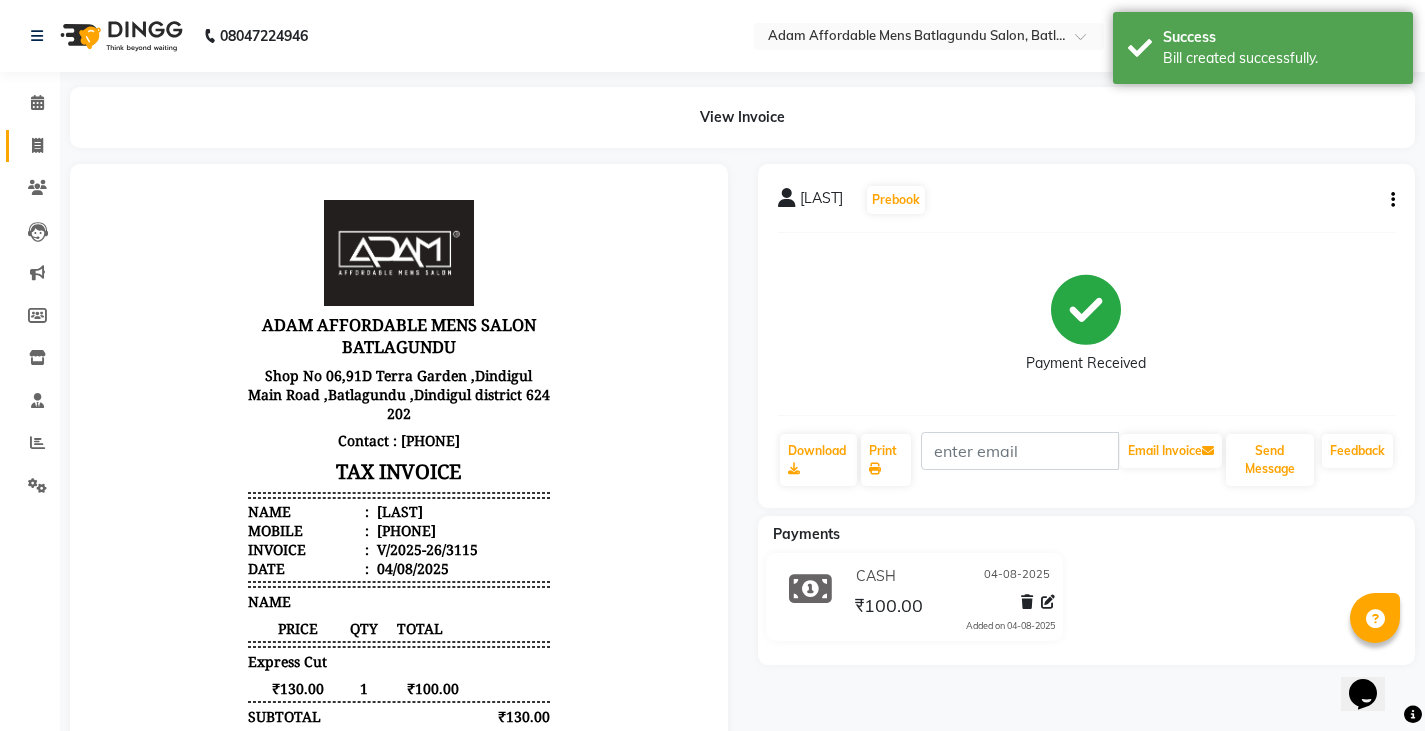 scroll, scrollTop: 0, scrollLeft: 0, axis: both 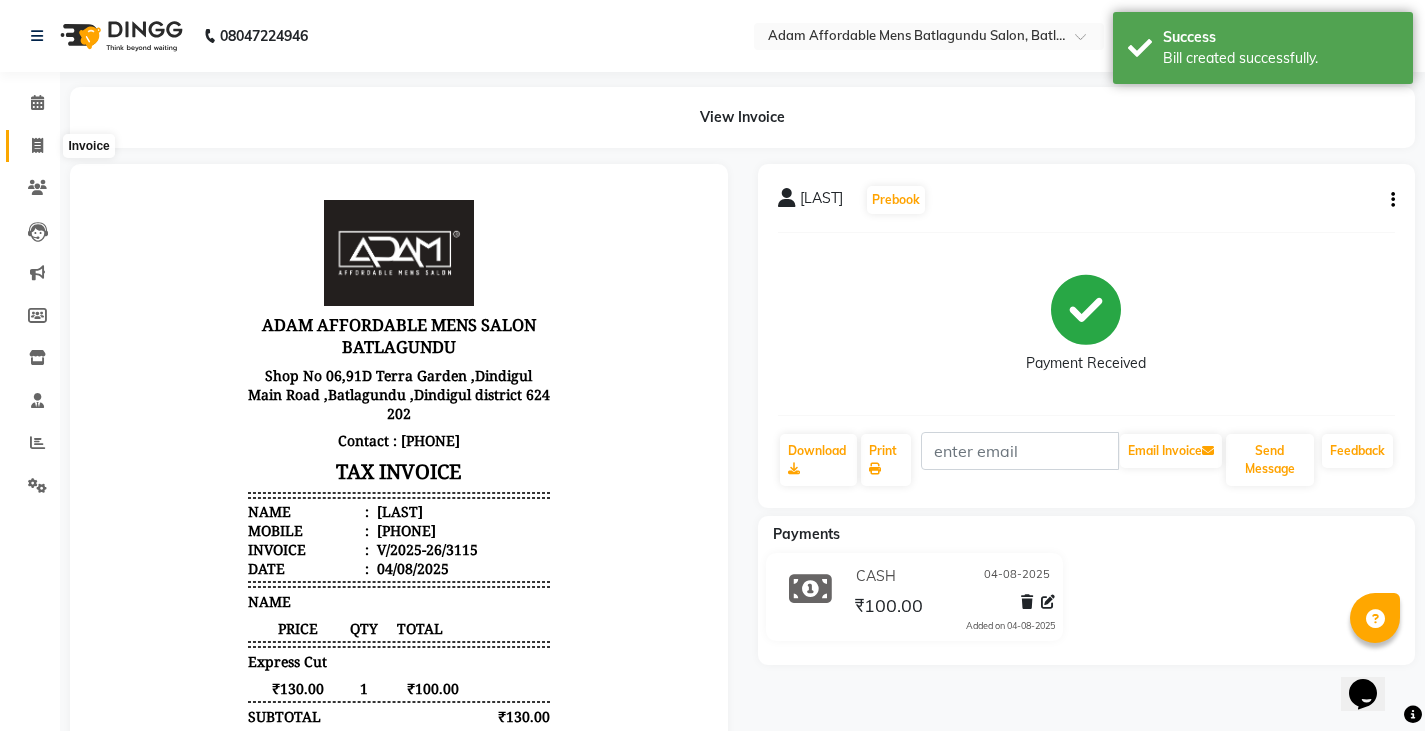 click 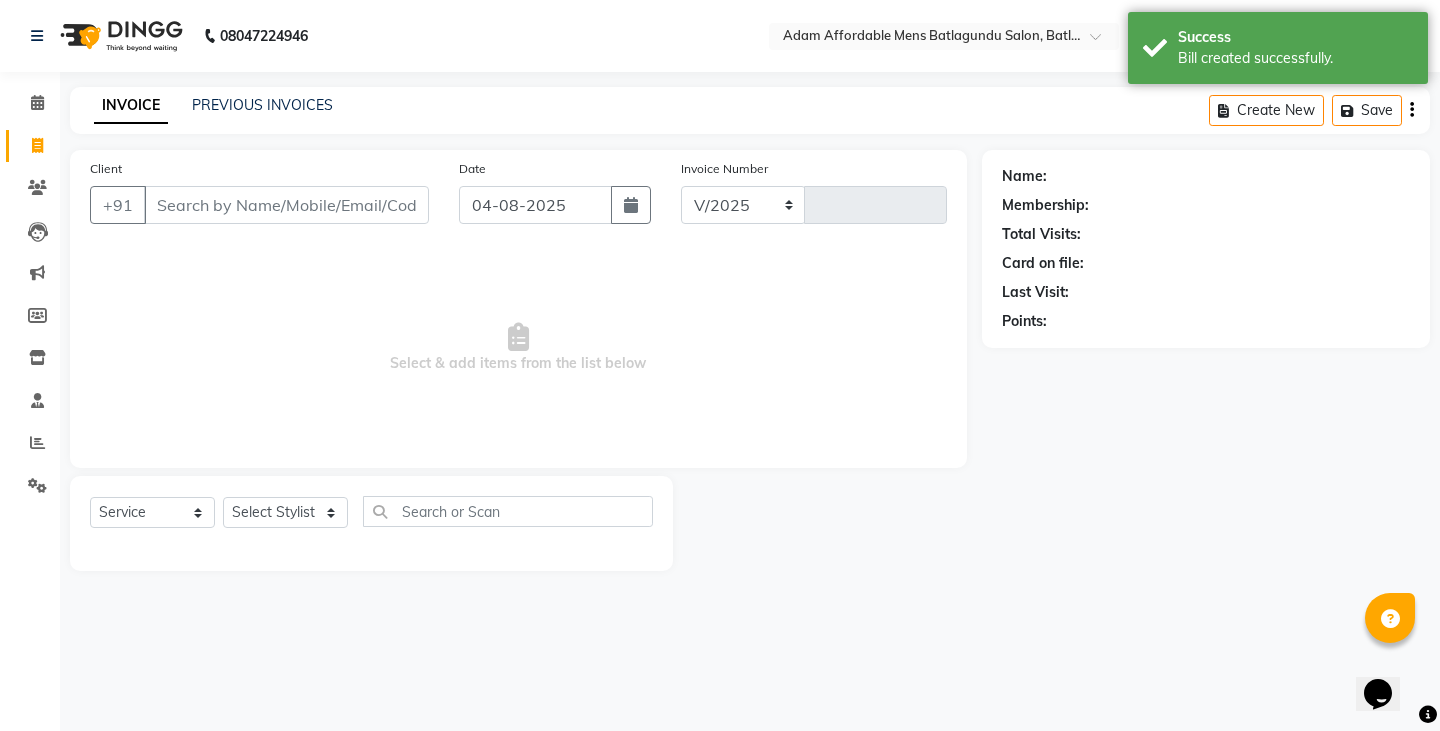 select on "8213" 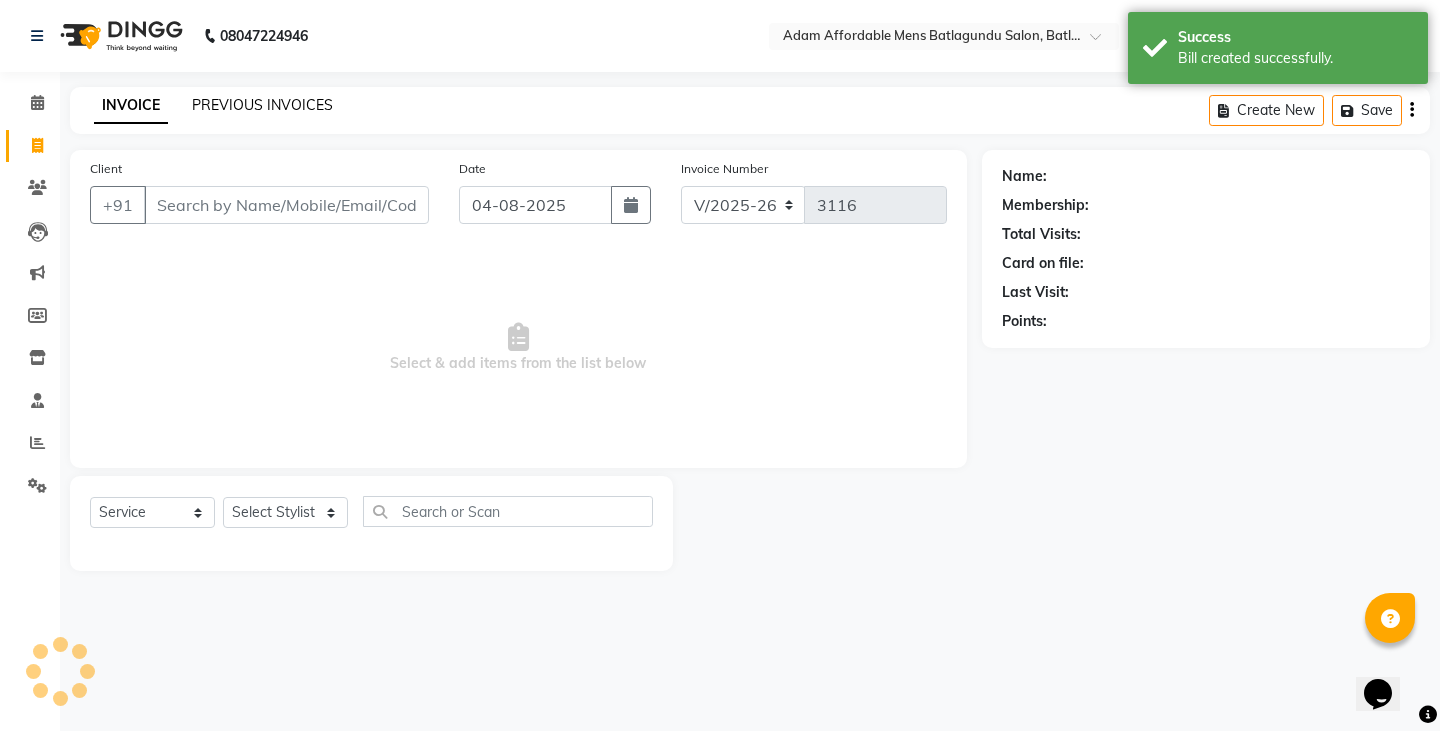 click on "PREVIOUS INVOICES" 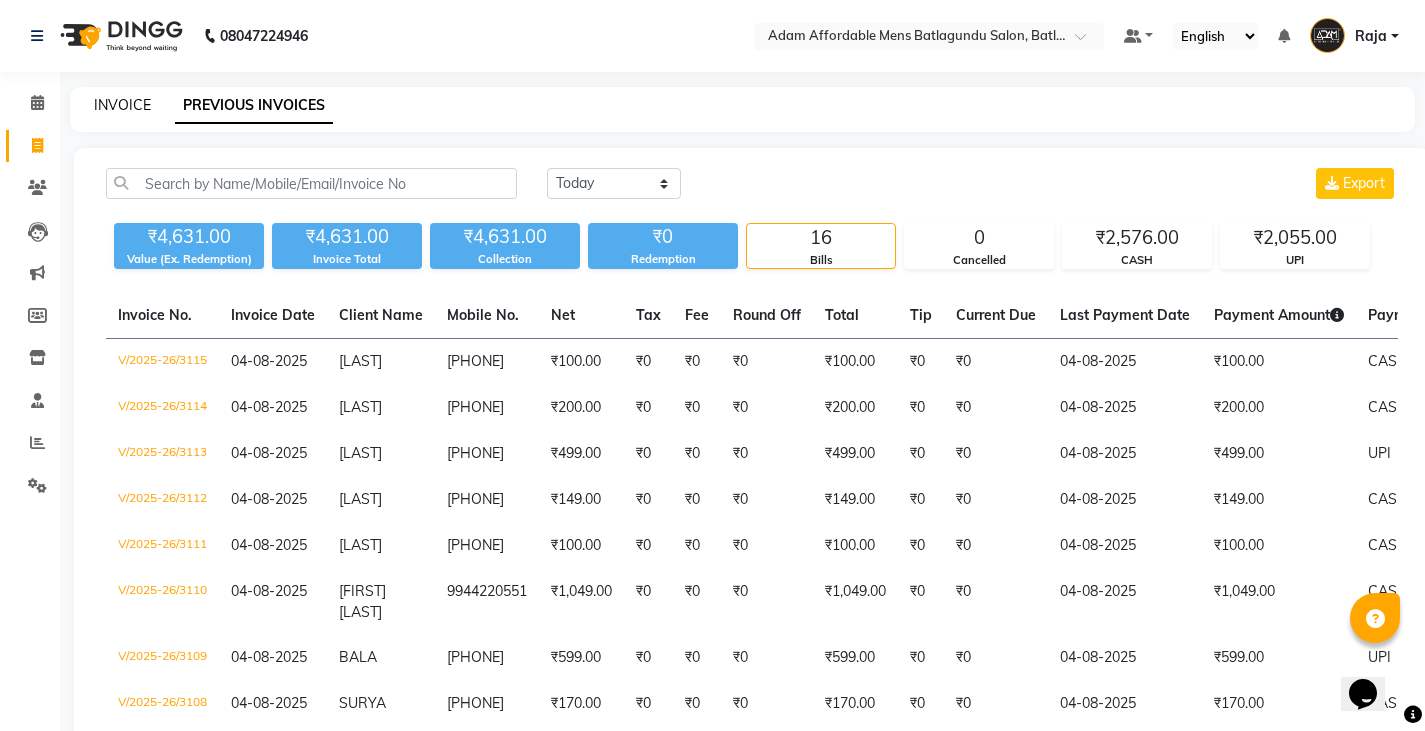 click on "INVOICE" 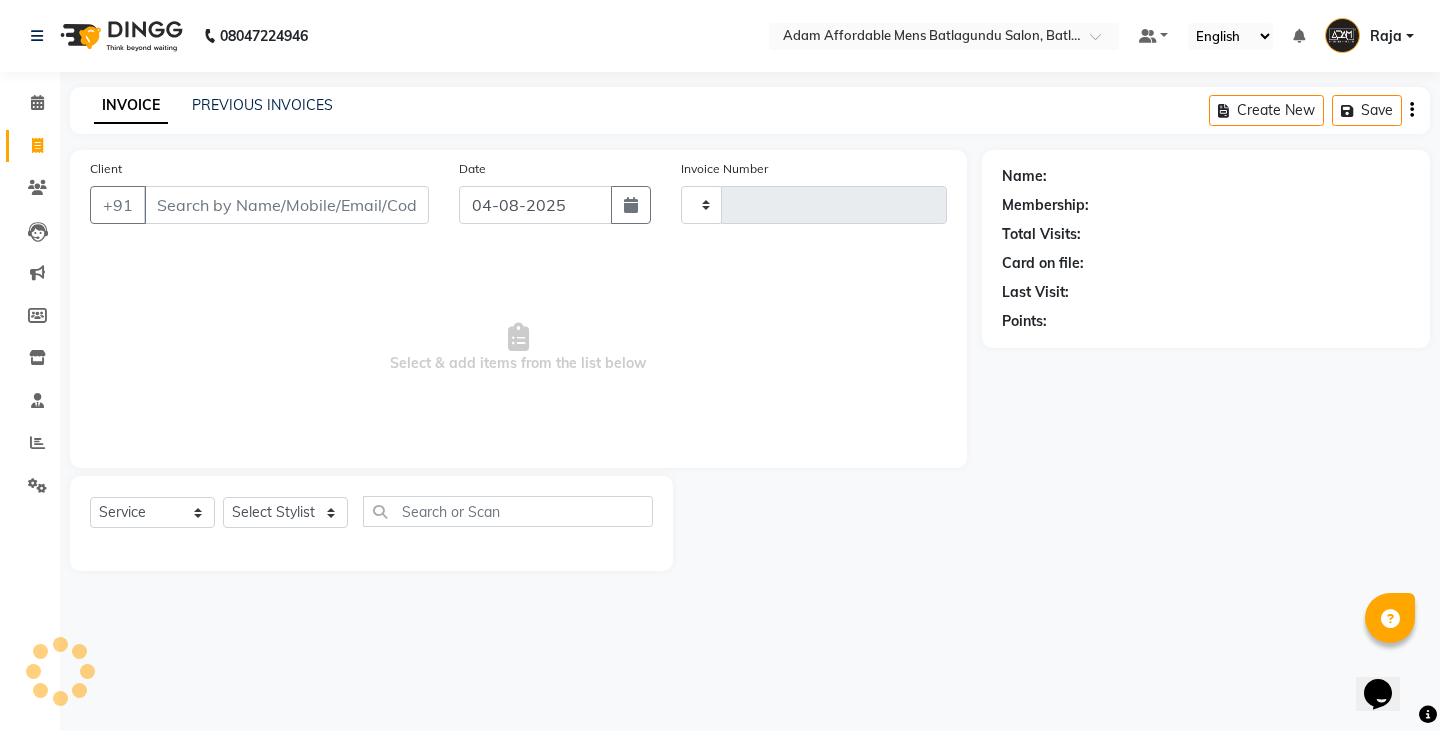 type on "3116" 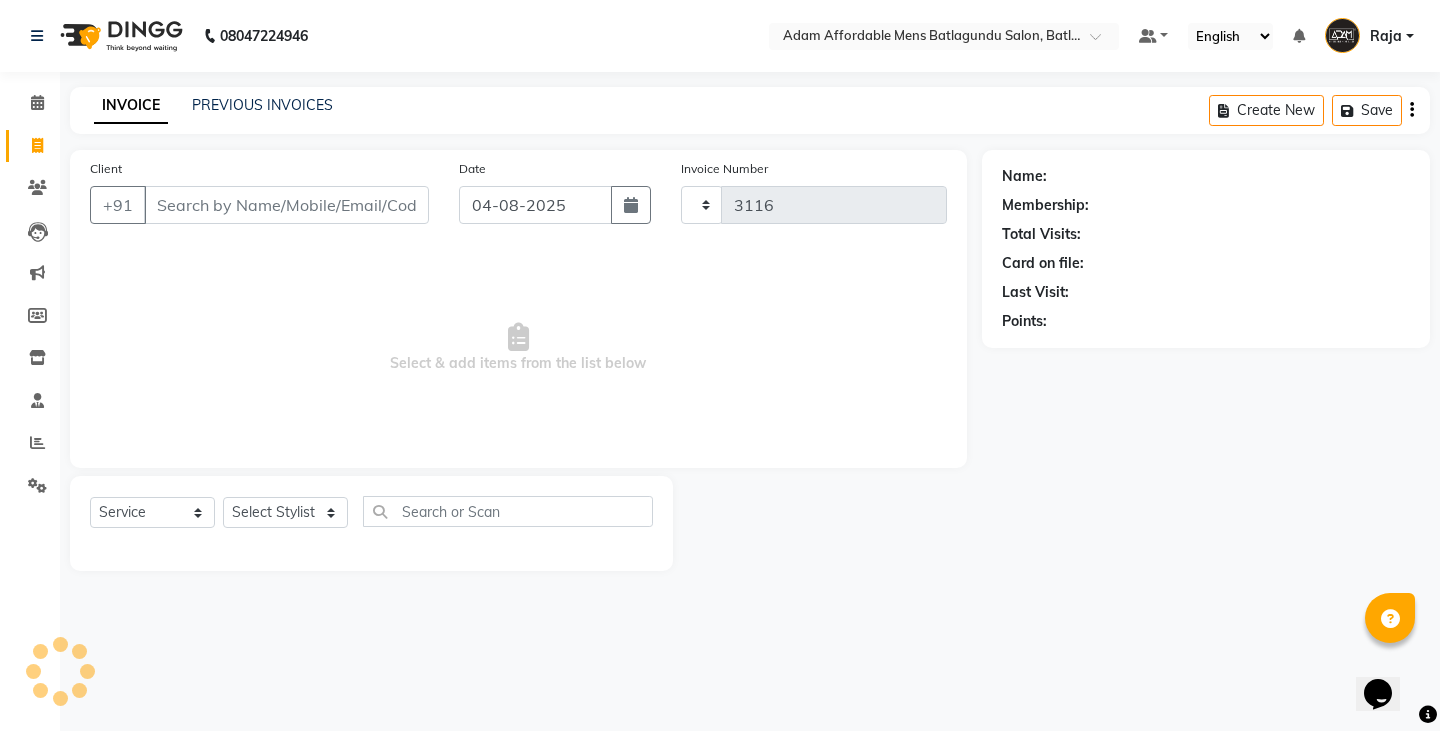 select on "8213" 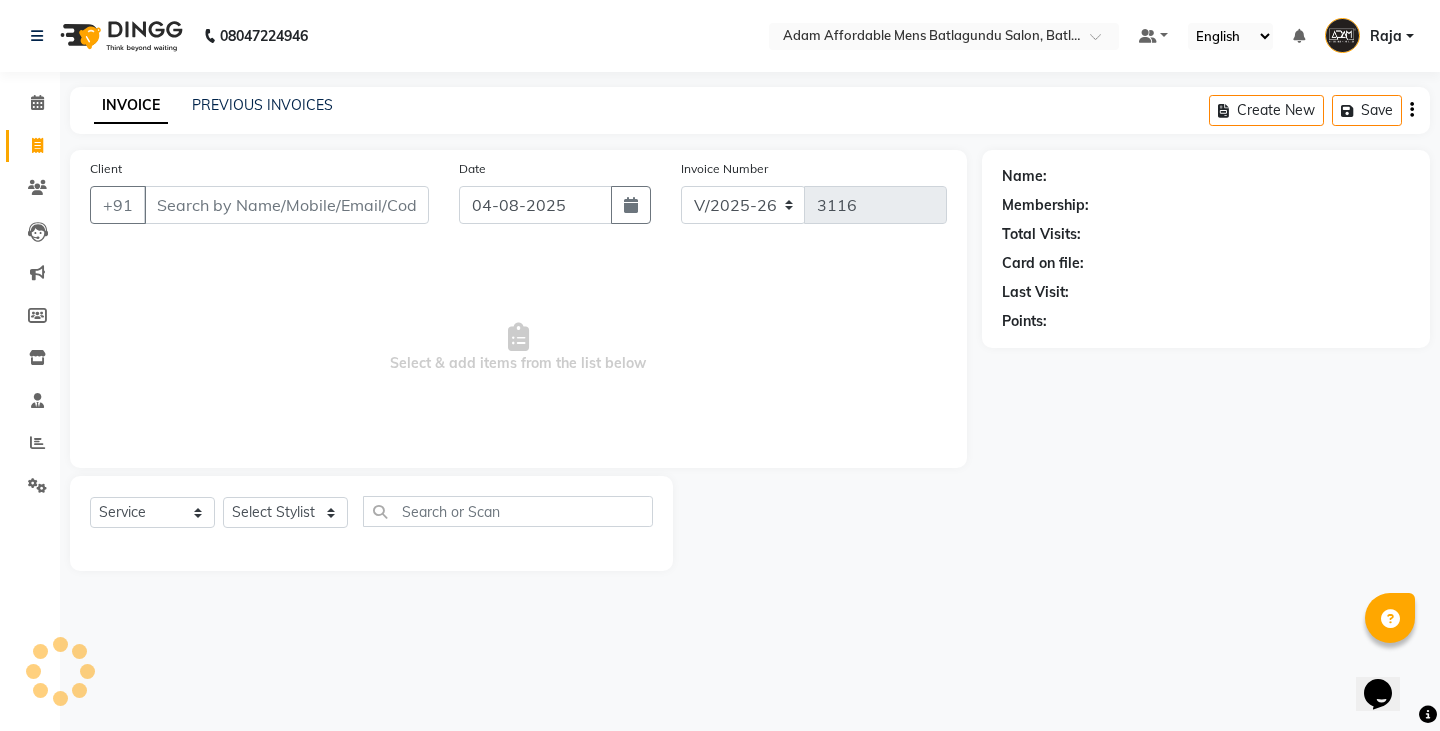click on "Client" at bounding box center (286, 205) 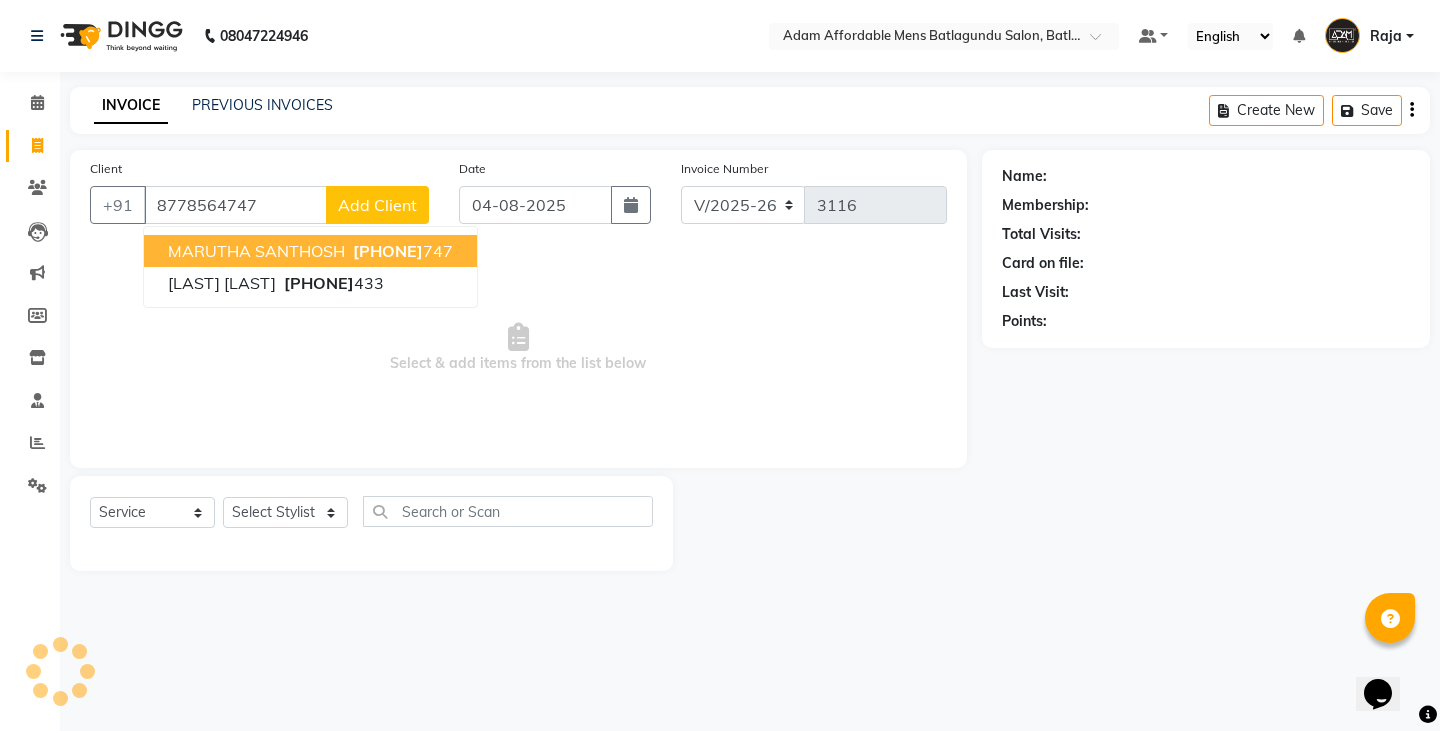 type on "8778564747" 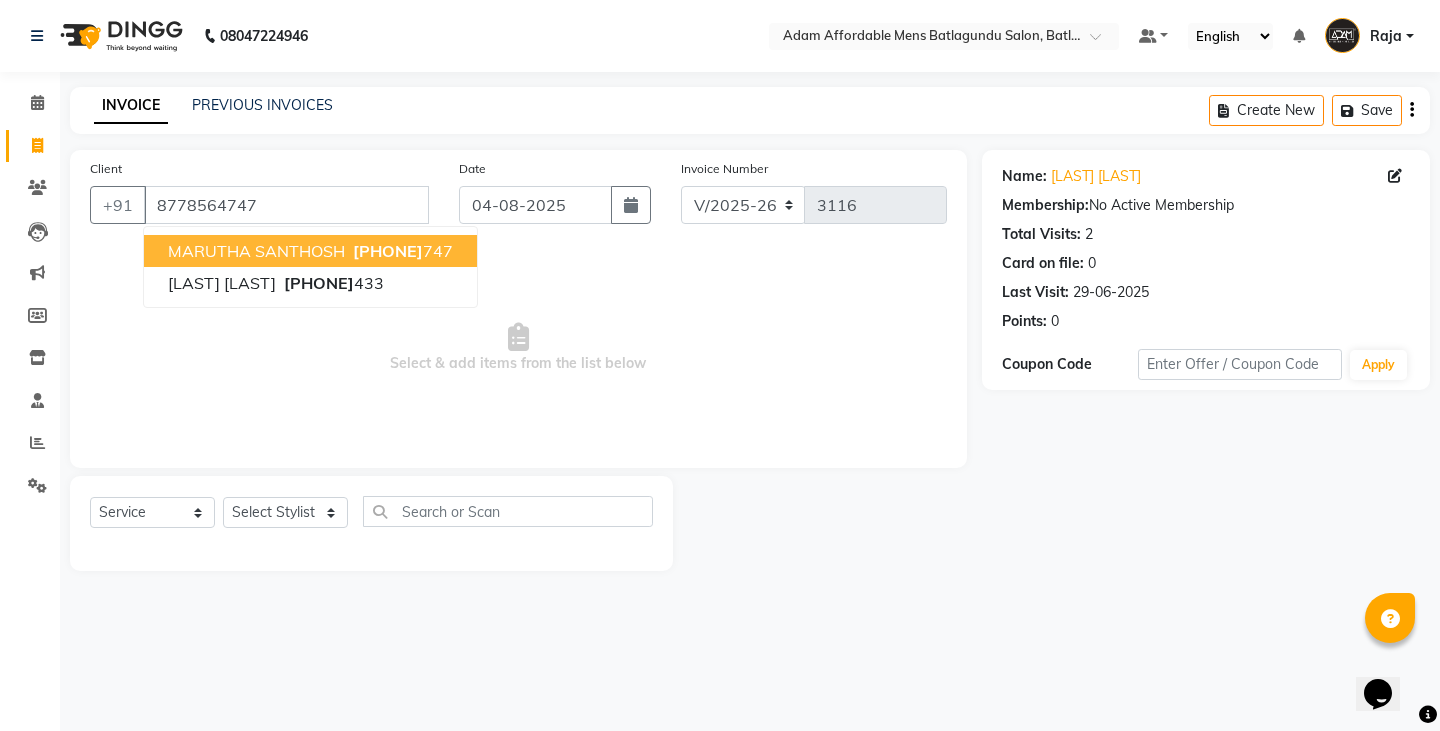click on "MARUTHA SANTHOSH" at bounding box center (256, 251) 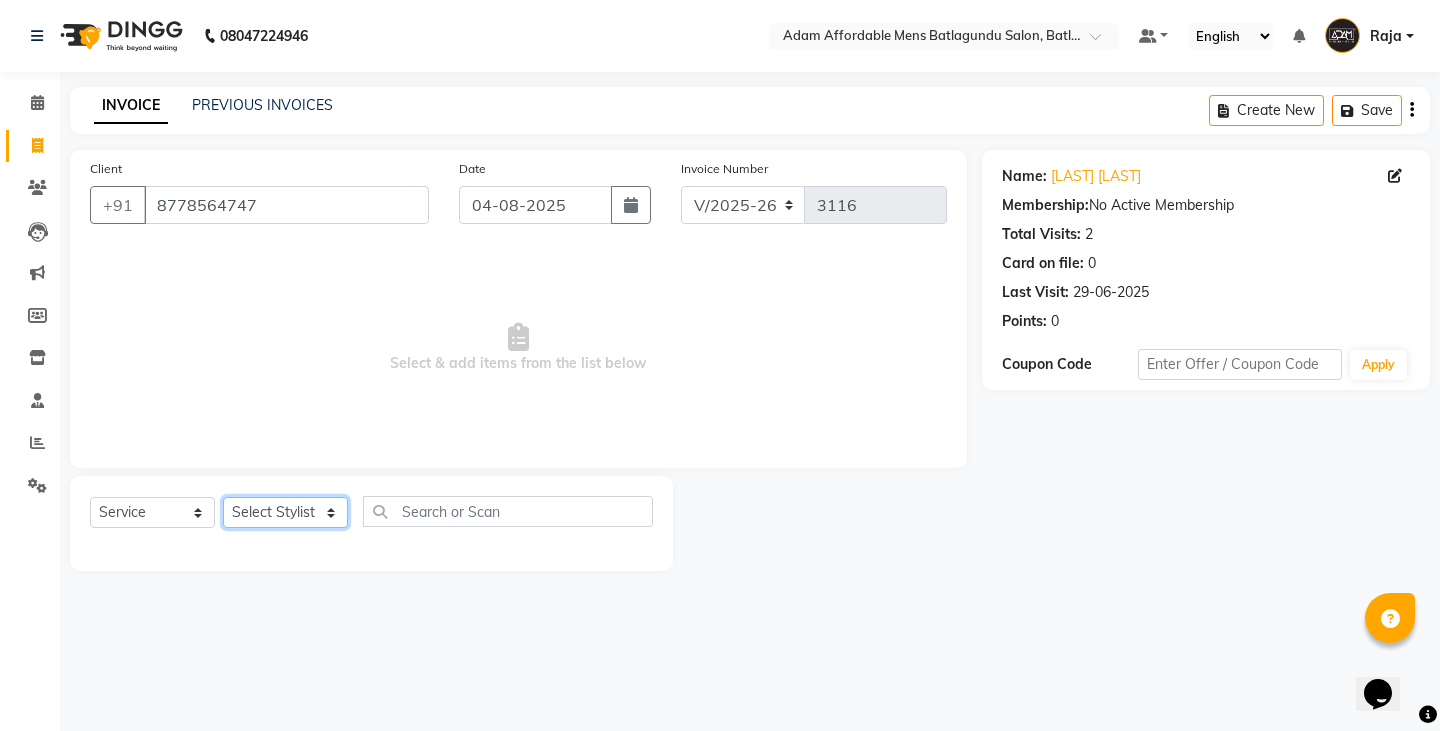 click on "Select Stylist Admin Anish Ovesh Raja SAHIL  SOHAIL SONU" 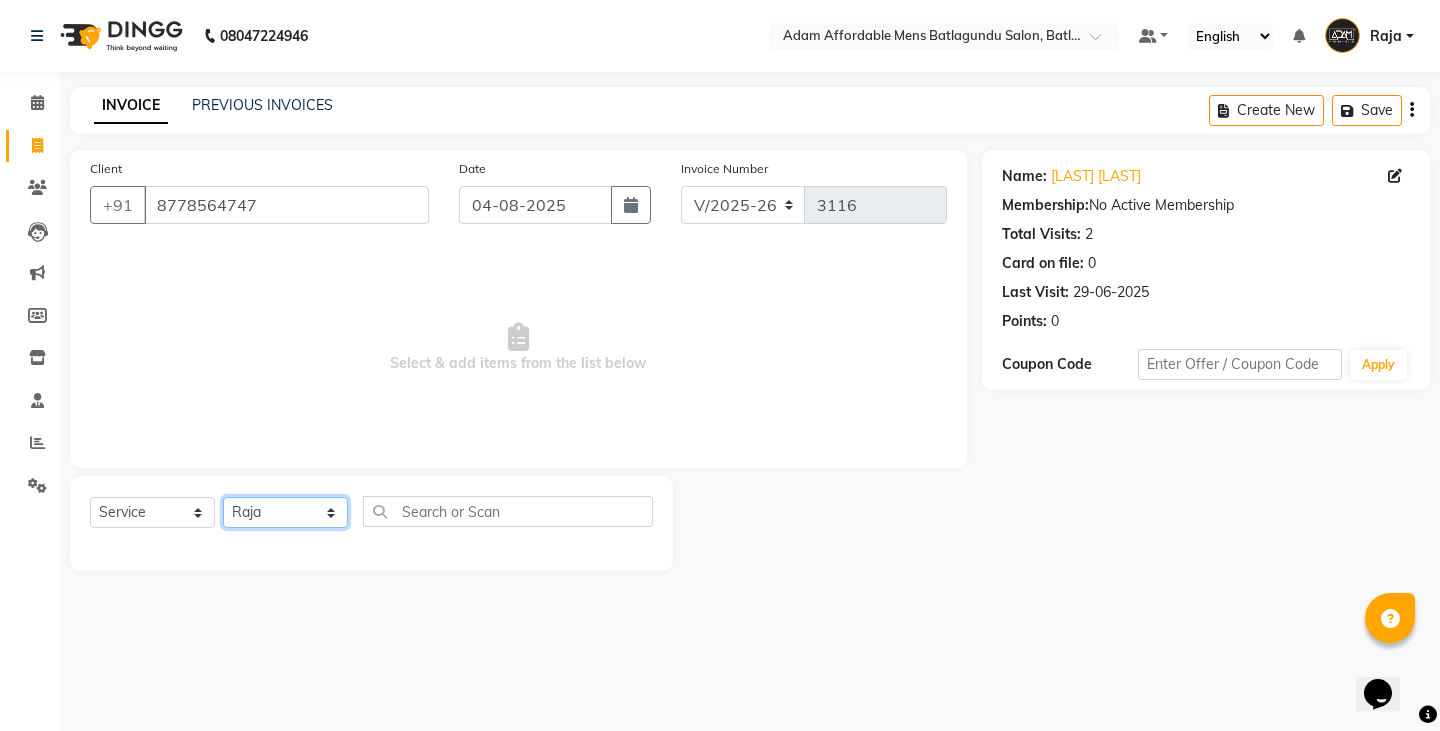 click on "Select Stylist Admin Anish Ovesh Raja SAHIL  SOHAIL SONU" 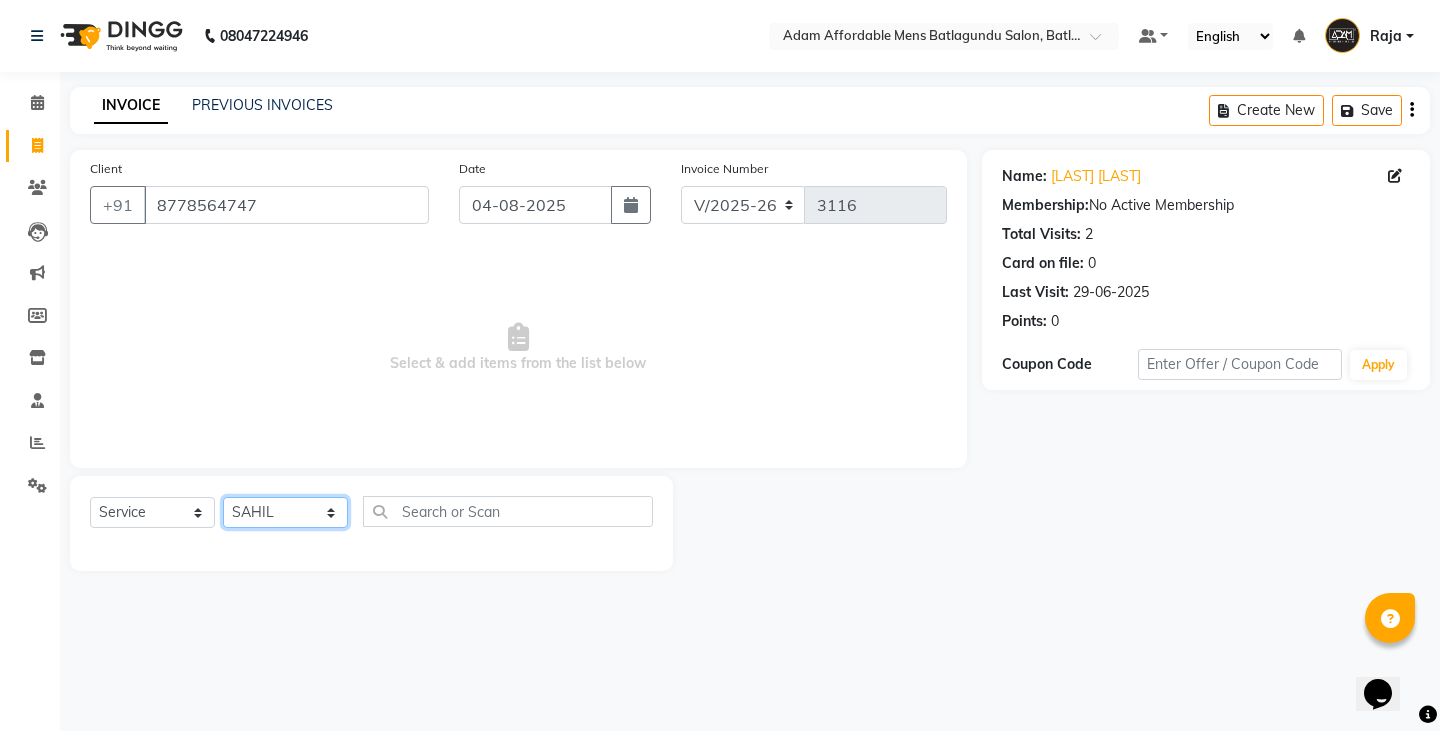 click on "Select Stylist Admin Anish Ovesh Raja SAHIL  SOHAIL SONU" 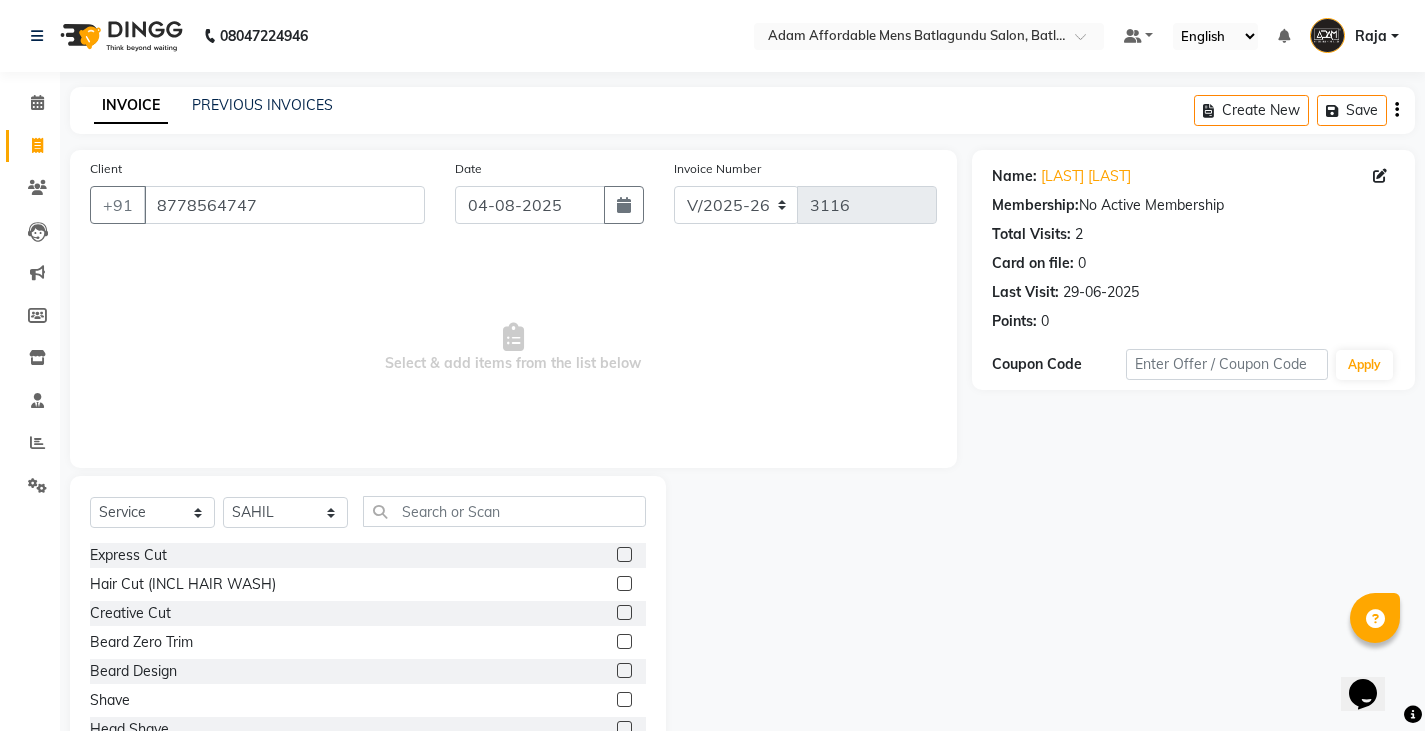 click 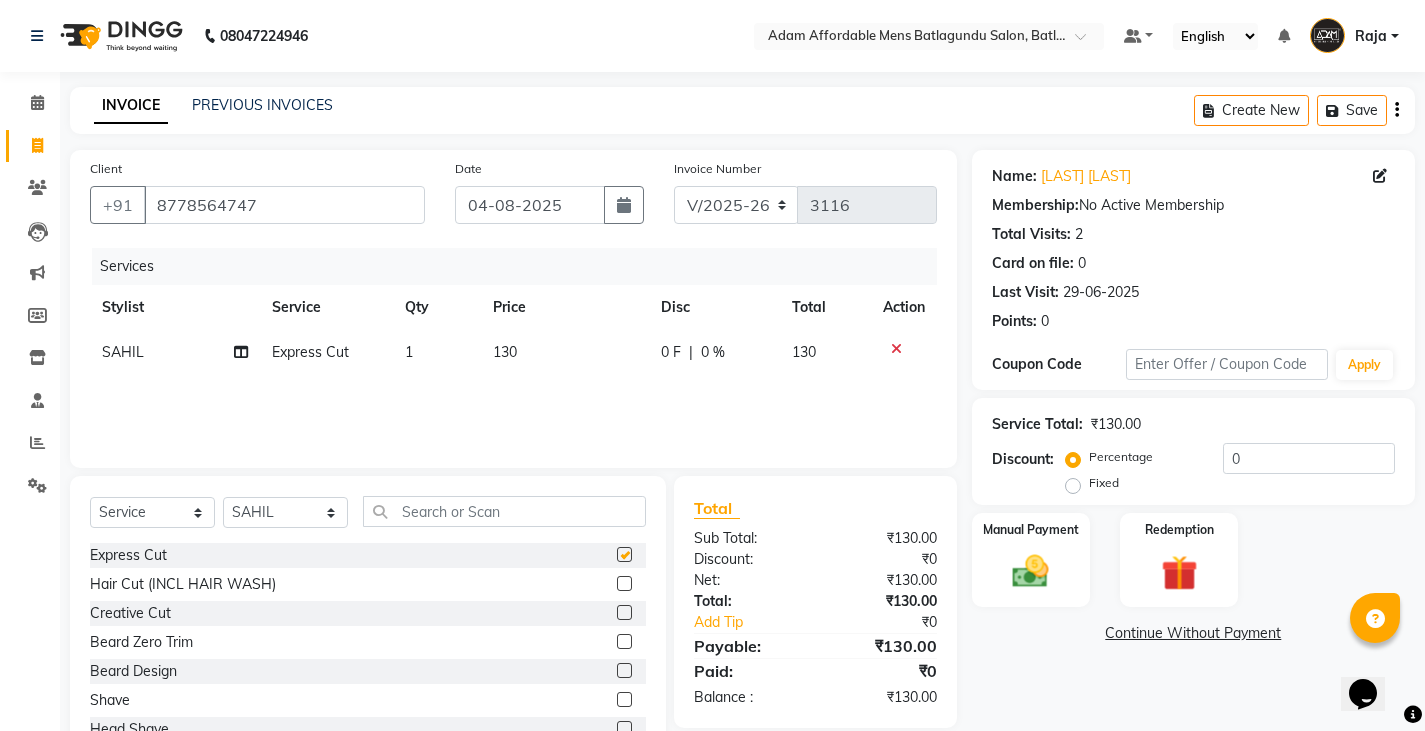 checkbox on "false" 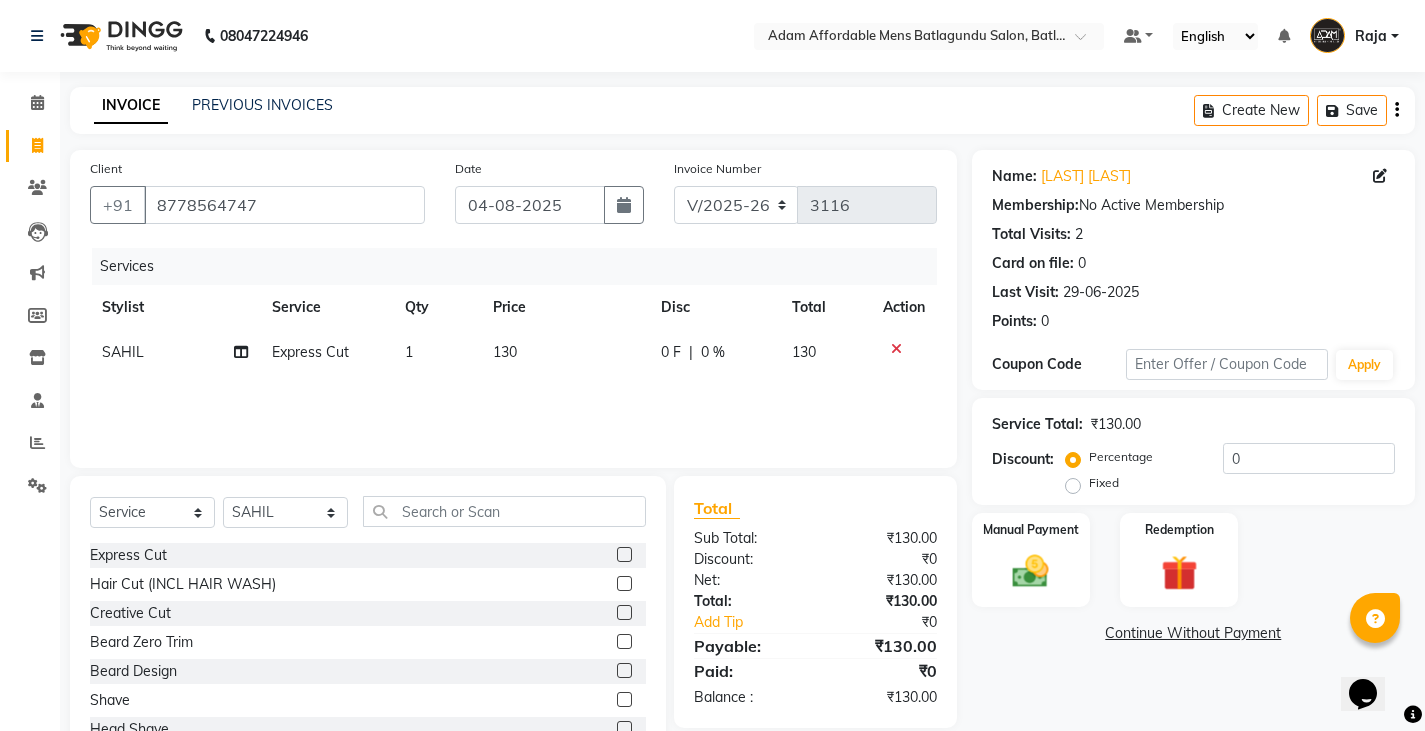 click 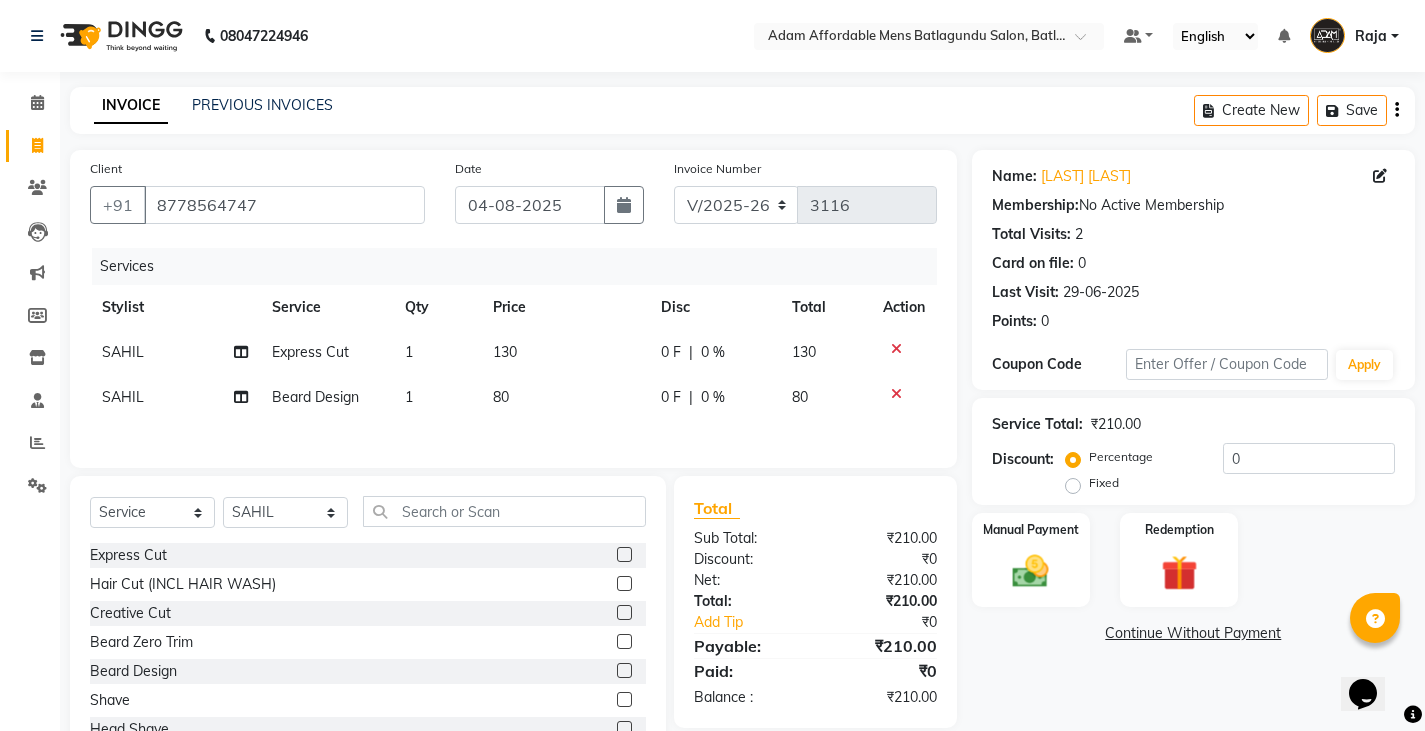 checkbox on "false" 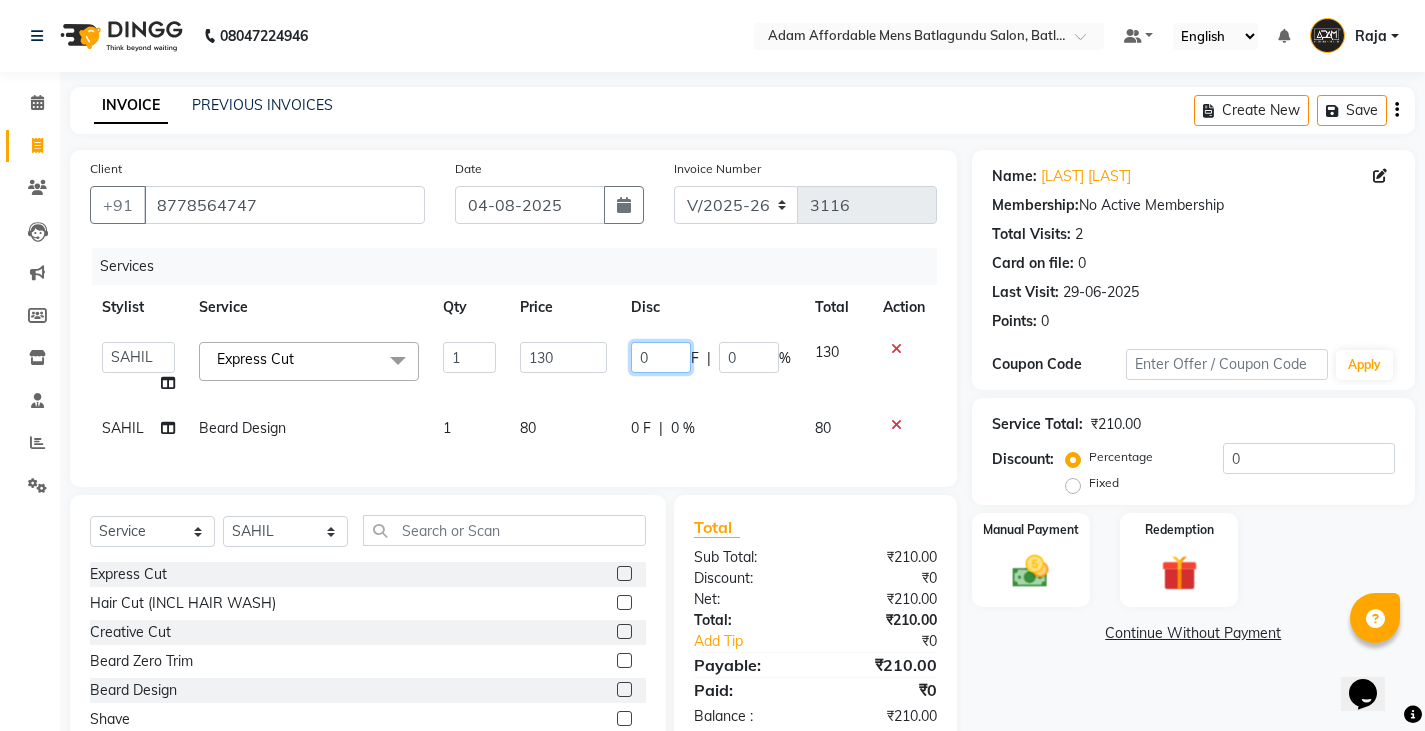 click on "0" 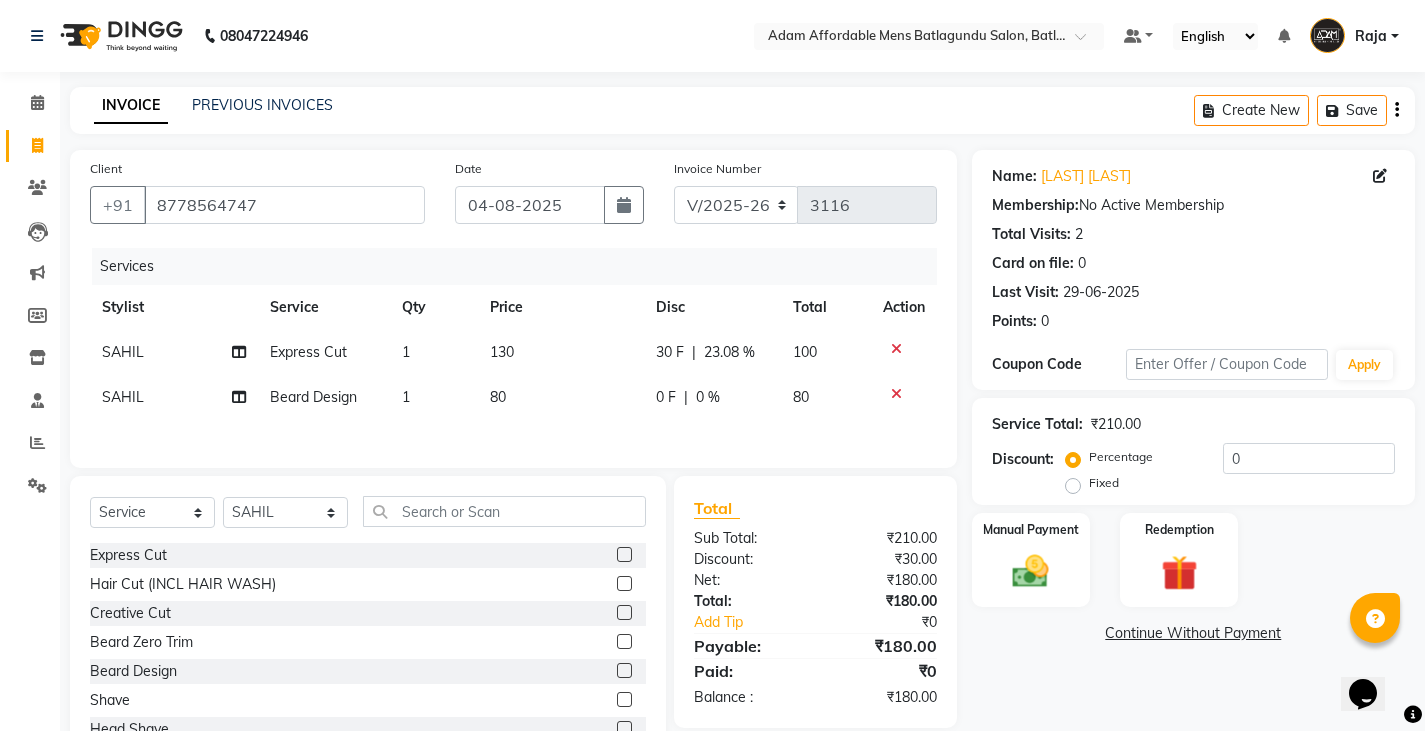 drag, startPoint x: 749, startPoint y: 395, endPoint x: 764, endPoint y: 381, distance: 20.518284 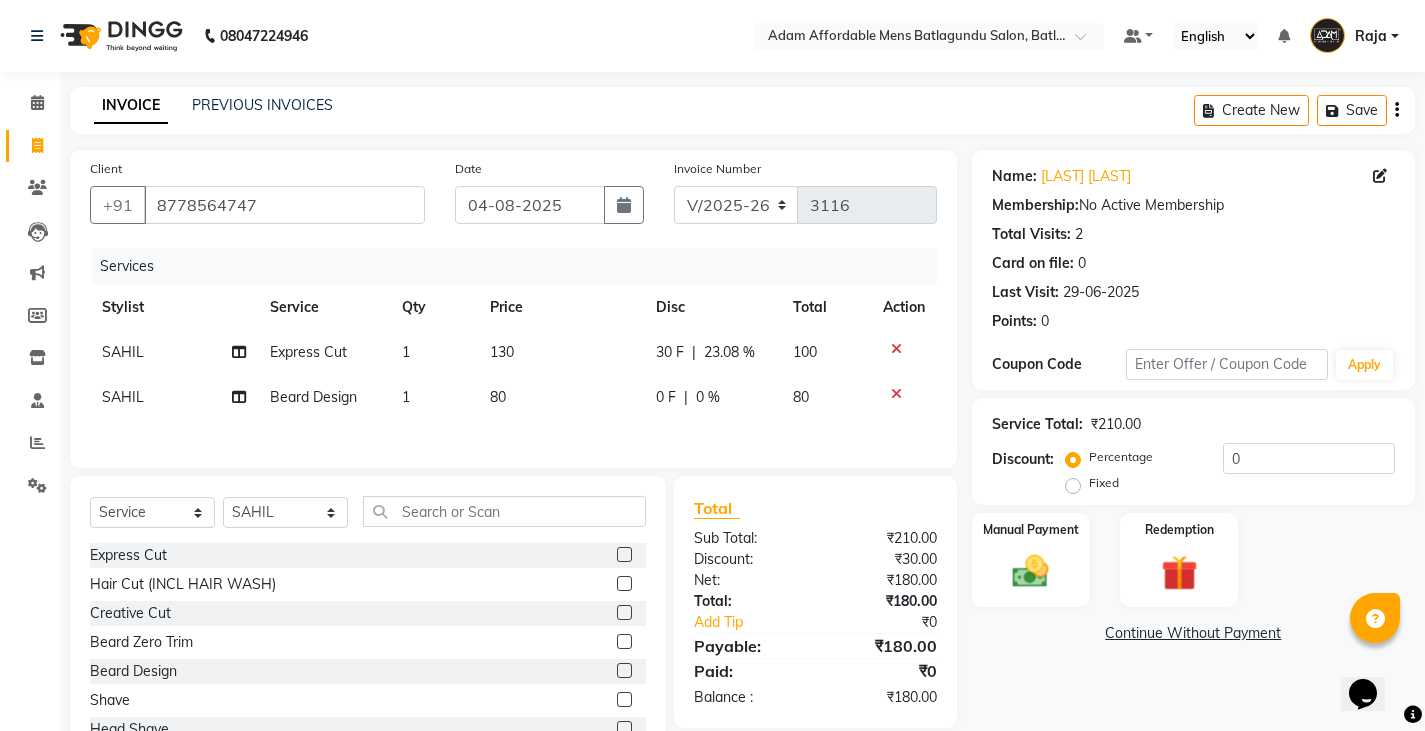 click on "[FIRST]  Express Cut 1 130 30 F | 23.08 % 100 [FIRST]  Beard Design 1 80 0 F | 0 % 80" 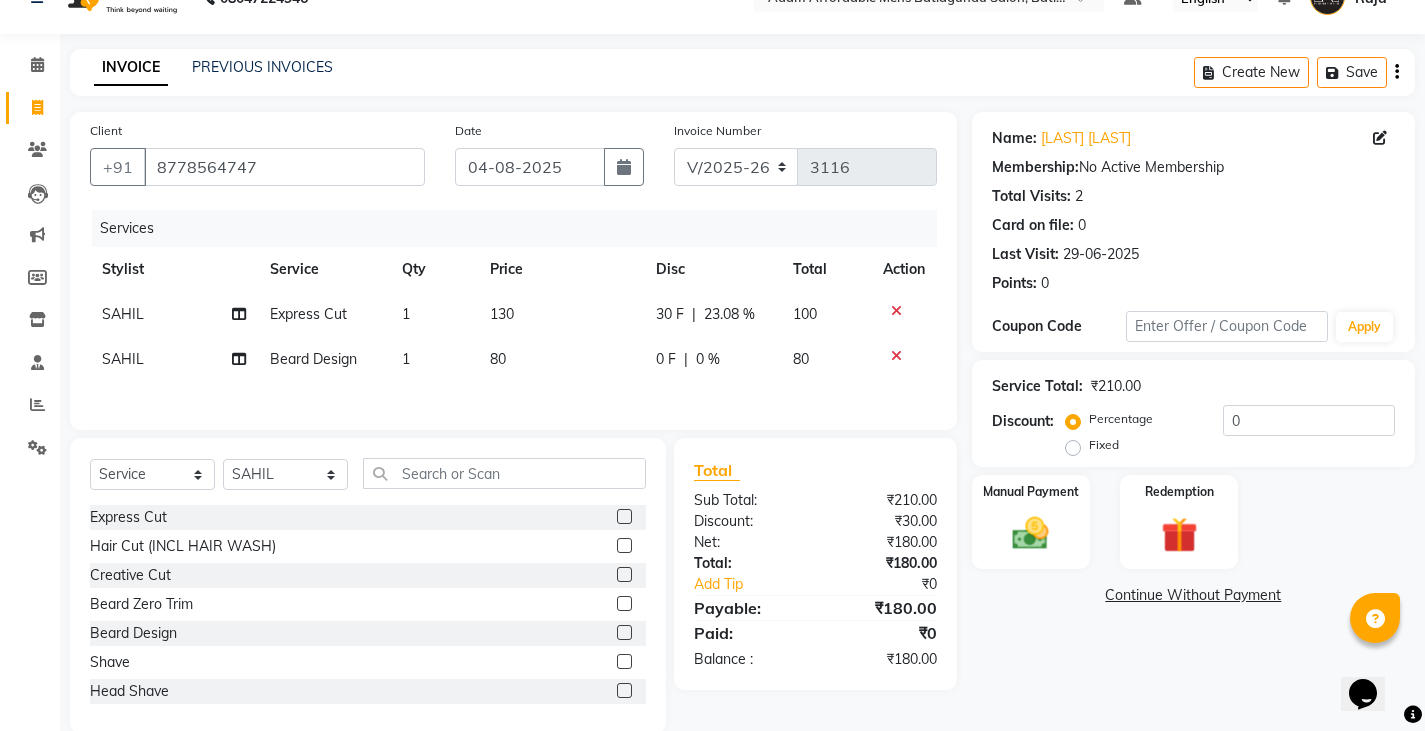 scroll, scrollTop: 73, scrollLeft: 0, axis: vertical 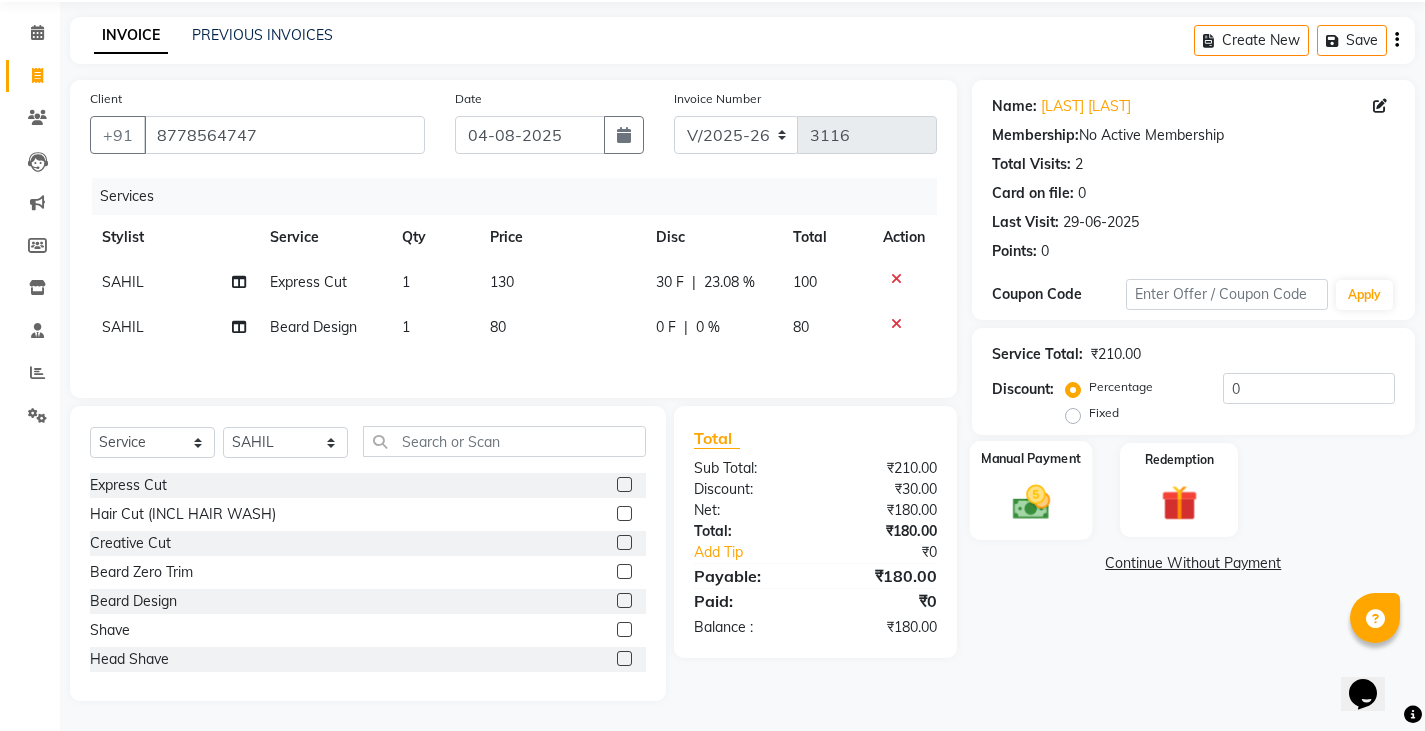 click 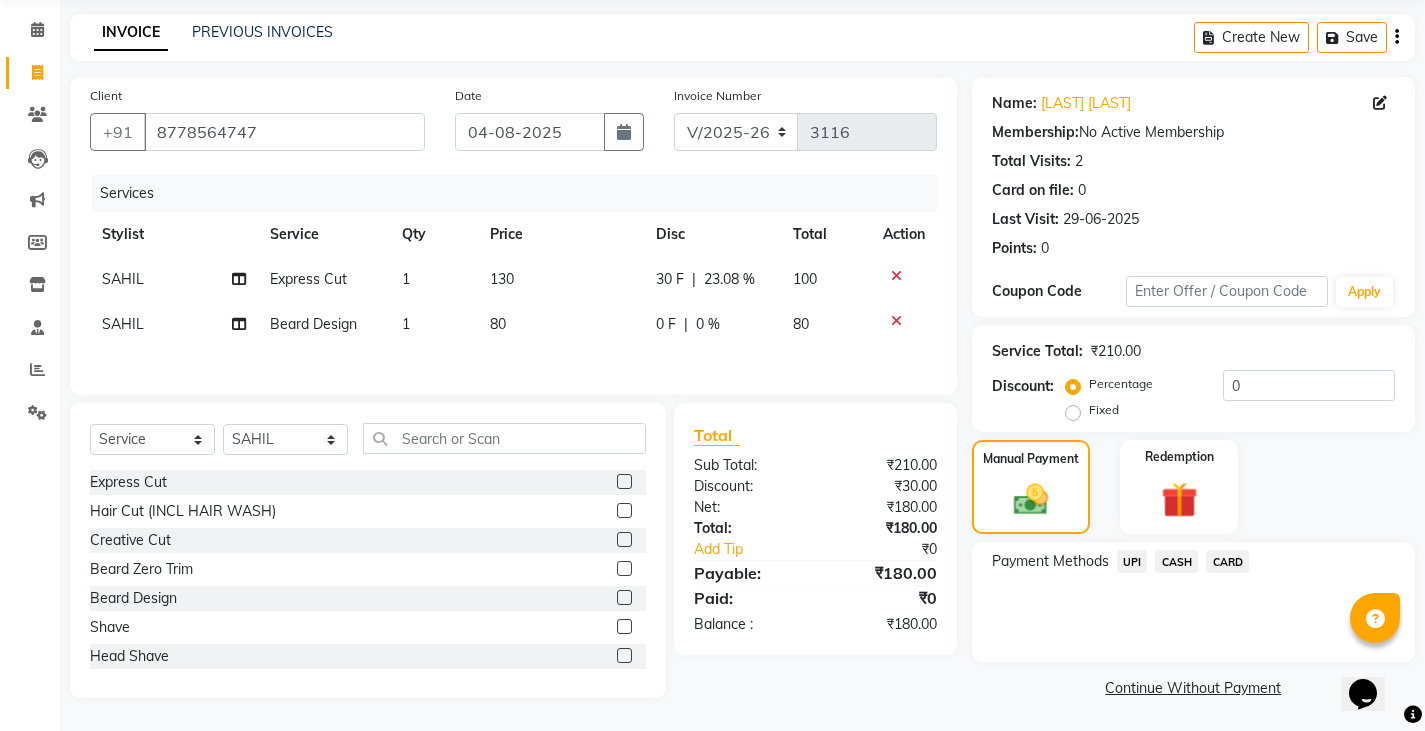 scroll, scrollTop: 75, scrollLeft: 0, axis: vertical 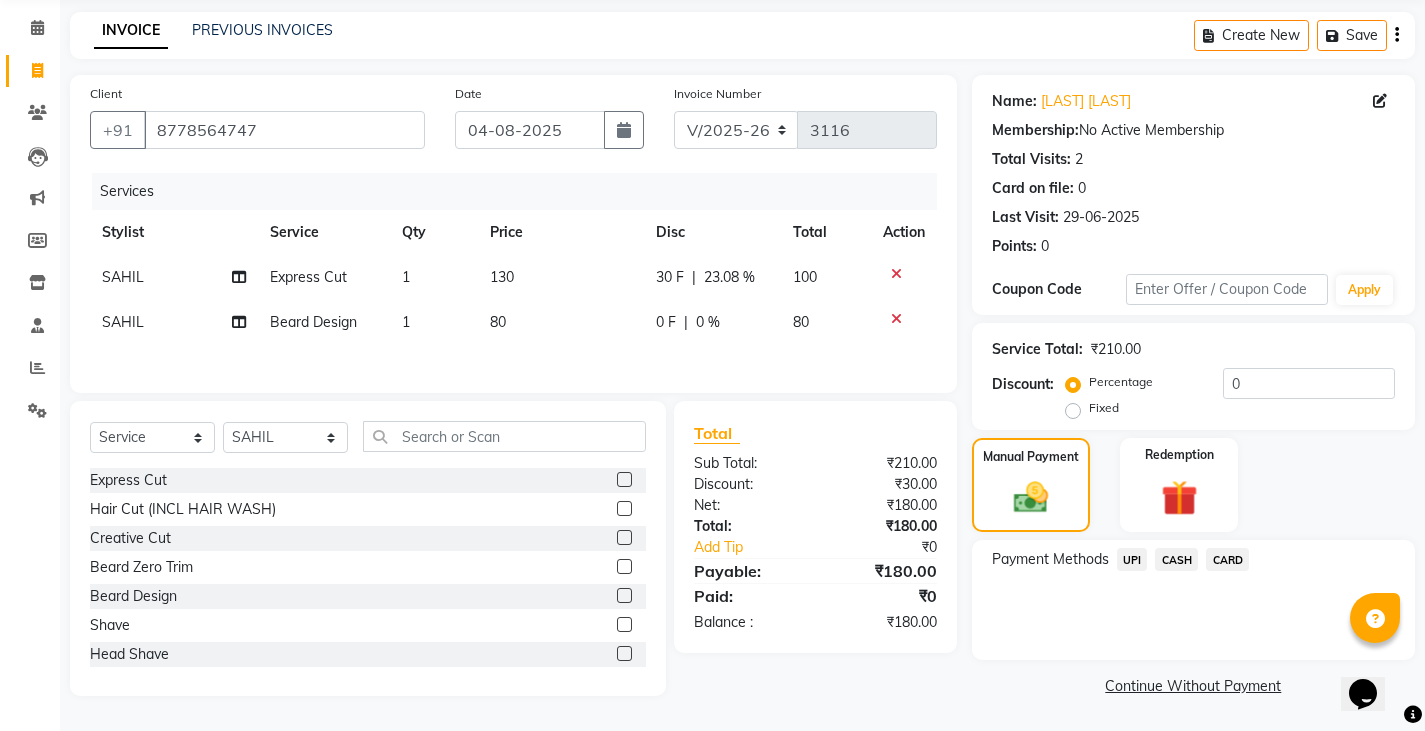 click on "UPI" 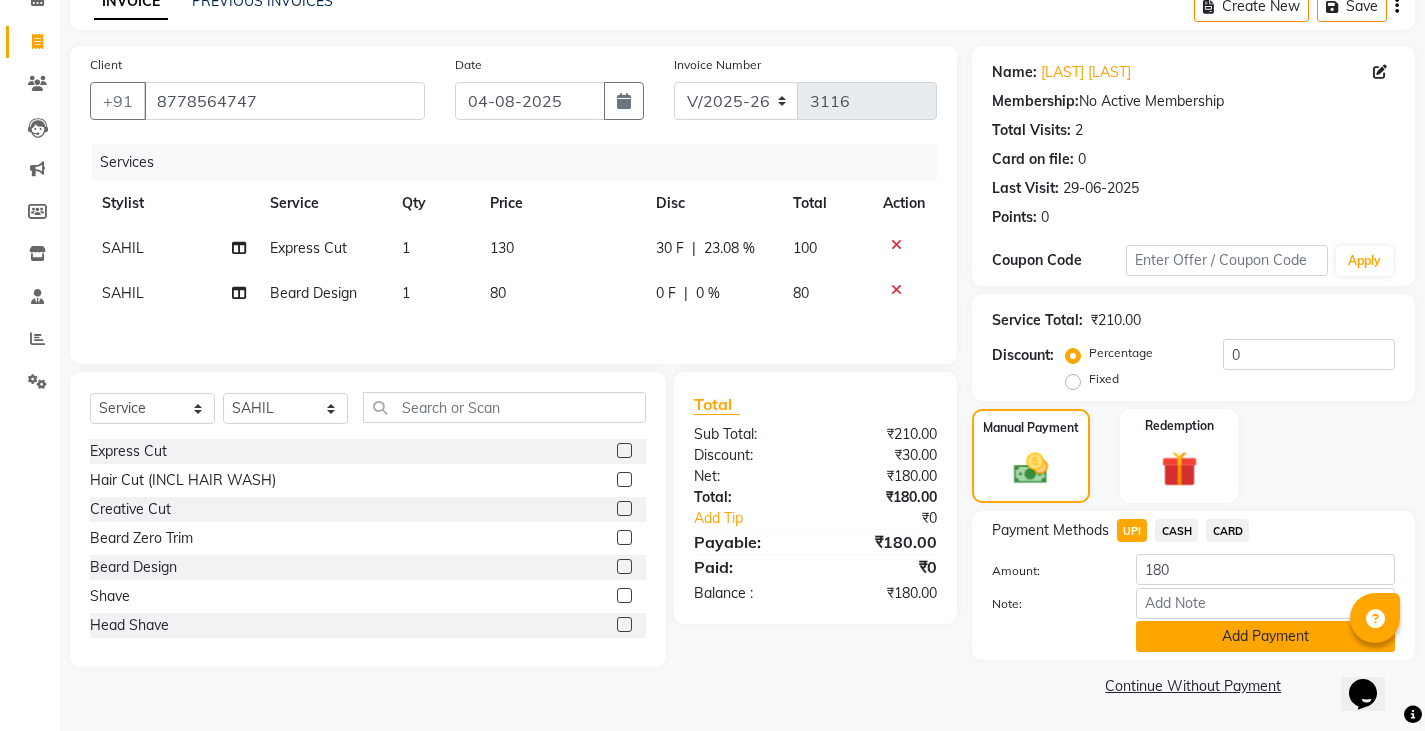 click on "Add Payment" 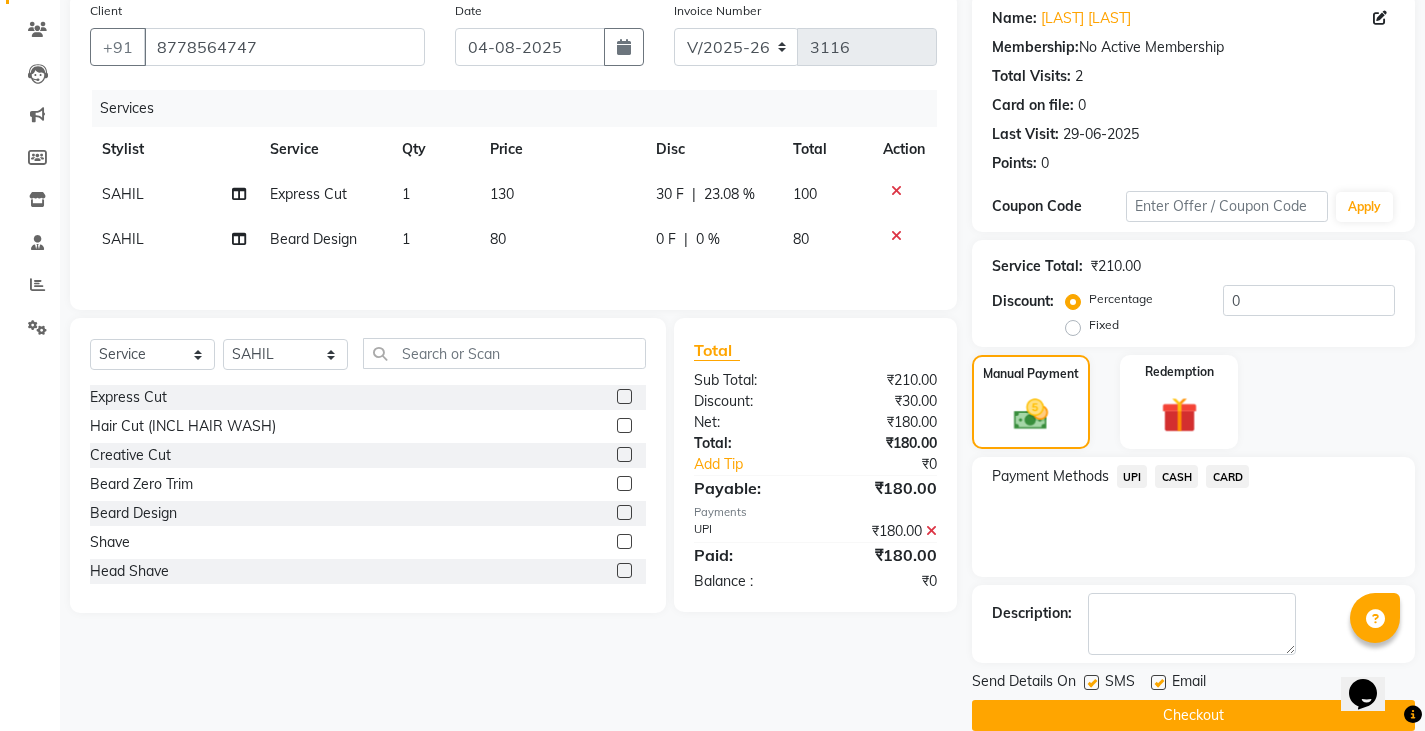 scroll, scrollTop: 188, scrollLeft: 0, axis: vertical 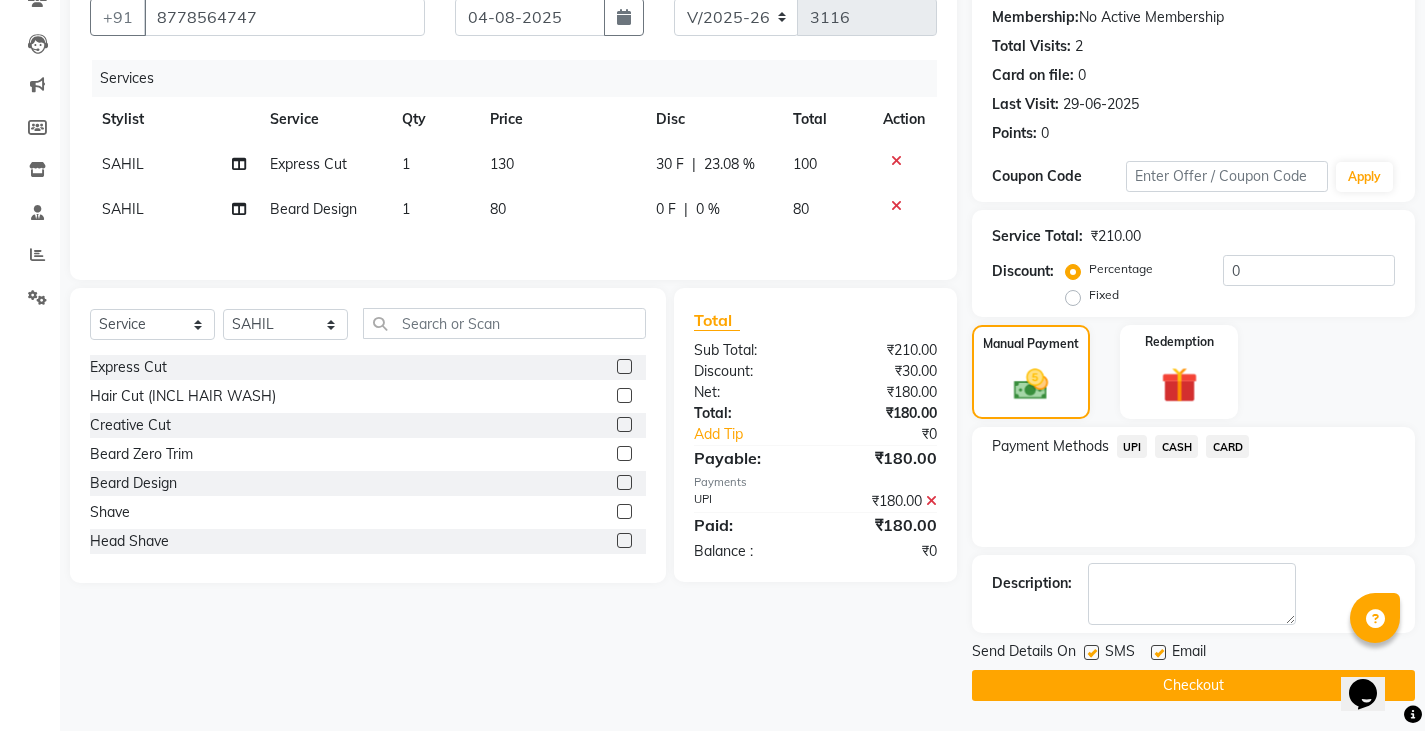 click on "Checkout" 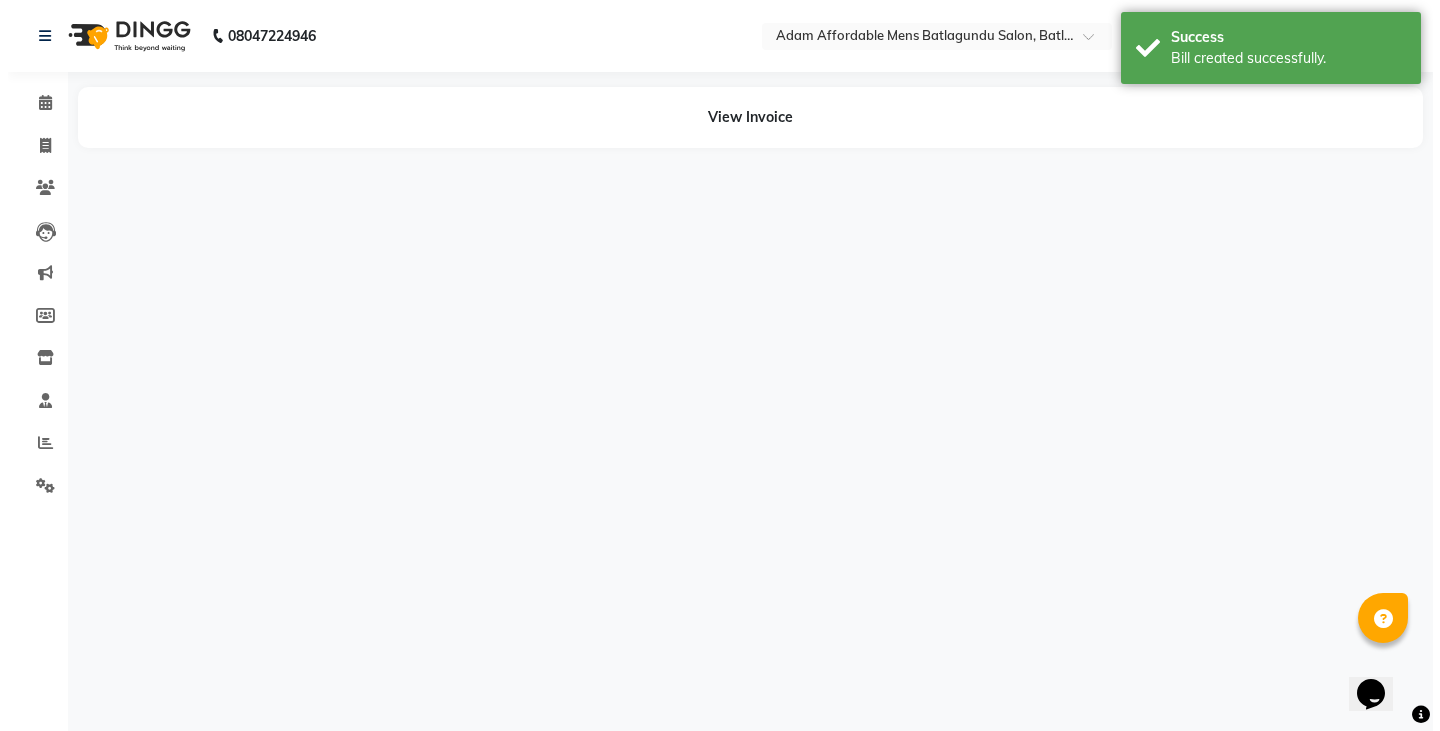 scroll, scrollTop: 0, scrollLeft: 0, axis: both 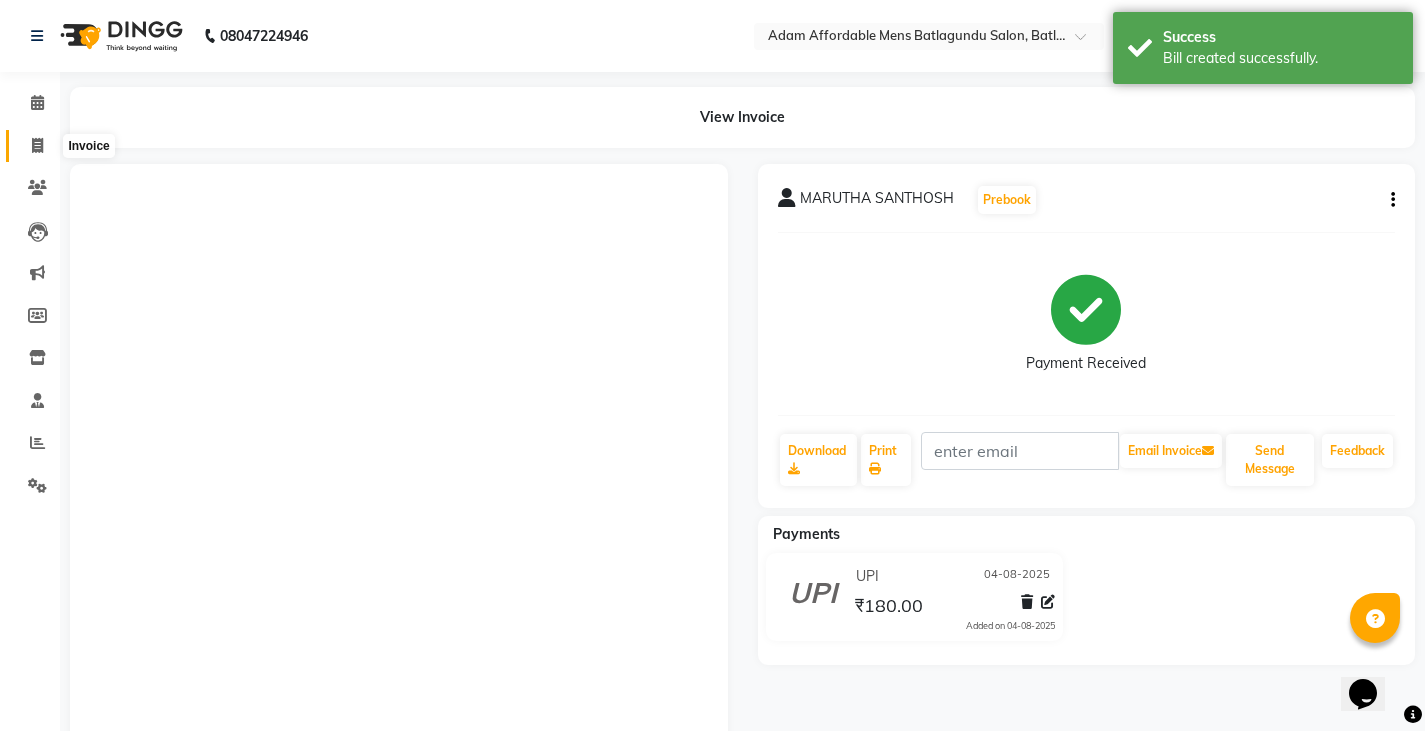 click 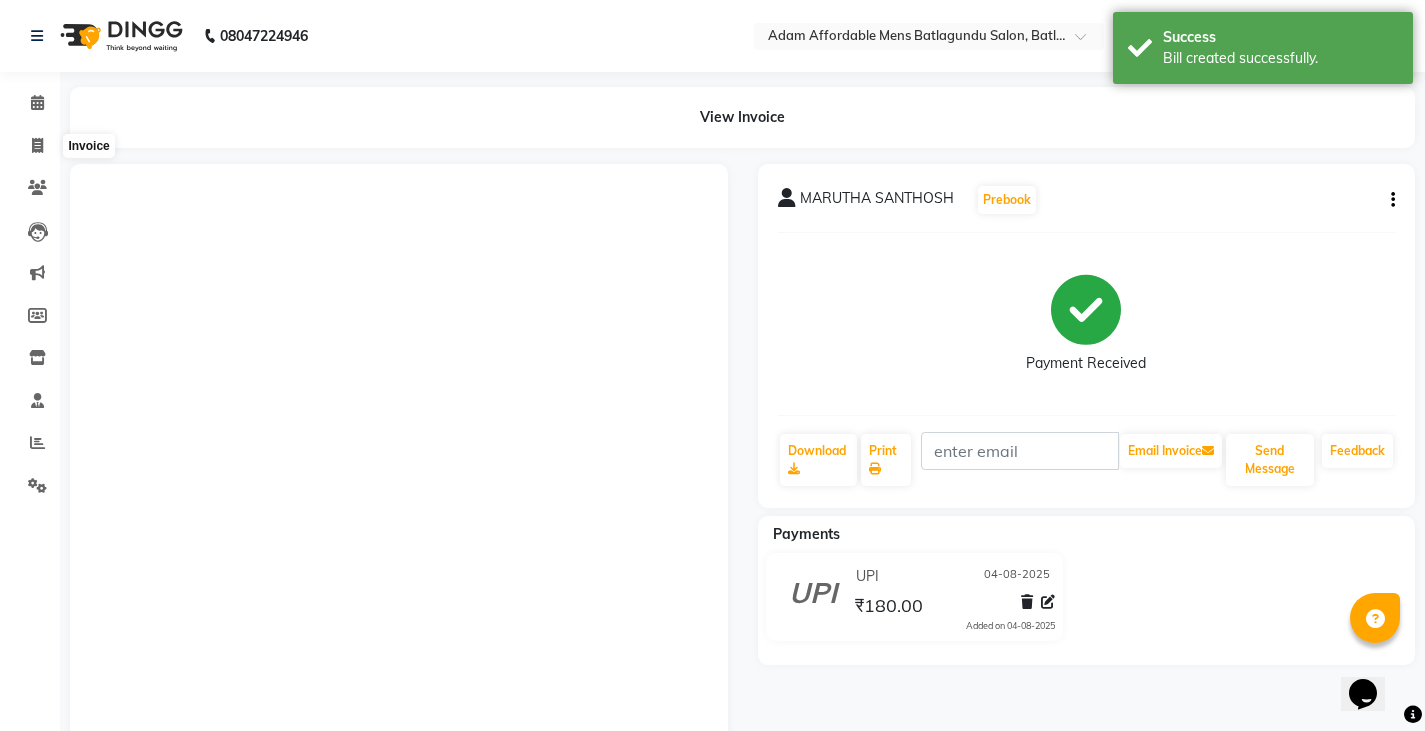select on "service" 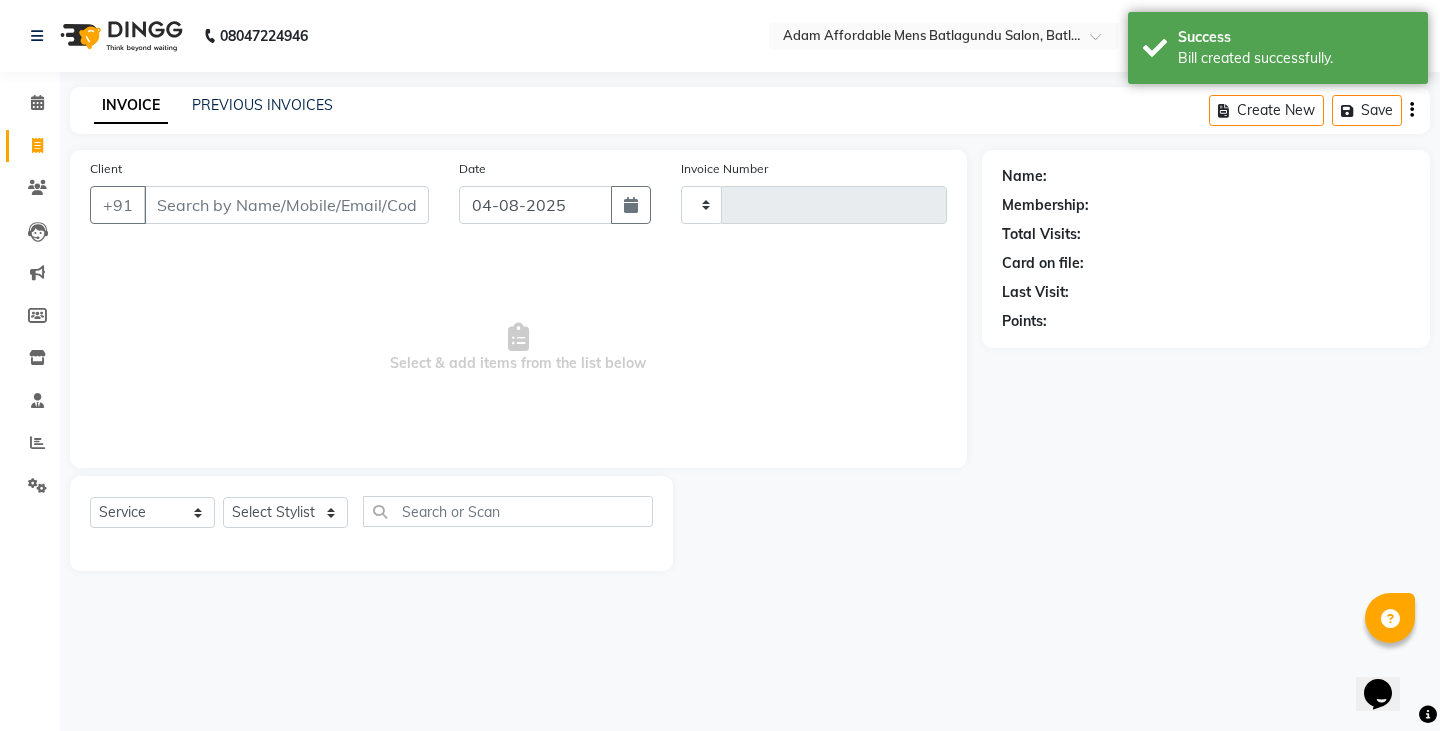 type on "3117" 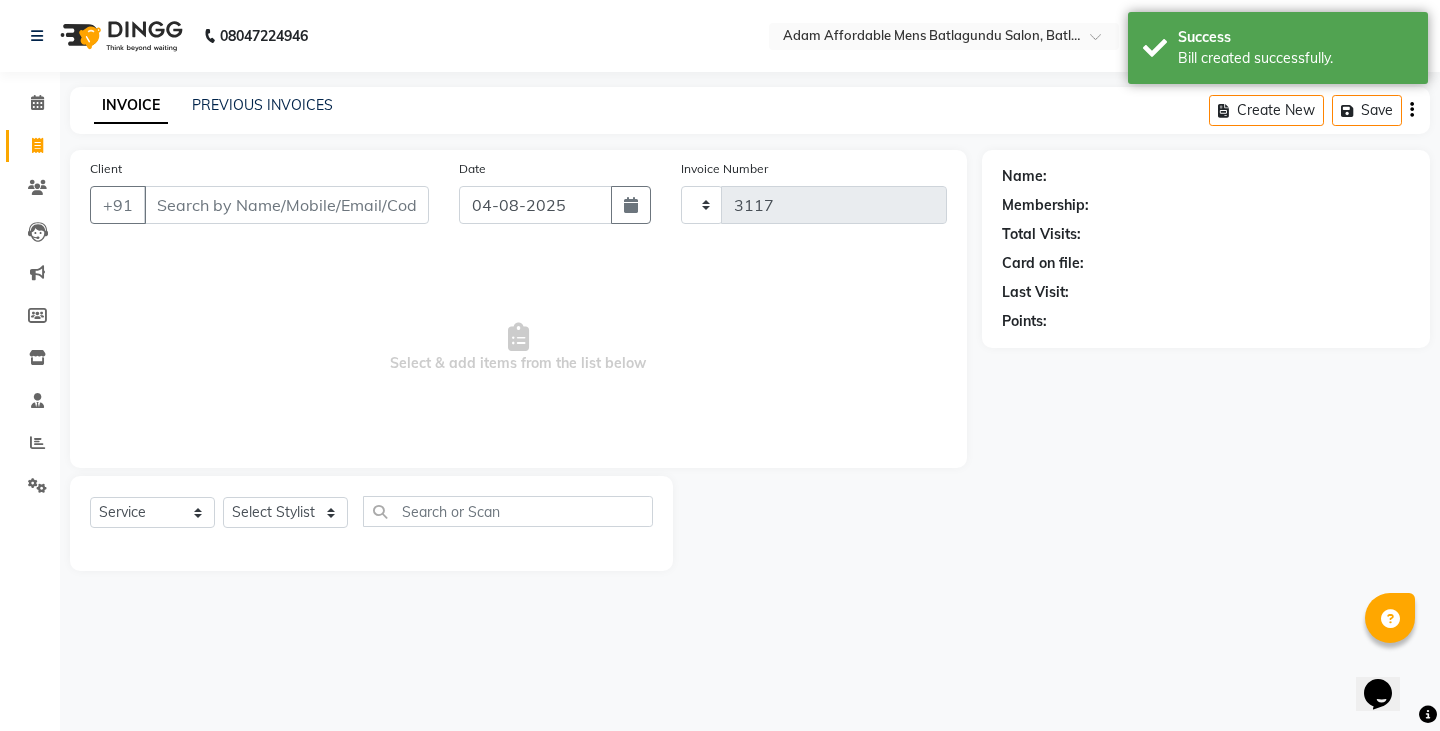 select on "8213" 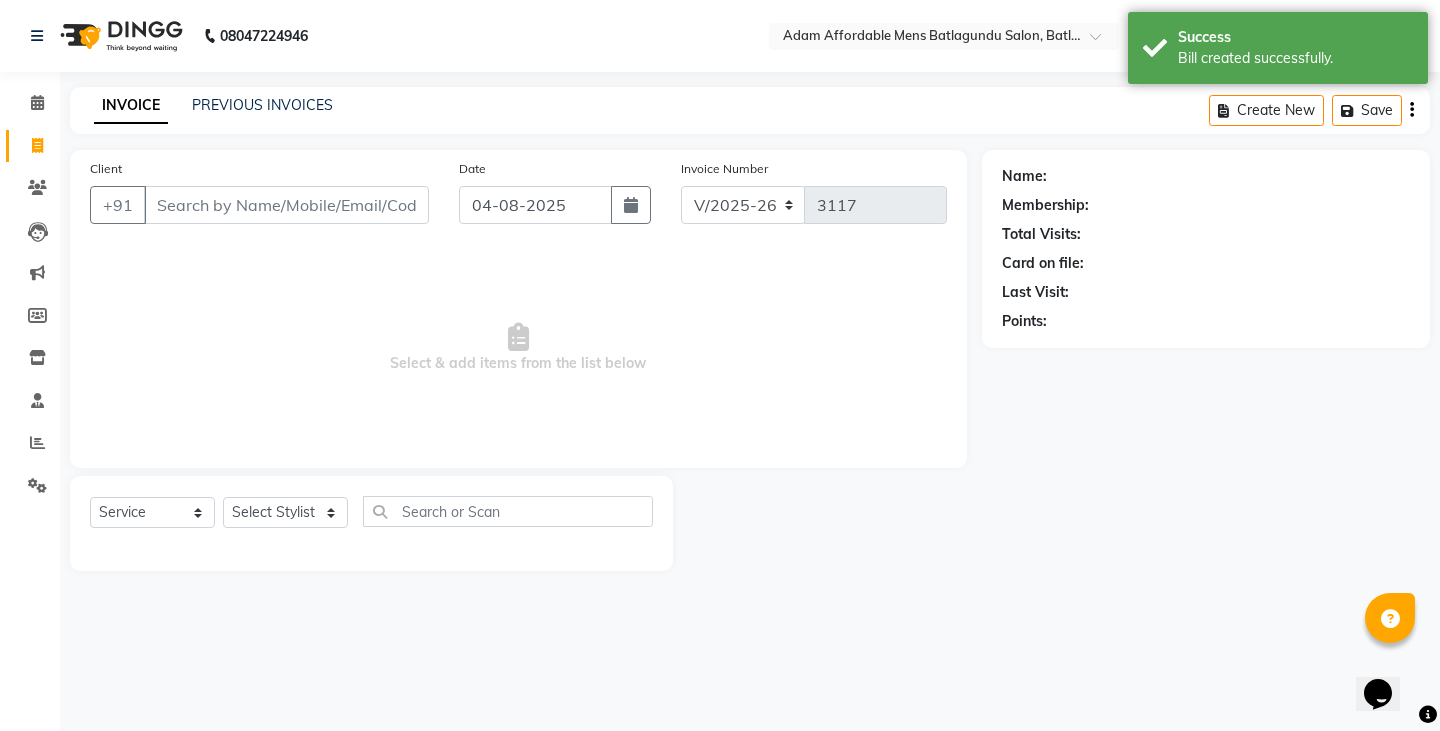 click on "Client" at bounding box center (286, 205) 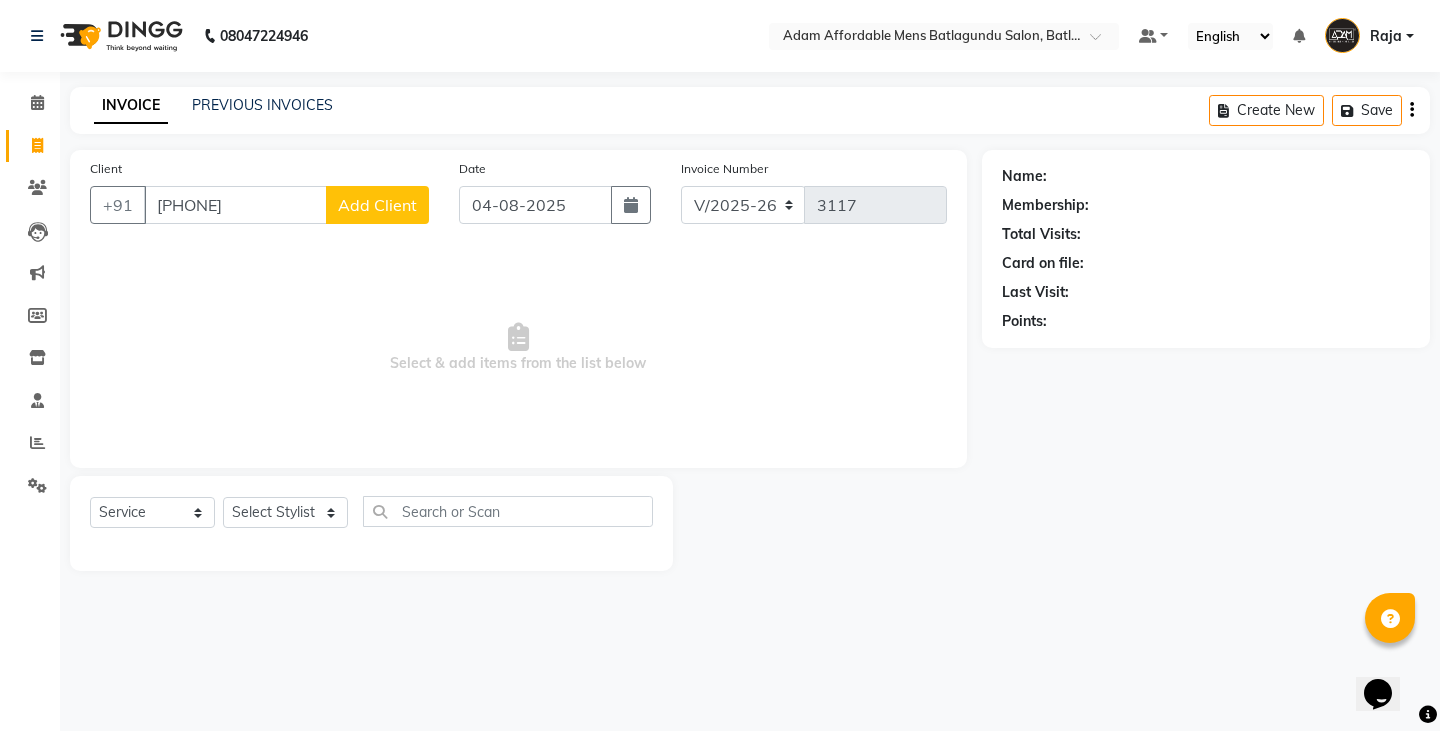 type on "[PHONE]" 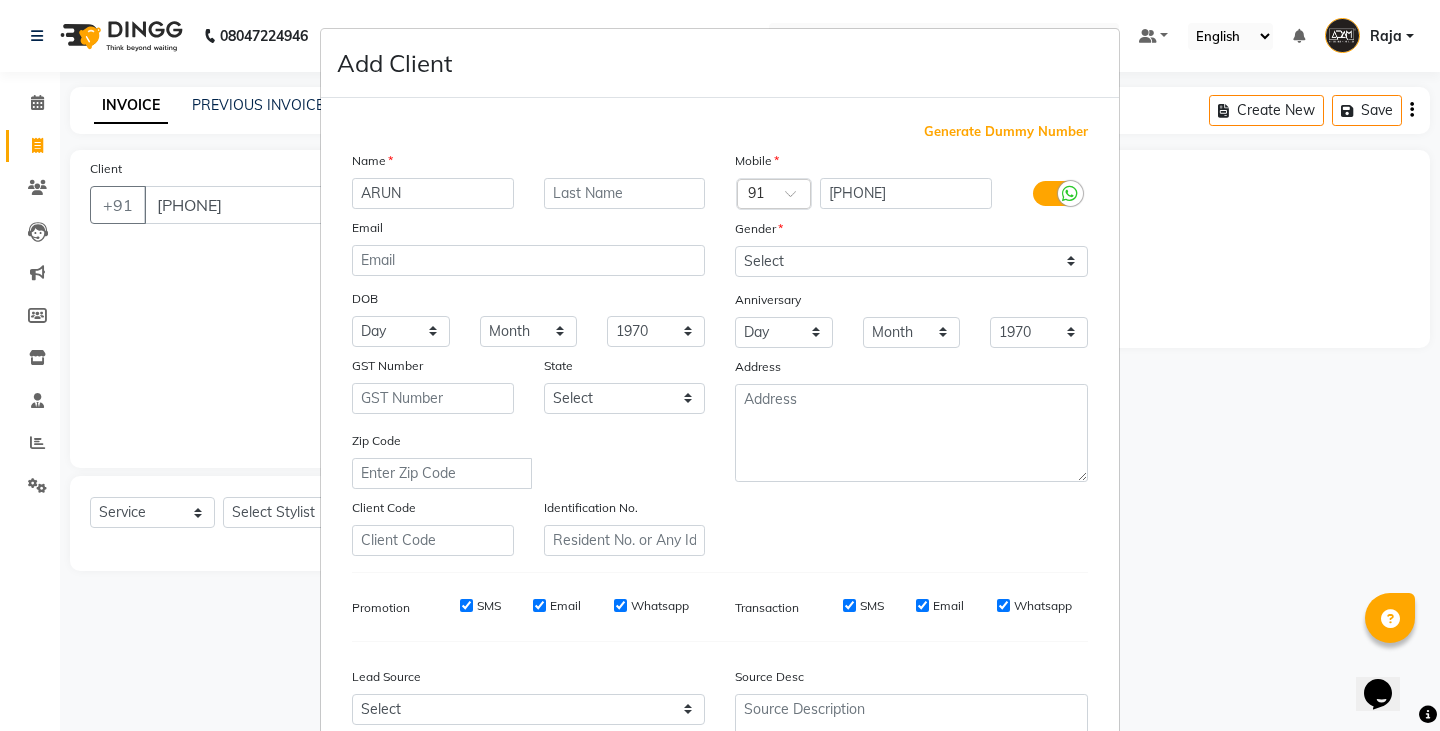 type on "ARUN" 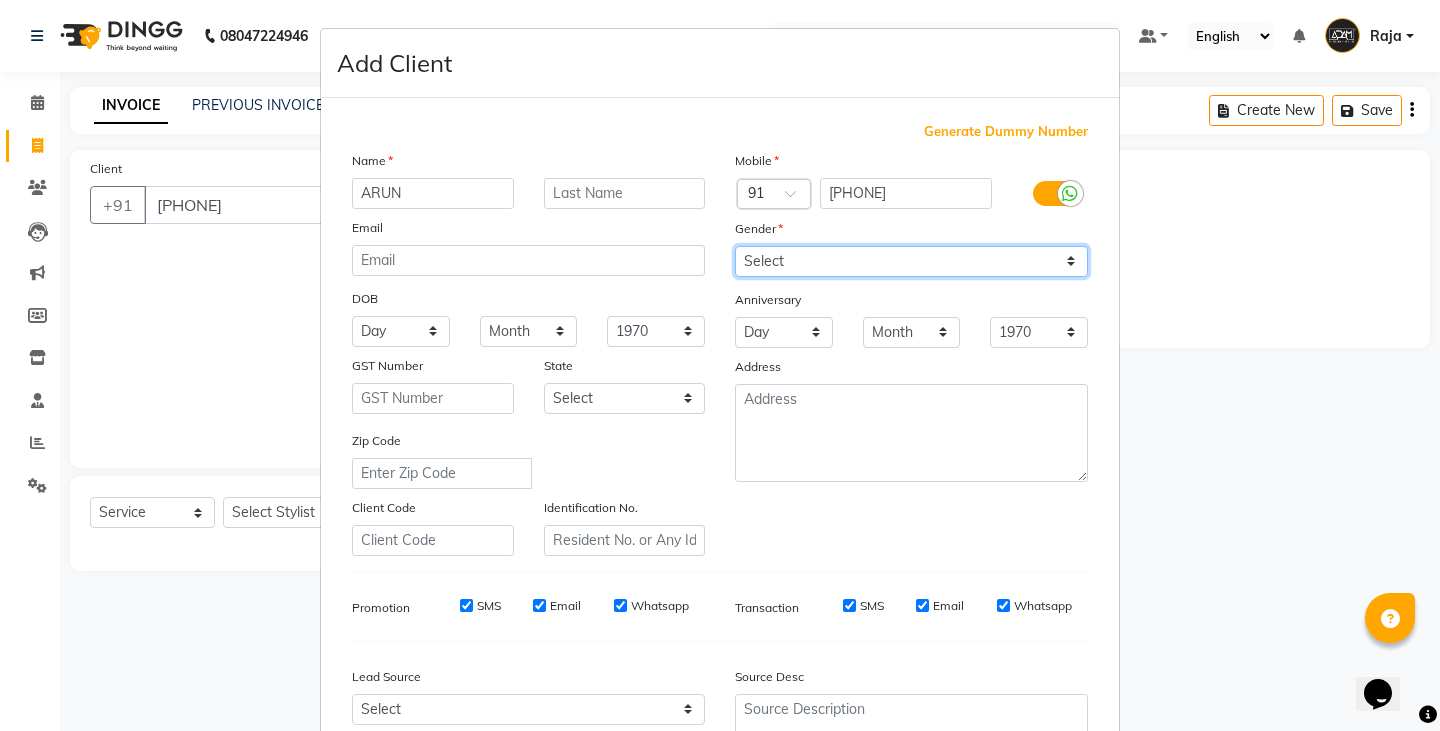 click on "Select Male Female Other Prefer Not To Say" at bounding box center [911, 261] 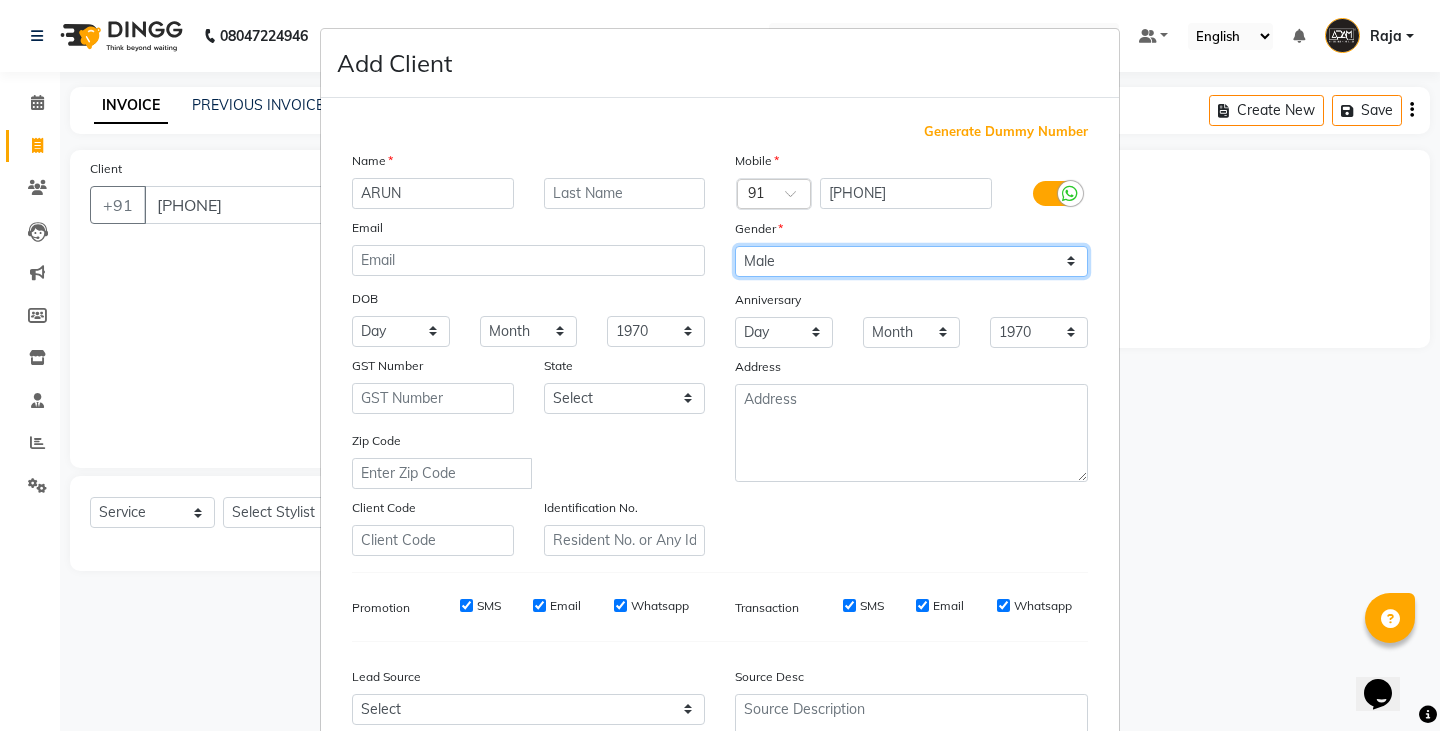 click on "Select Male Female Other Prefer Not To Say" at bounding box center [911, 261] 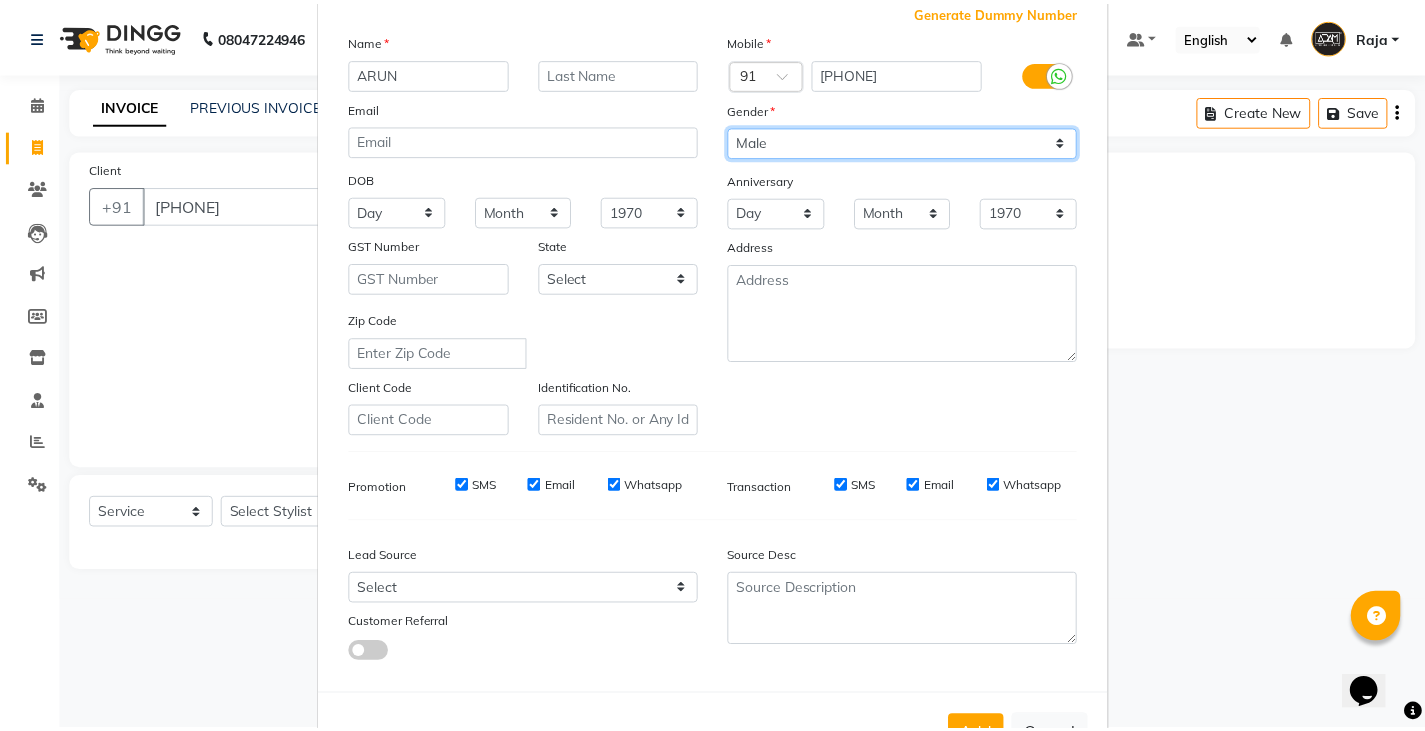 scroll, scrollTop: 192, scrollLeft: 0, axis: vertical 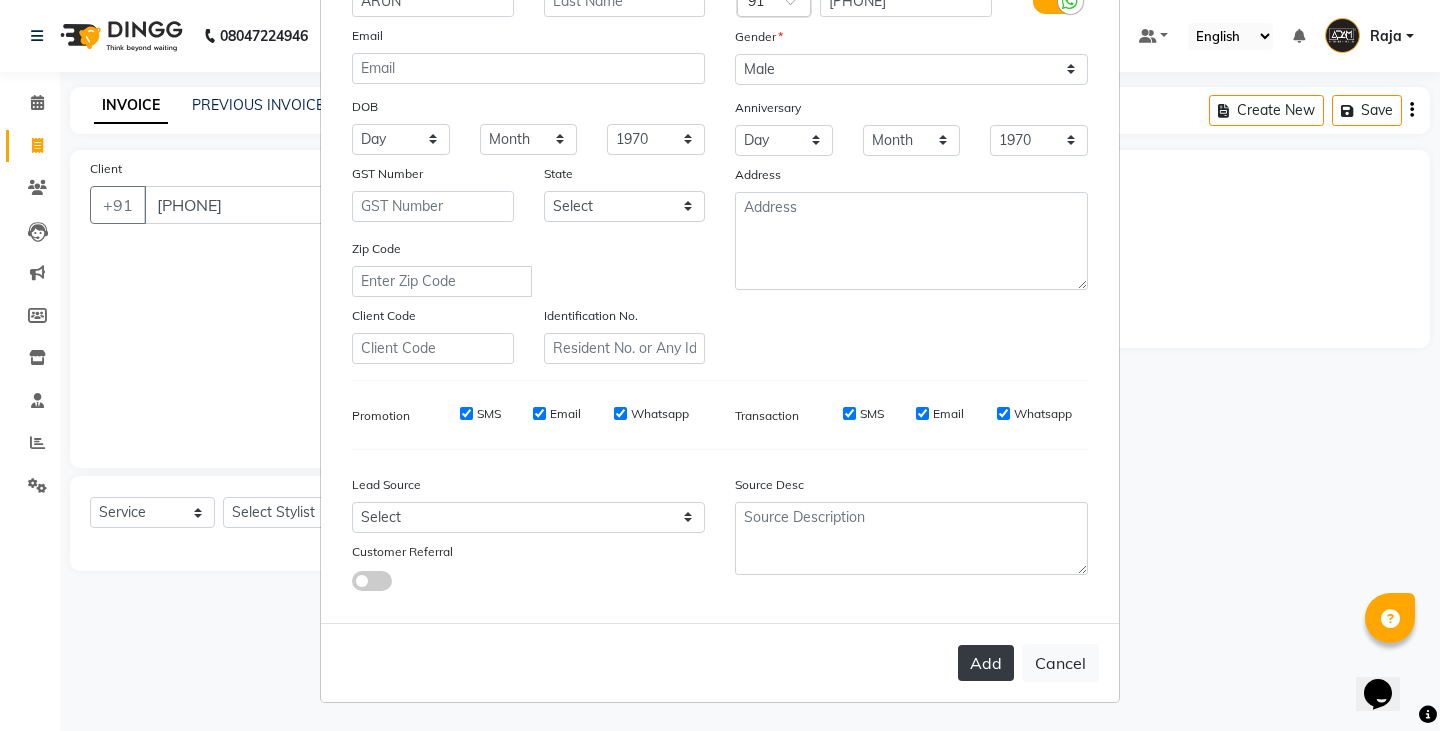 click on "Add" at bounding box center [986, 663] 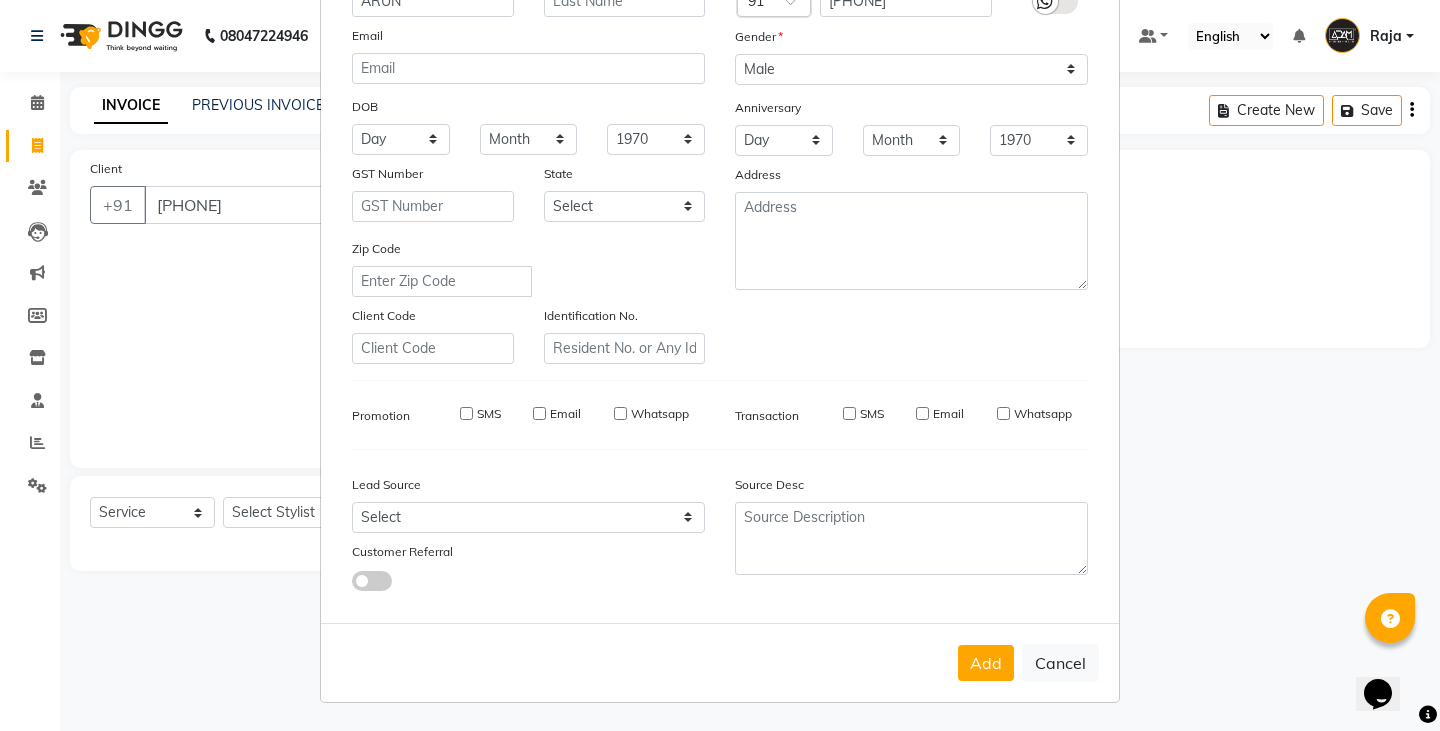 type 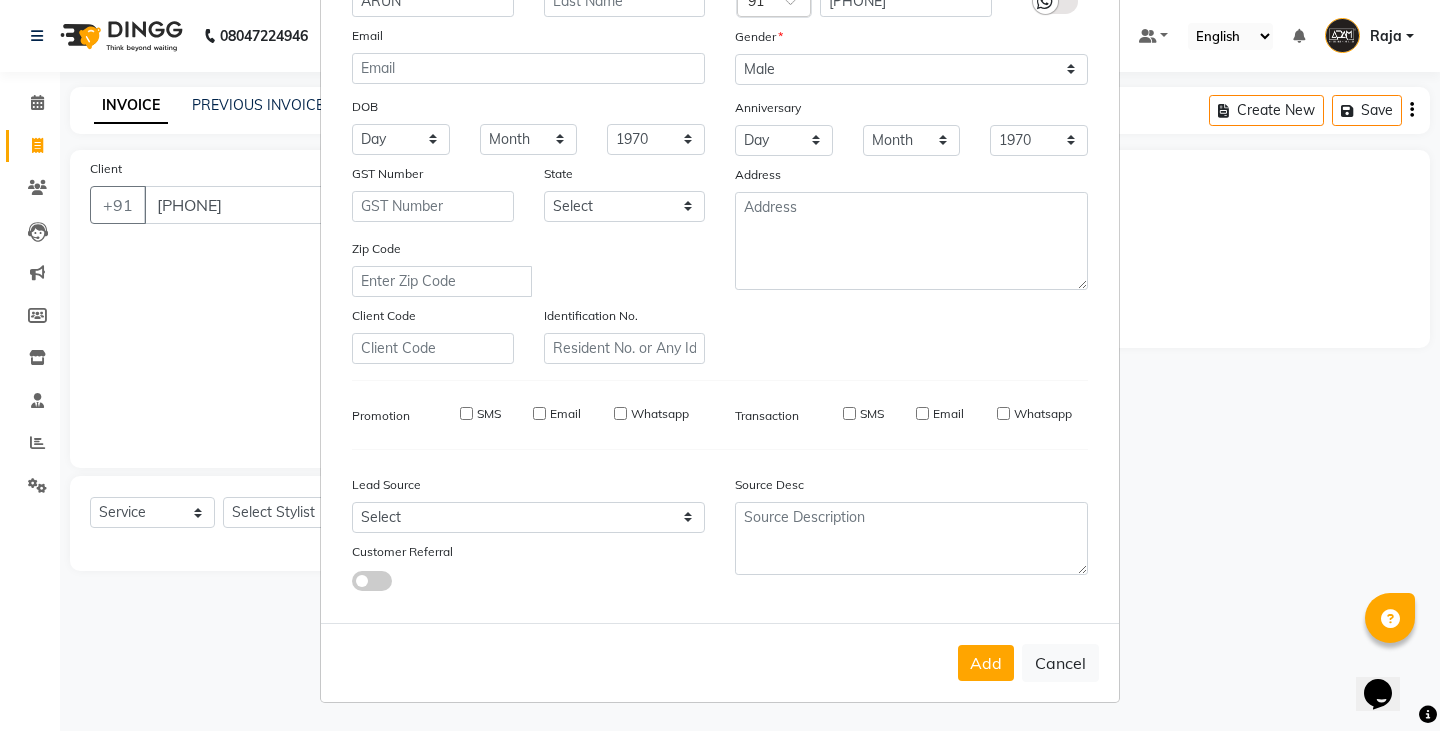 select 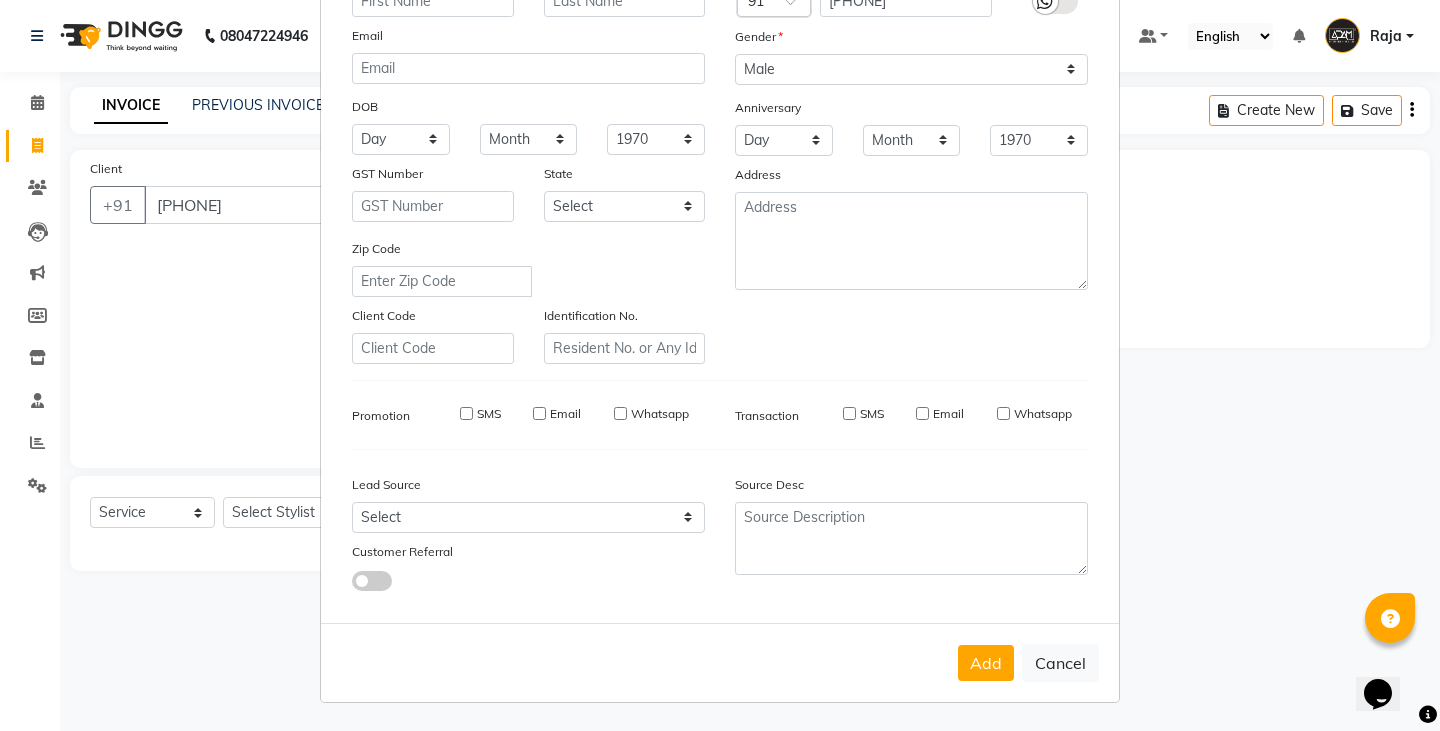 select 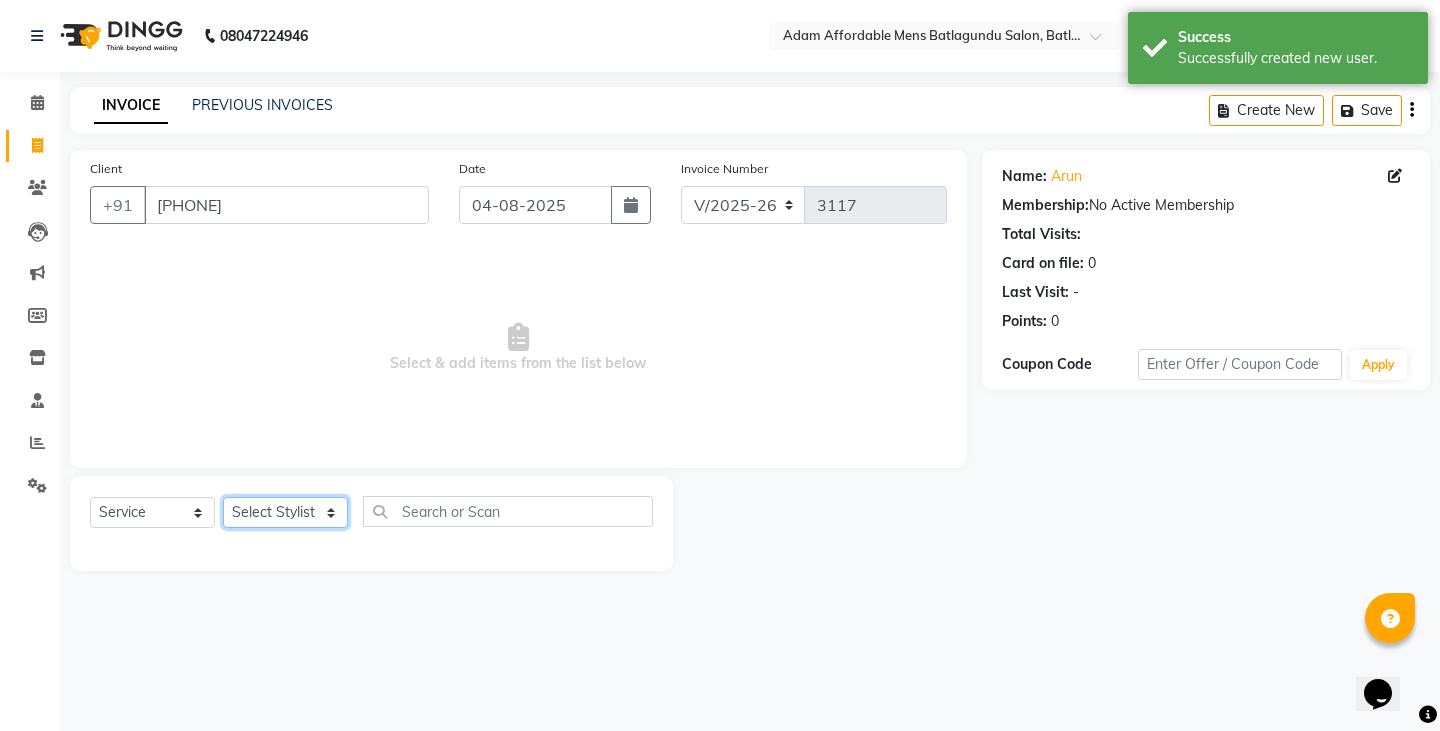 click on "Select Stylist Admin Anish Ovesh Raja SAHIL  SOHAIL SONU" 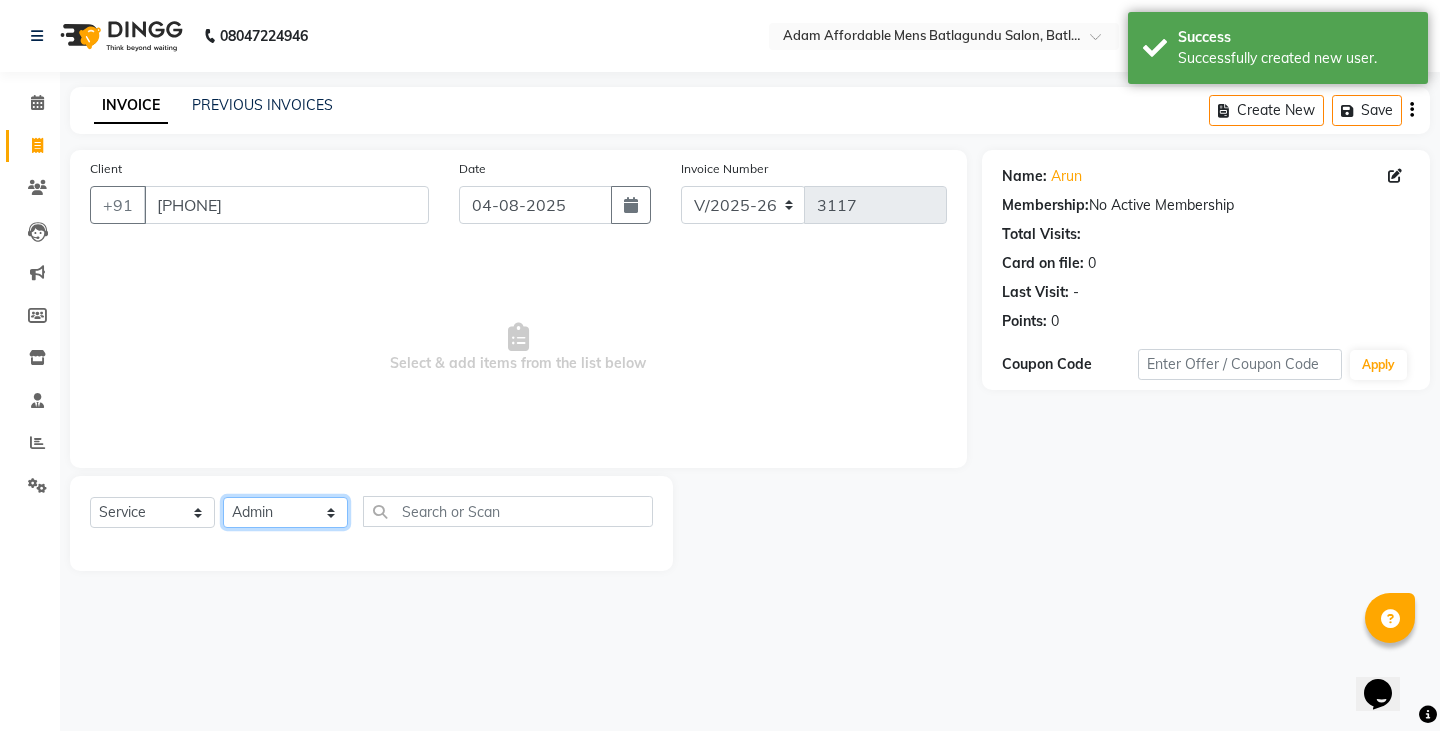 click on "Select Stylist Admin Anish Ovesh Raja SAHIL  SOHAIL SONU" 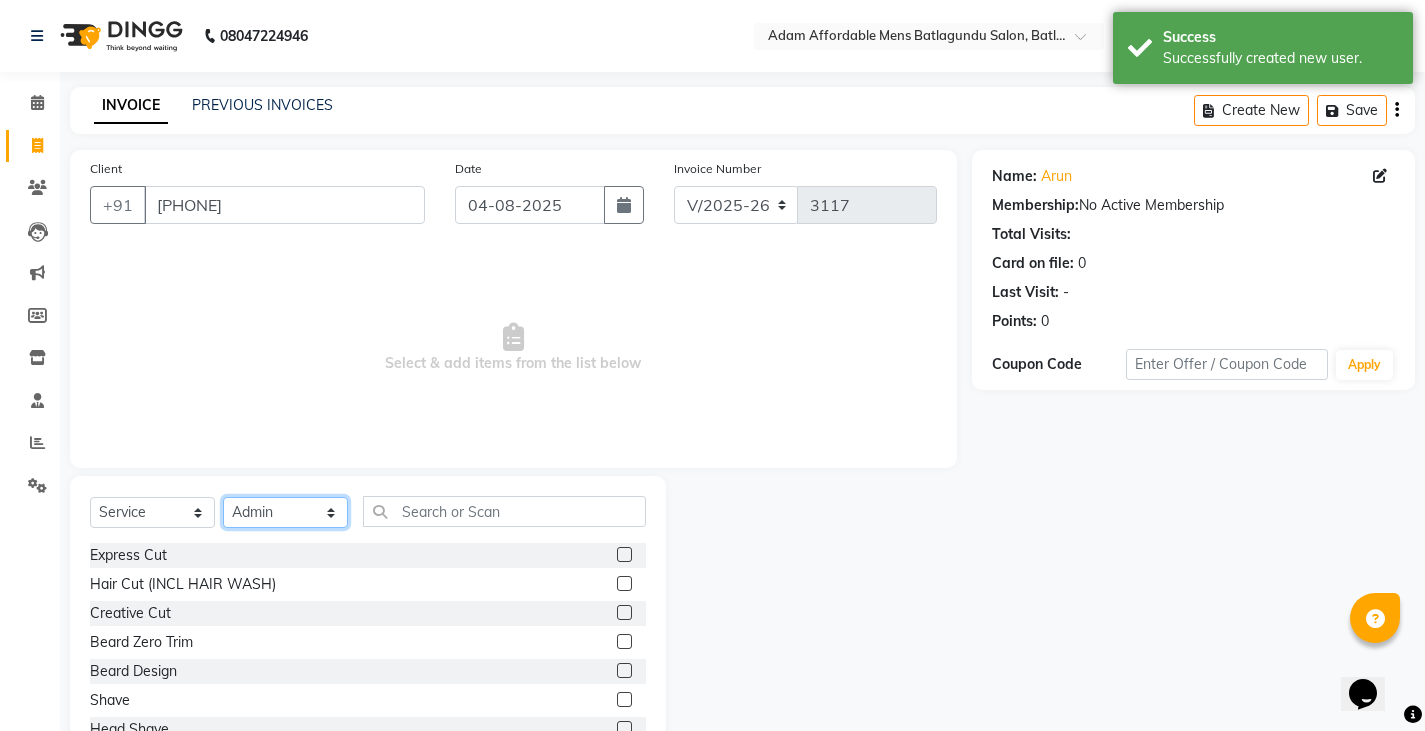 click on "Select Stylist Admin Anish Ovesh Raja SAHIL  SOHAIL SONU" 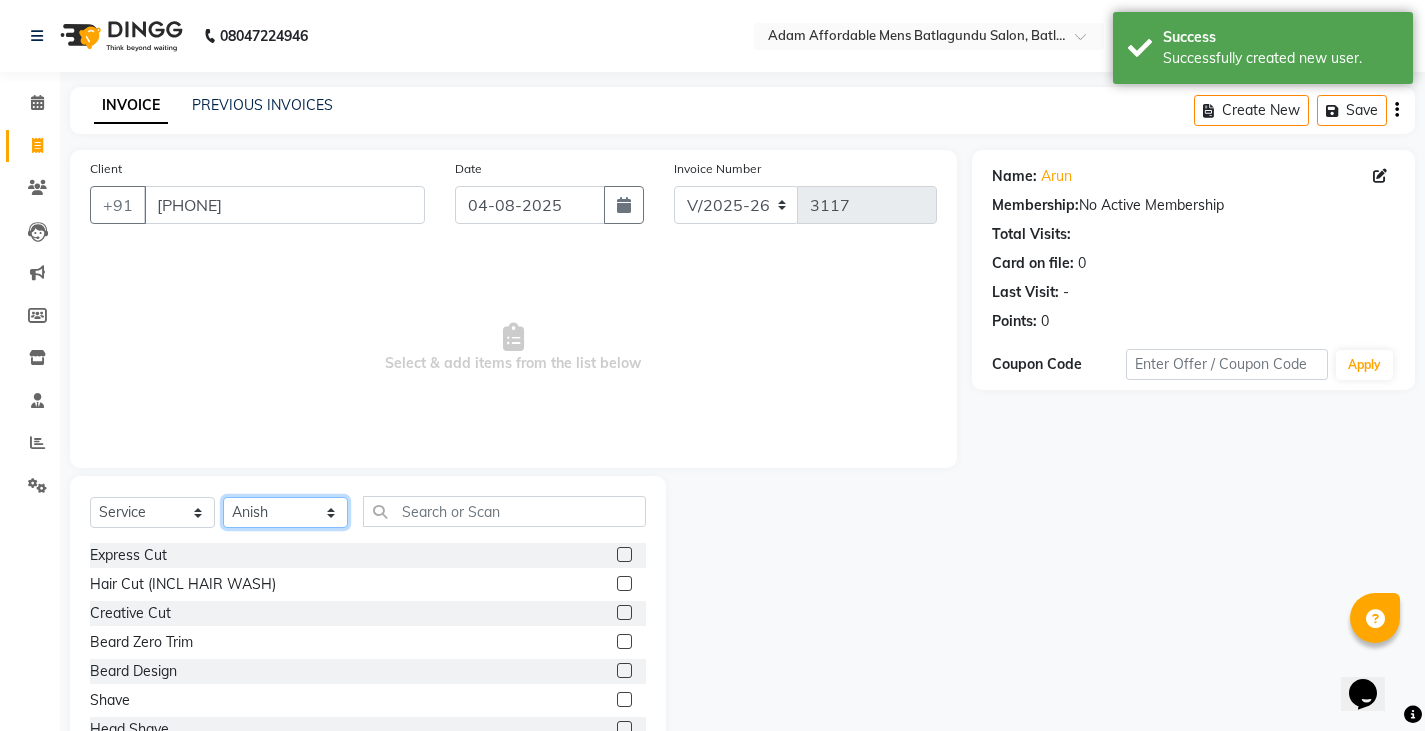 click on "Select Stylist Admin Anish Ovesh Raja SAHIL  SOHAIL SONU" 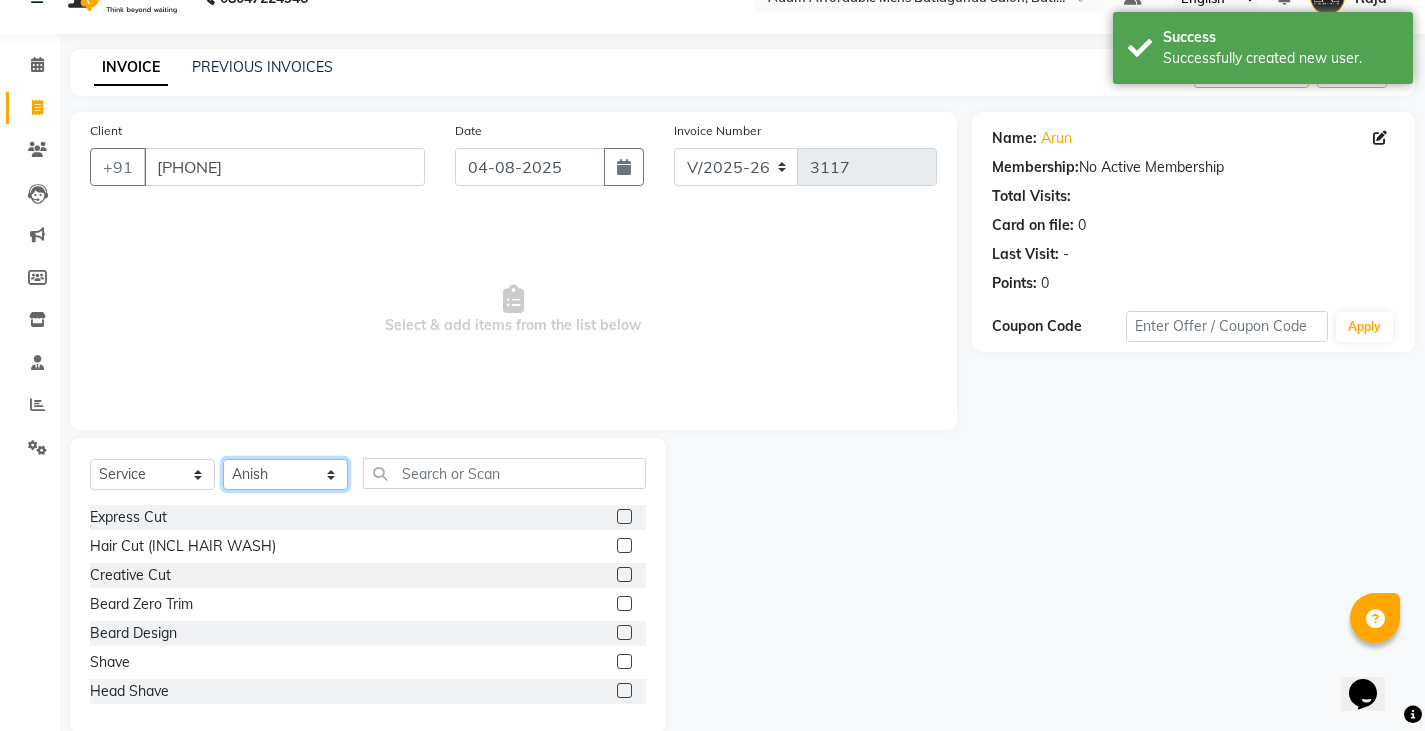 scroll, scrollTop: 70, scrollLeft: 0, axis: vertical 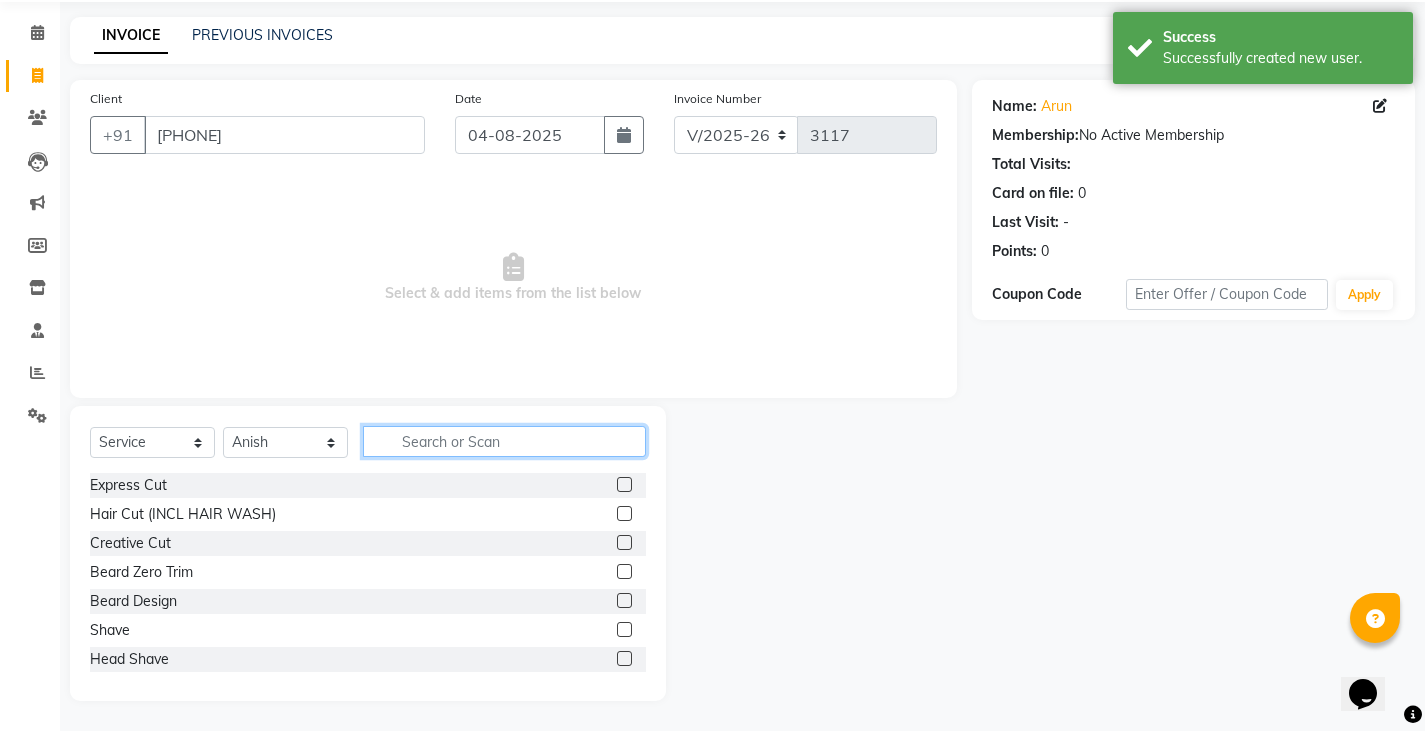 click 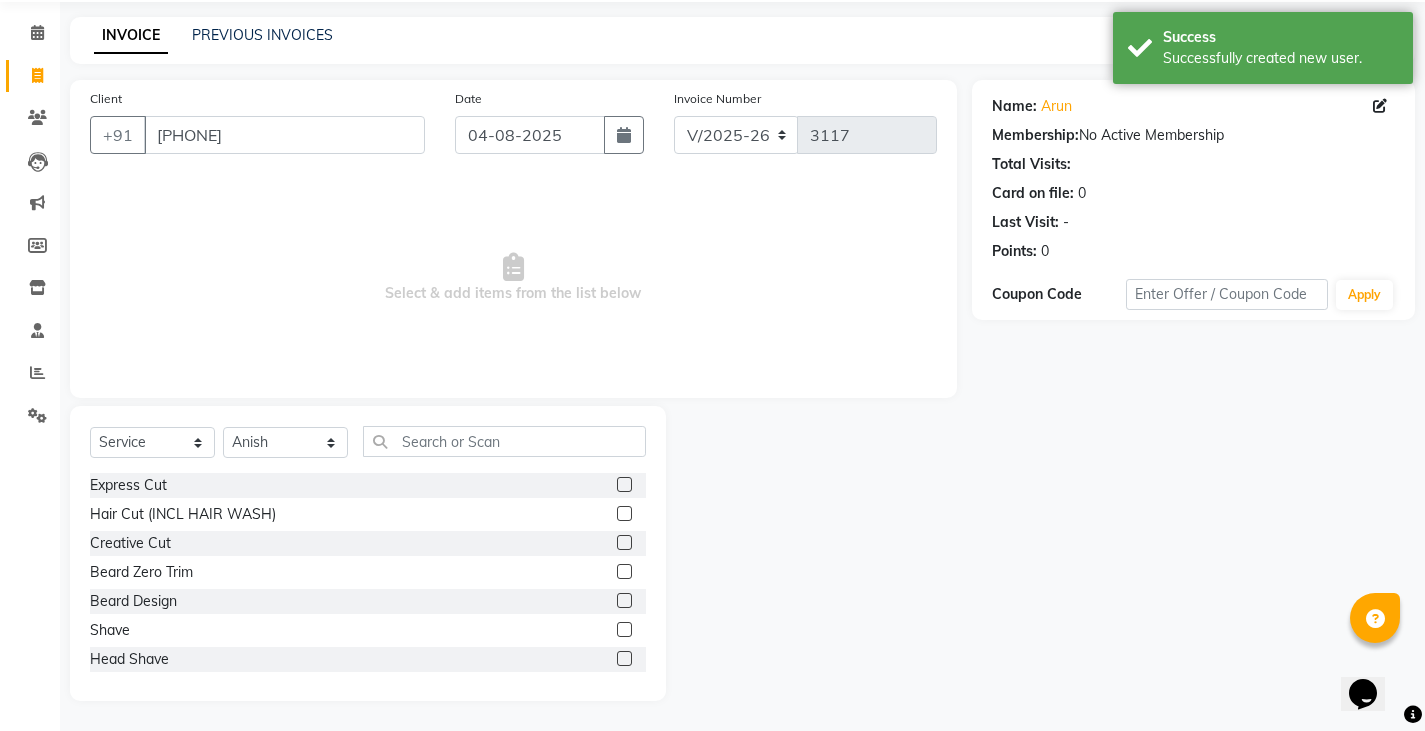 click 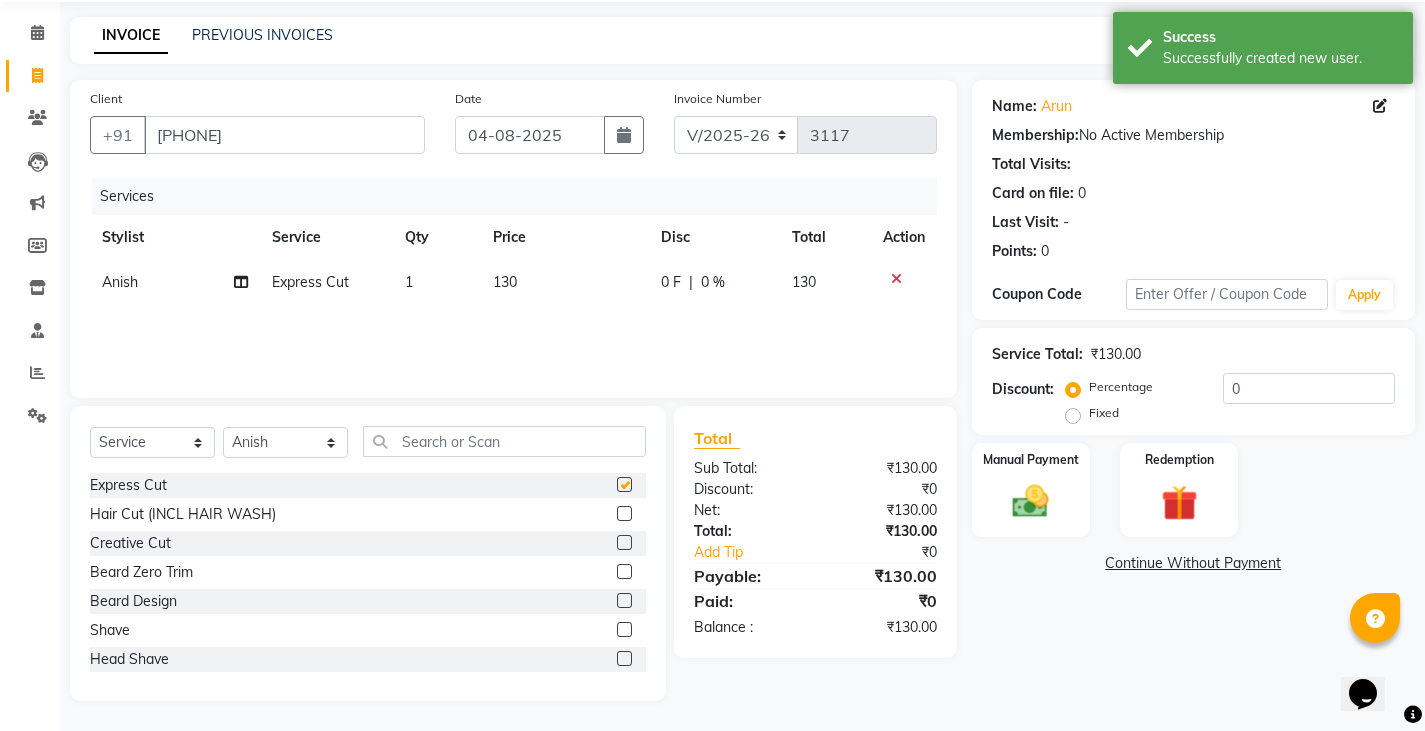 checkbox on "false" 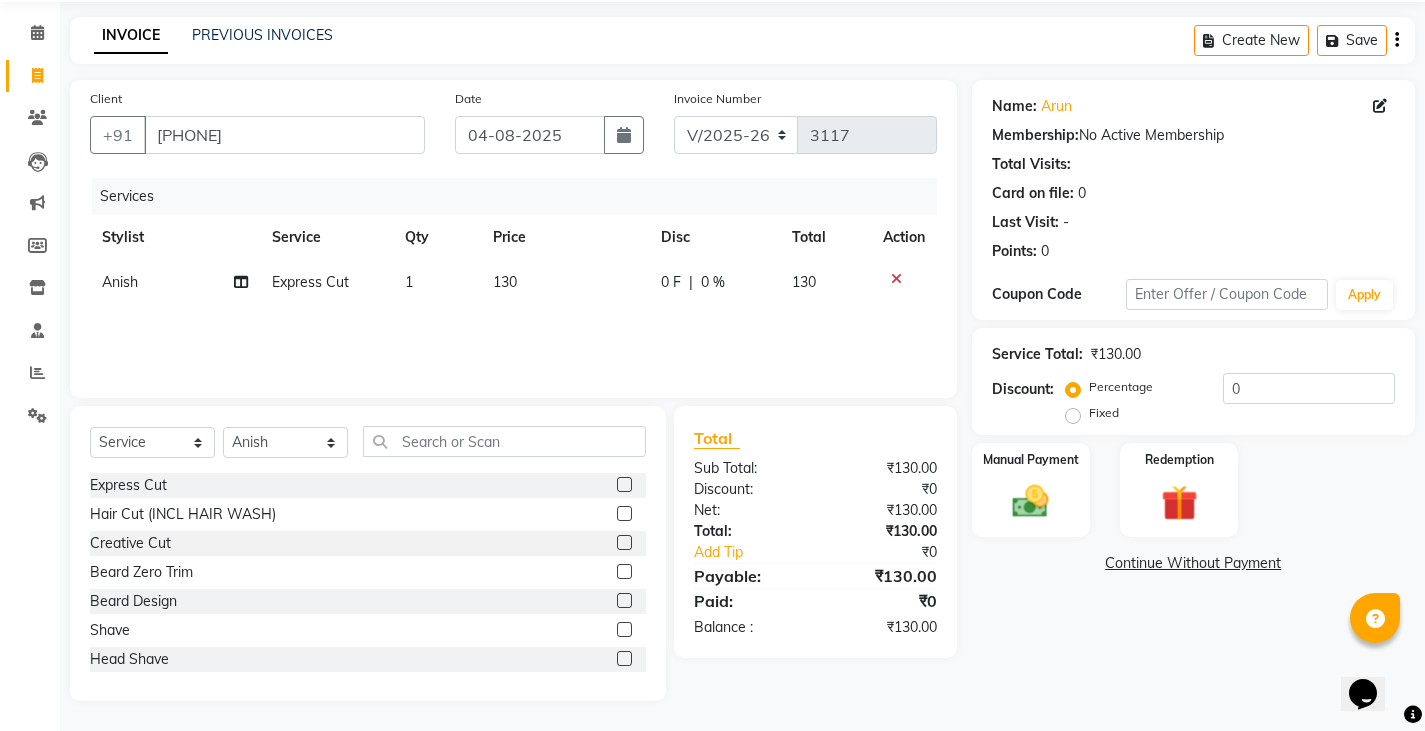 click on "Express Cut  Hair Cut (INCL HAIR WASH)  Creative Cut  Beard Zero Trim  Beard Design  Shave  Head Shave  Kid's Cut (Below 5 Years)  Wash & Blast Dry  EXPRESS GLOBAL HAIR COLOR  GLOBAL HAIR COLOUR AMMONIA  GOLBAL HAIR COLOUR NON AMMONIA  L'OREAL GOLBAL HAIR COLOUR AMMONIA  L'OREAL GOLBAL HAIR COLOUR NON AMMONIA  GLOBAL FASHION HAIR COLOUR  MOUSTACHE COLOUR  BEARD COLOUR  PER STREAK HIGHLIGHT  CAP HIGHLIGHTS  NOURISHING HAIR SPA  VITALIZING HAIR SPA  REPAIR TREATMENT  DANDRUFF TREATMENT  HAIR LOSS TREATMENT  HAIR STRAIGHTENING  HAIR REBONDING  KERATIN  ALMOND OIL  NAVARATNA OIL  CLEAN UP HYPER PIGMENTATION  CLEAN UP REJUVANATE  Fruit Facial  Instant Glow  Charcaol  Skin Lightening  Skin Brightening  FACE & NECK BLEACH  FACE & NECK DETAN  PRE BRIDEGROOM DELUXE  PRE BRIDEGROOM ADVANCE (COMBO)  NORMAL  PREMIUM  ELEGANT  HAIRCUT+ BEARD TRIM + DETAN  HAIRCUT + BEARD TRIM + HEAD MASSAGE  HAIRCUT + BEARD TRIM + EXPRESS HAIR COLOR  HAIRCUT+ BEARD TRIM + CLEAN UP  HAIRCUT+ BEARD TRIM + HAIRLOSS TREATMENT" 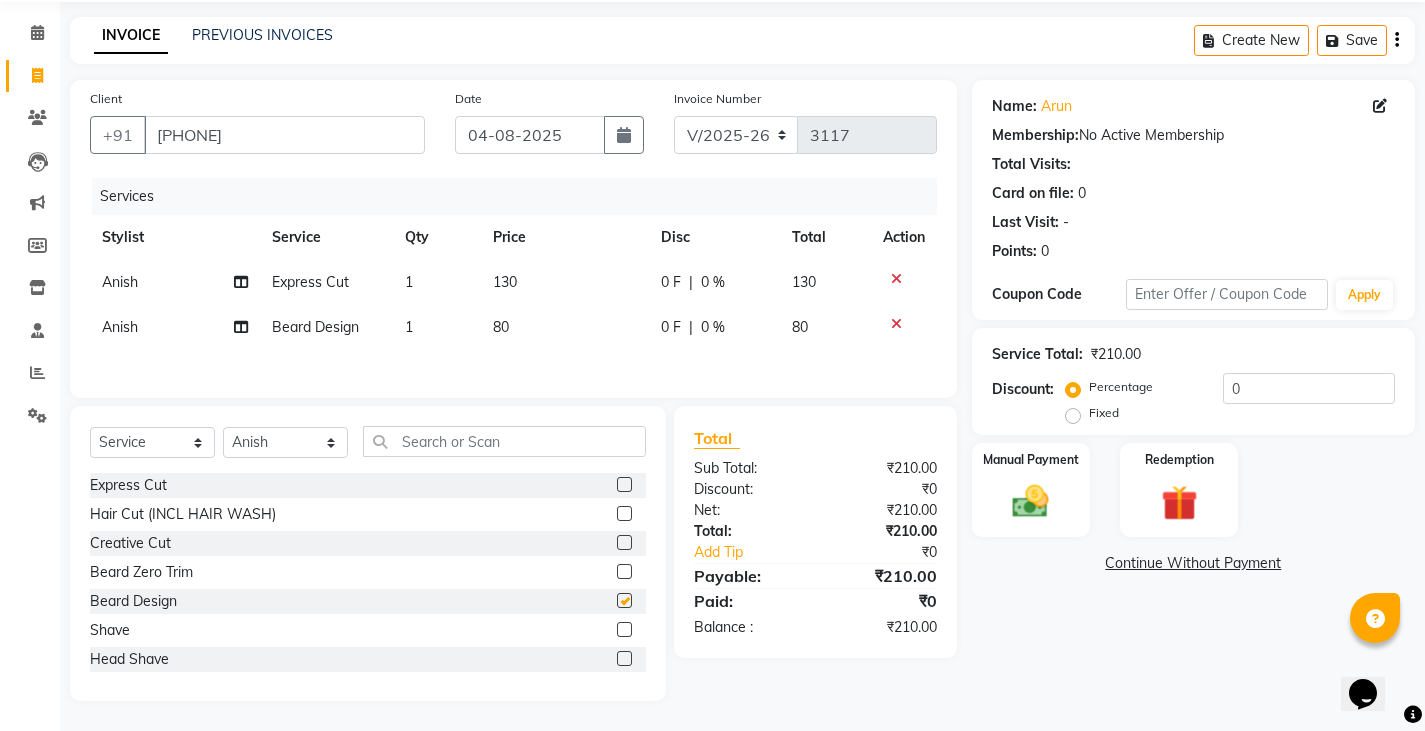 checkbox on "false" 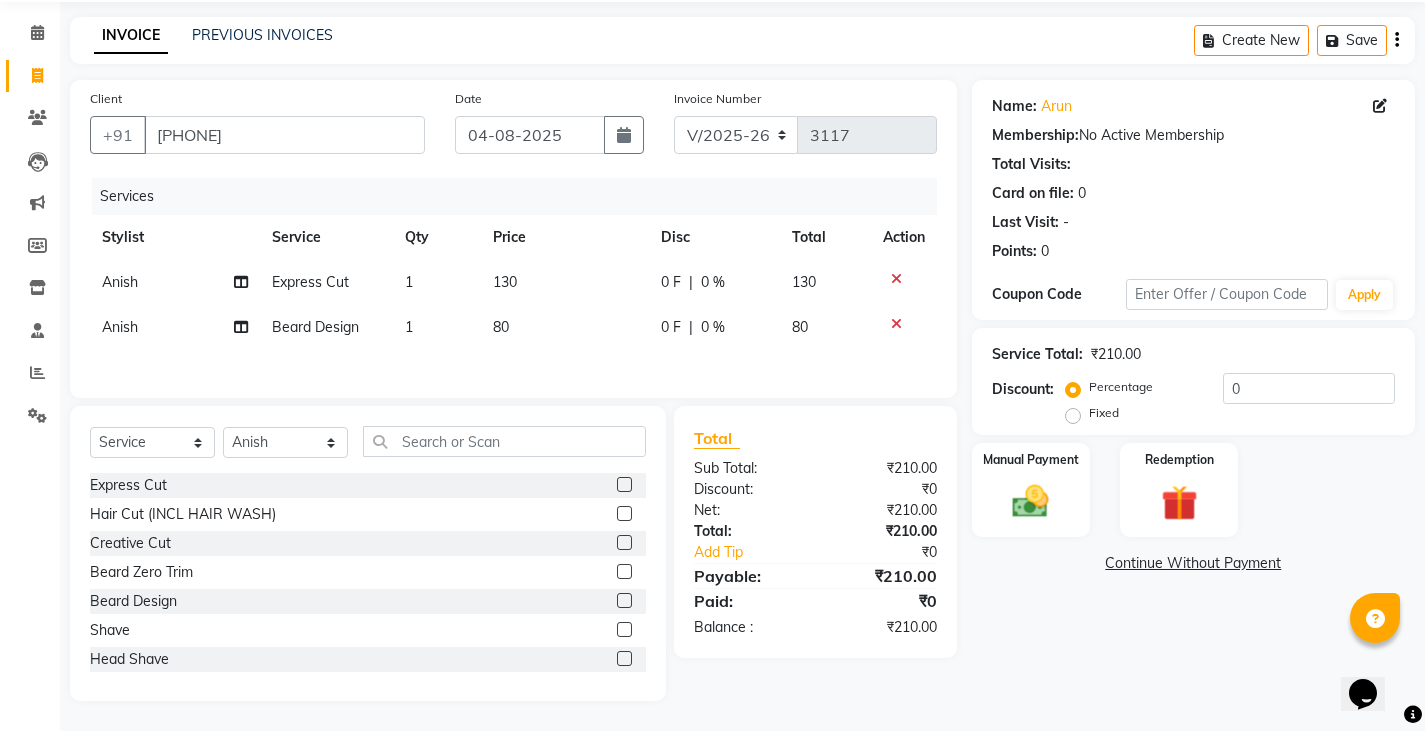 click on "Disc" 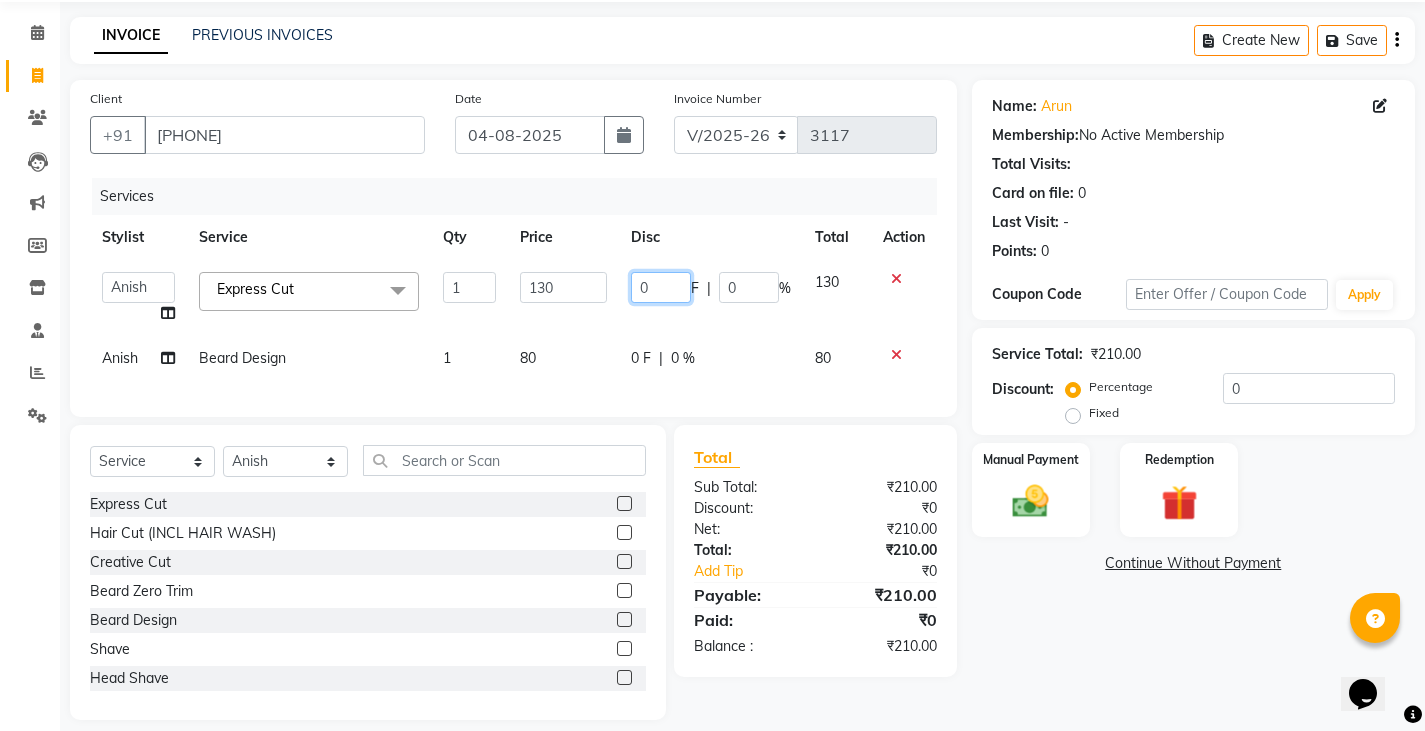 click on "0" 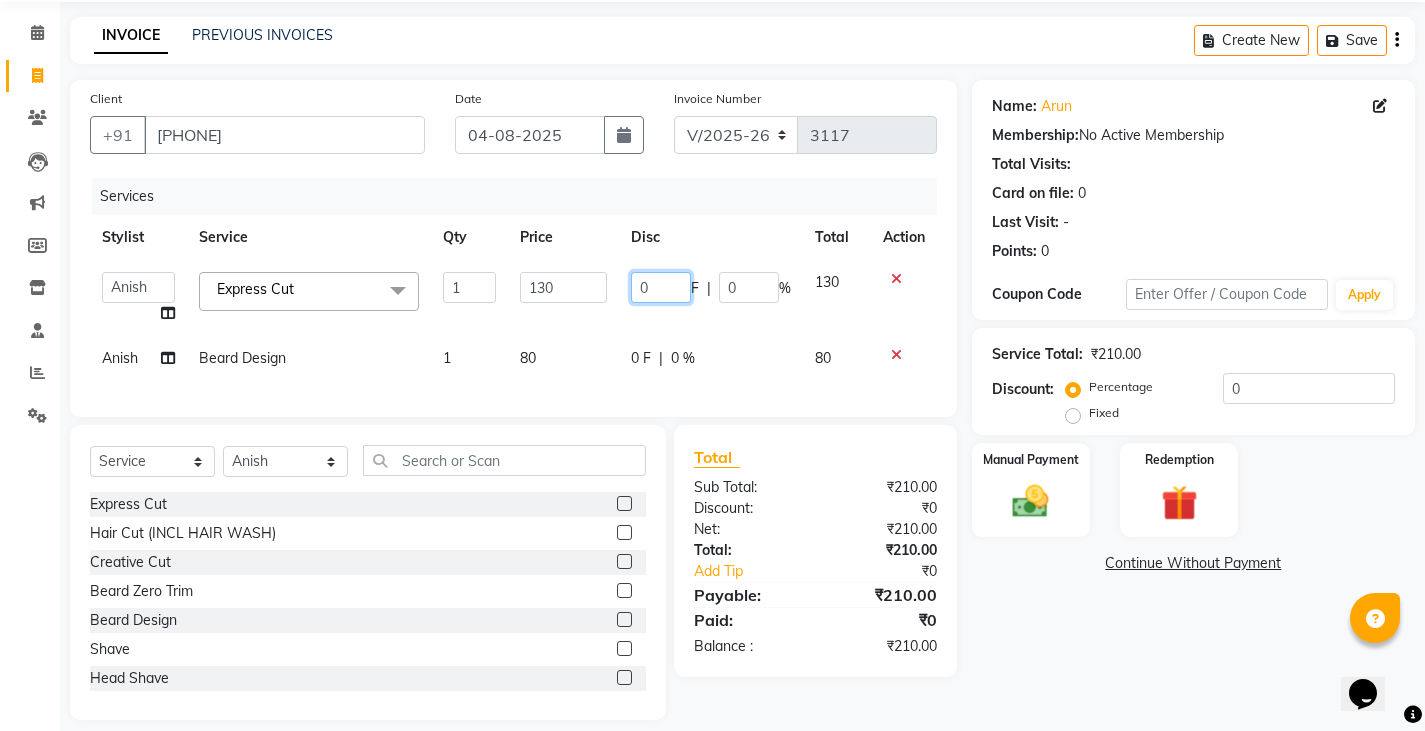 type on "30" 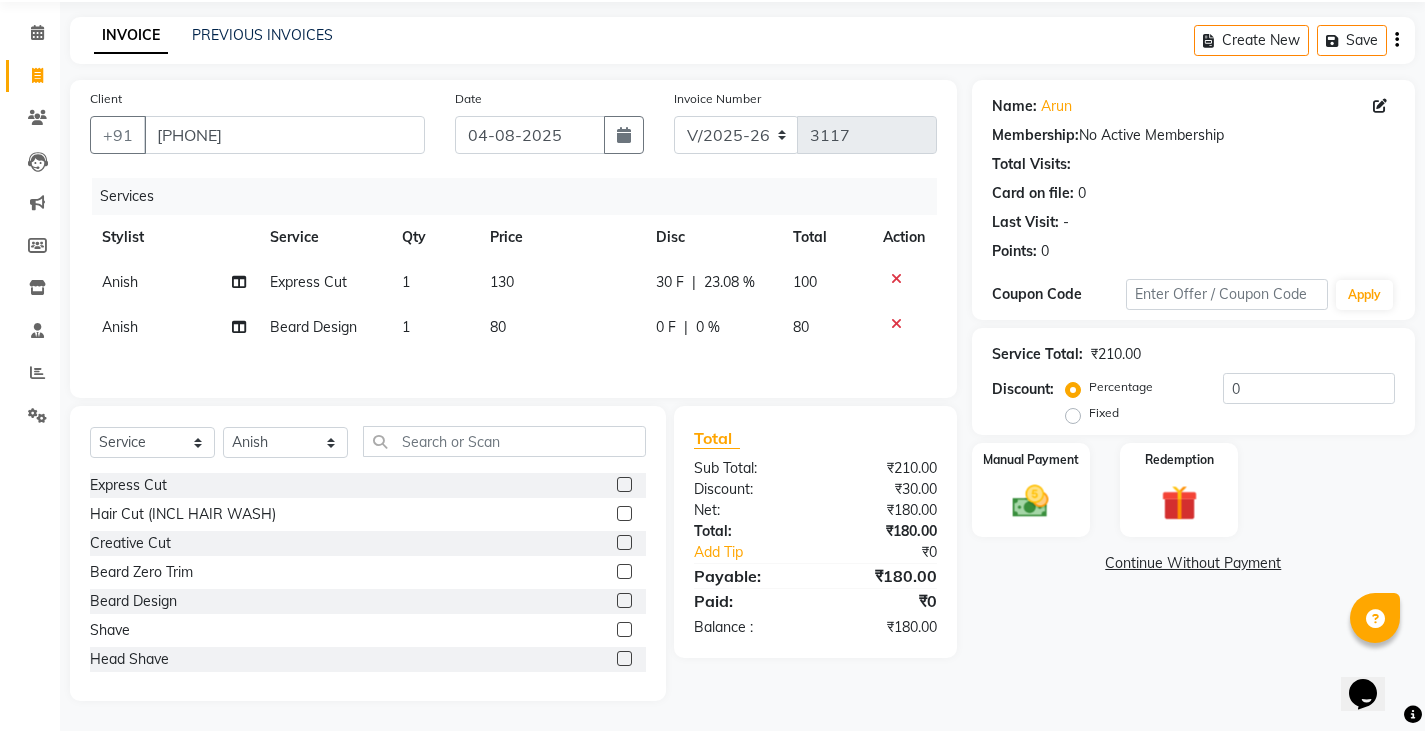 drag, startPoint x: 725, startPoint y: 356, endPoint x: 890, endPoint y: 393, distance: 169.09761 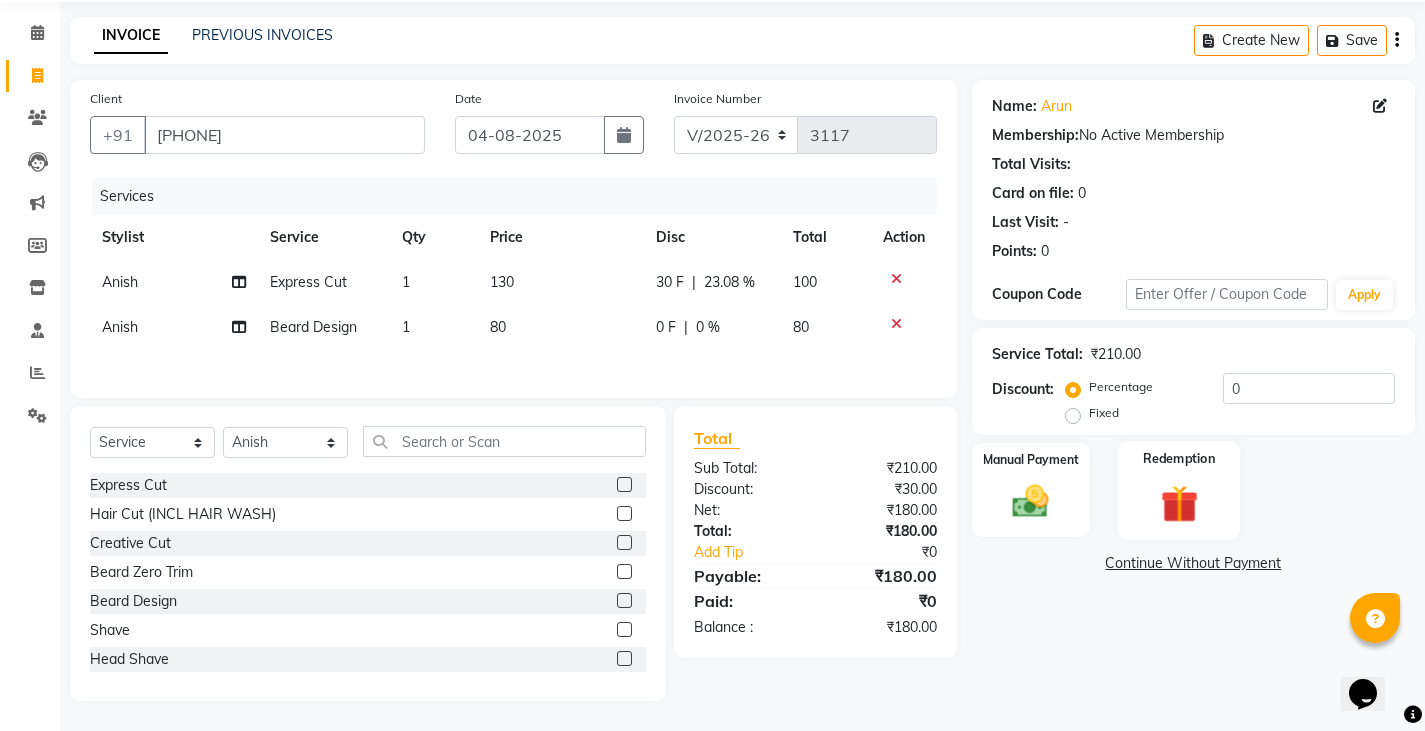 scroll, scrollTop: 73, scrollLeft: 0, axis: vertical 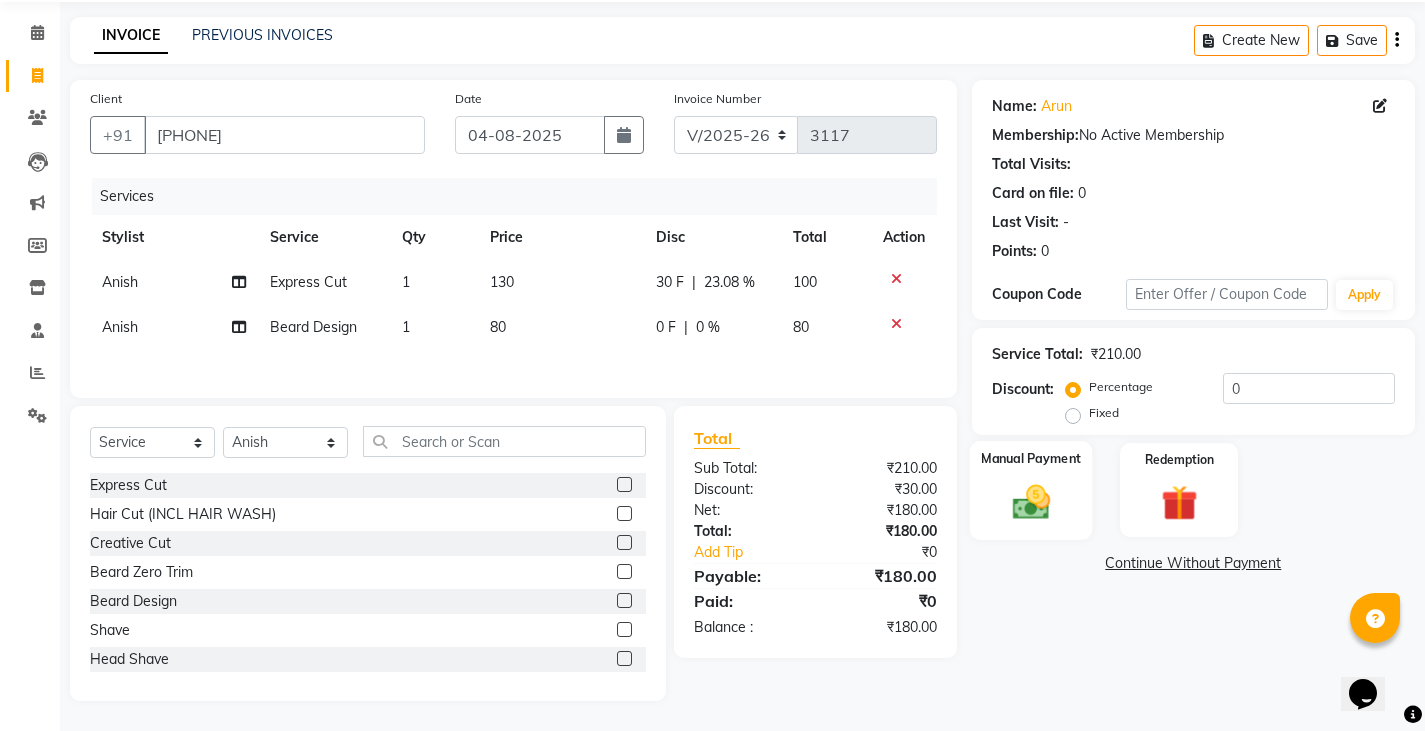 click on "Manual Payment" 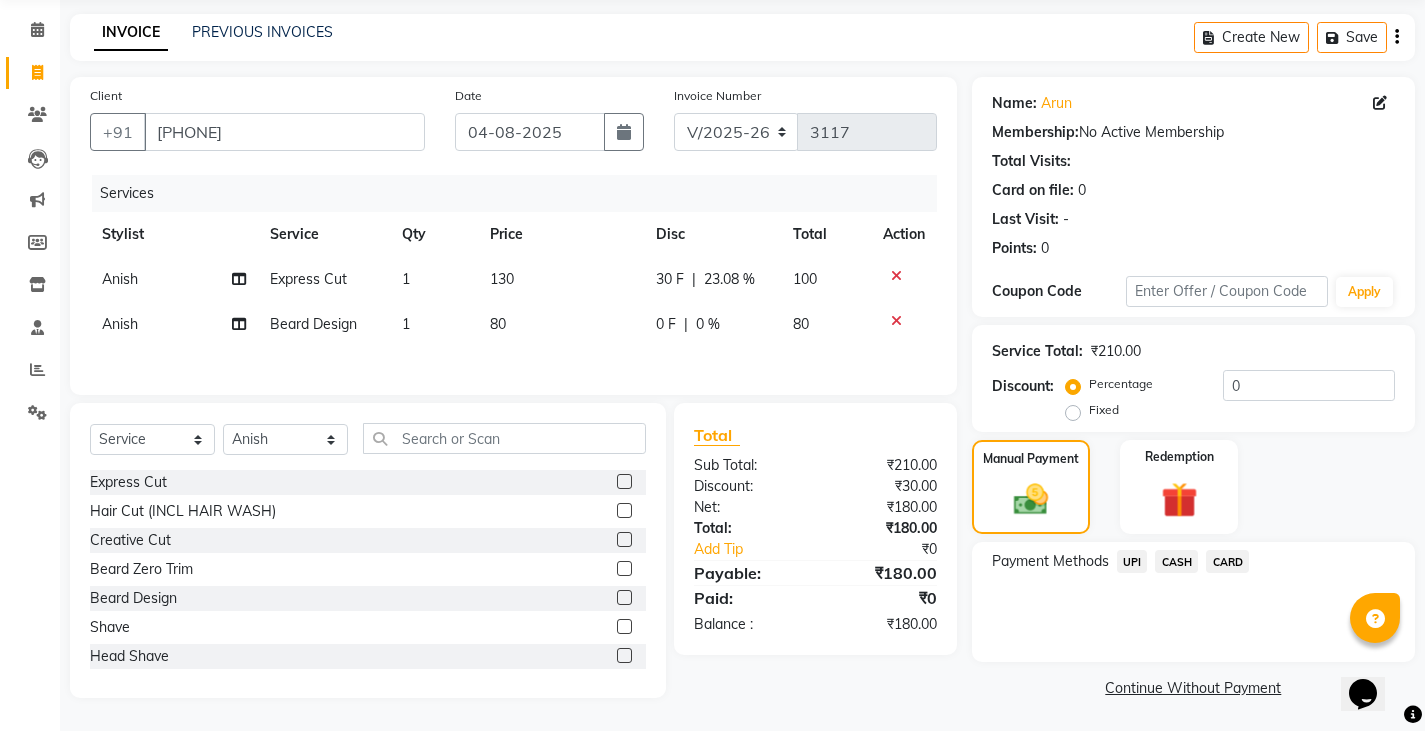 click on "CASH" 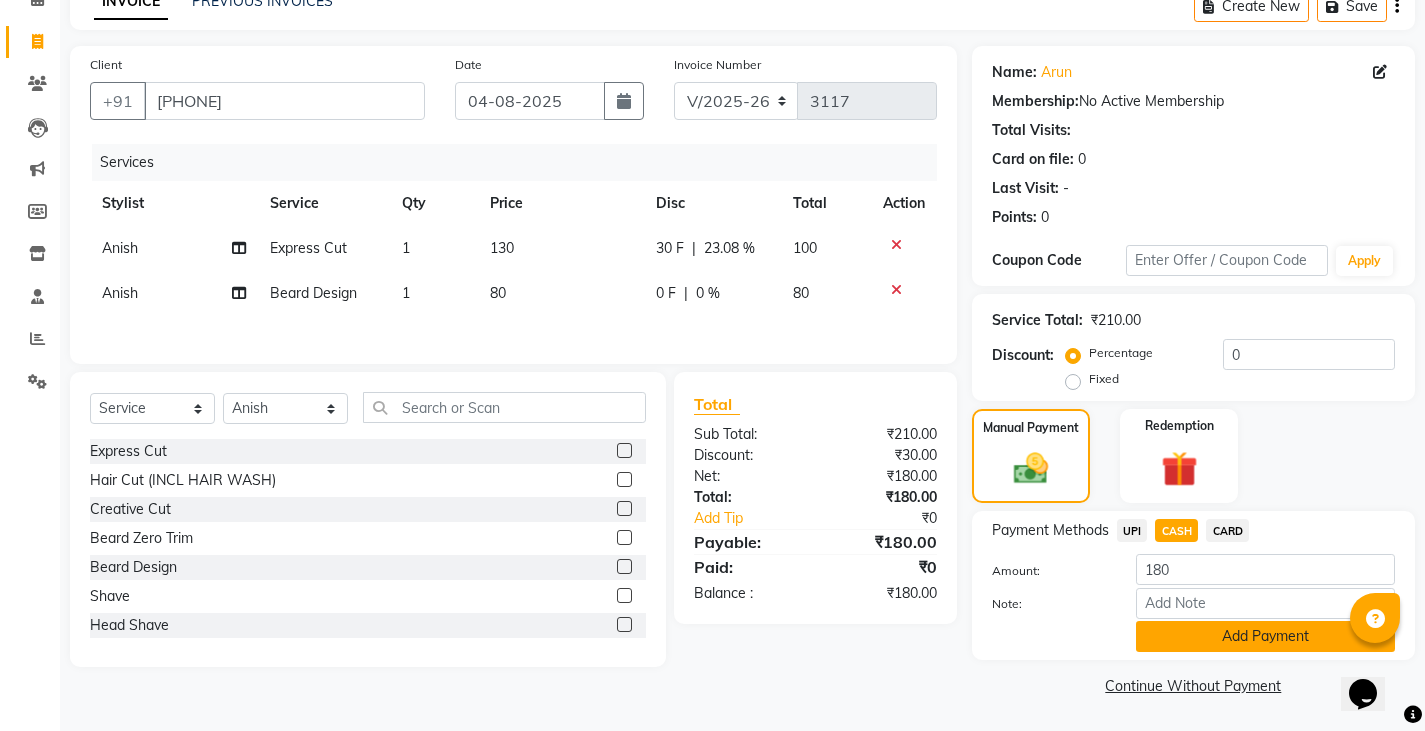 click on "Add Payment" 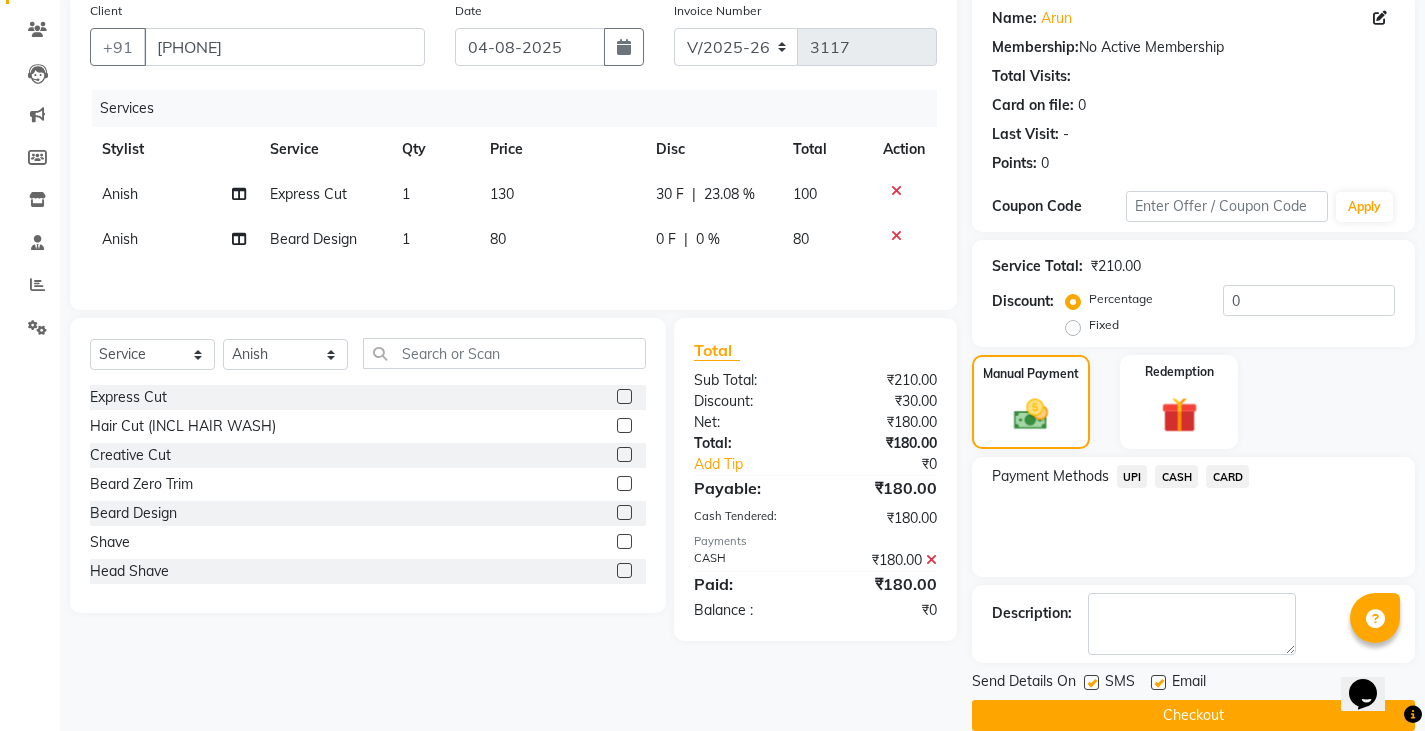 scroll, scrollTop: 188, scrollLeft: 0, axis: vertical 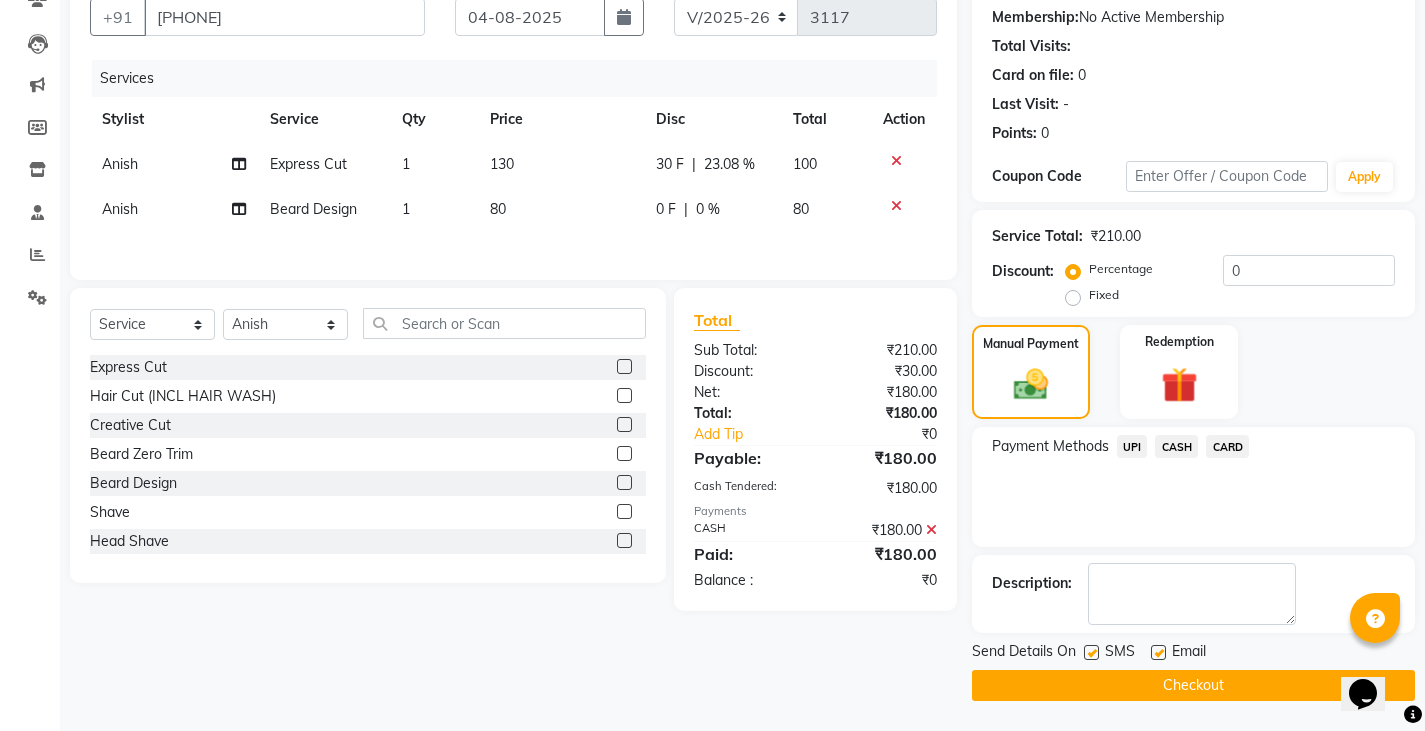click on "Checkout" 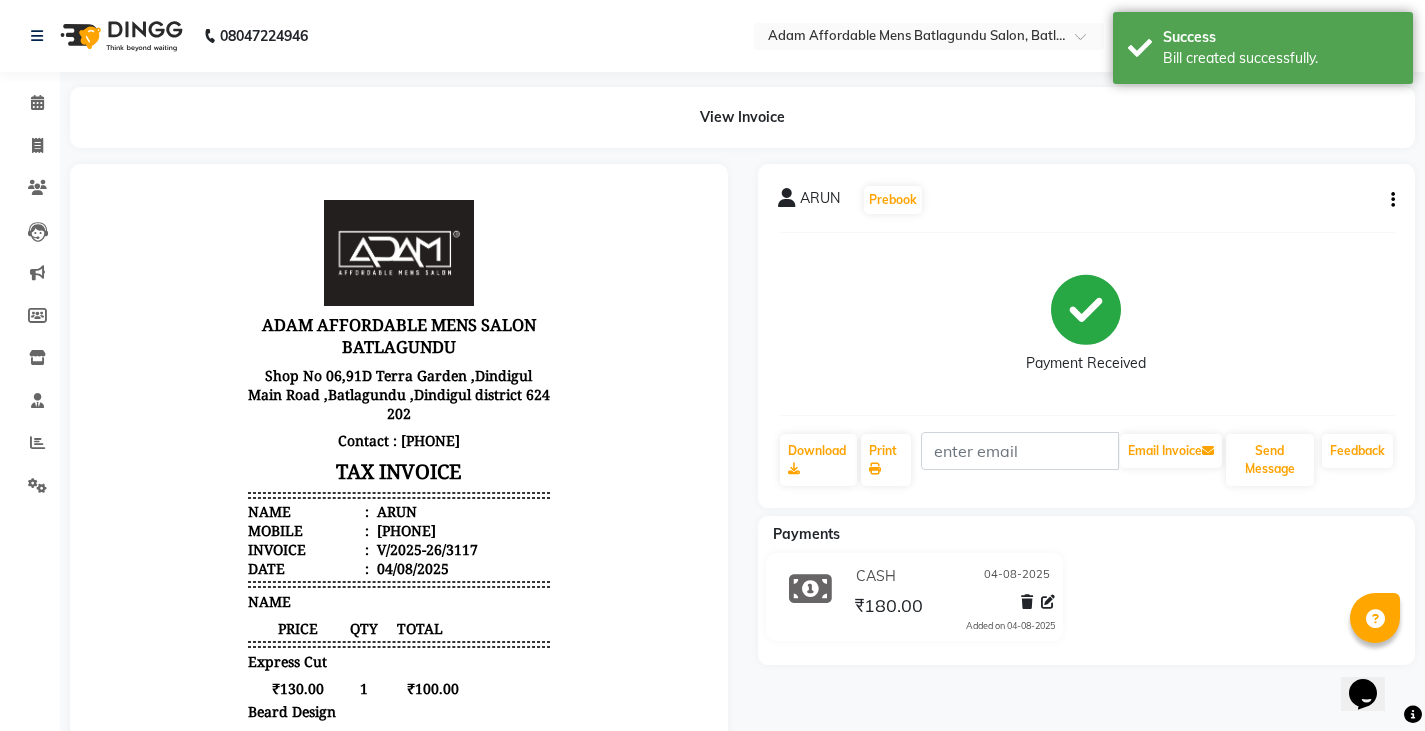 scroll, scrollTop: 0, scrollLeft: 0, axis: both 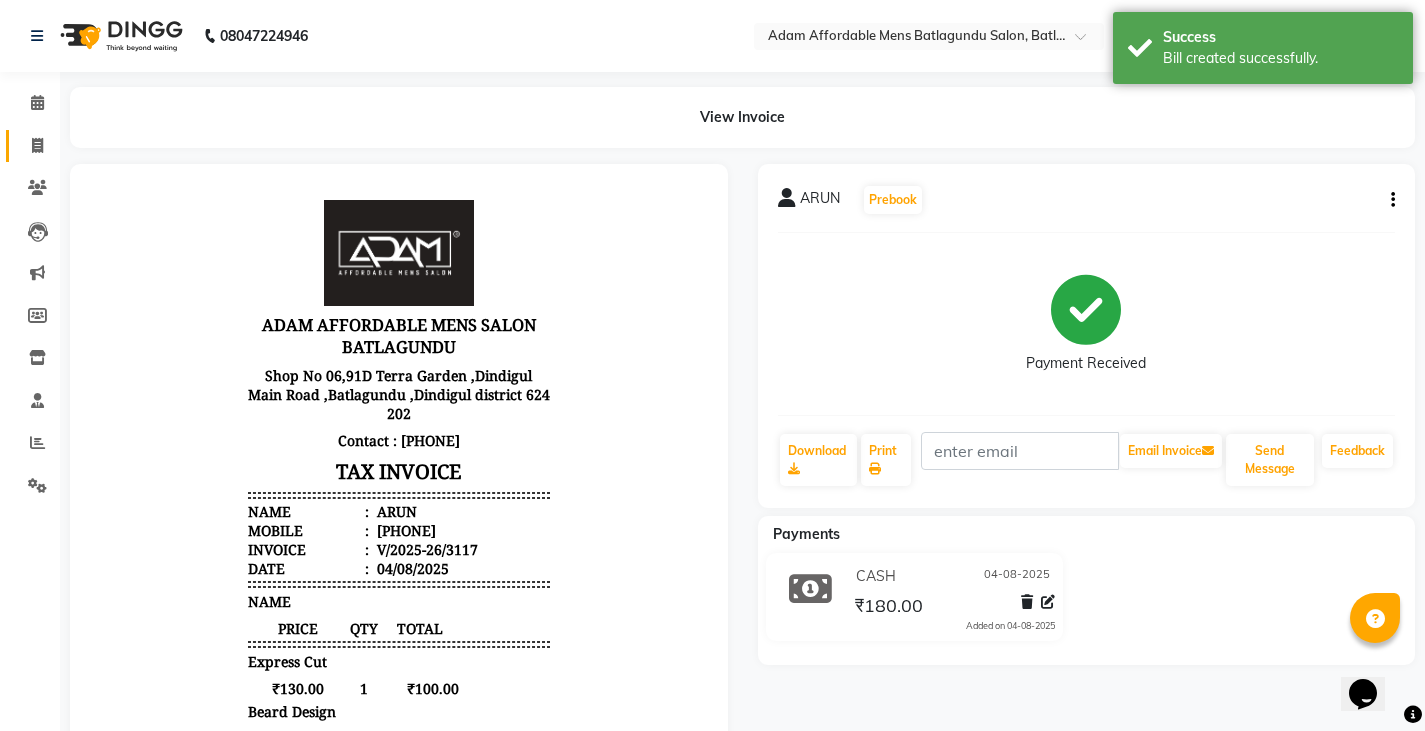 click 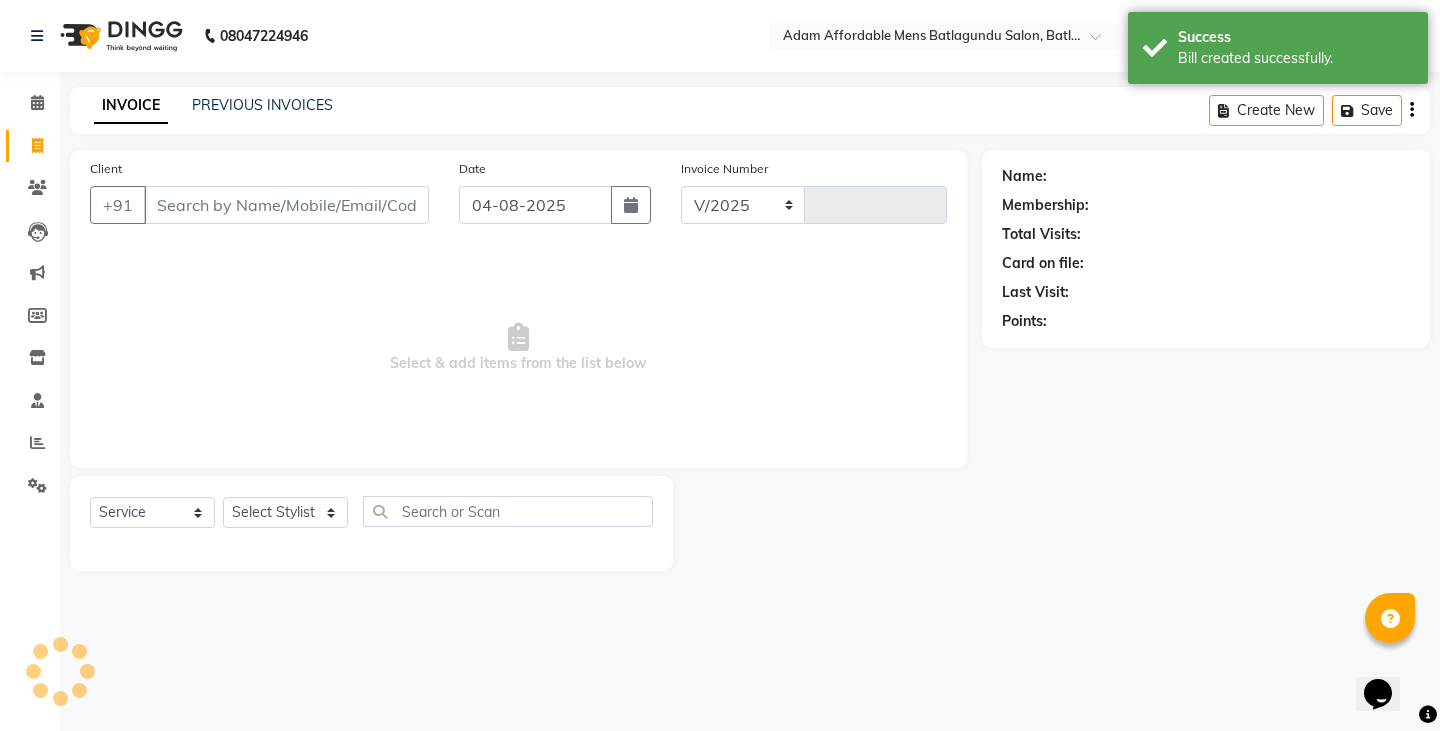 select on "8213" 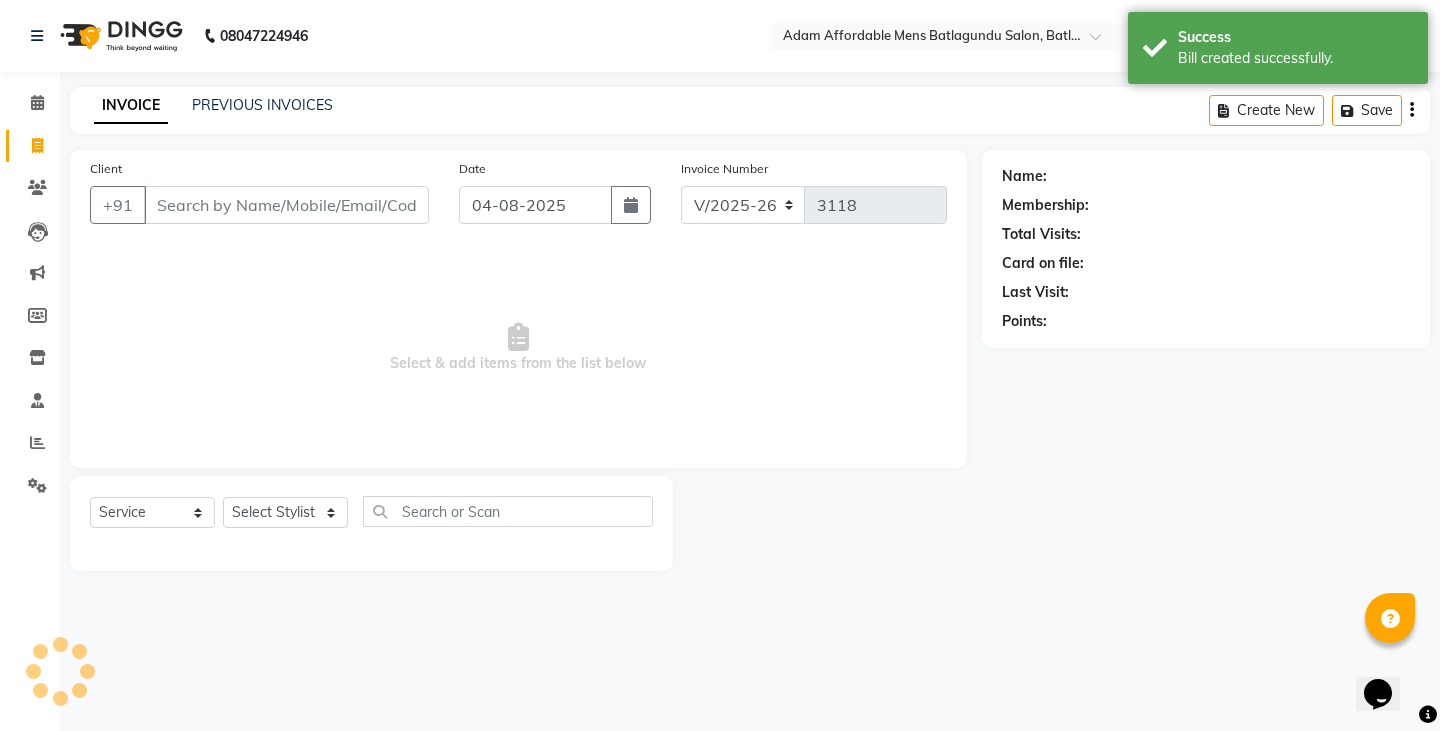 click on "Client" at bounding box center (286, 205) 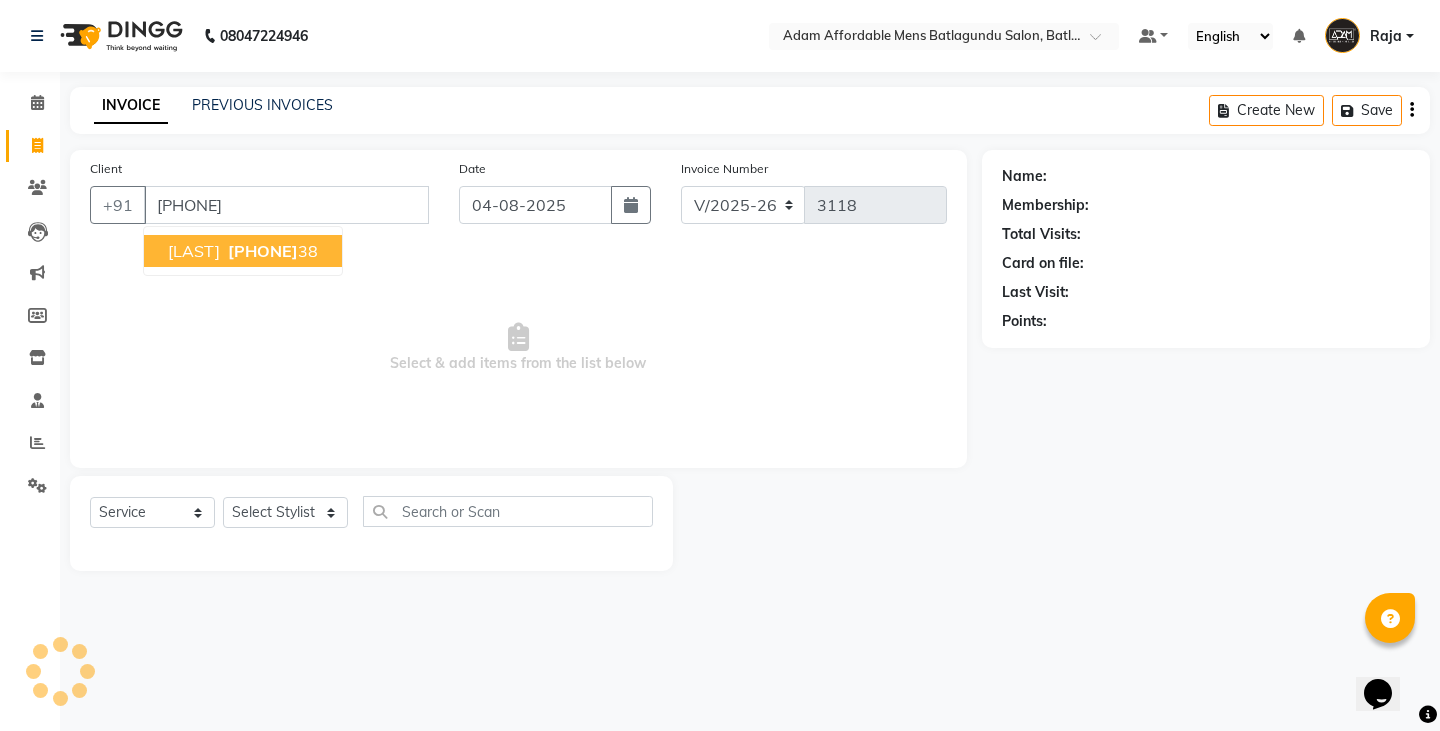 type on "[PHONE]" 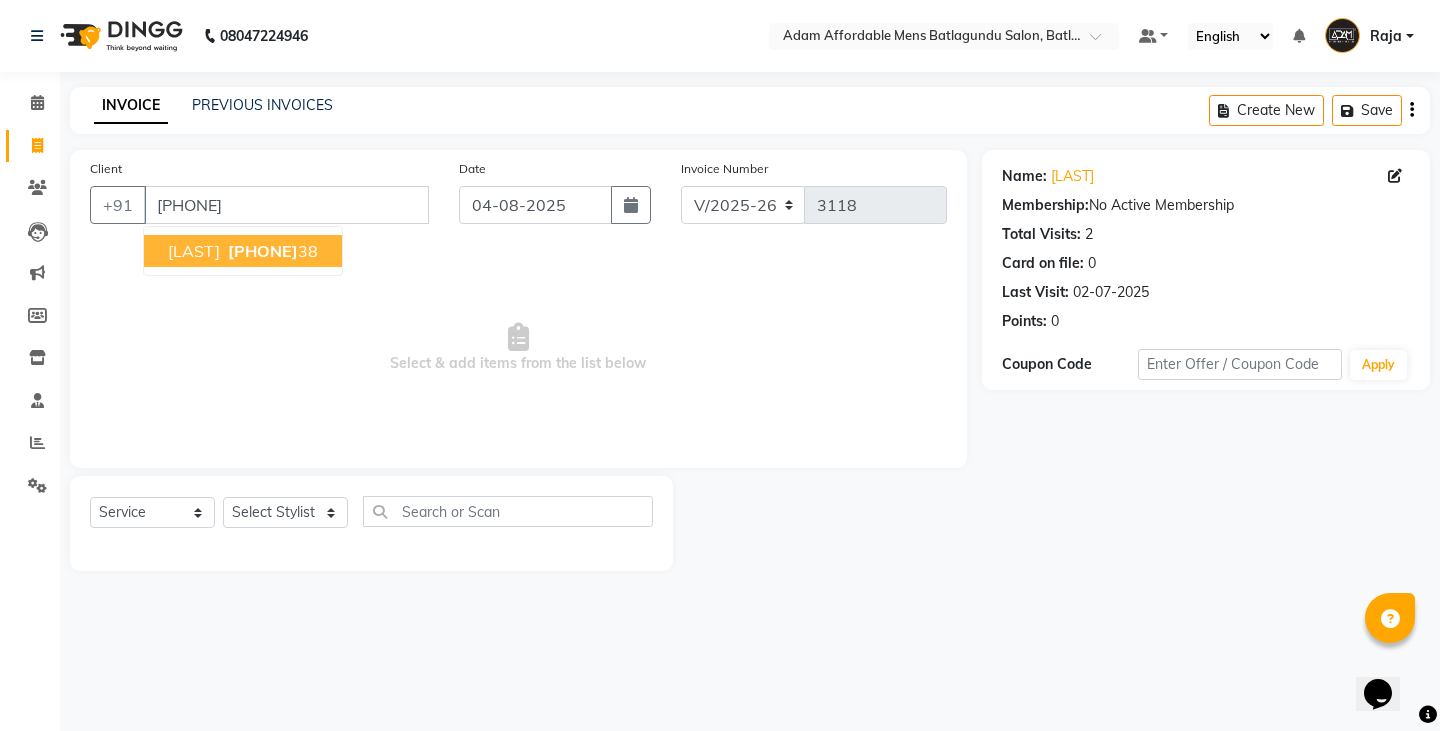 click on "[PHONE]" at bounding box center [263, 251] 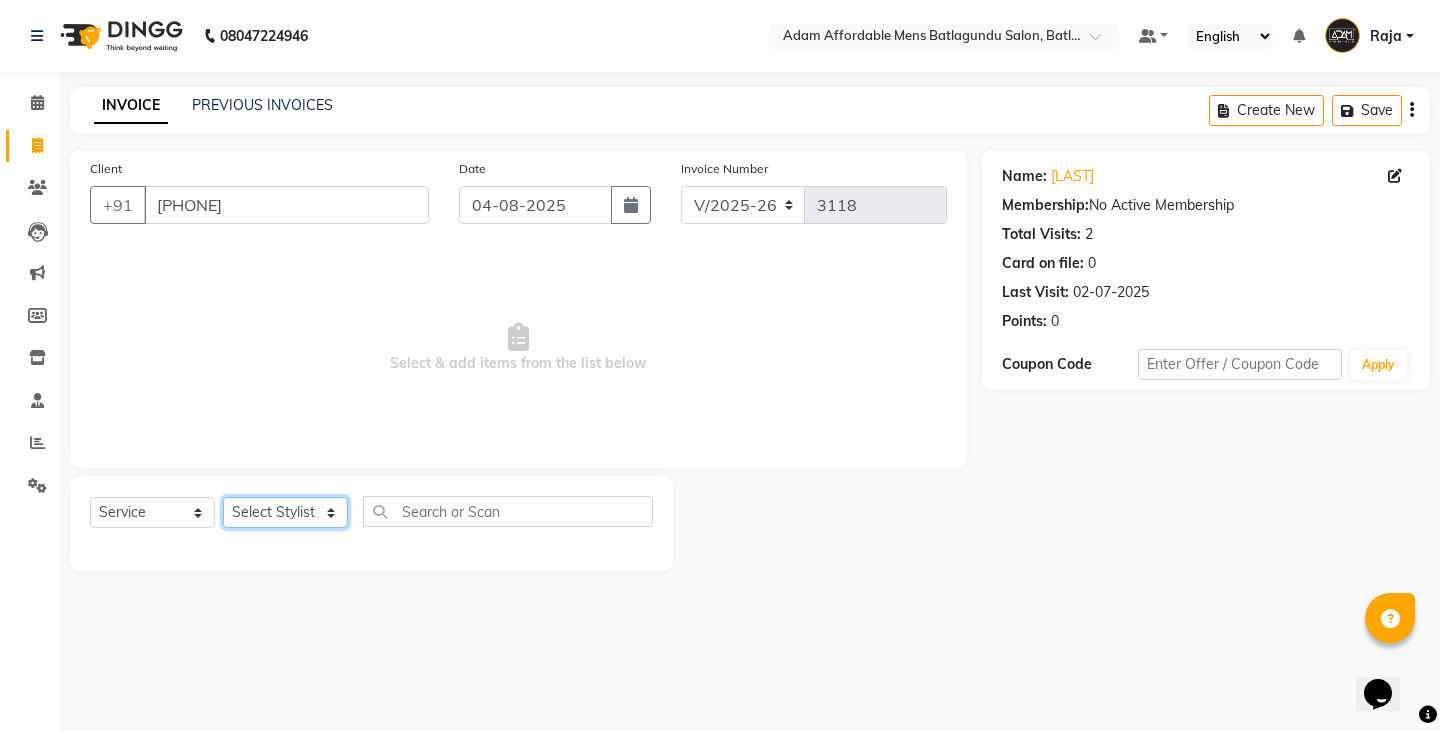 drag, startPoint x: 301, startPoint y: 509, endPoint x: 280, endPoint y: 516, distance: 22.135944 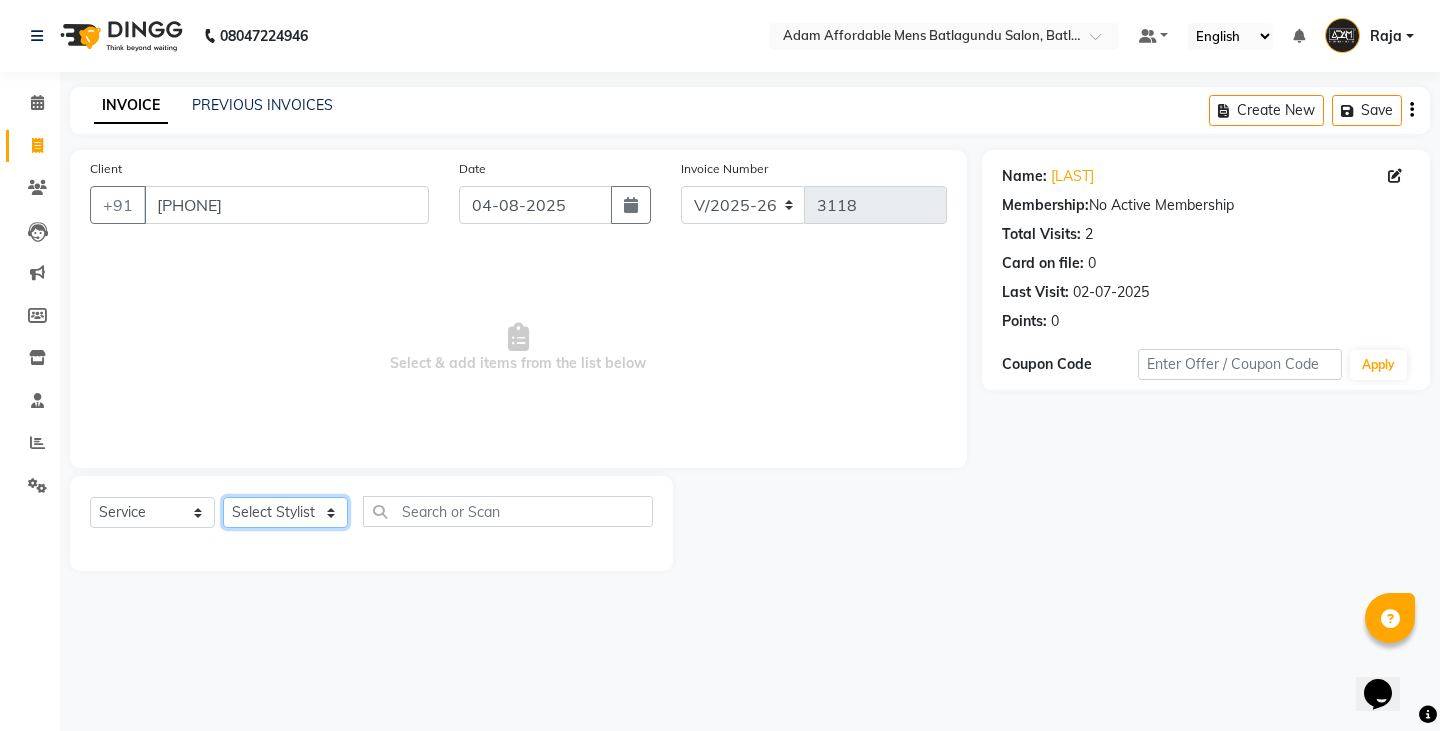 select on "84061" 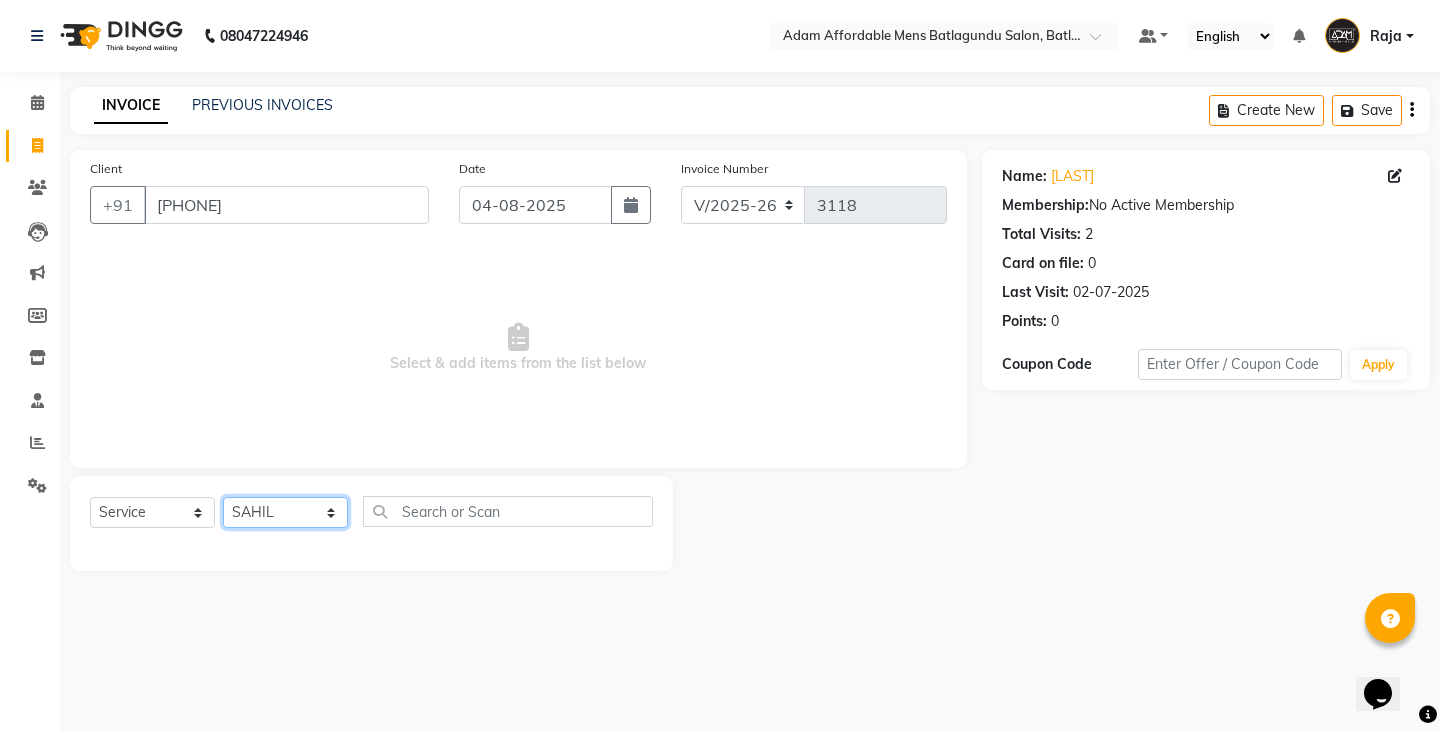 click on "Select Stylist Admin Anish Ovesh Raja SAHIL  SOHAIL SONU" 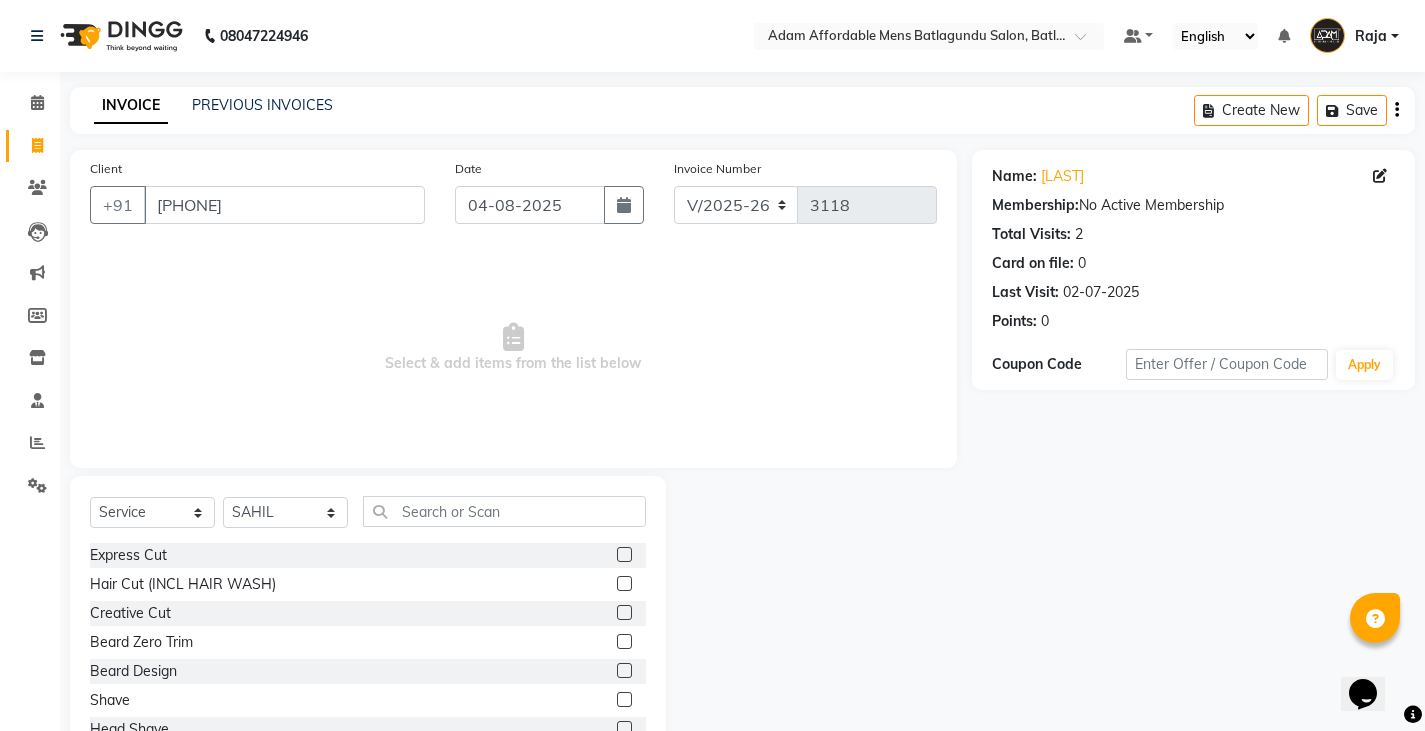 click 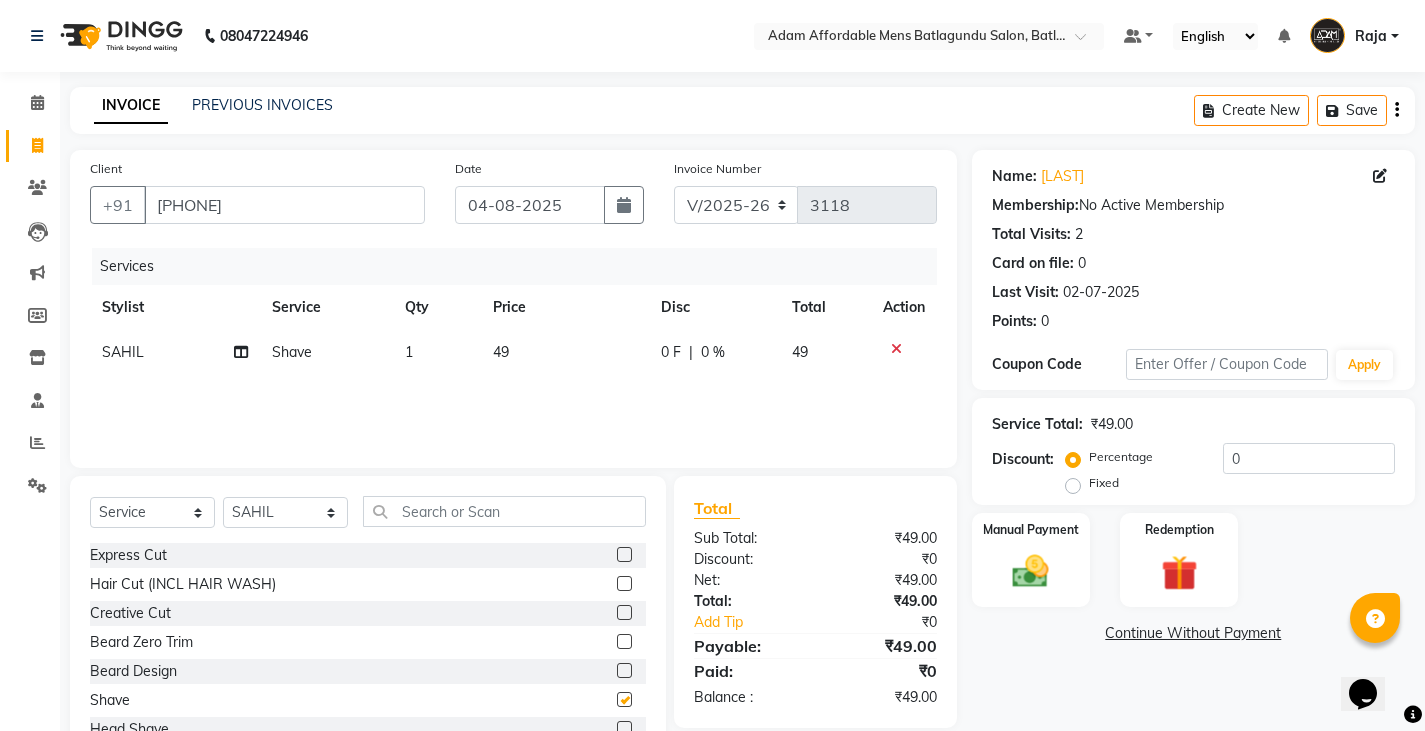 checkbox on "false" 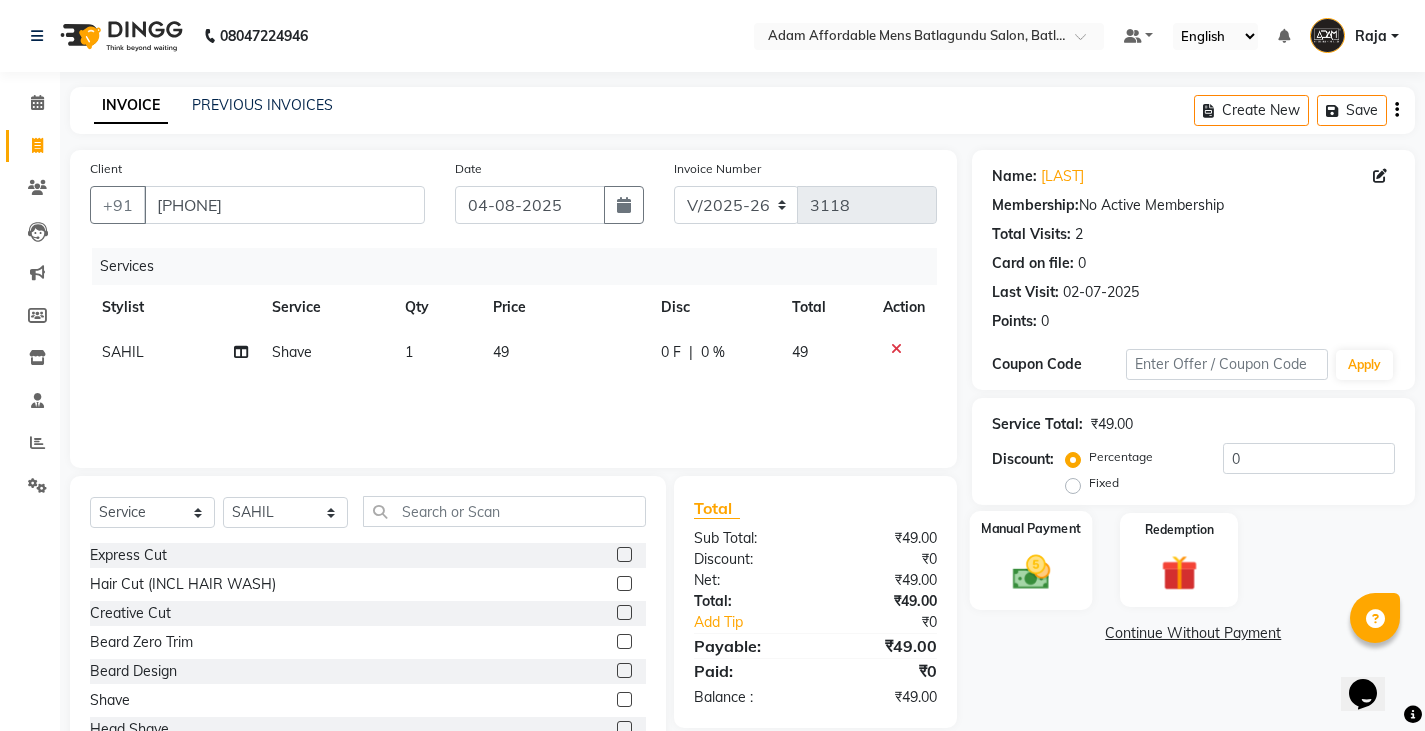 scroll, scrollTop: 70, scrollLeft: 0, axis: vertical 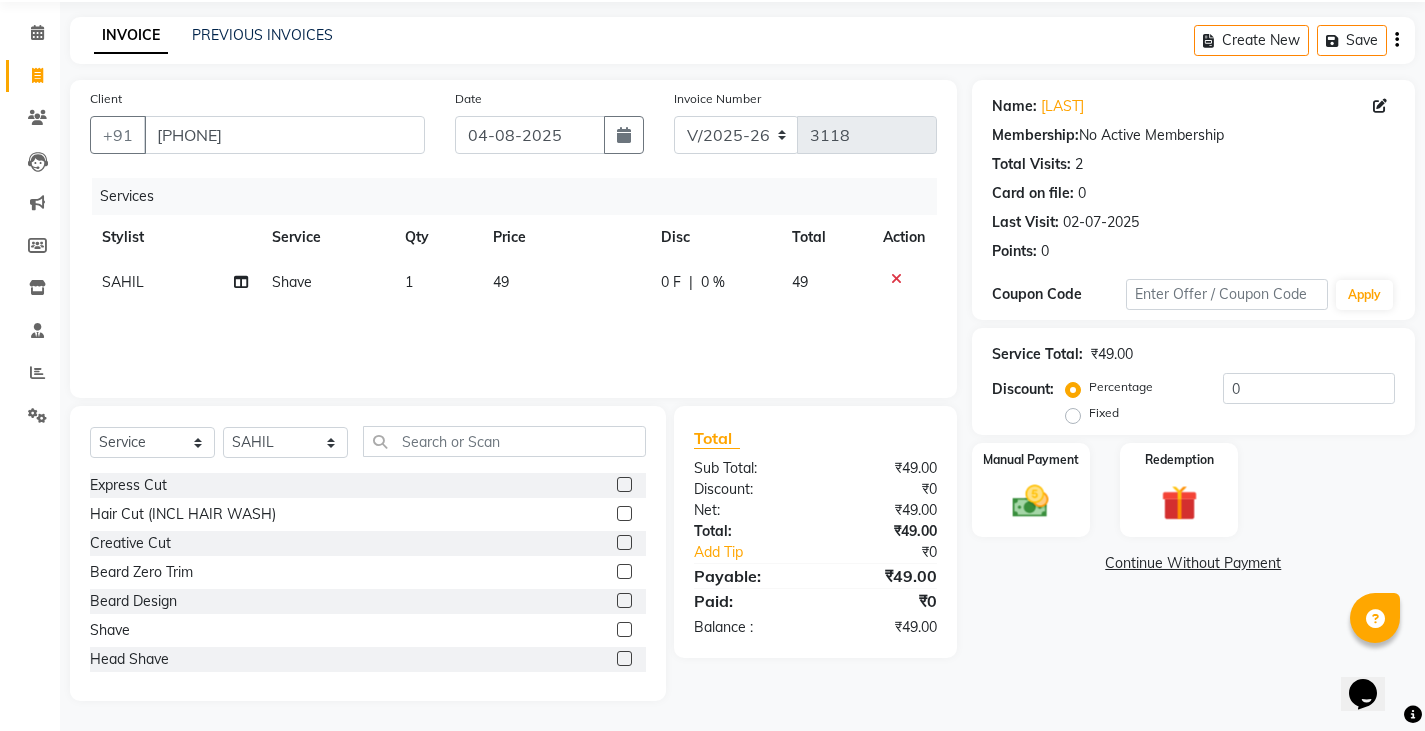 click on "Name: [LAST]  Membership:  No Active Membership  Total Visits:  2 Card on file:  0 Last Visit:   02-07-2025 Points:   0  Coupon Code Apply Service Total:  ₹49.00  Discount:  Percentage   Fixed  0 Manual Payment Redemption  Continue Without Payment" 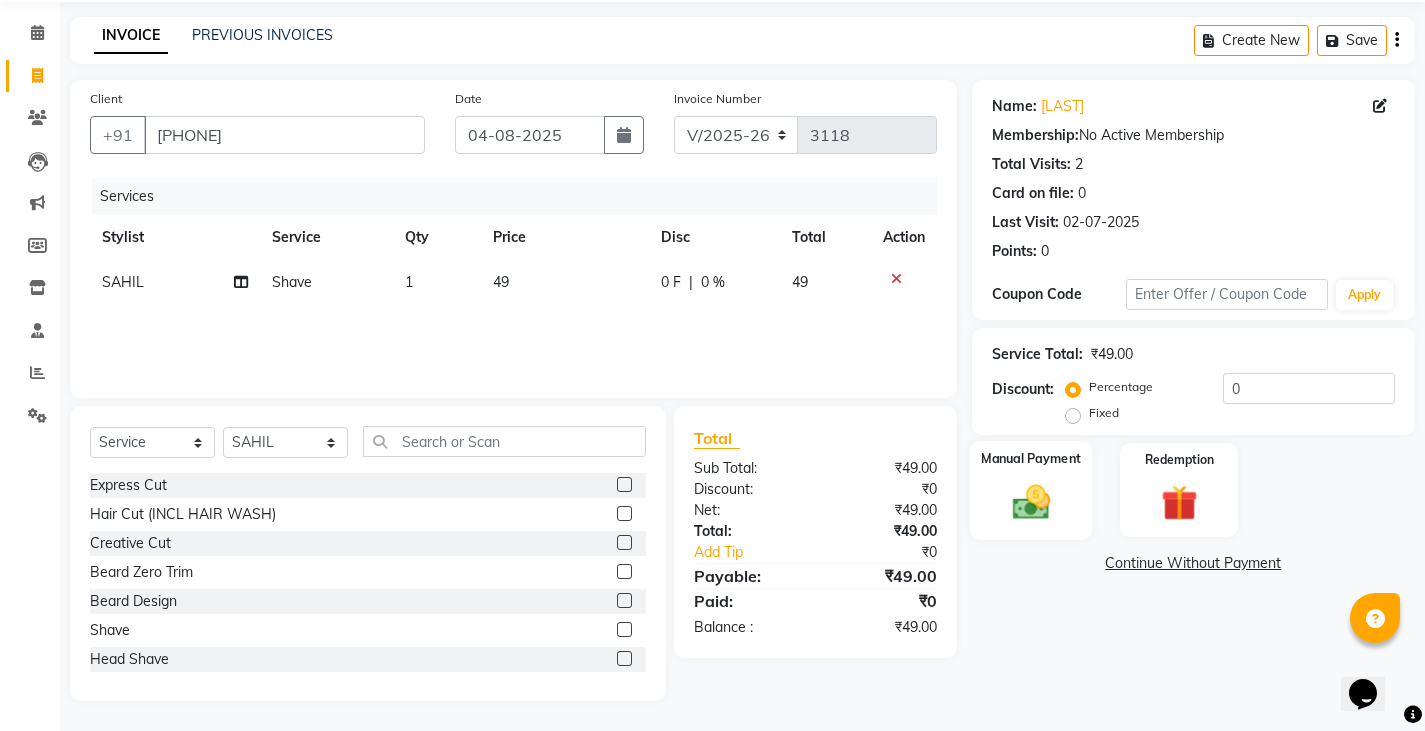 click 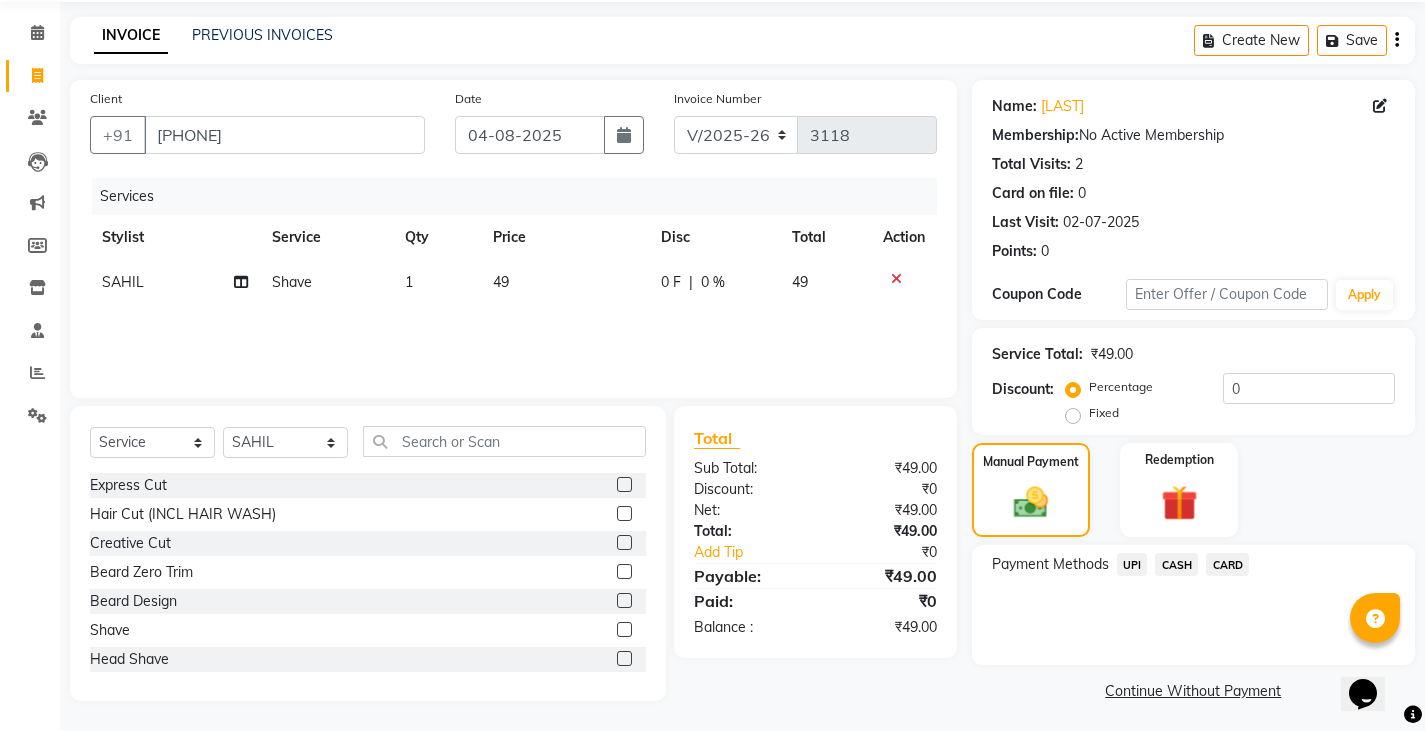 click on "CASH" 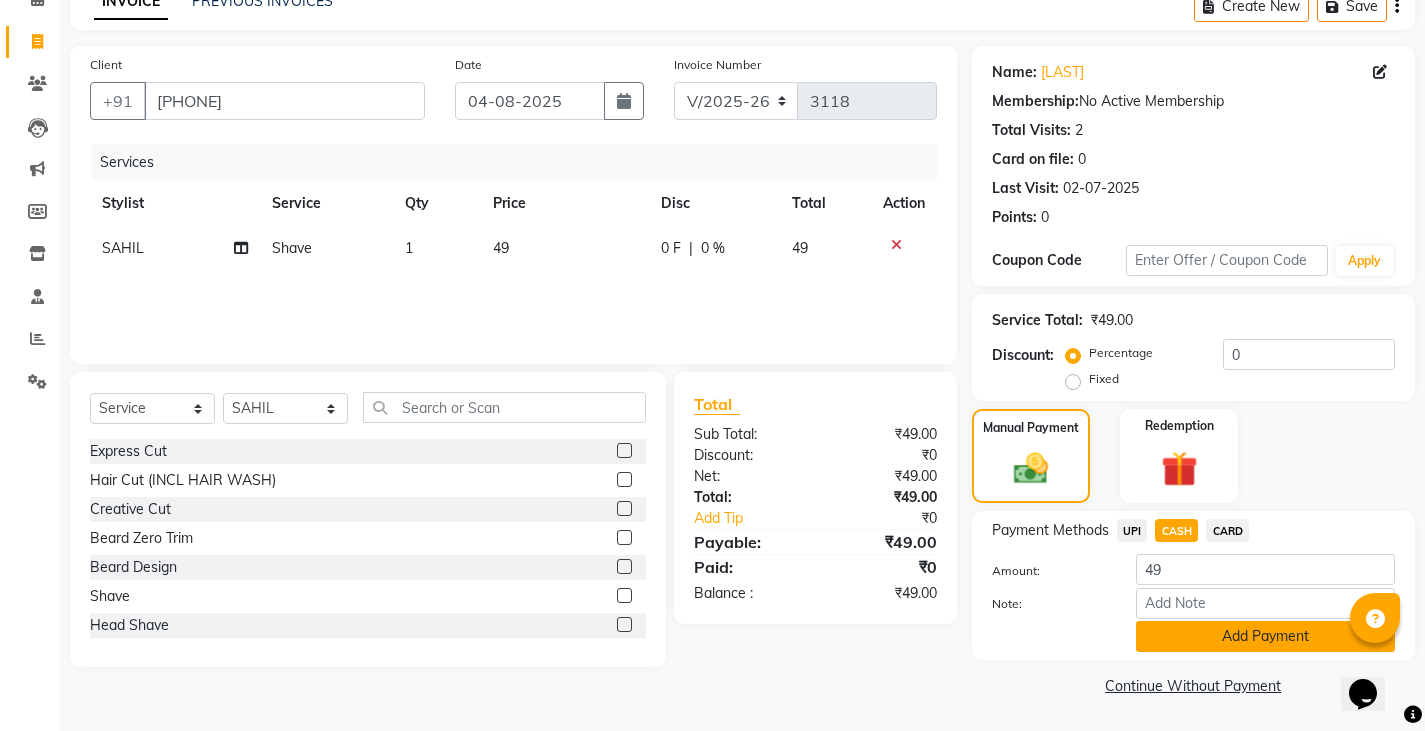 click on "Add Payment" 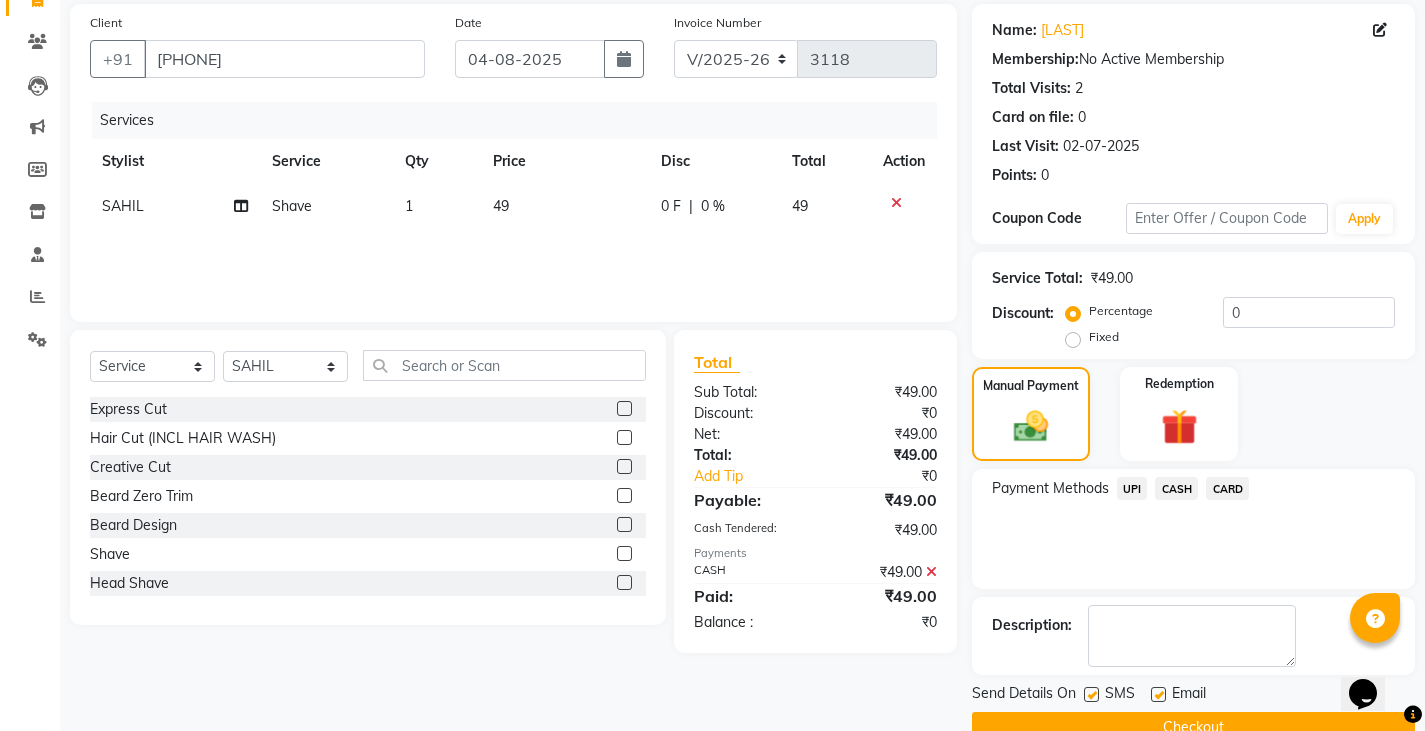 scroll, scrollTop: 188, scrollLeft: 0, axis: vertical 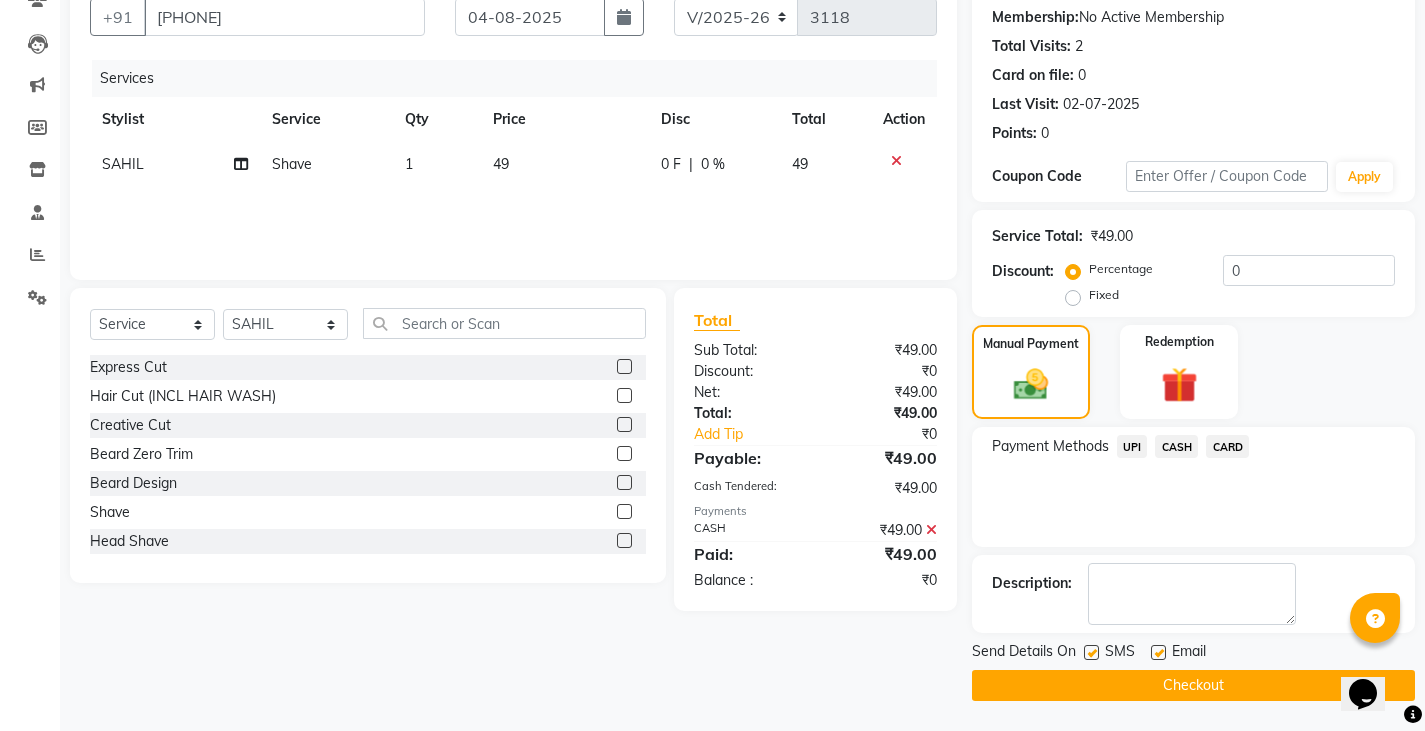 click on "Checkout" 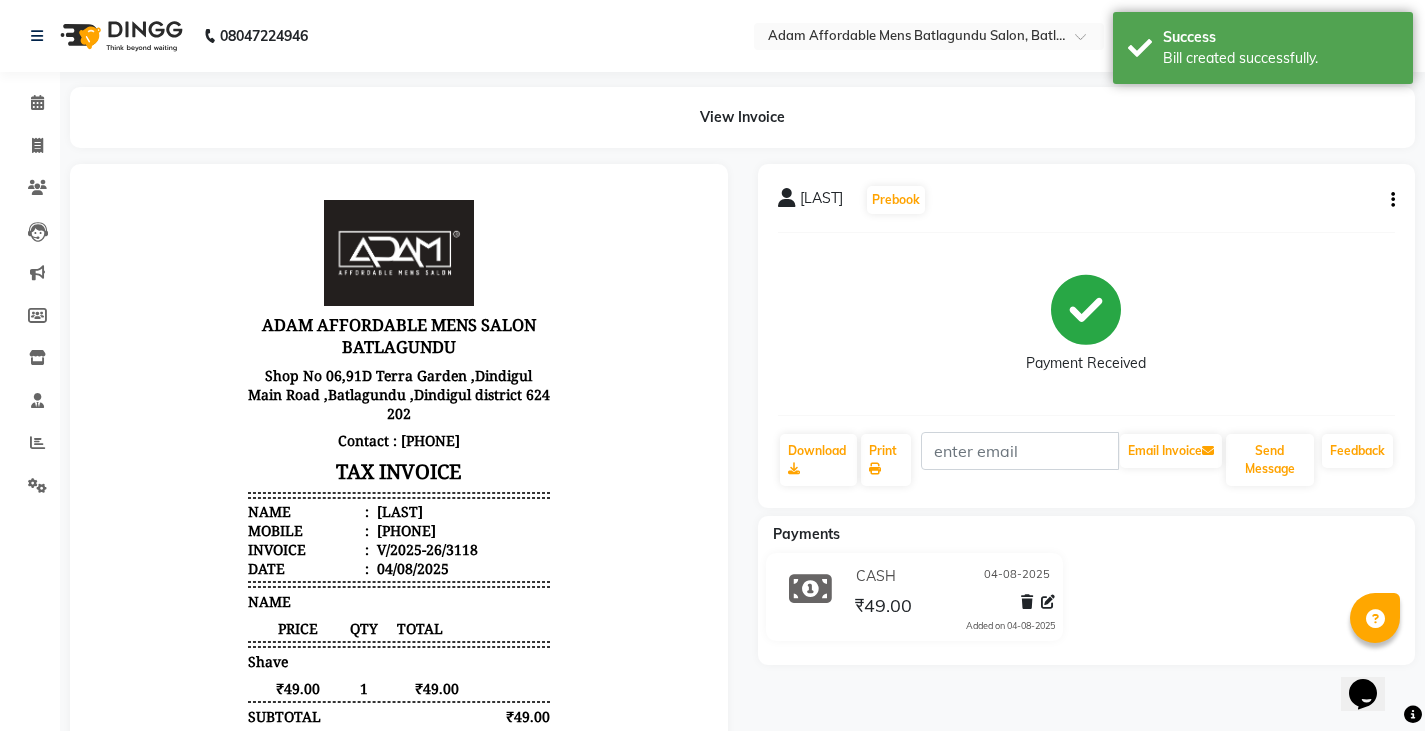 scroll, scrollTop: 0, scrollLeft: 0, axis: both 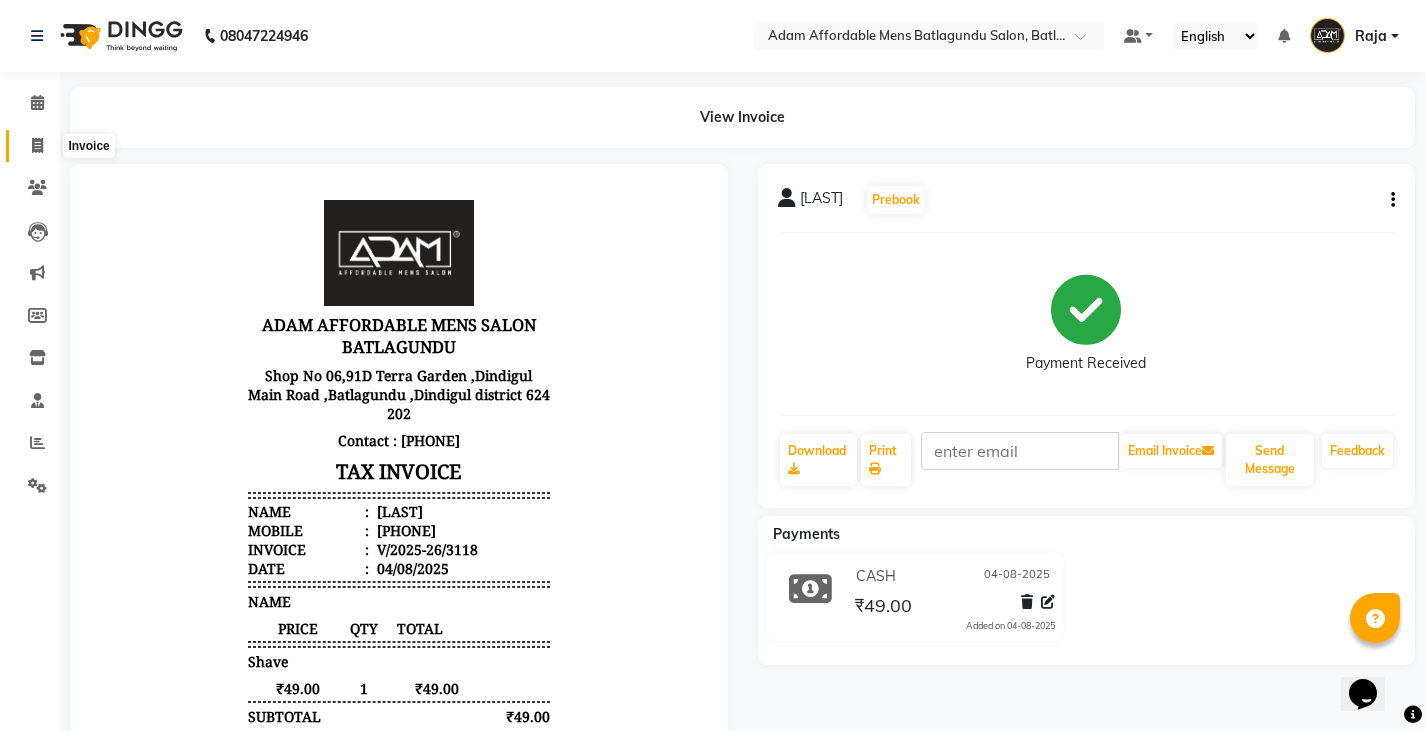 click 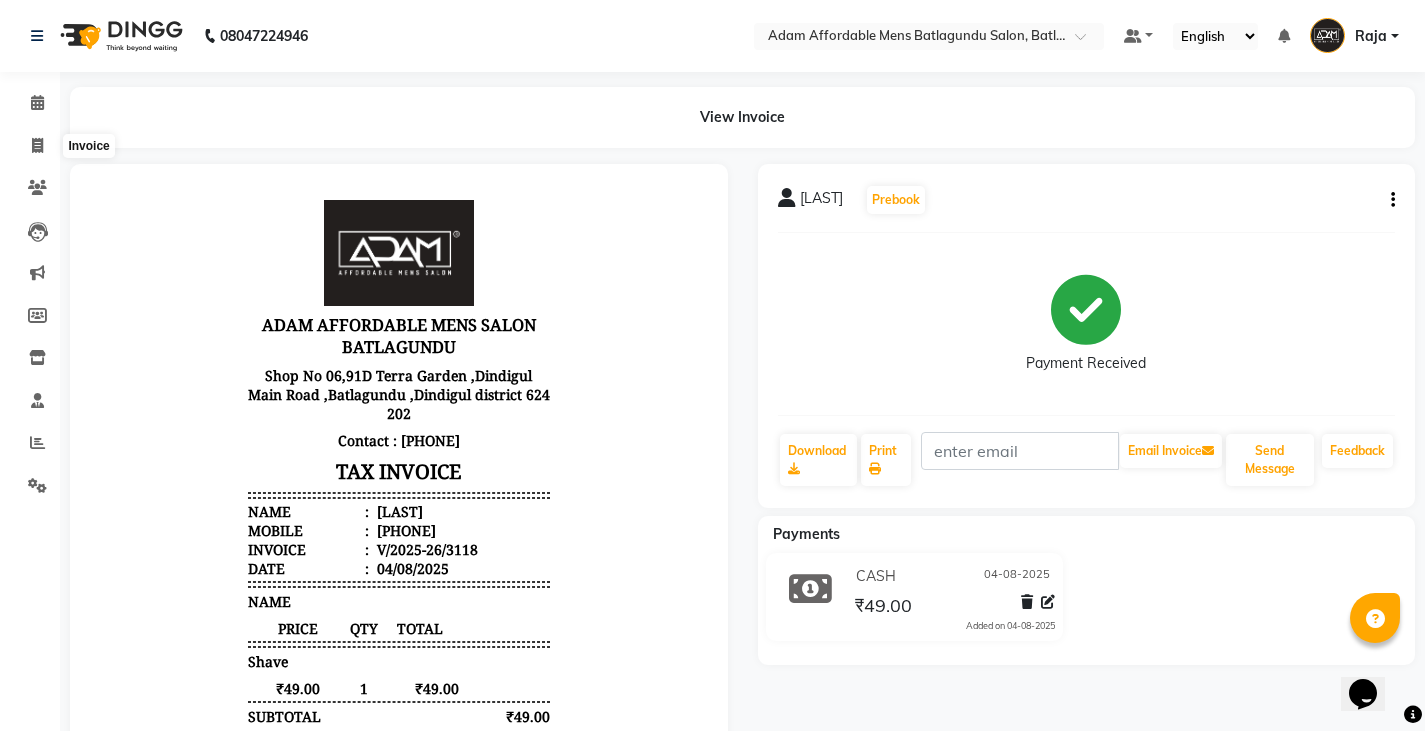 select on "service" 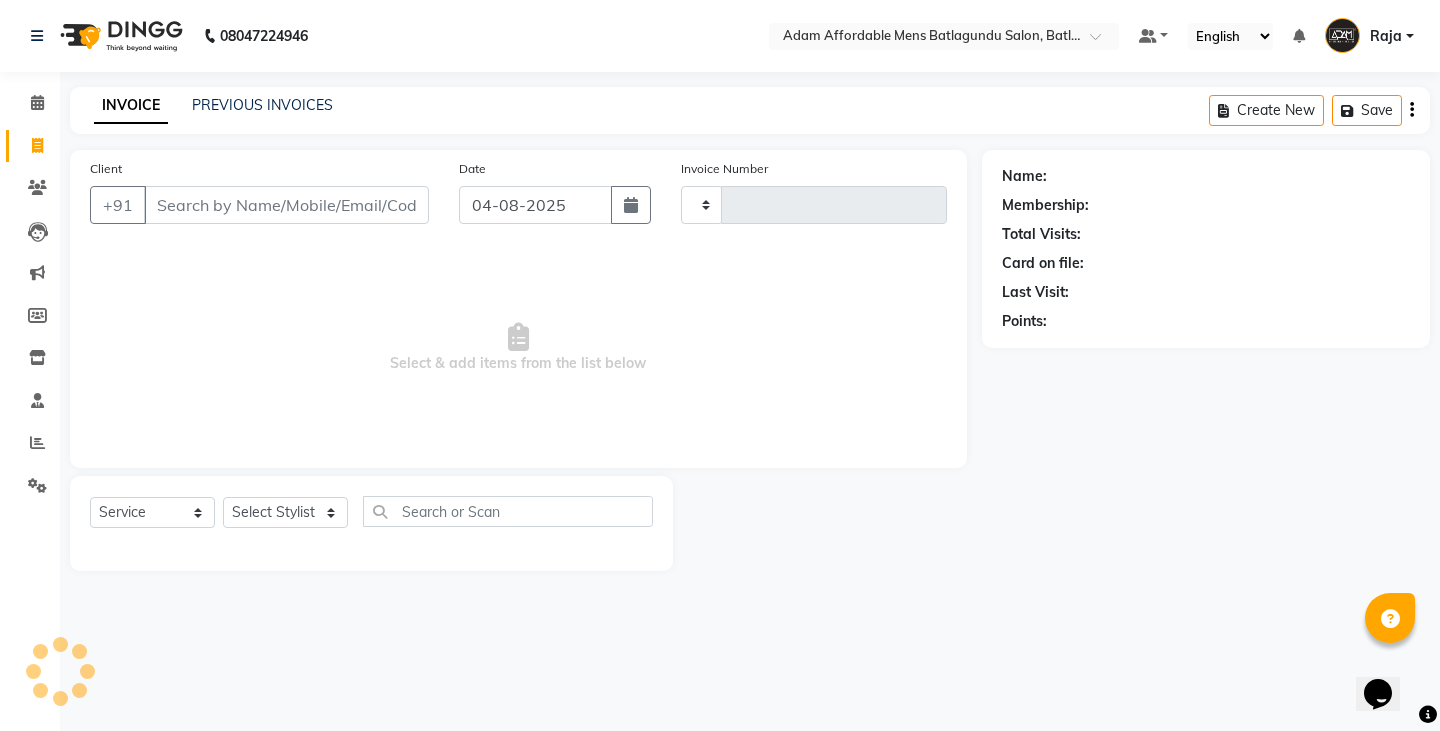 type on "3119" 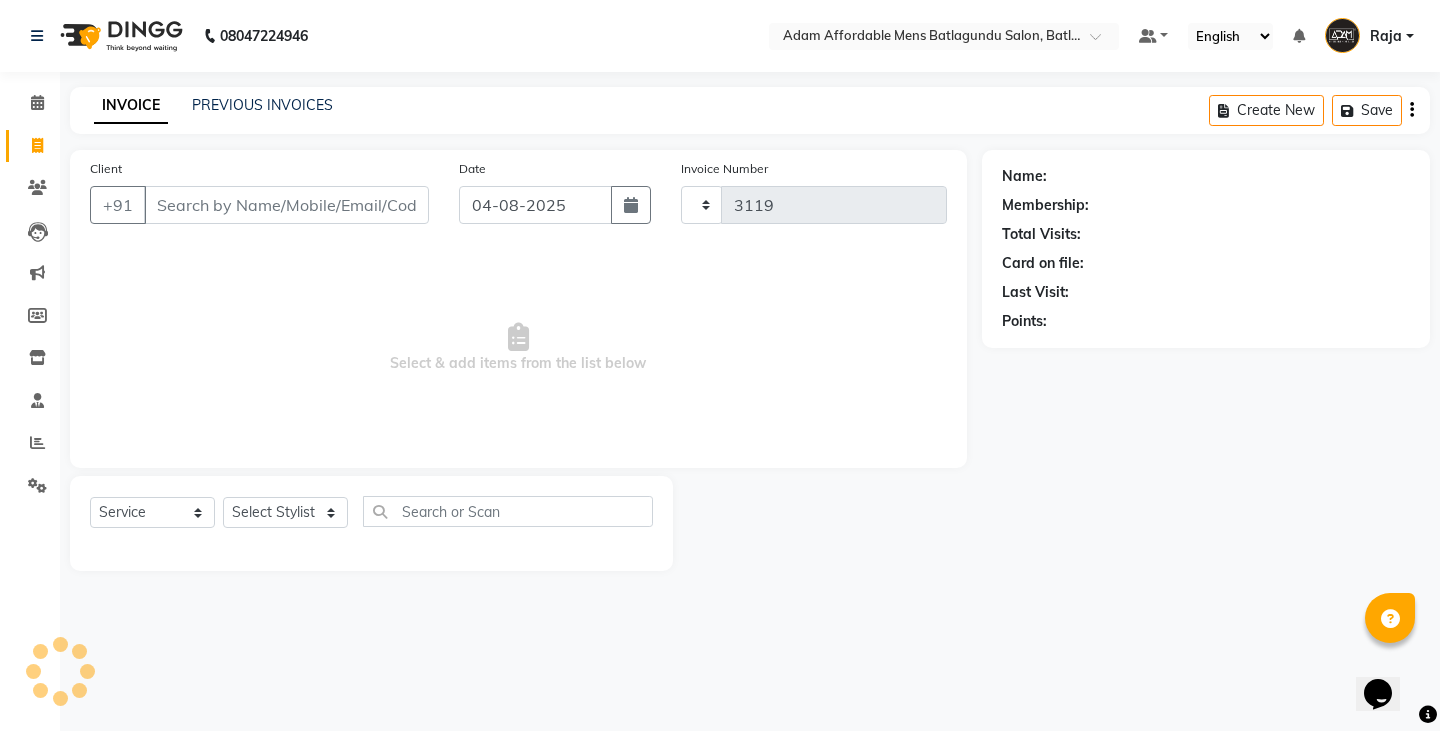 select on "8213" 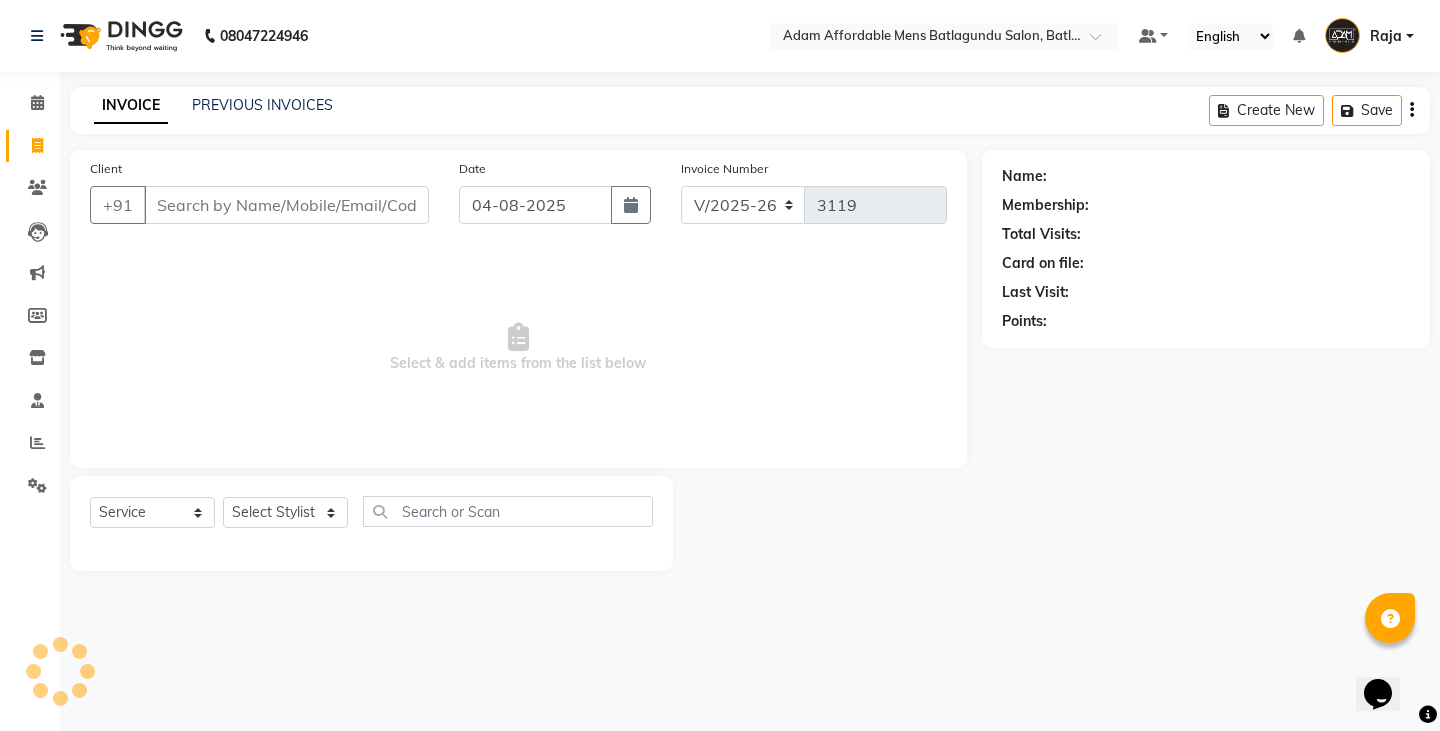 click on "Client" at bounding box center (286, 205) 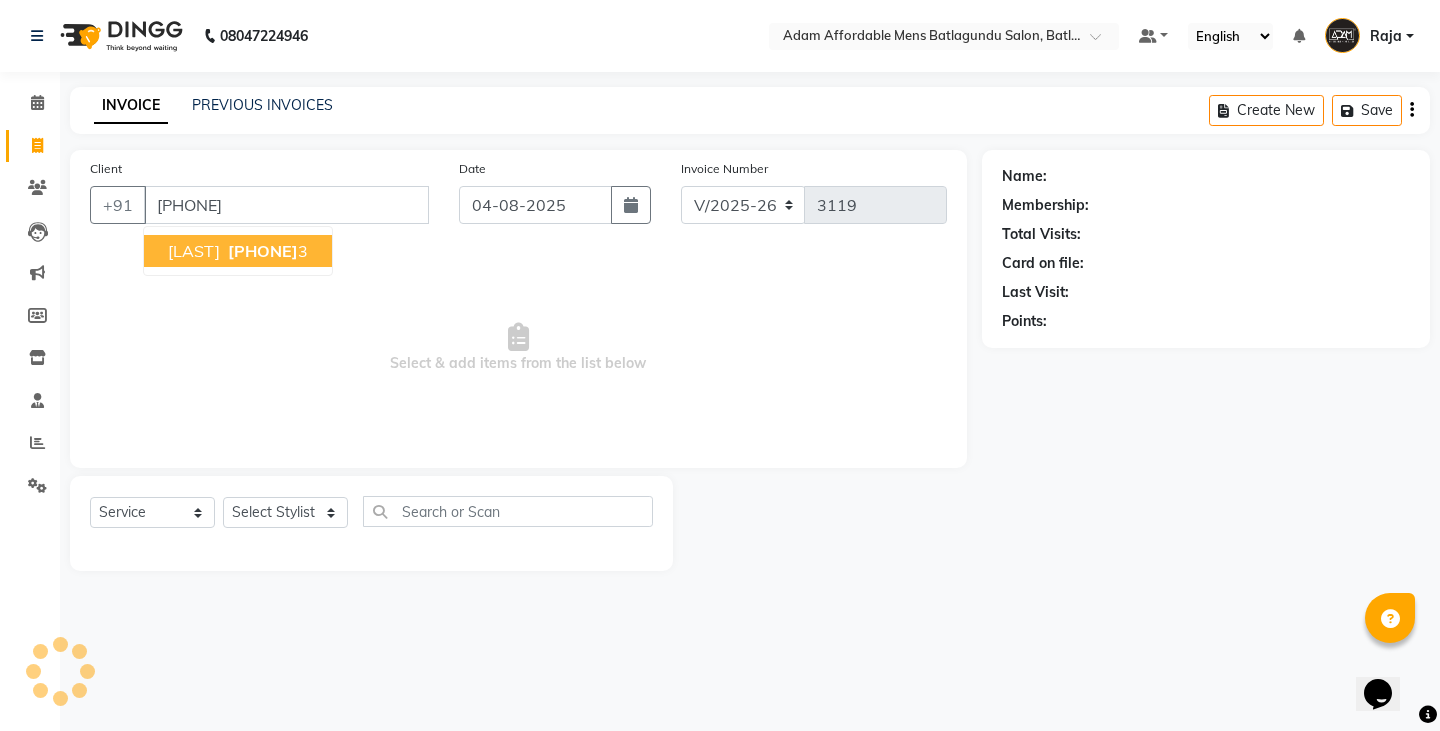 type on "[PHONE]" 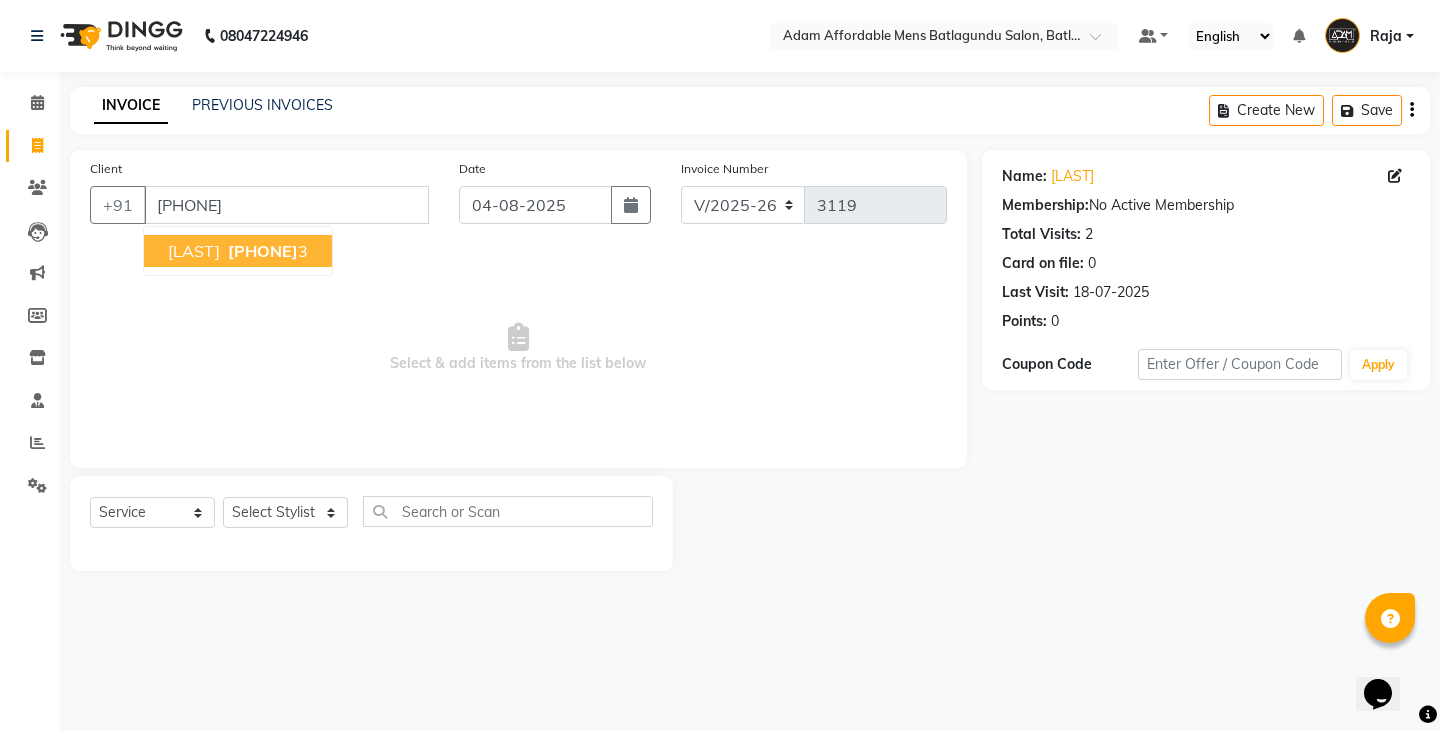 click on "[PHONE]" at bounding box center (263, 251) 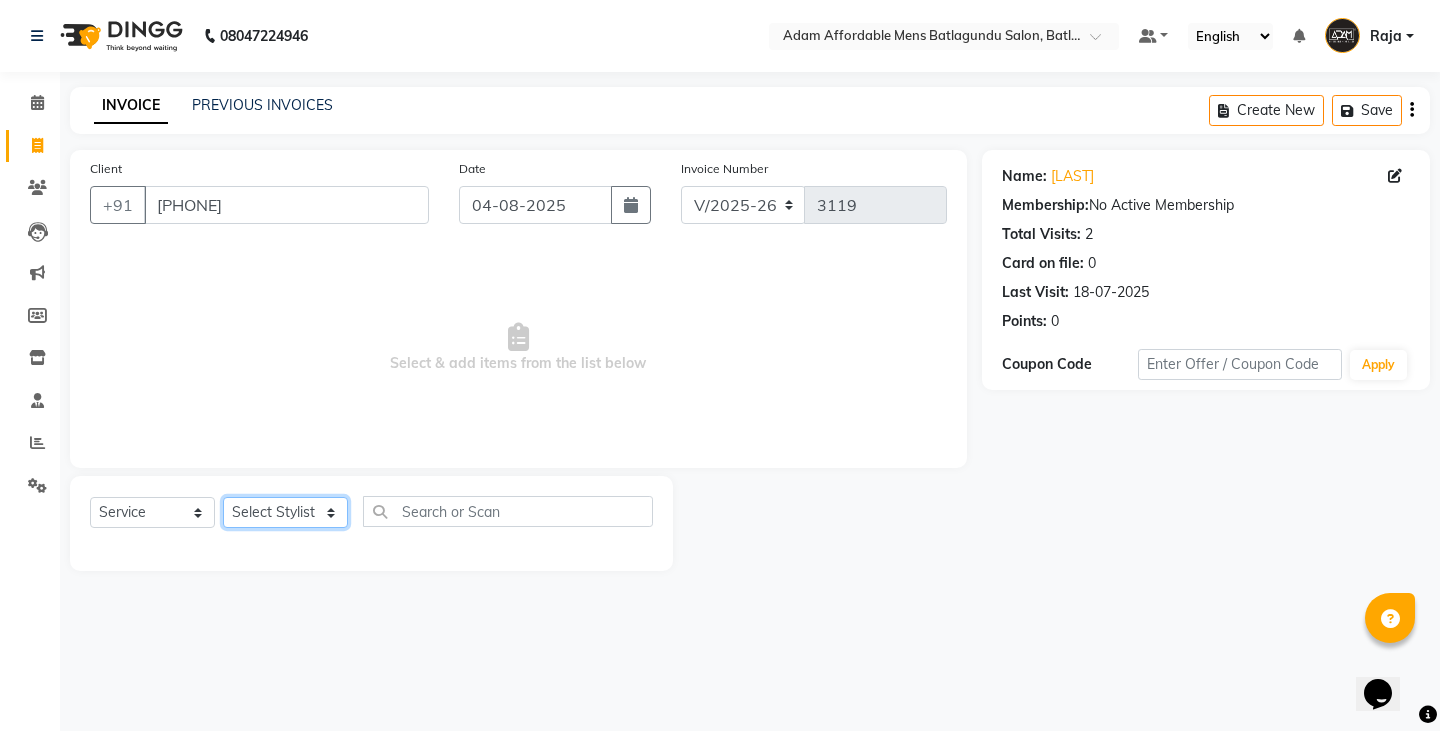 click on "Select Stylist Admin Anish Ovesh Raja SAHIL  SOHAIL SONU" 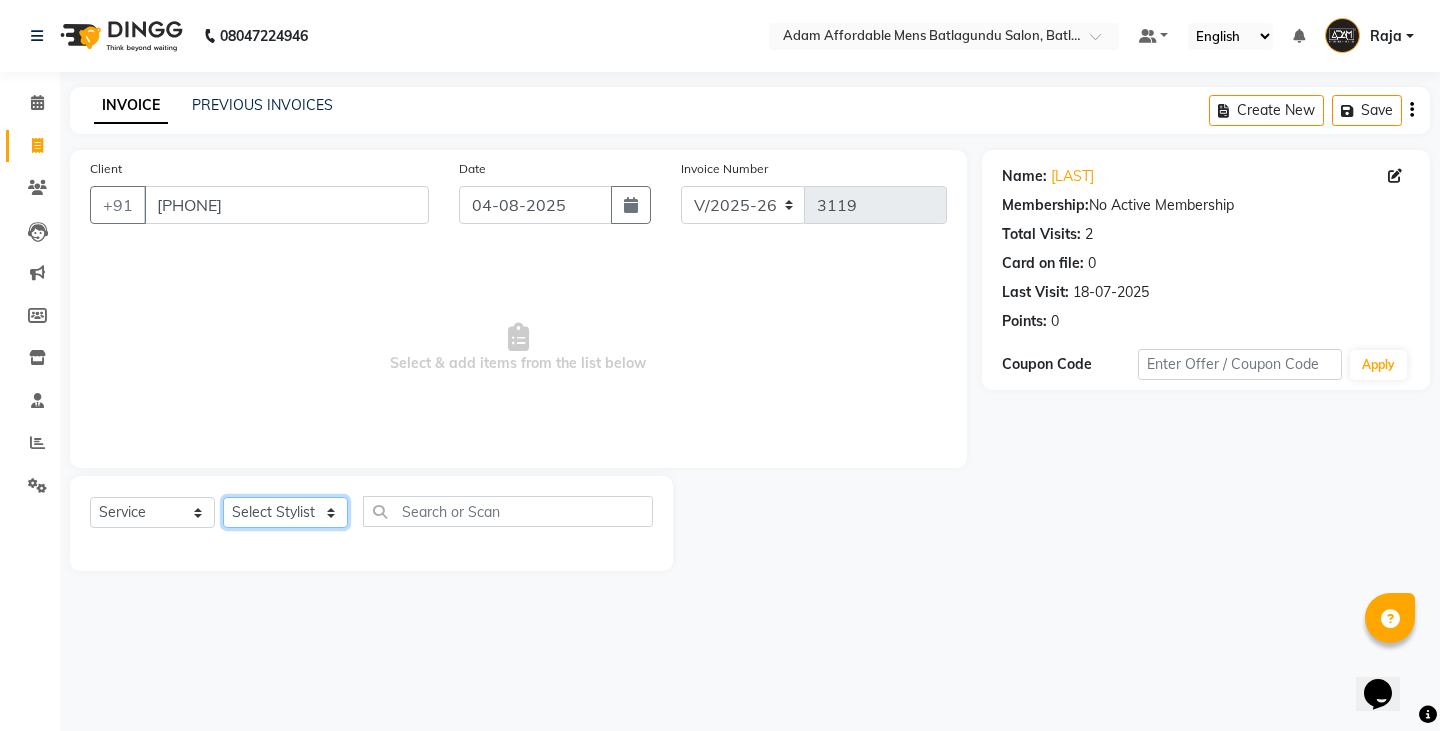 select on "78652" 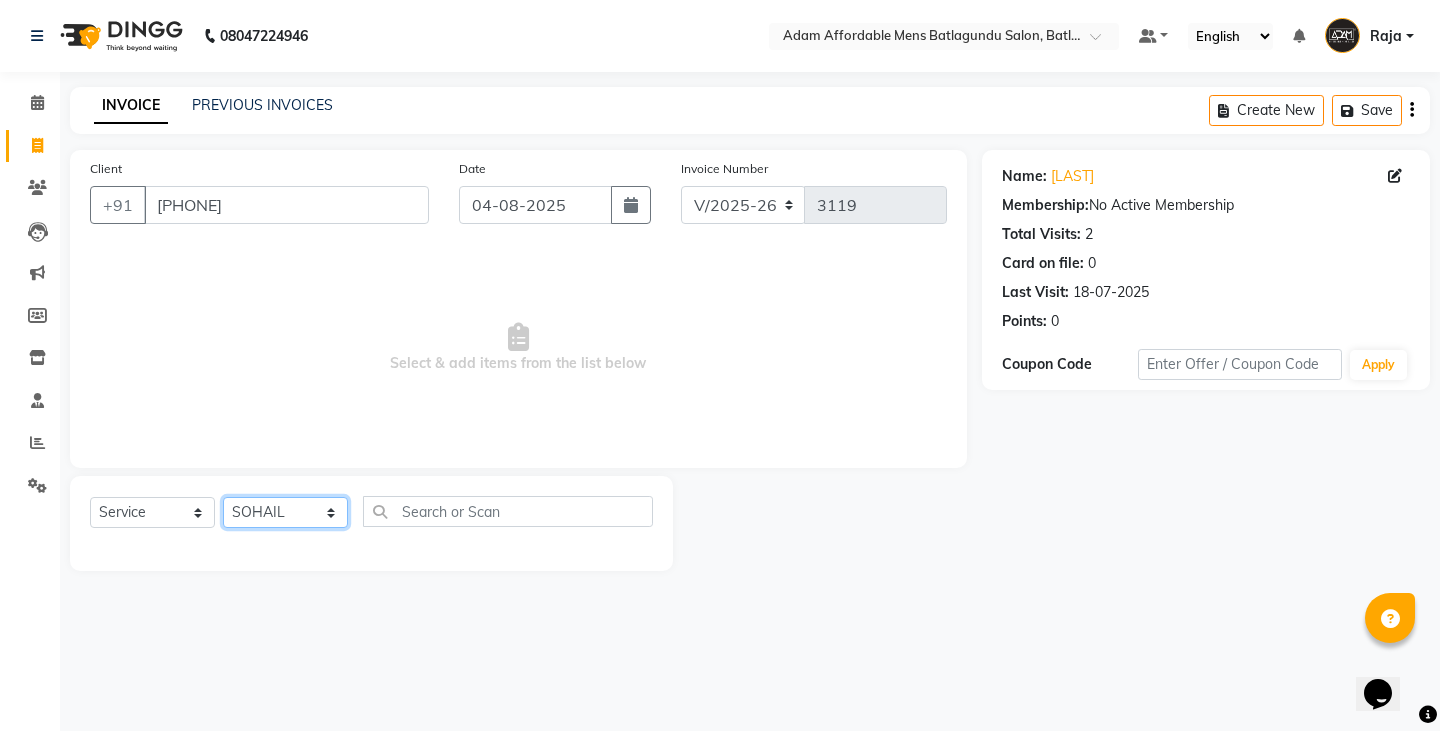 click on "Select Stylist Admin Anish Ovesh Raja SAHIL  SOHAIL SONU" 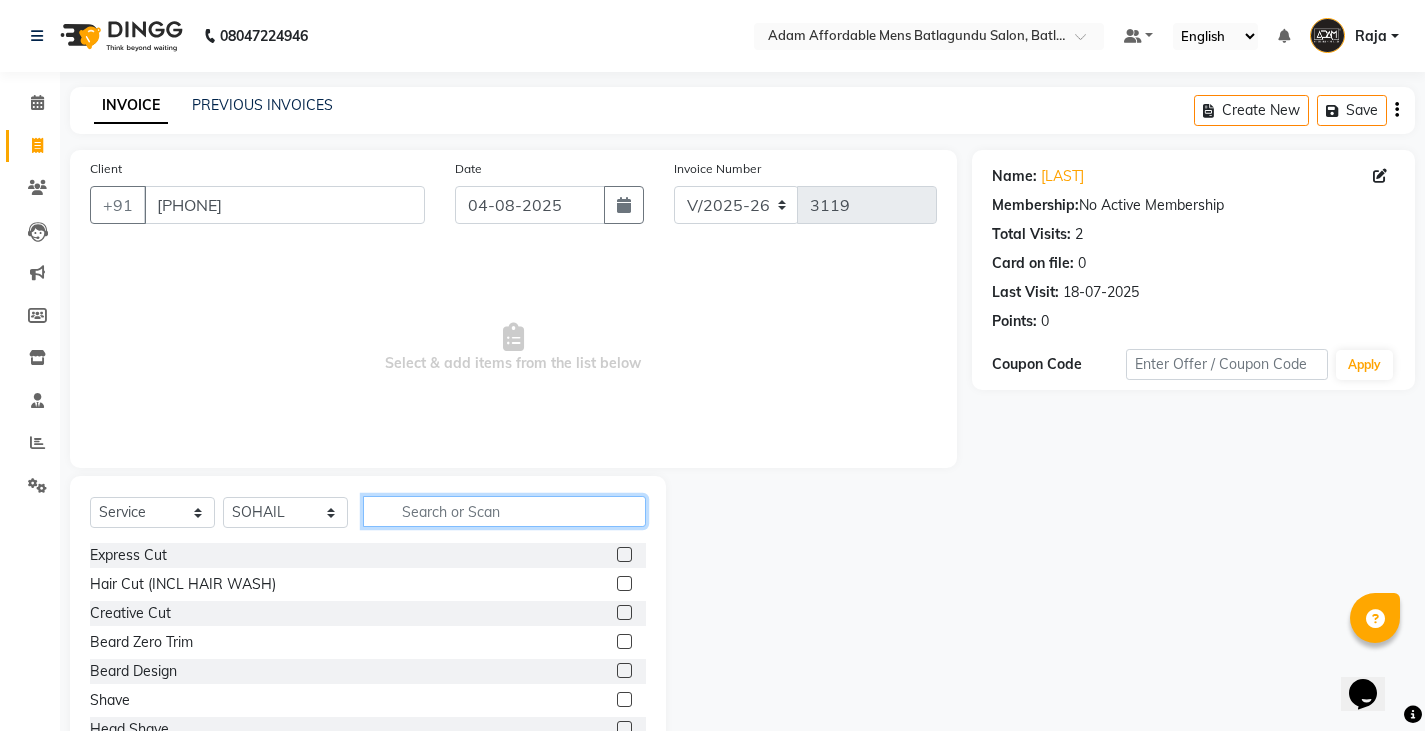 click 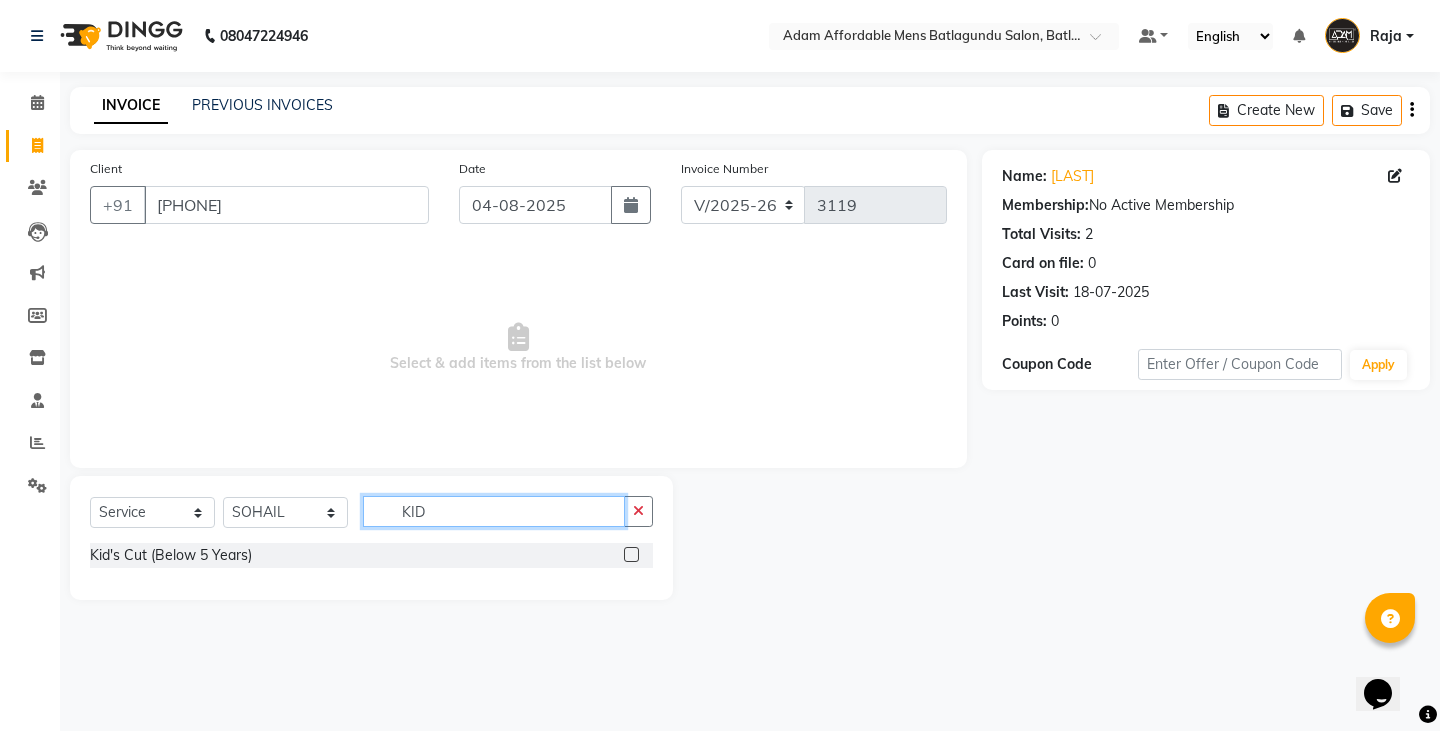 type on "KID" 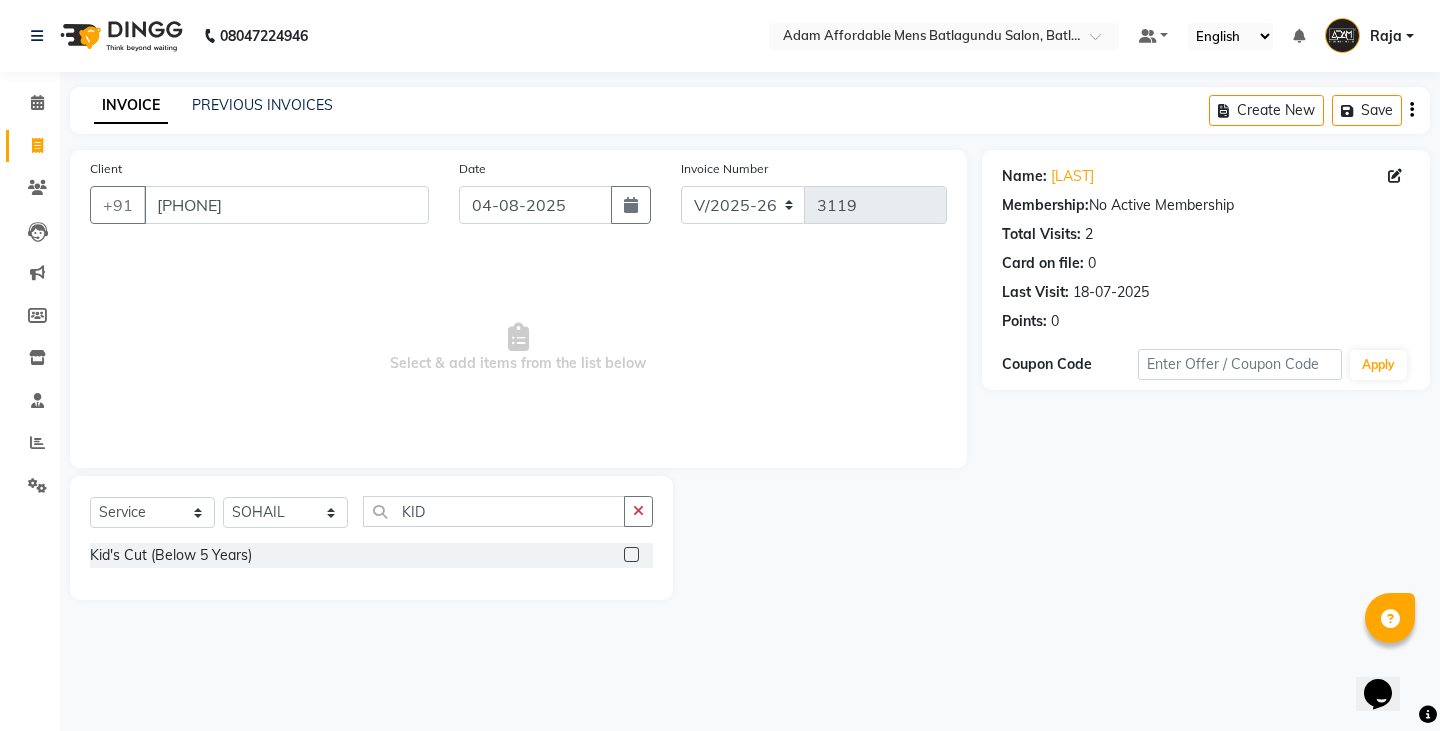 click 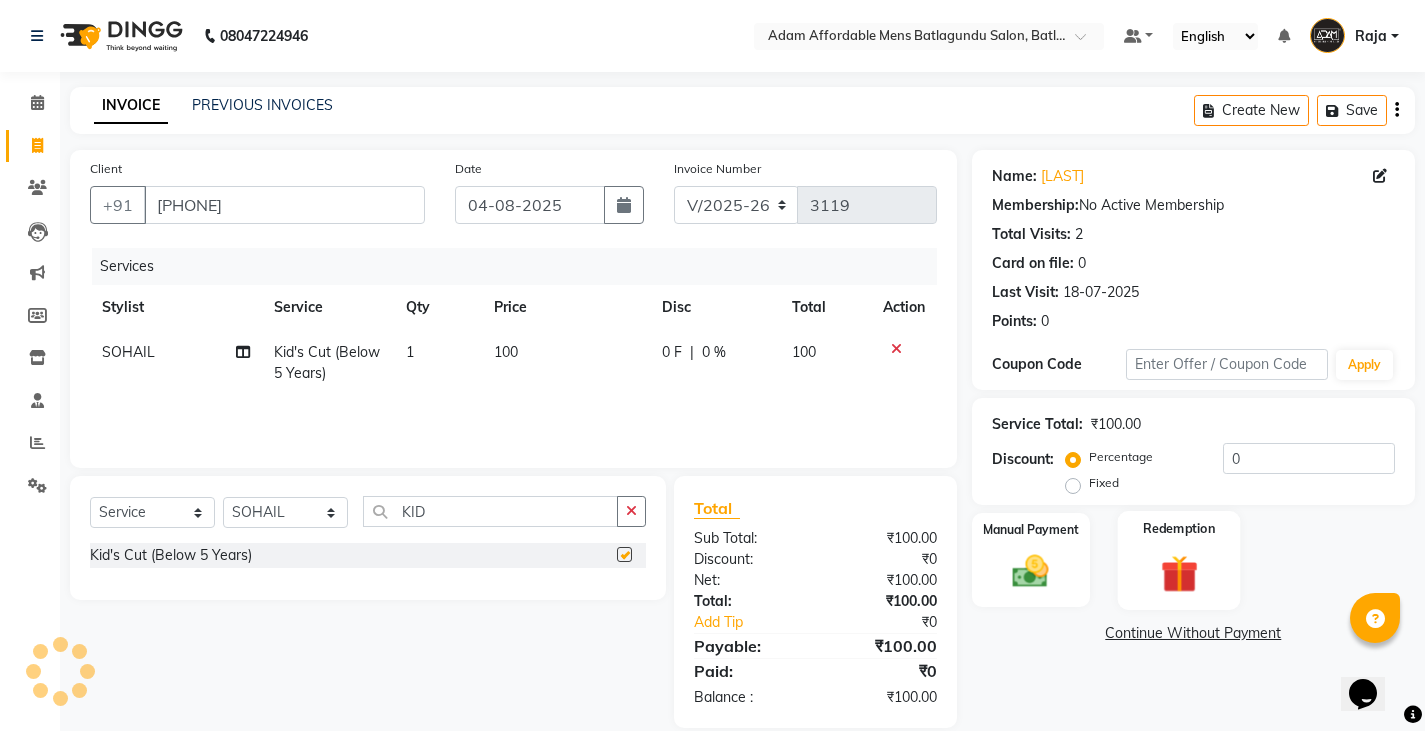 checkbox on "false" 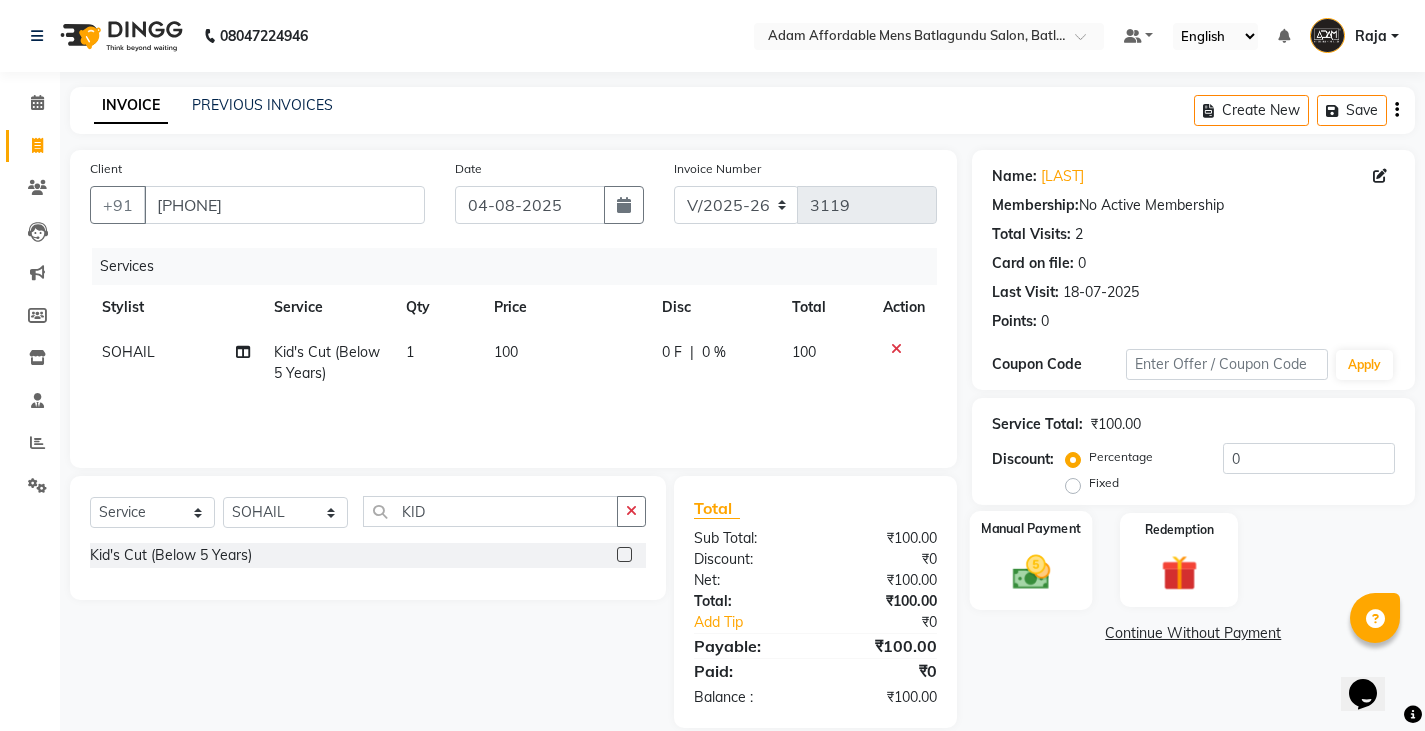 click on "Manual Payment" 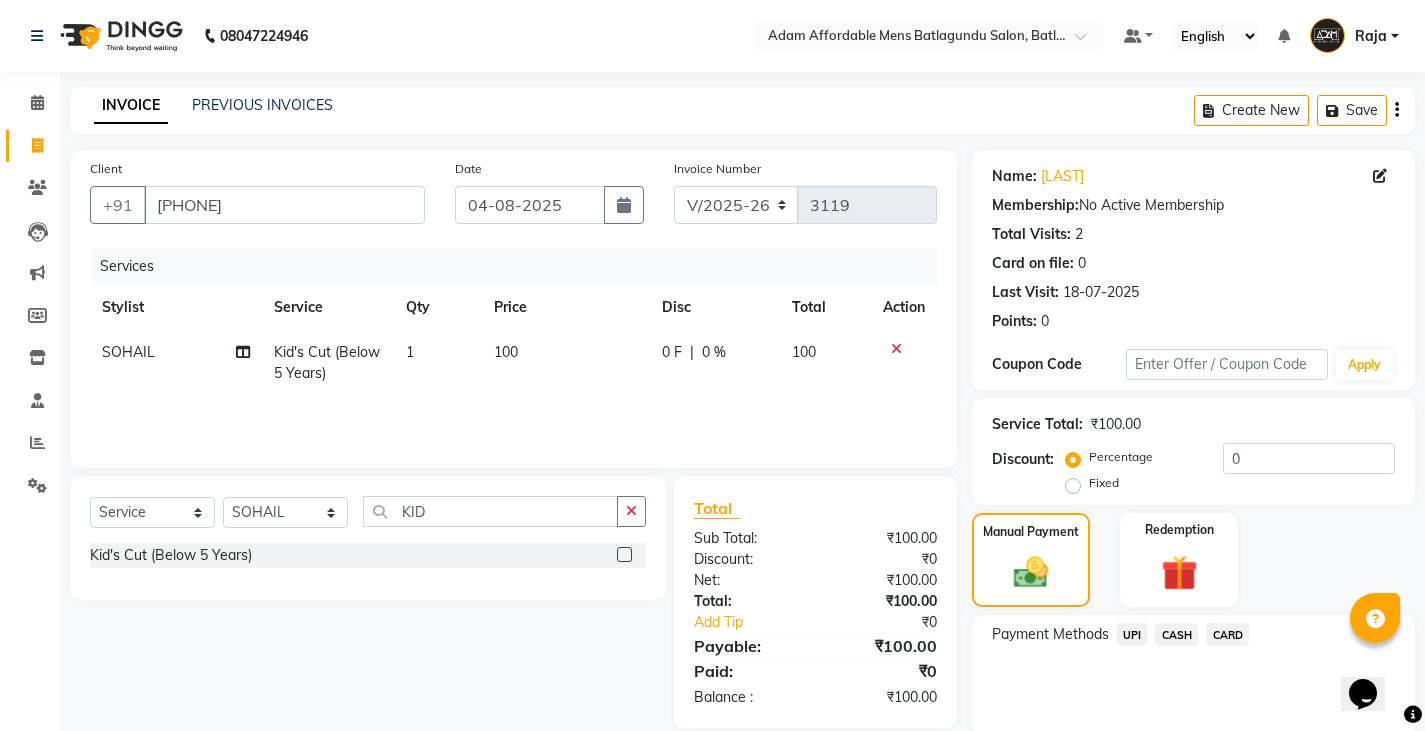 click on "UPI" 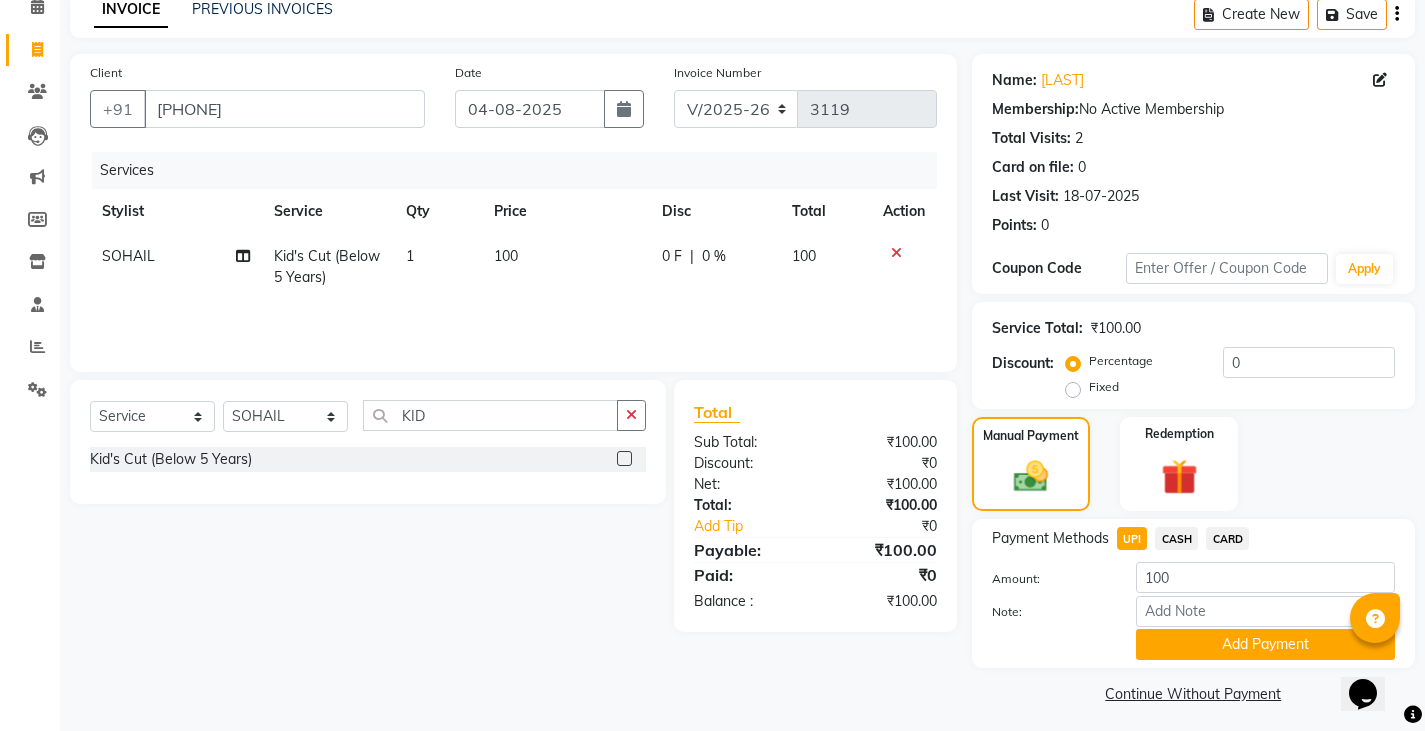 scroll, scrollTop: 104, scrollLeft: 0, axis: vertical 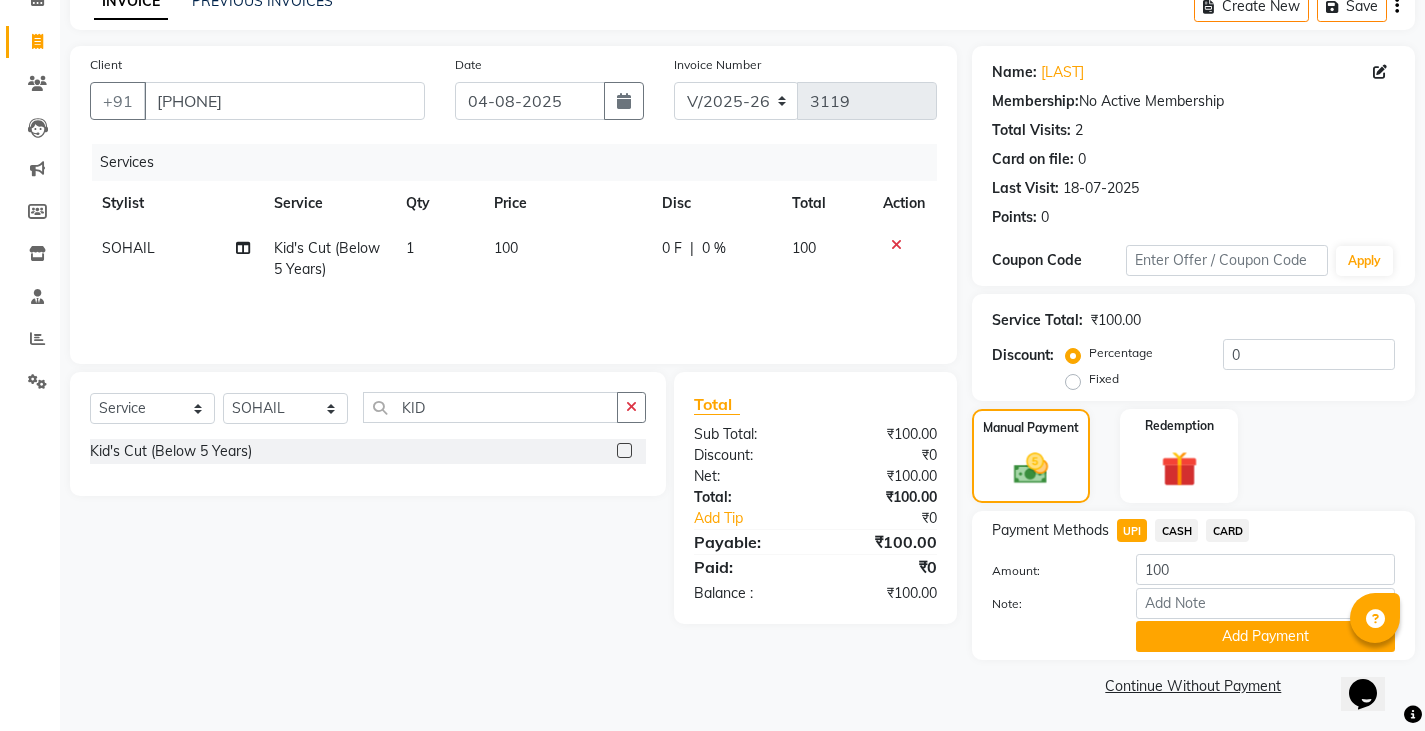 click on "Payment Methods  UPI   CASH   CARD  Amount: 100 Note: Add Payment" 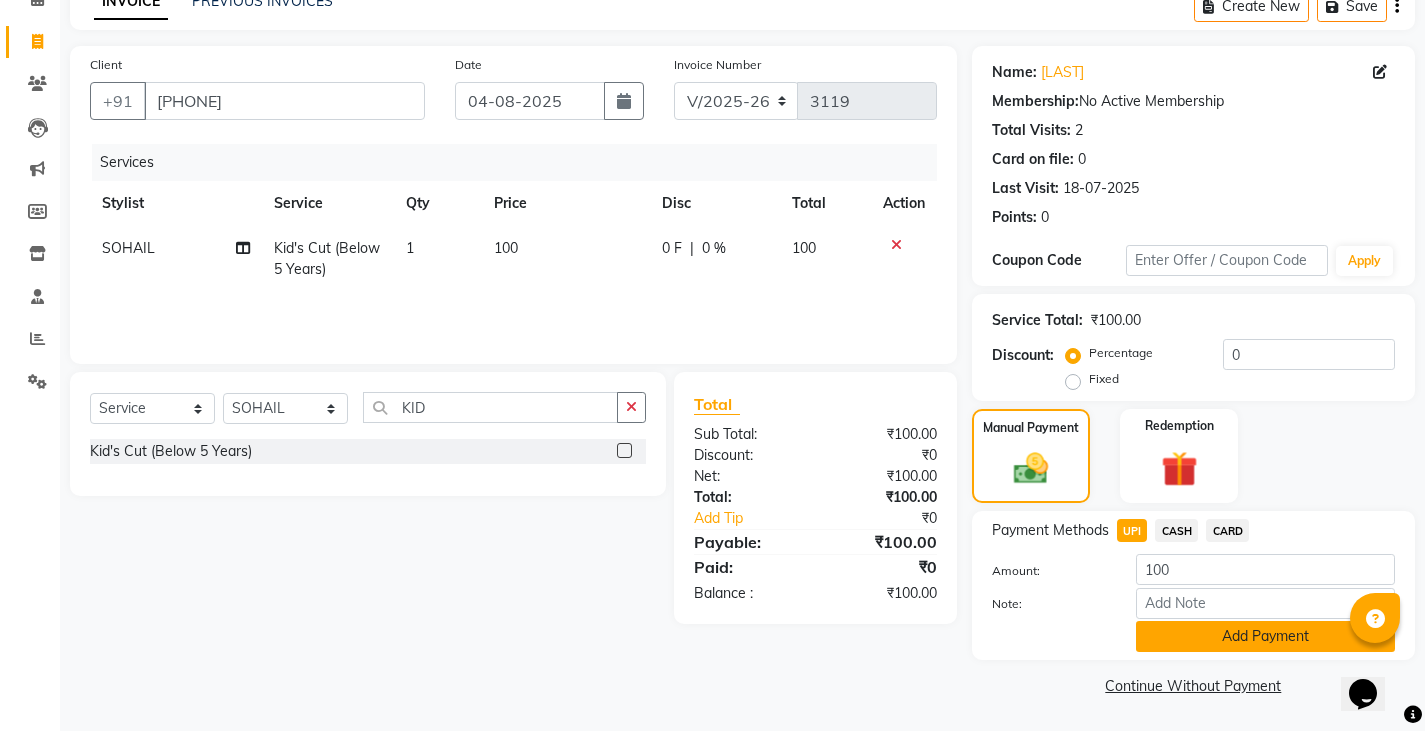 click on "Add Payment" 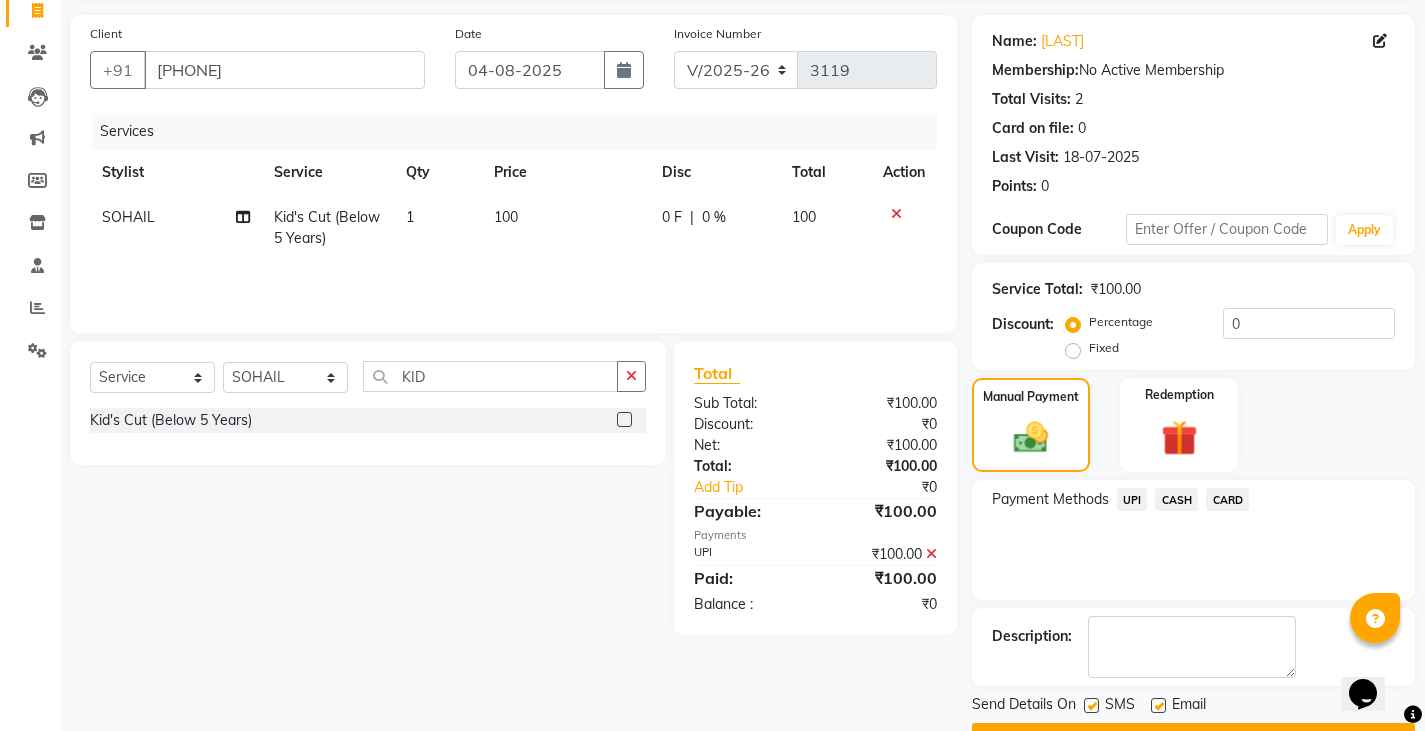 scroll, scrollTop: 188, scrollLeft: 0, axis: vertical 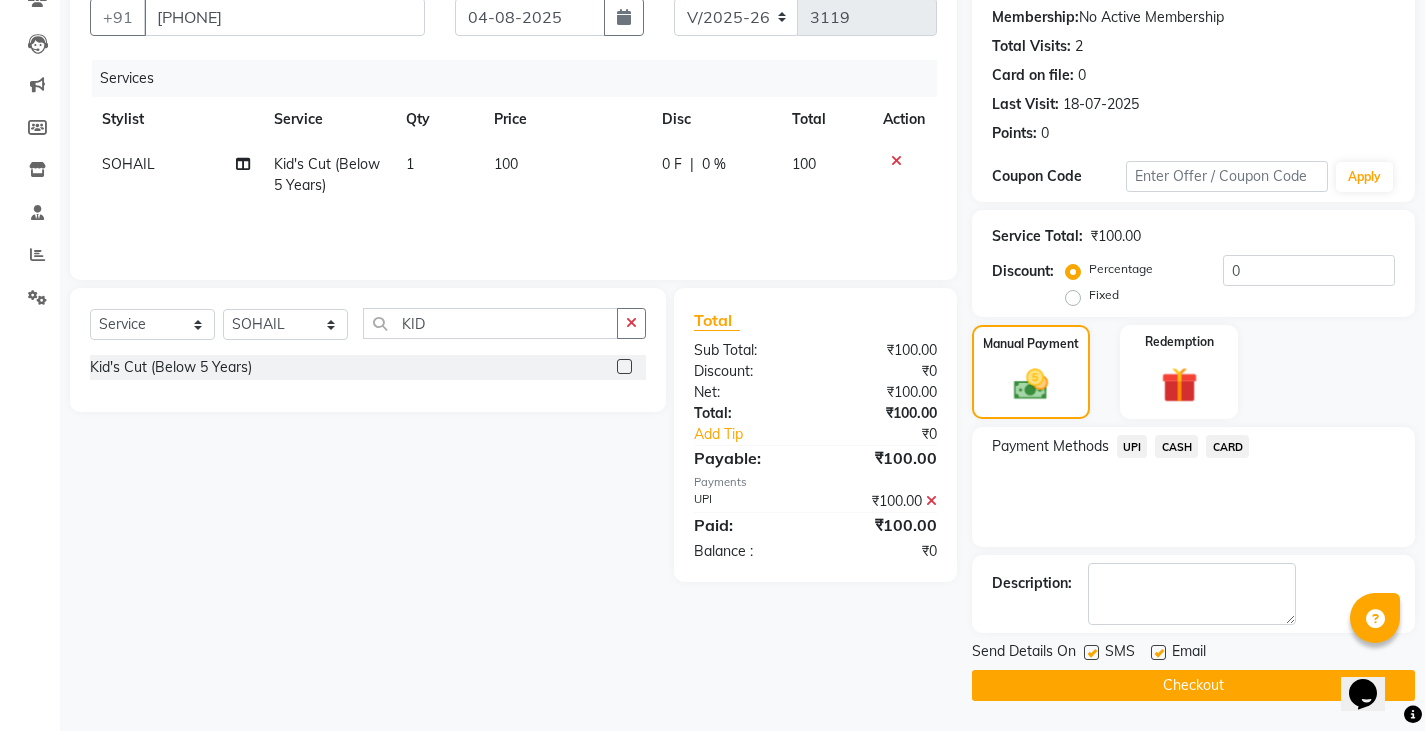 click on "Checkout" 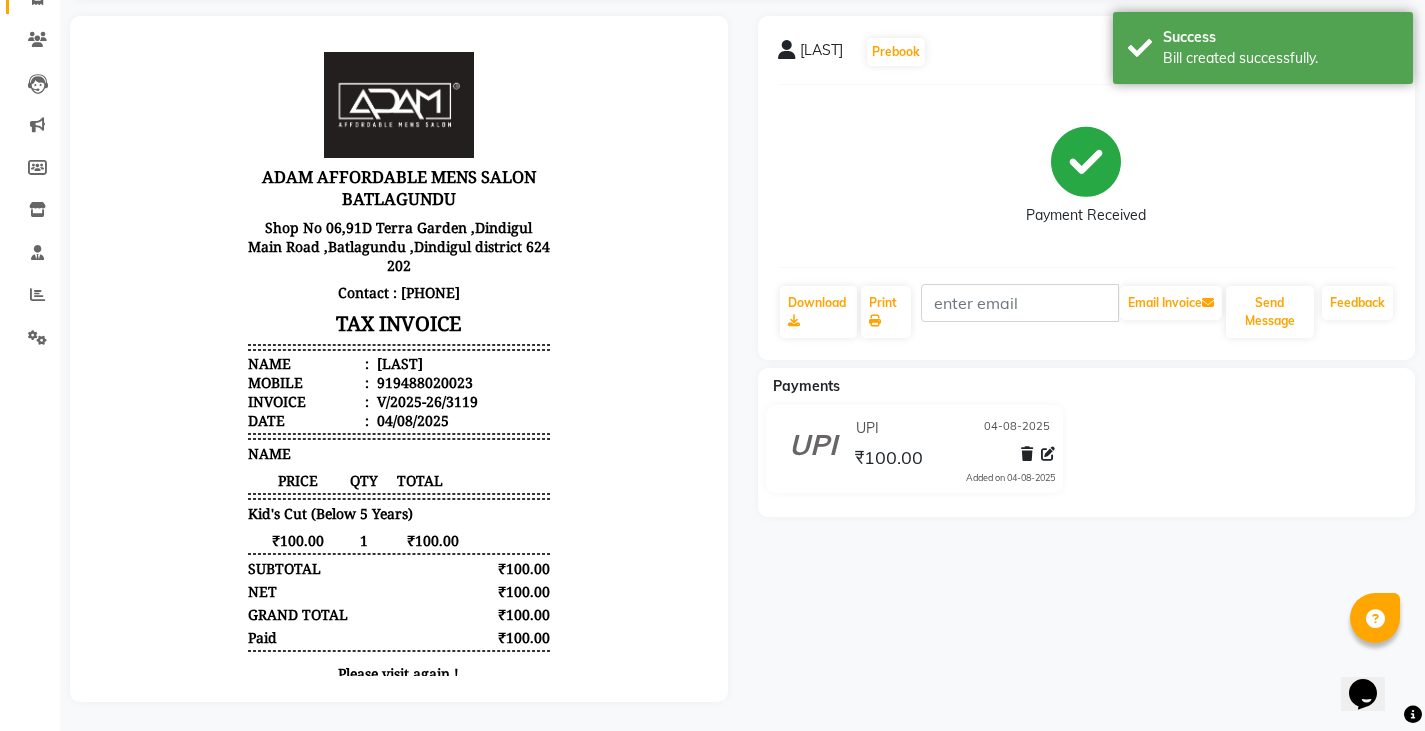 scroll, scrollTop: 0, scrollLeft: 0, axis: both 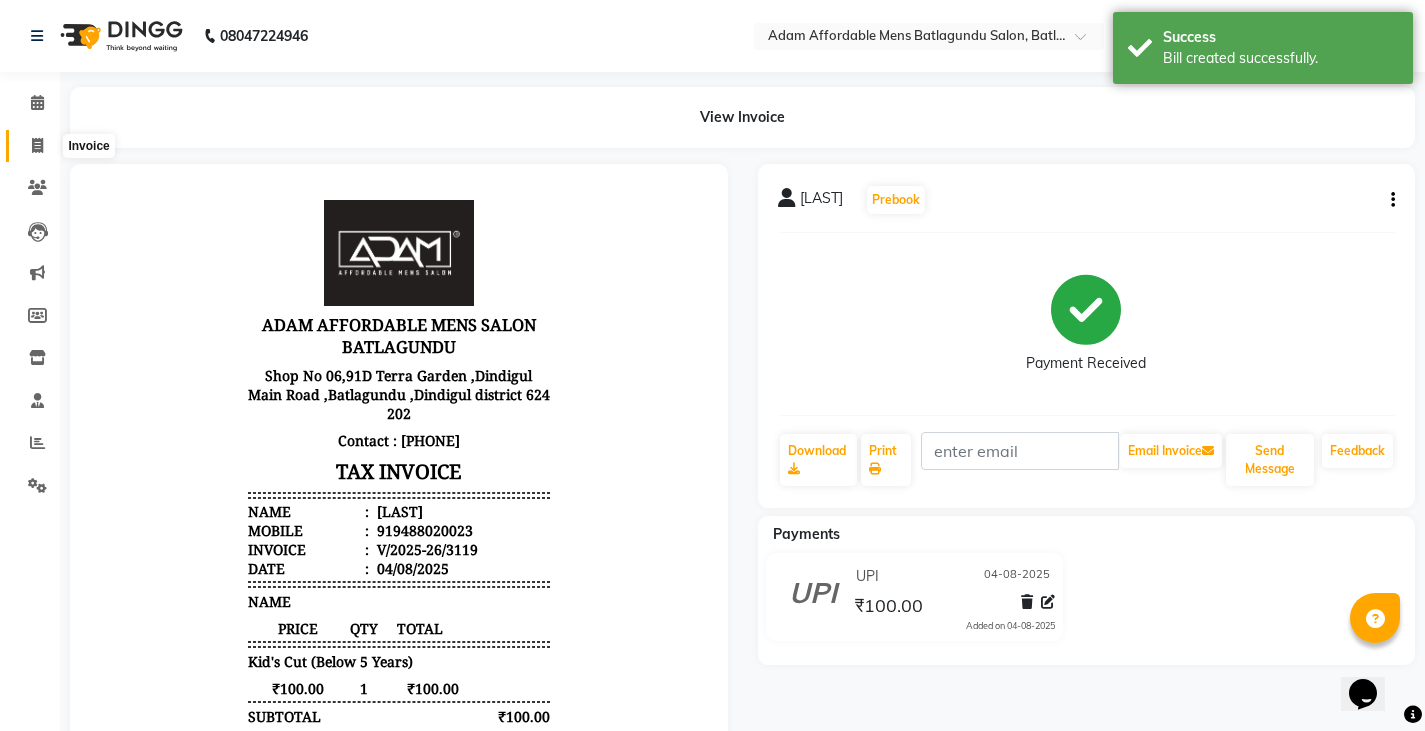 click 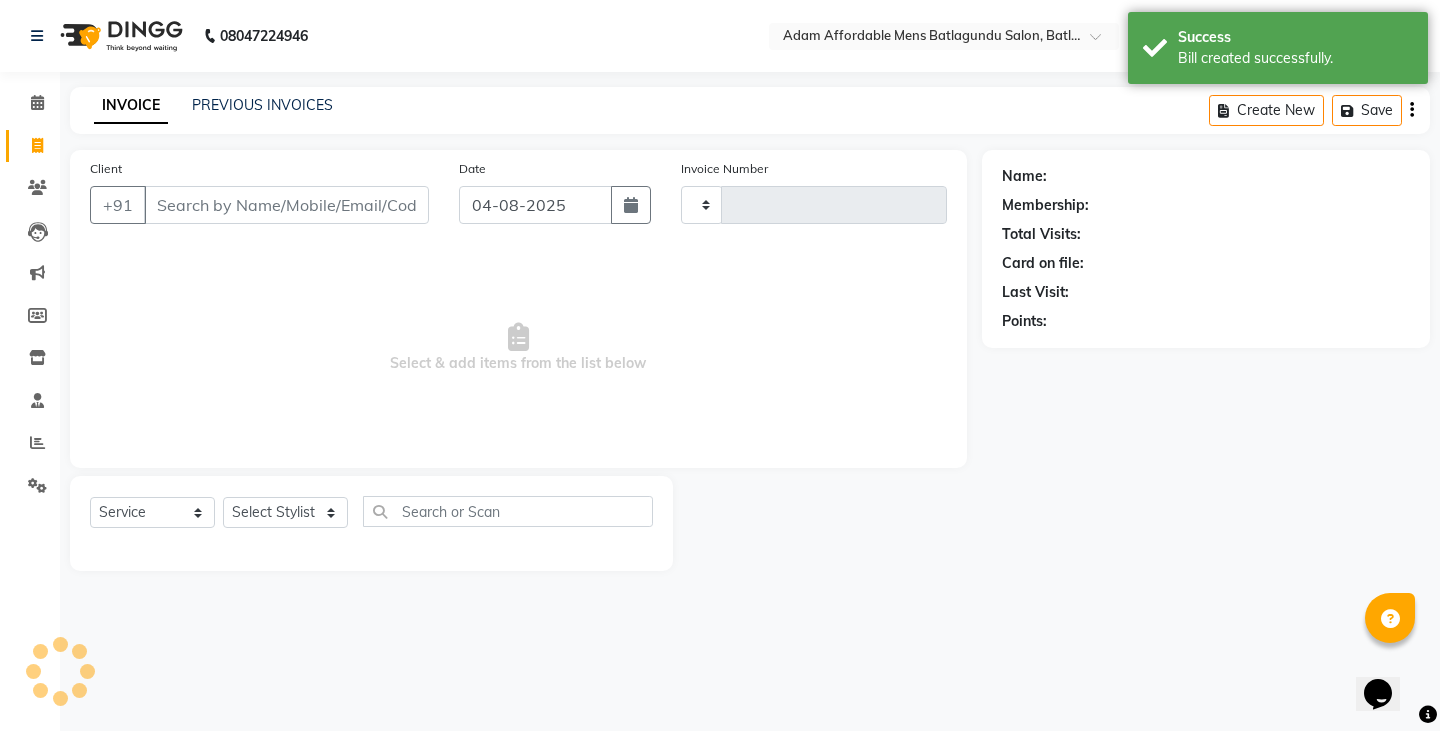 type on "3120" 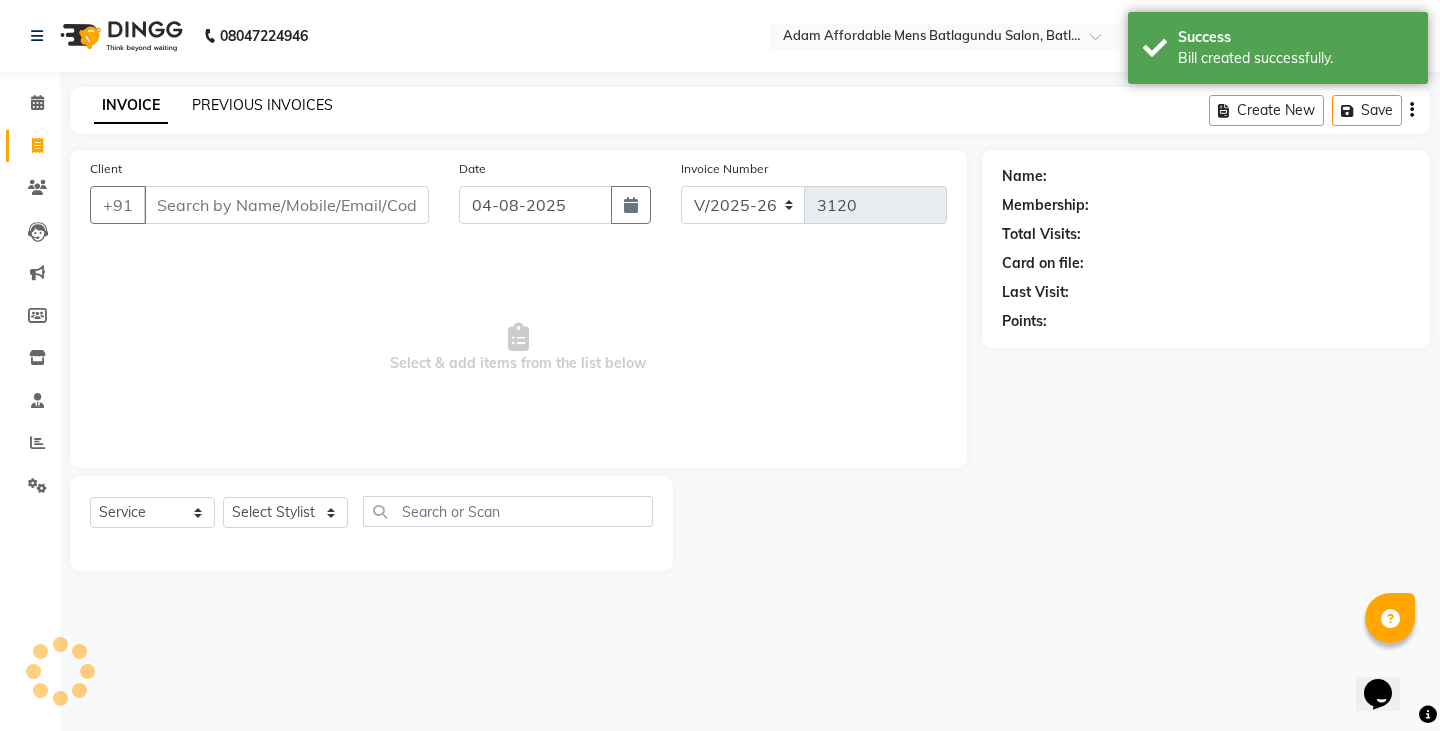click on "PREVIOUS INVOICES" 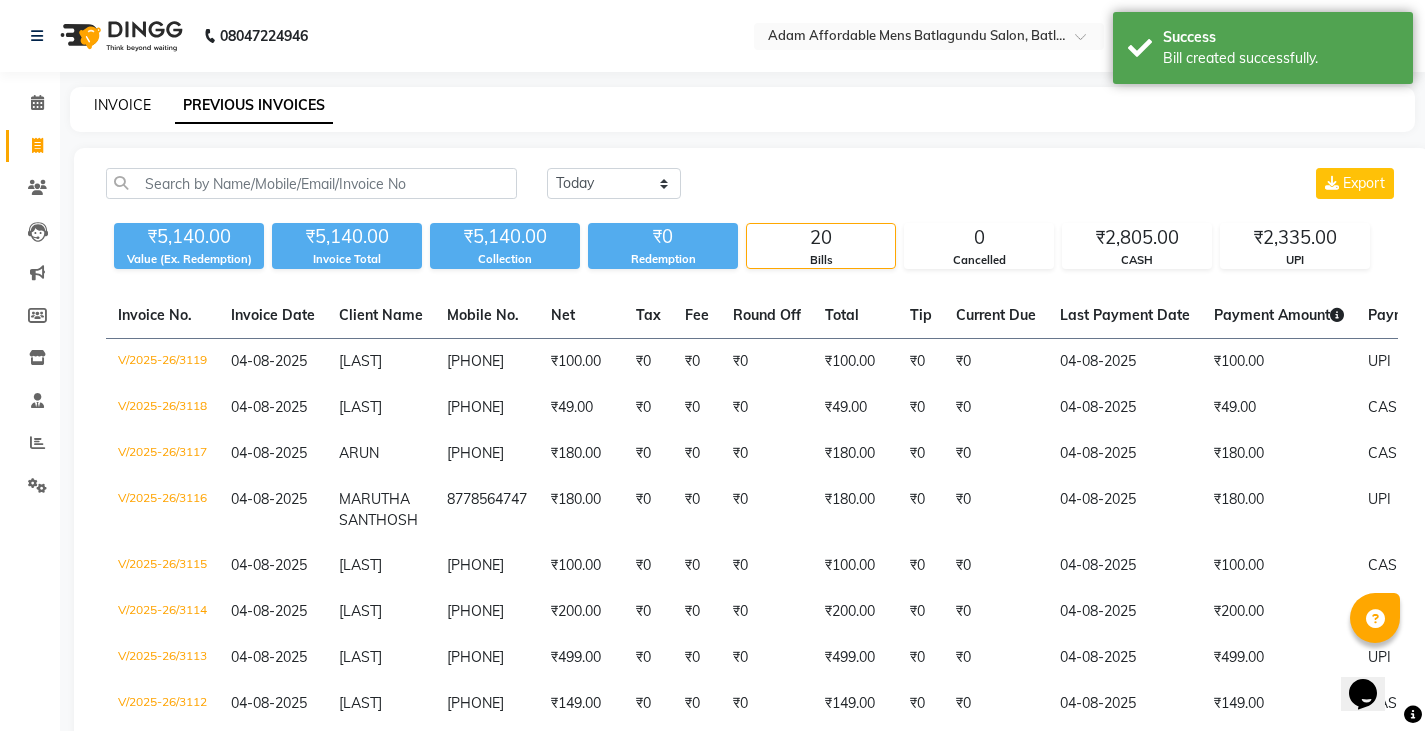 click on "INVOICE" 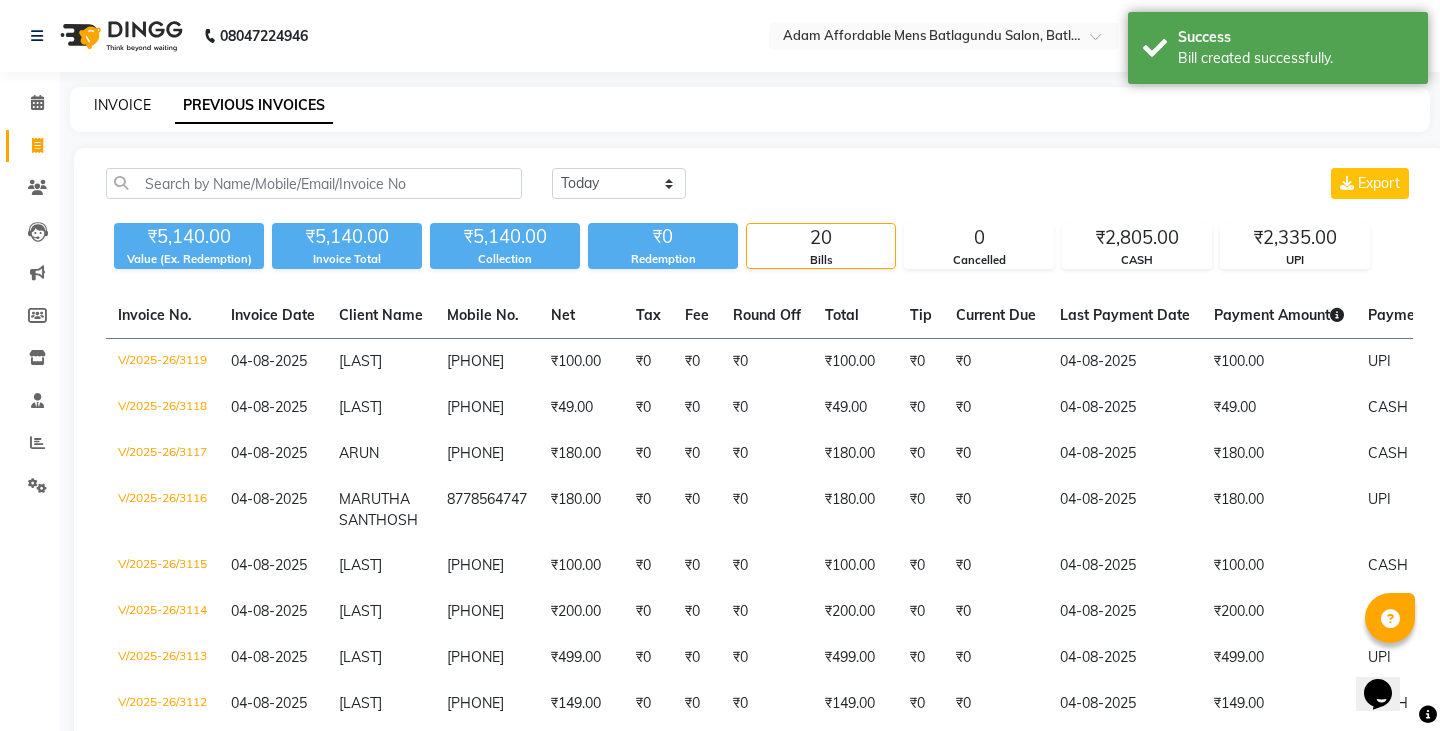 select on "8213" 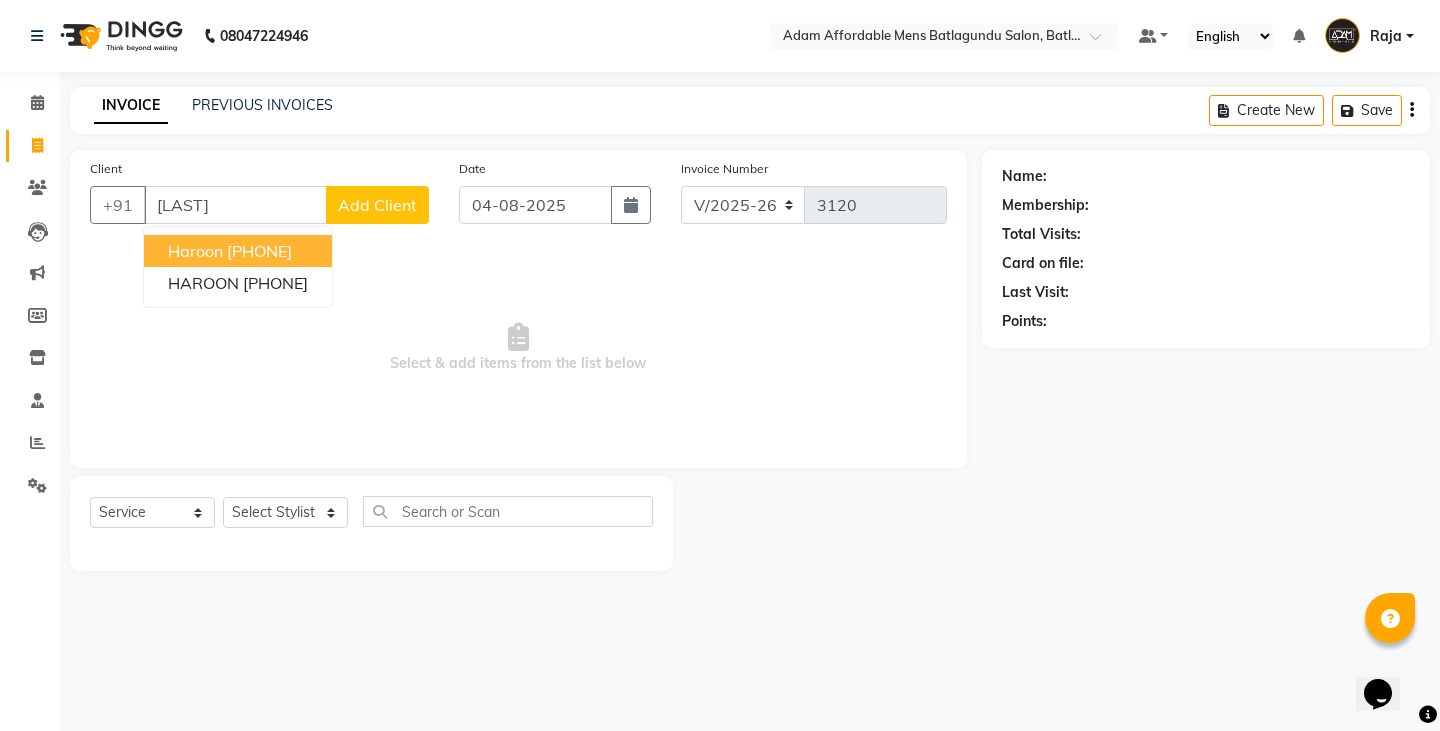 type on "[LAST]" 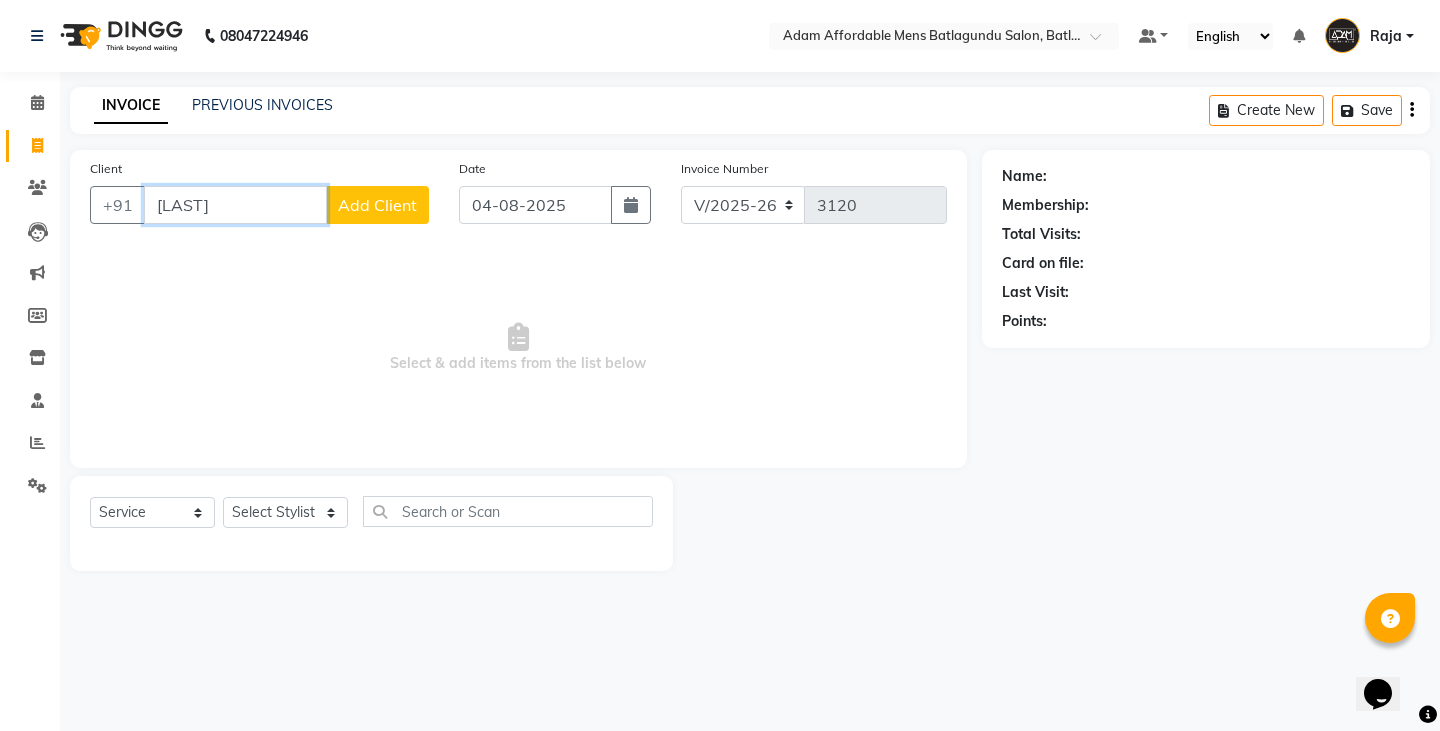 drag, startPoint x: 245, startPoint y: 211, endPoint x: 0, endPoint y: 189, distance: 245.98578 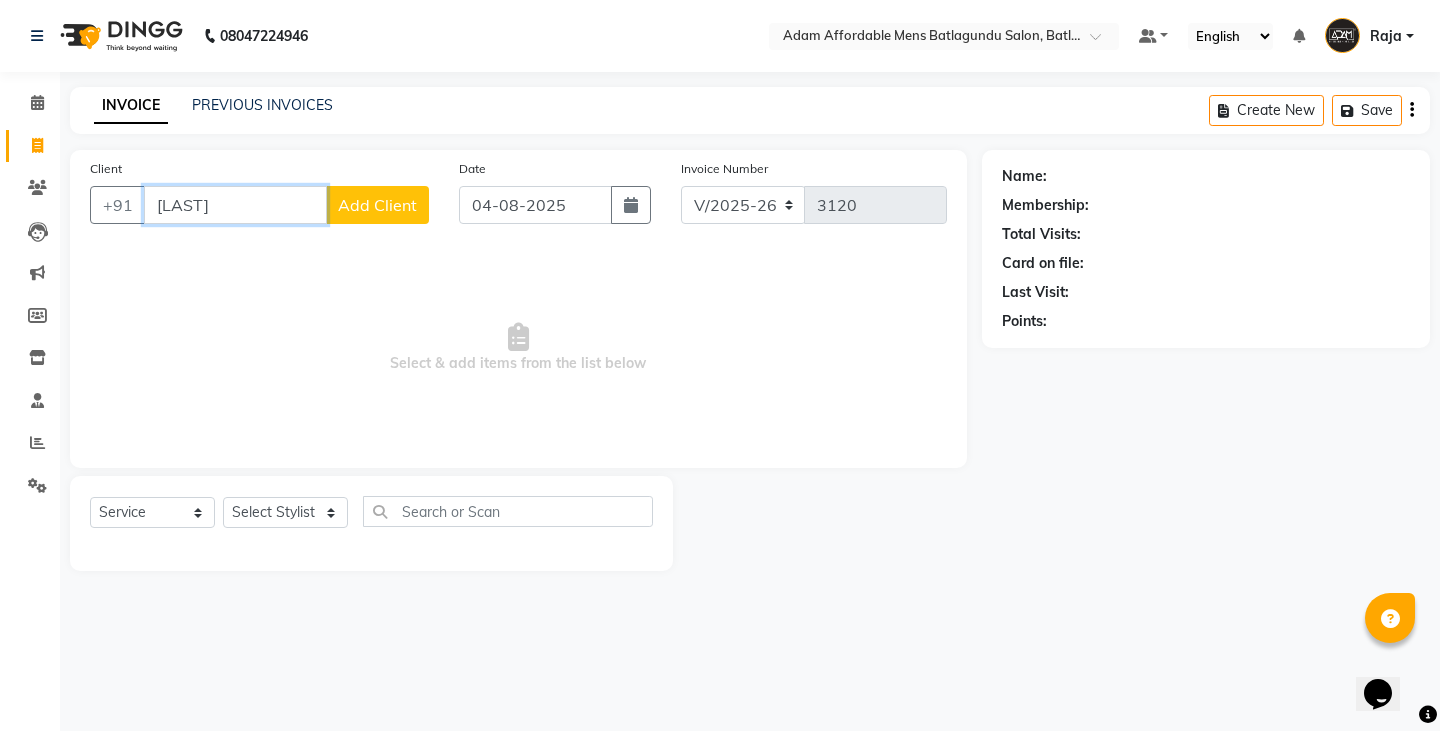 click on "Select Location ×  Adam Affordable Mens   Batlagundu   Salon, Batlagundu  Default Panel My Panel English ENGLISH Español Arabi ماراثی Hindi Gujarati Tamil 中文 Notifications nothing to show [LAST] Manage Profile Change Password Sign out  Version:3.16.0  ☀️  ADAM AFFORDABLE MENS   Batlagundu   Salon, Batlagundu   Calendar  Invoice  Clients  Leads   Marketing  Members  Inventory  Staff  Reports  Settings Completed InProgress Upcoming Dropped Tentative Check-In Confirm Bookings Generate Report Segments Page Builder INVOICE PREVIOUS INVOICES Create New   Save  Client +91 [PHONE] Add Client Date 04-08-2025 Invoice Number V/2025 V/2025-26 3120  Select & add items from the list below  Select  Service  Product  Membership  Package Voucher Prepaid Gift Card  Select Stylist Admin [FIRST] [FIRST] [FIRST] [FIRST]    [FIRST] [FIRST] Name: Membership: Total Visits: Card on file: Last Visit:  Points:" 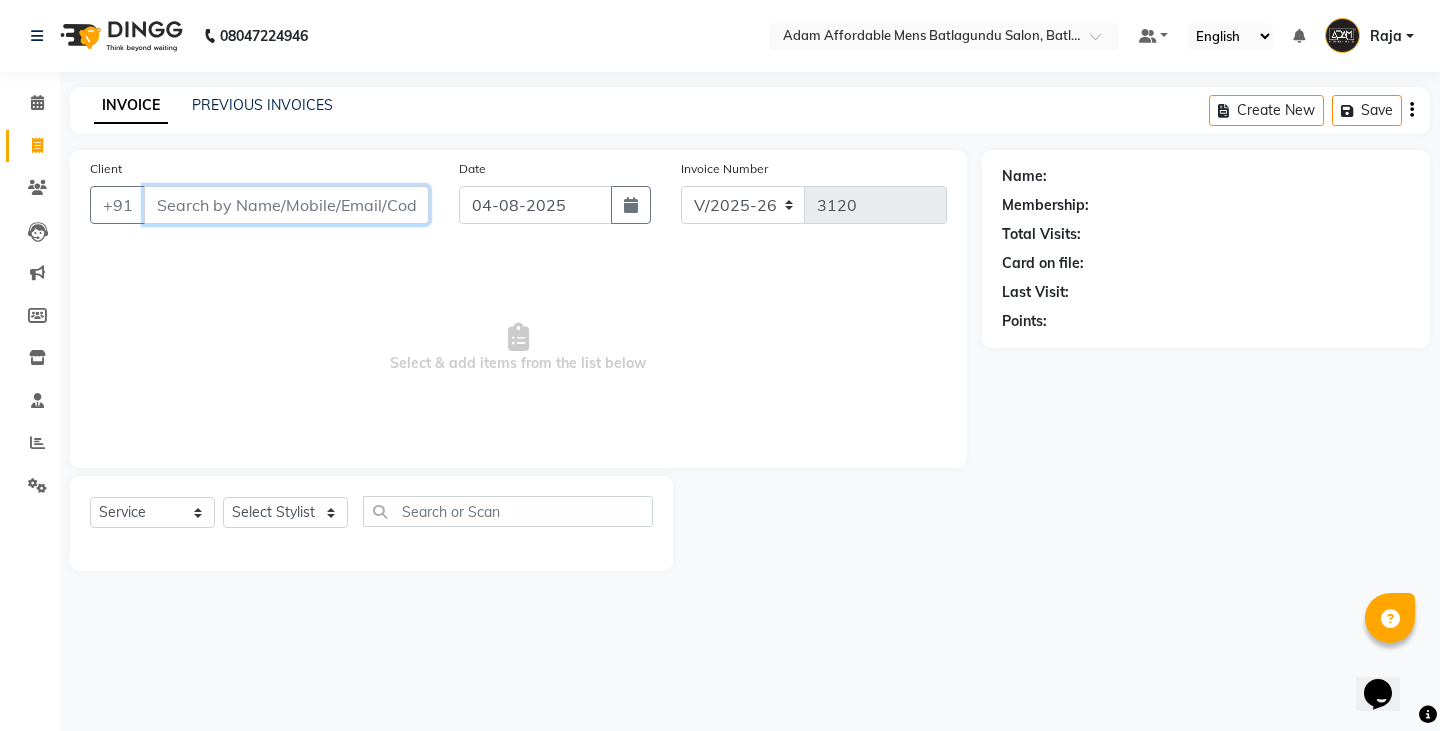 type 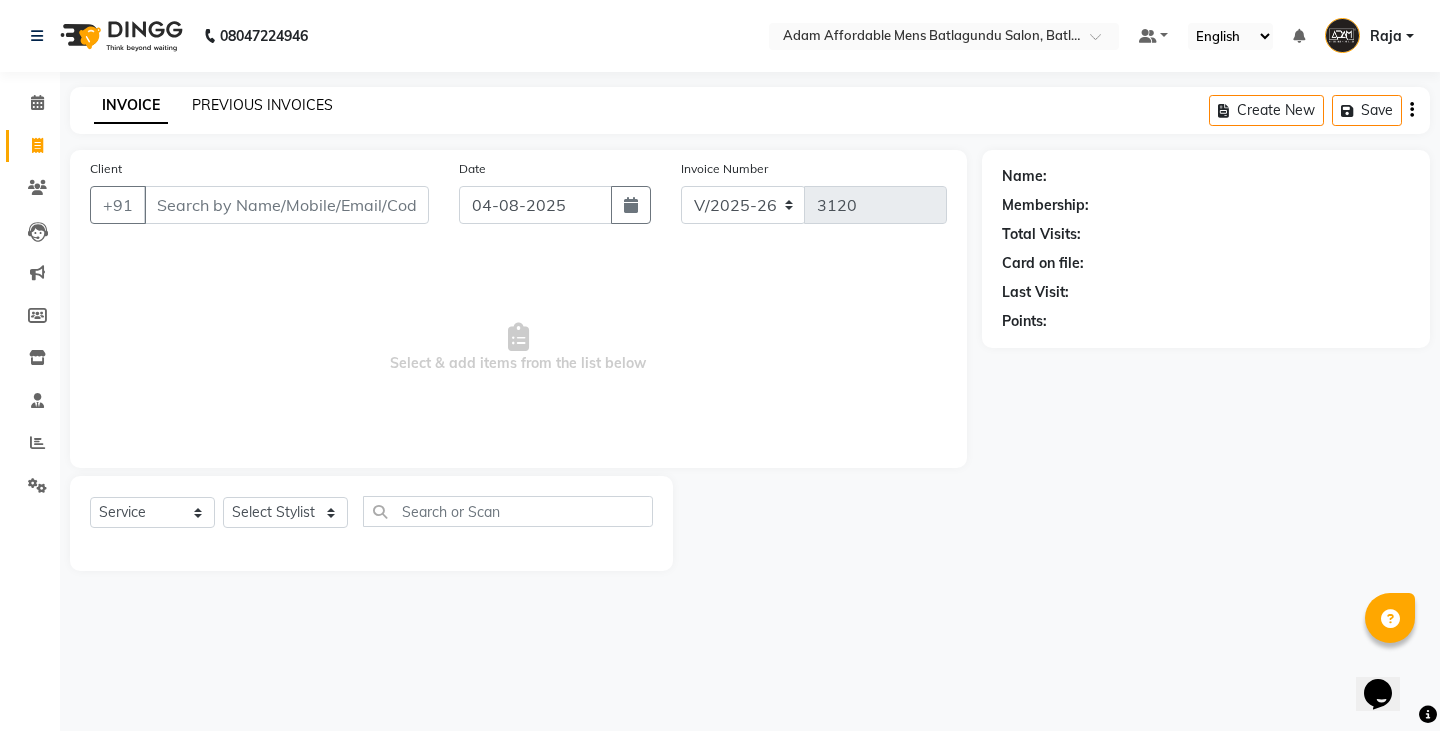 click on "PREVIOUS INVOICES" 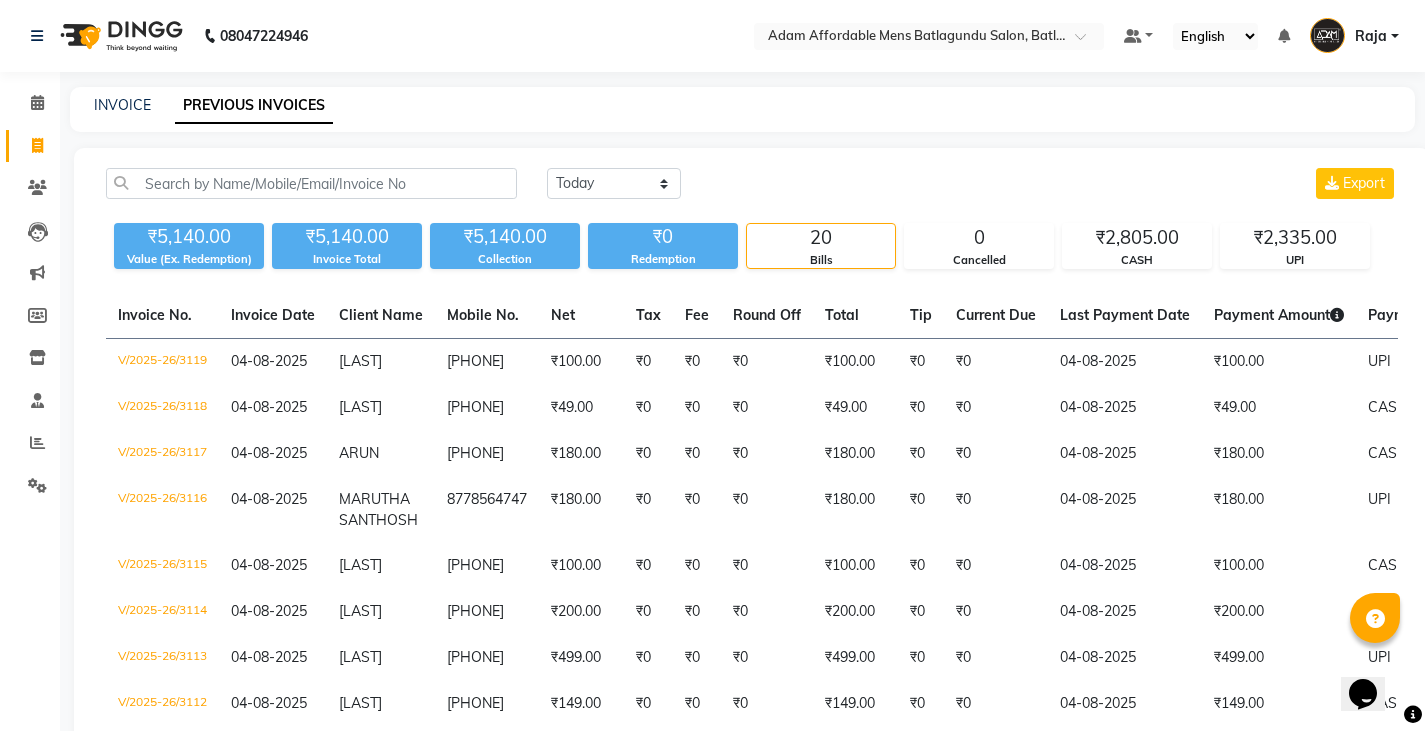 click on "INVOICE PREVIOUS INVOICES" 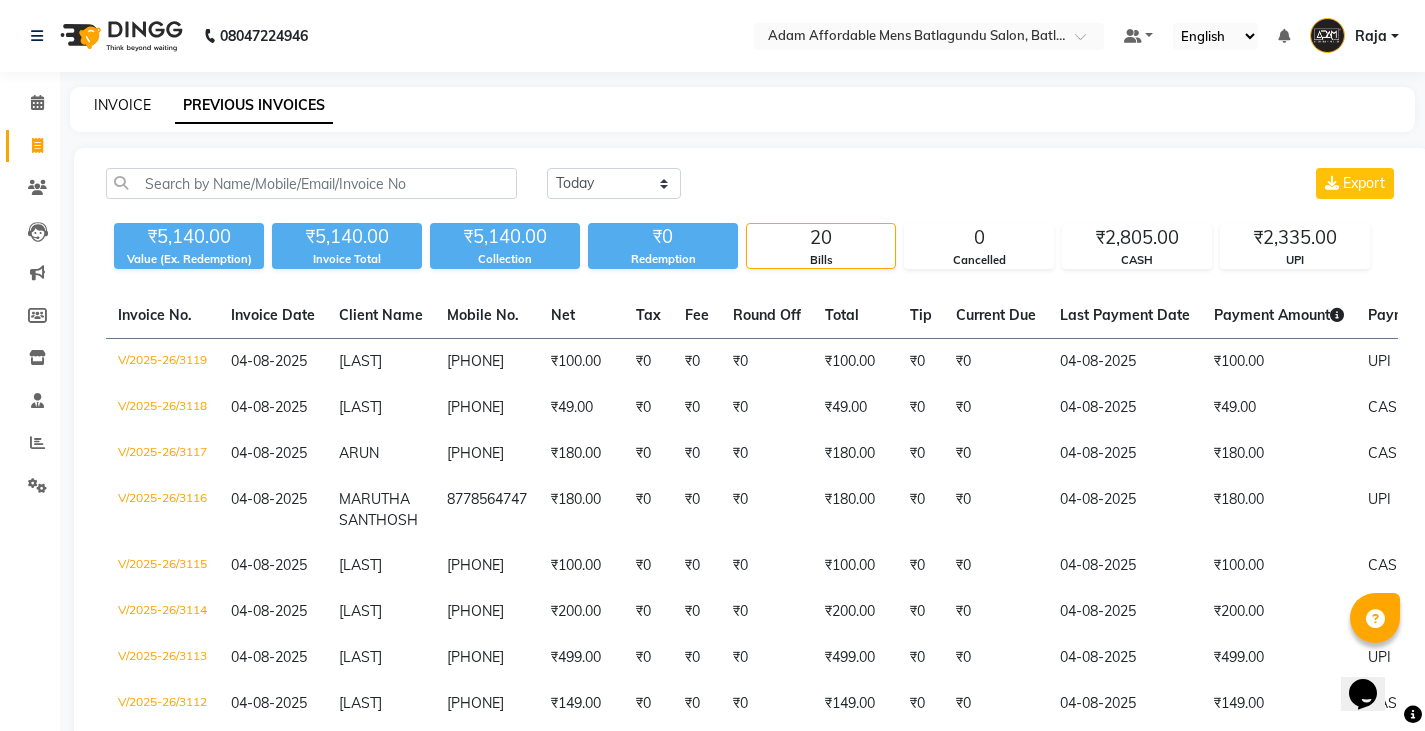 click on "INVOICE" 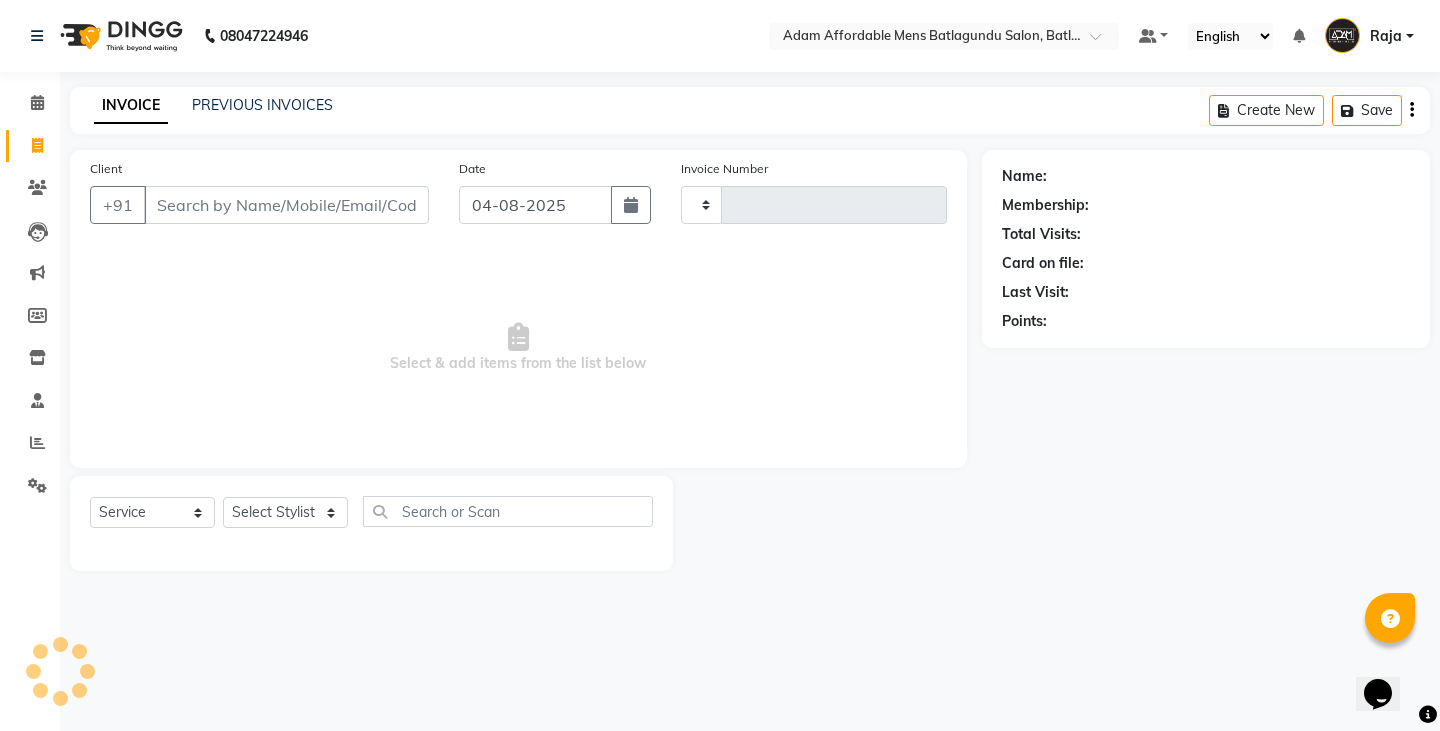type on "3120" 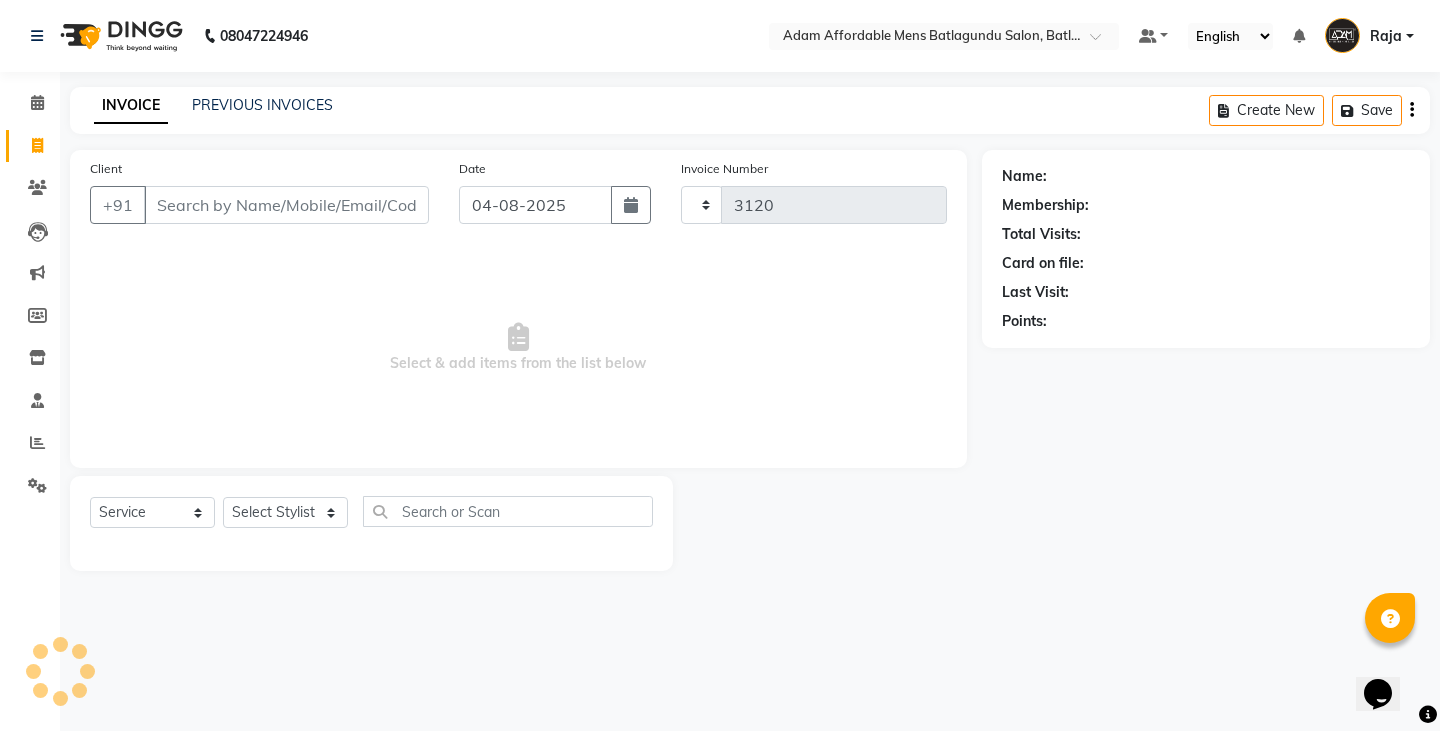 click on "Client +91" 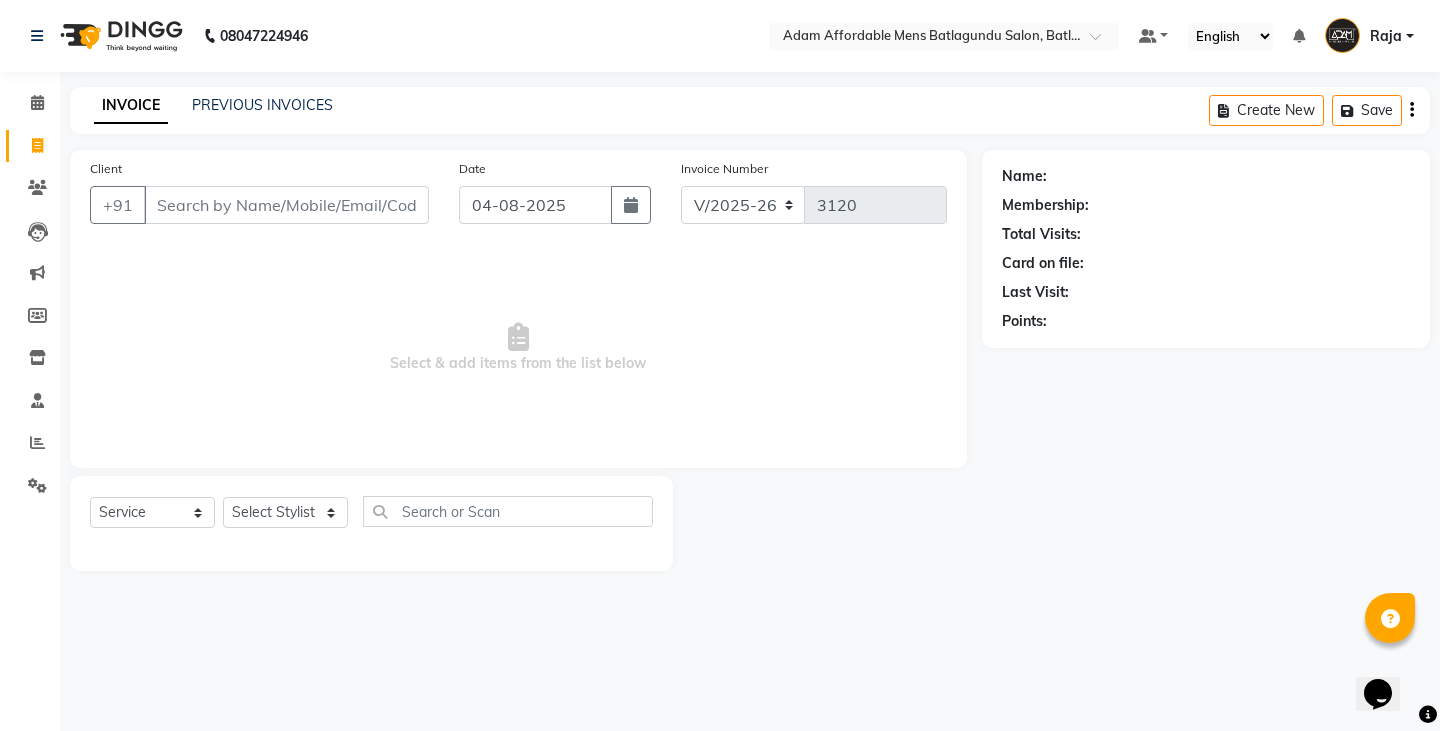 click on "INVOICE PREVIOUS INVOICES Create New   Save" 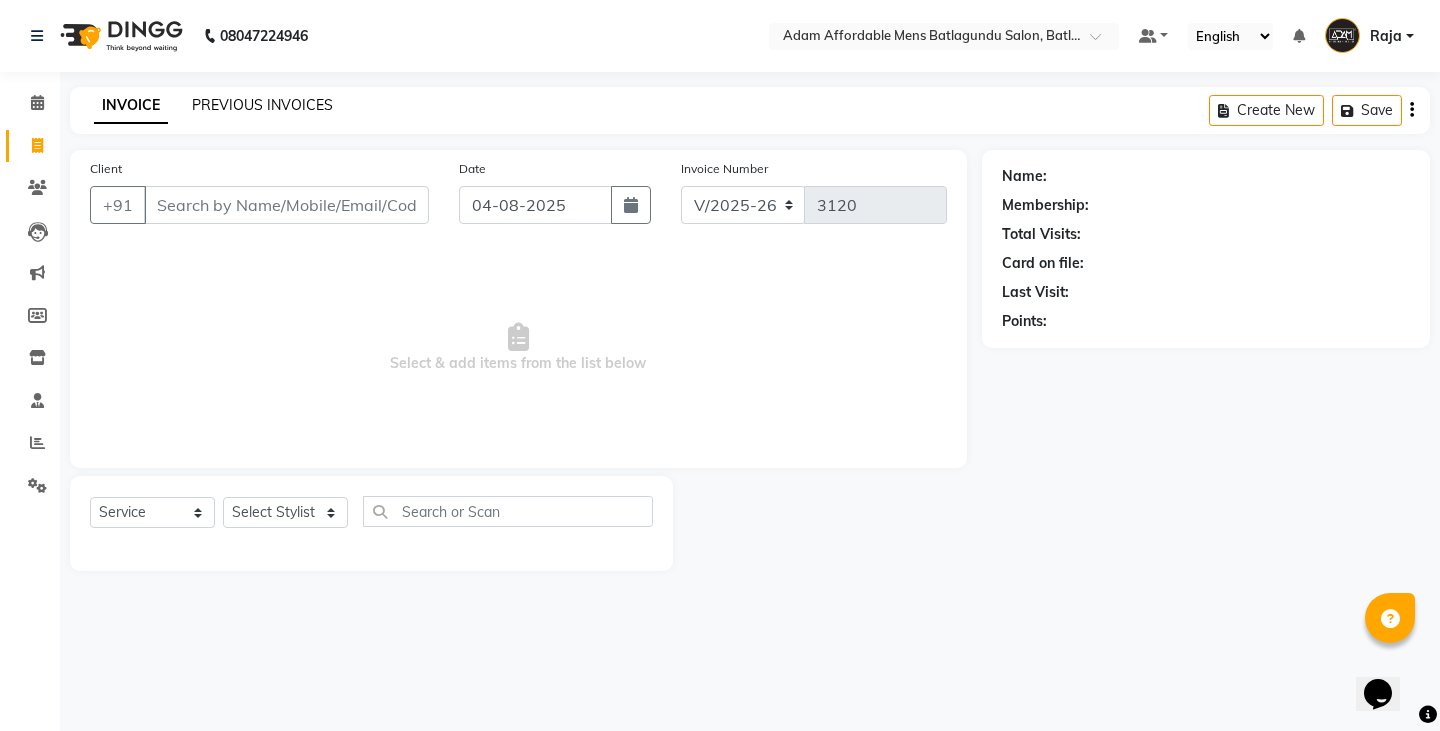 click on "PREVIOUS INVOICES" 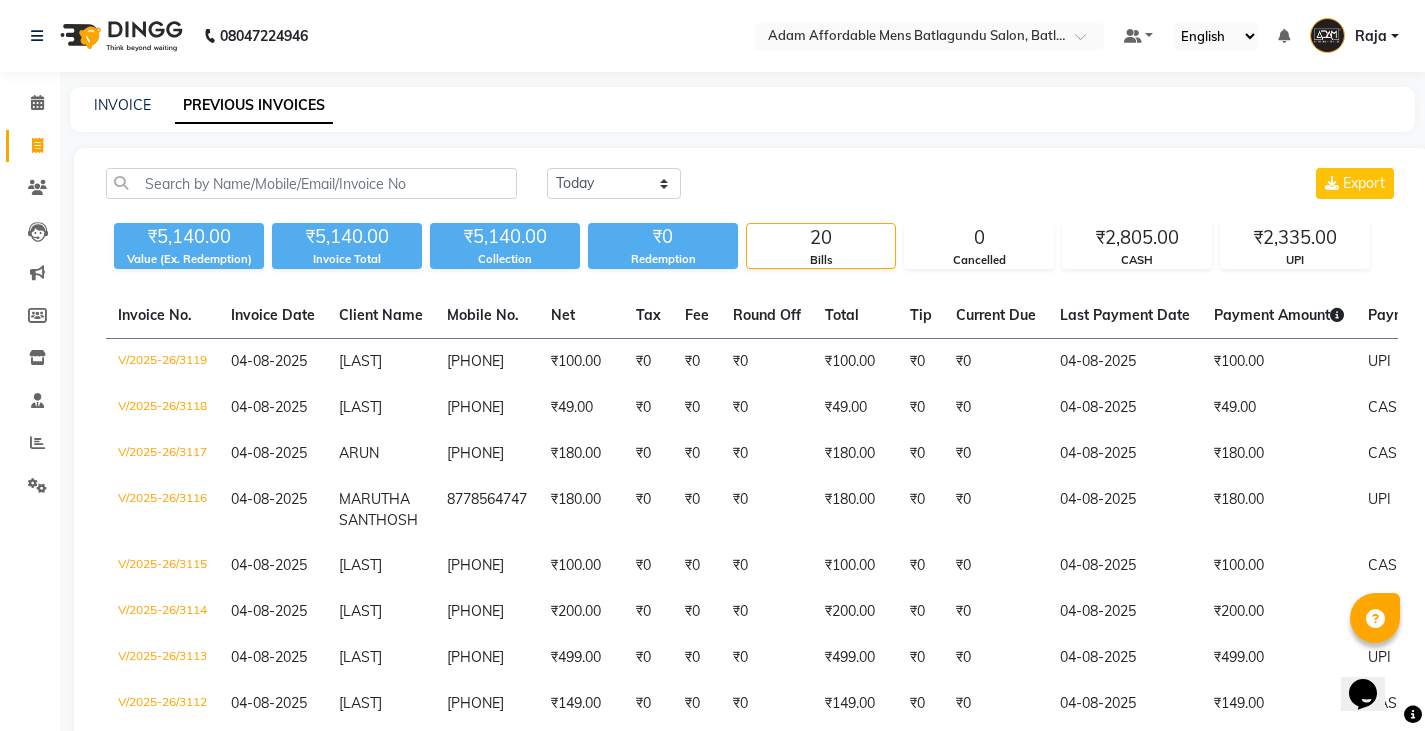 click on "INVOICE" 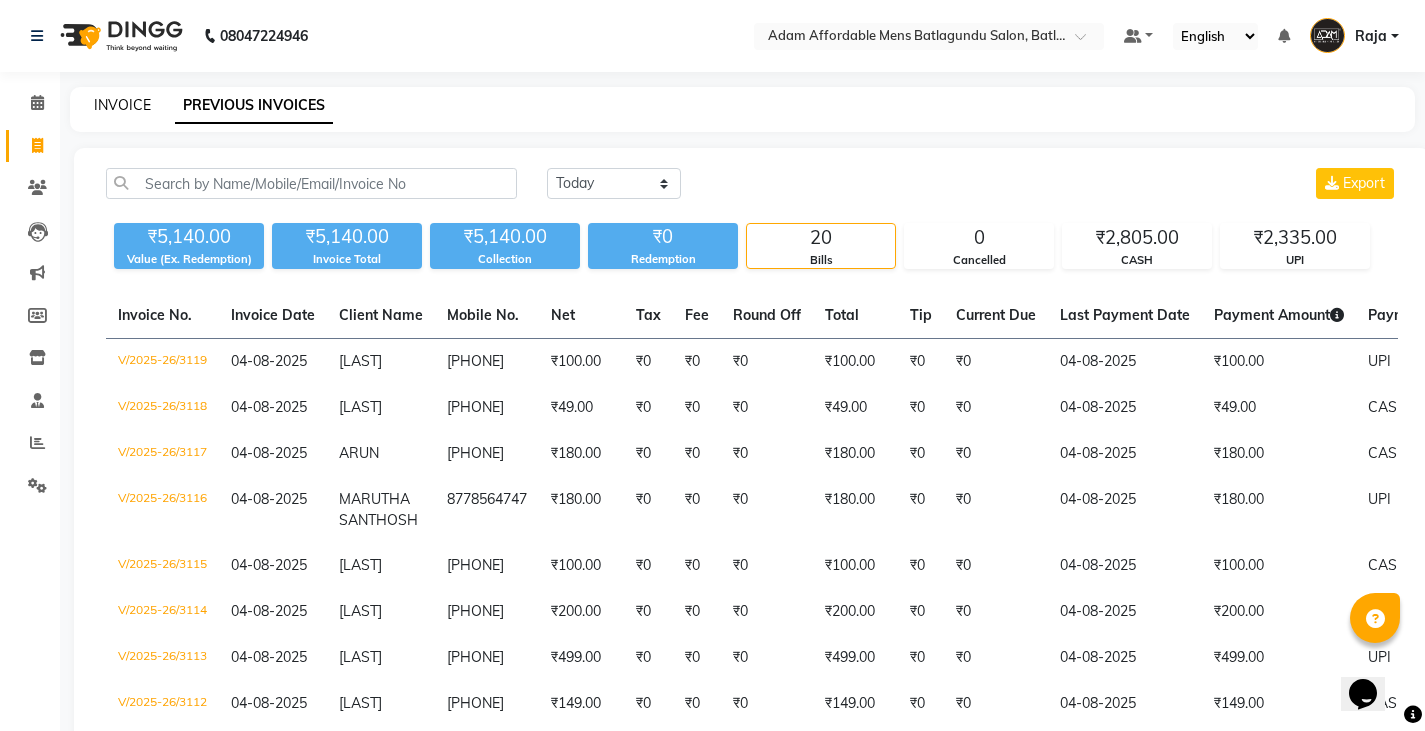 click on "INVOICE" 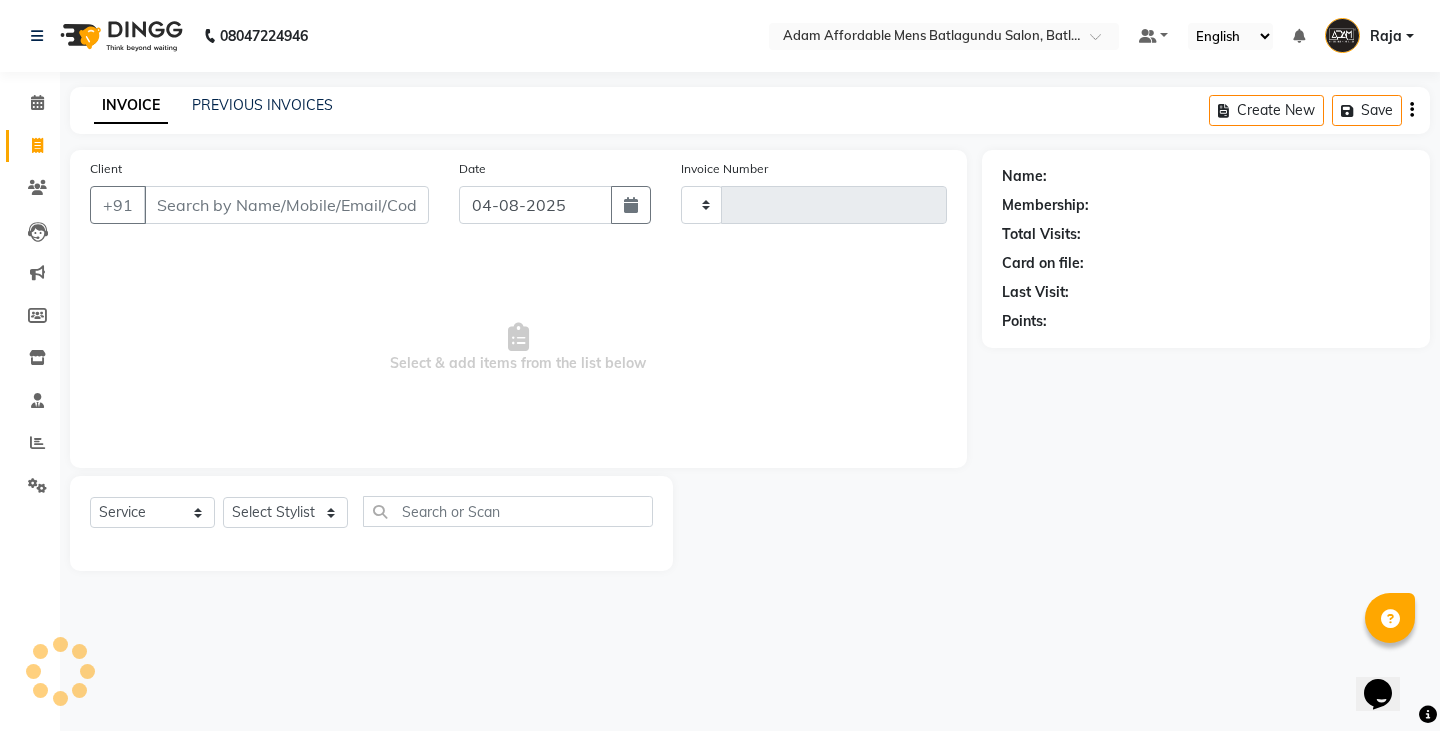 type on "3120" 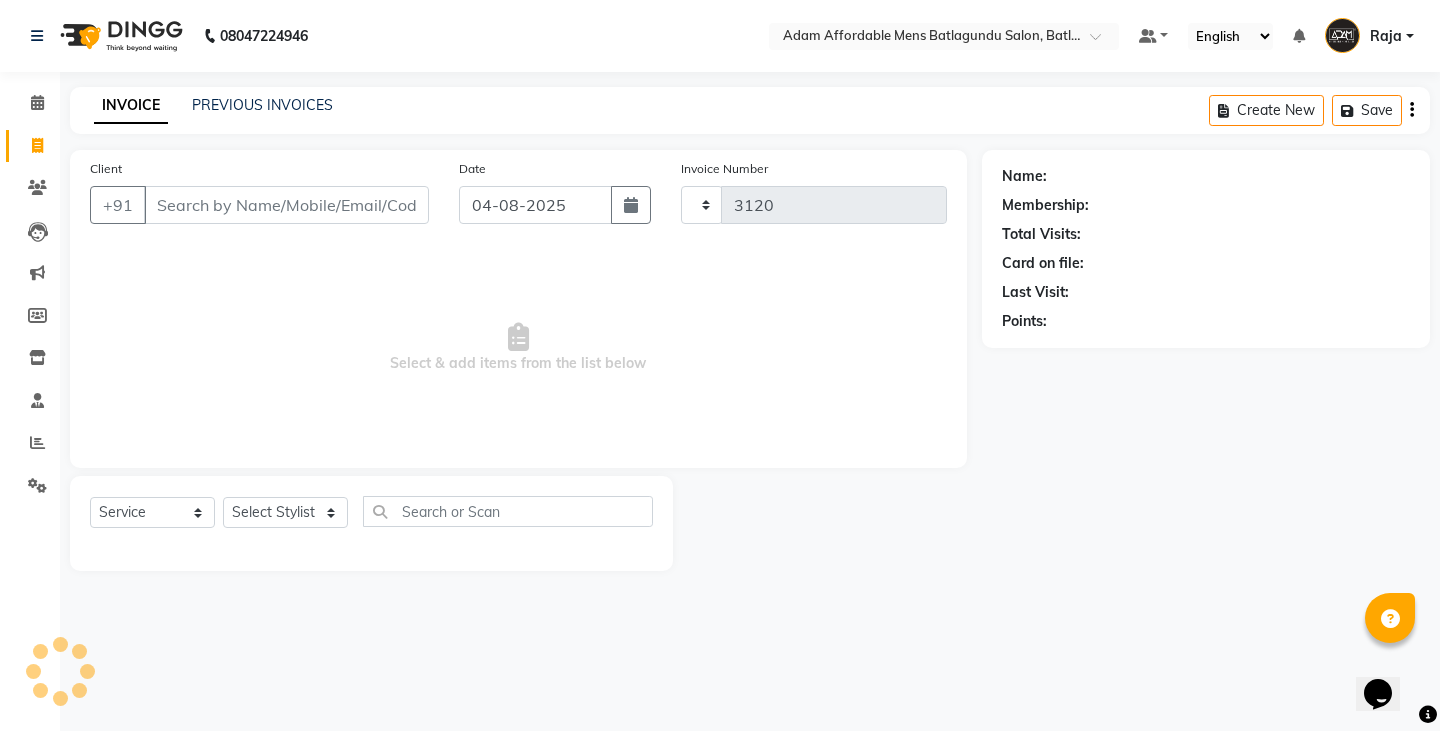 select on "8213" 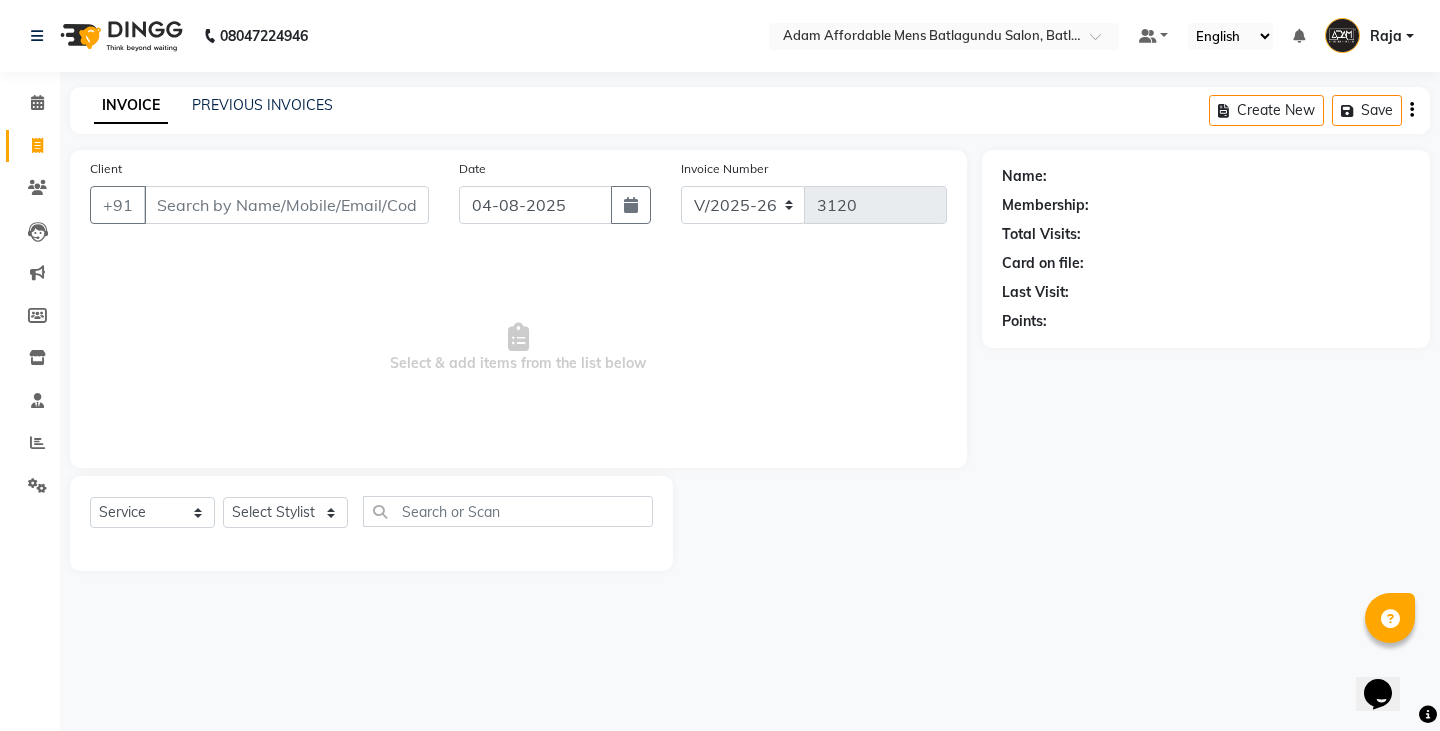 click on "PREVIOUS INVOICES" 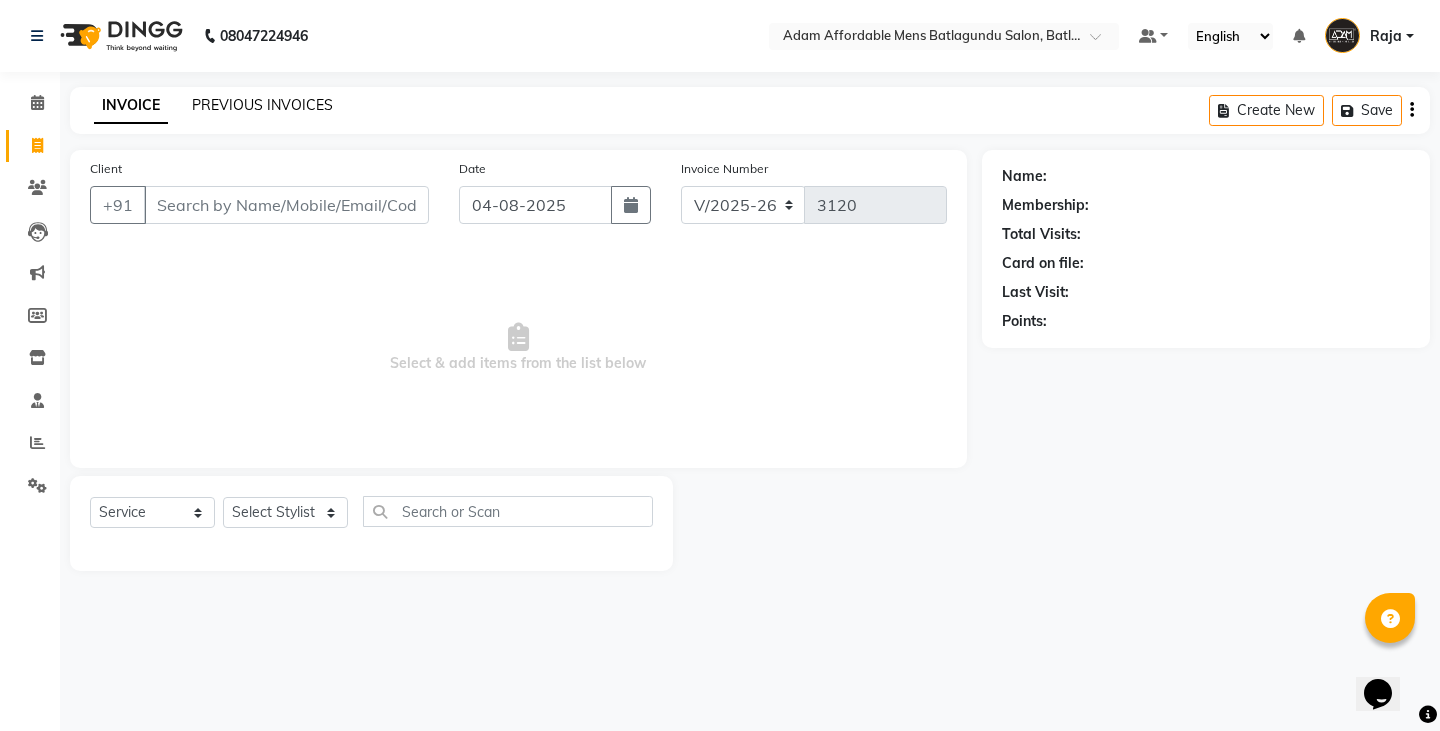 click on "PREVIOUS INVOICES" 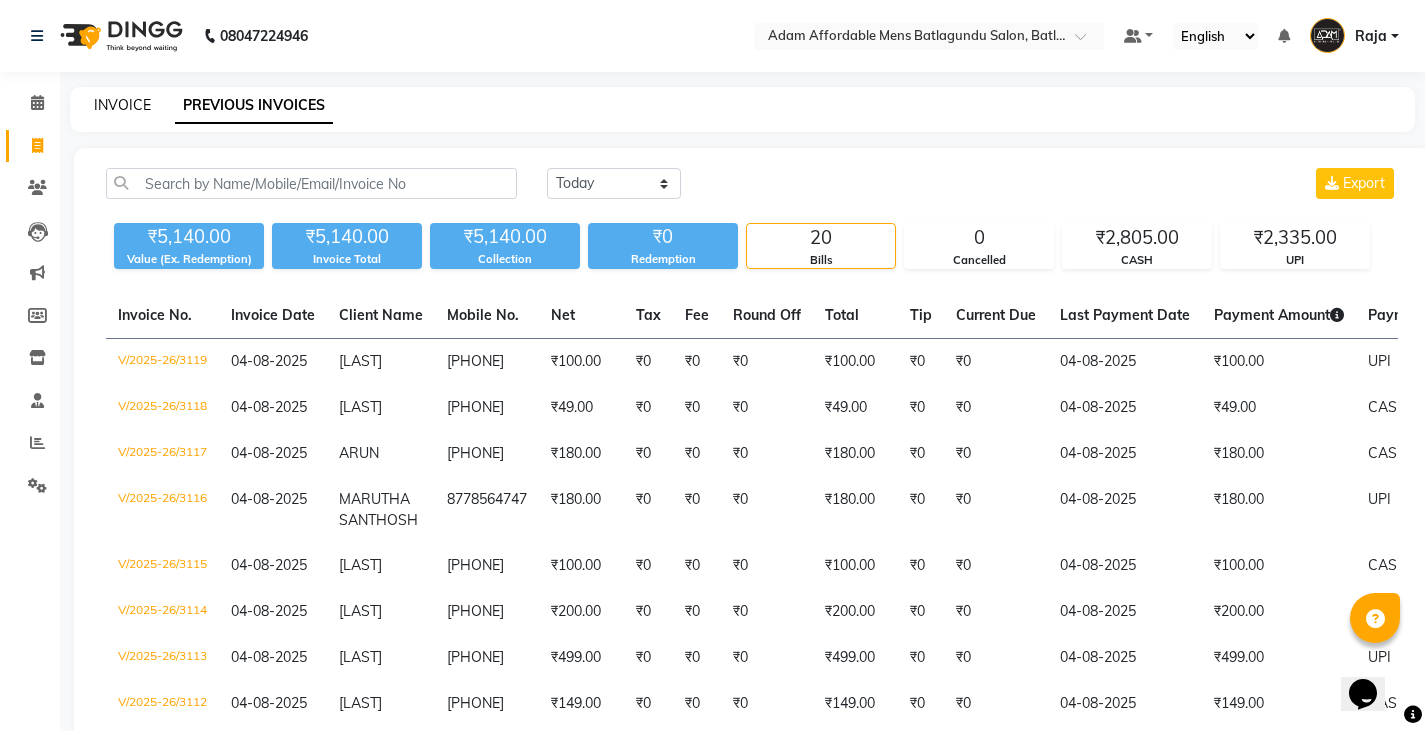 click on "INVOICE" 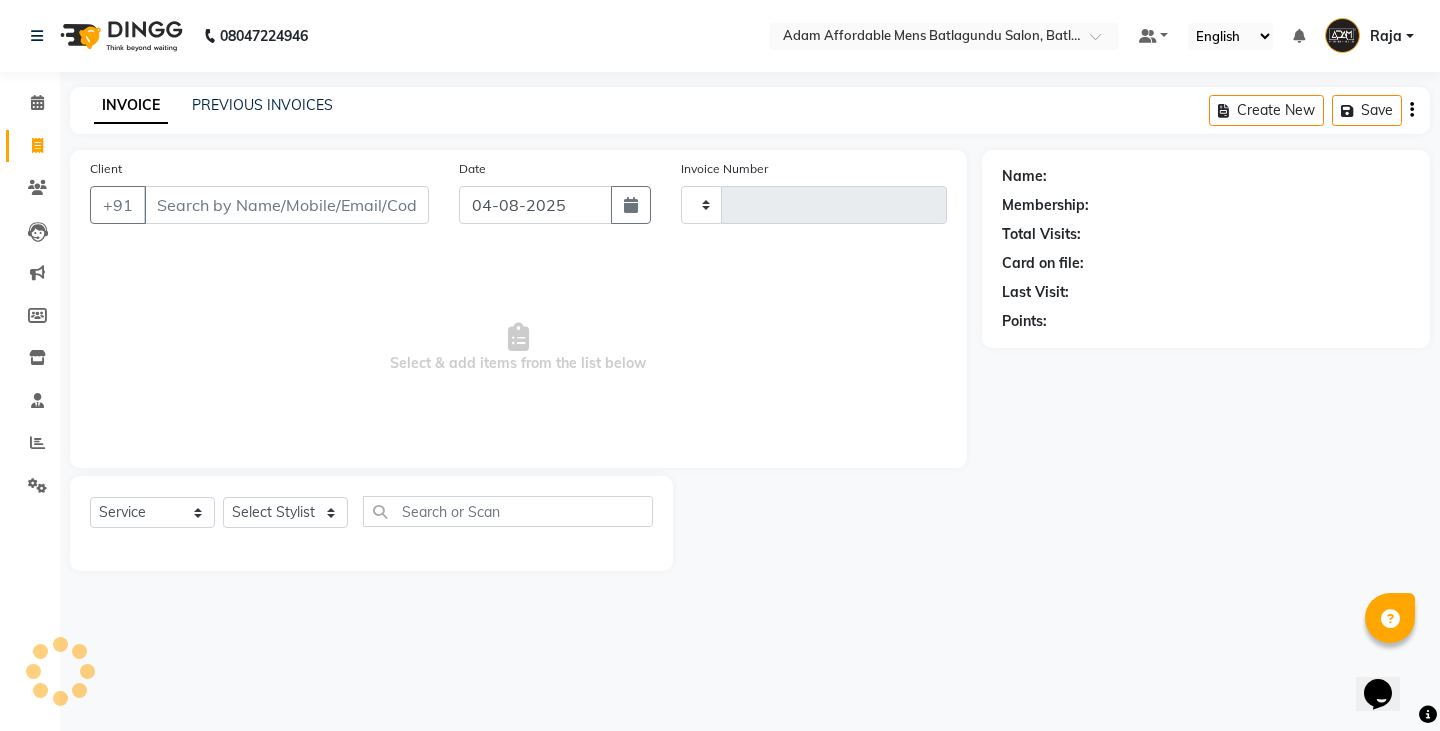 type on "3120" 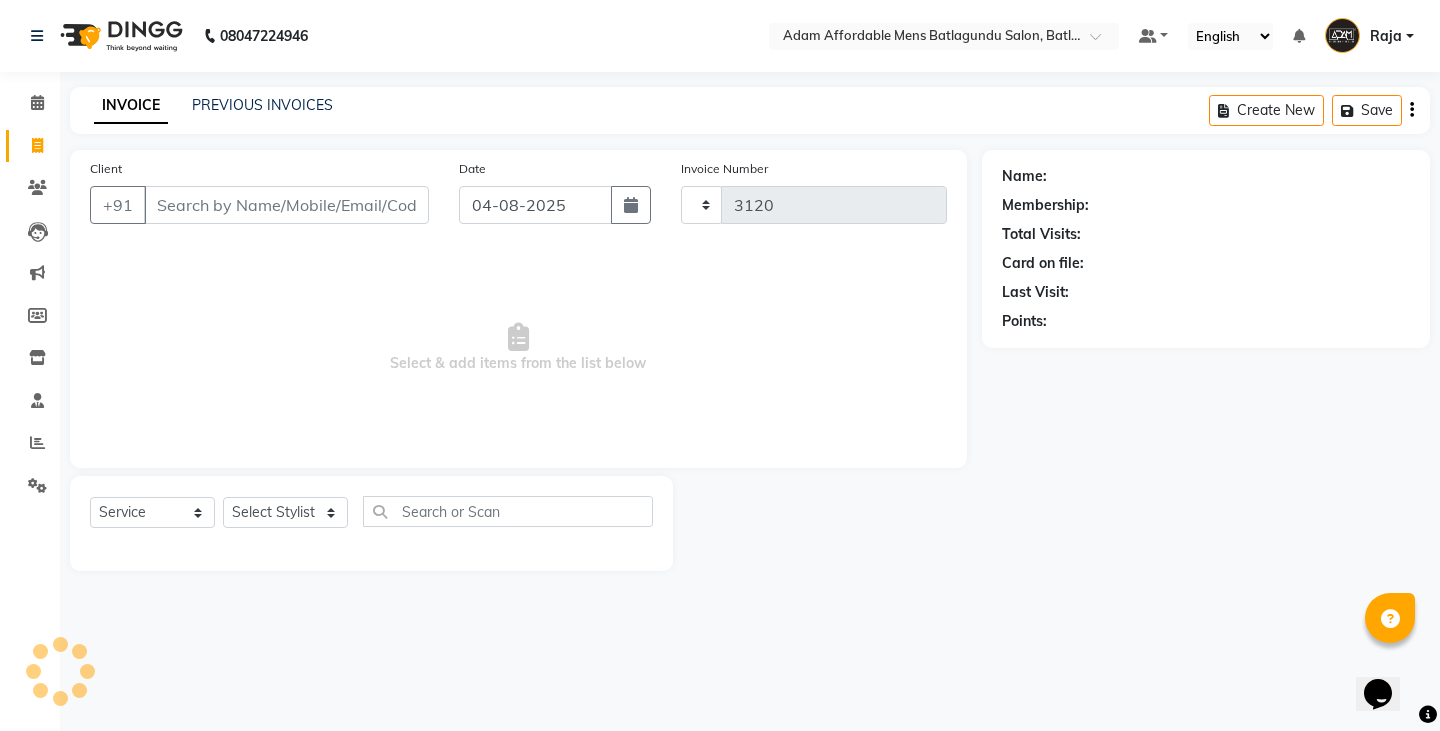 select on "8213" 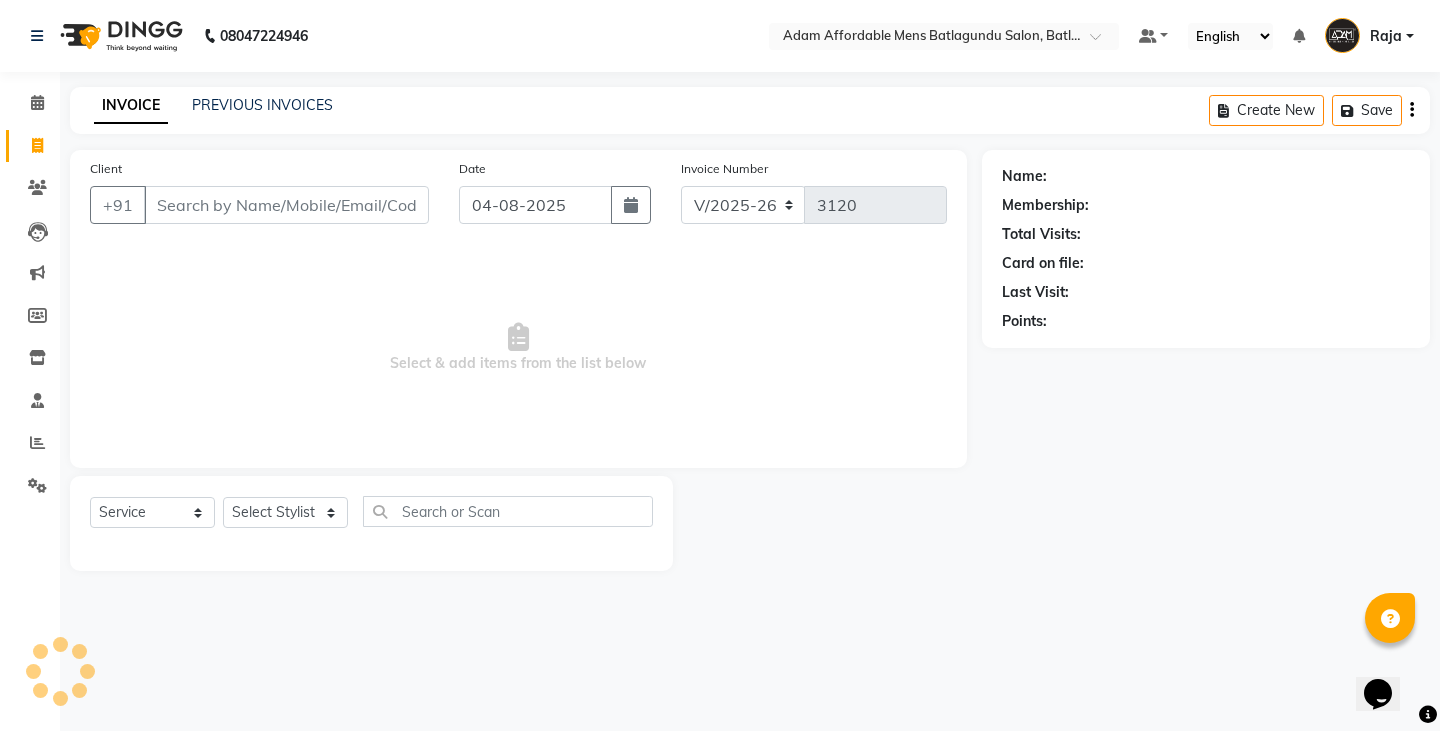 click on "Client" at bounding box center (286, 205) 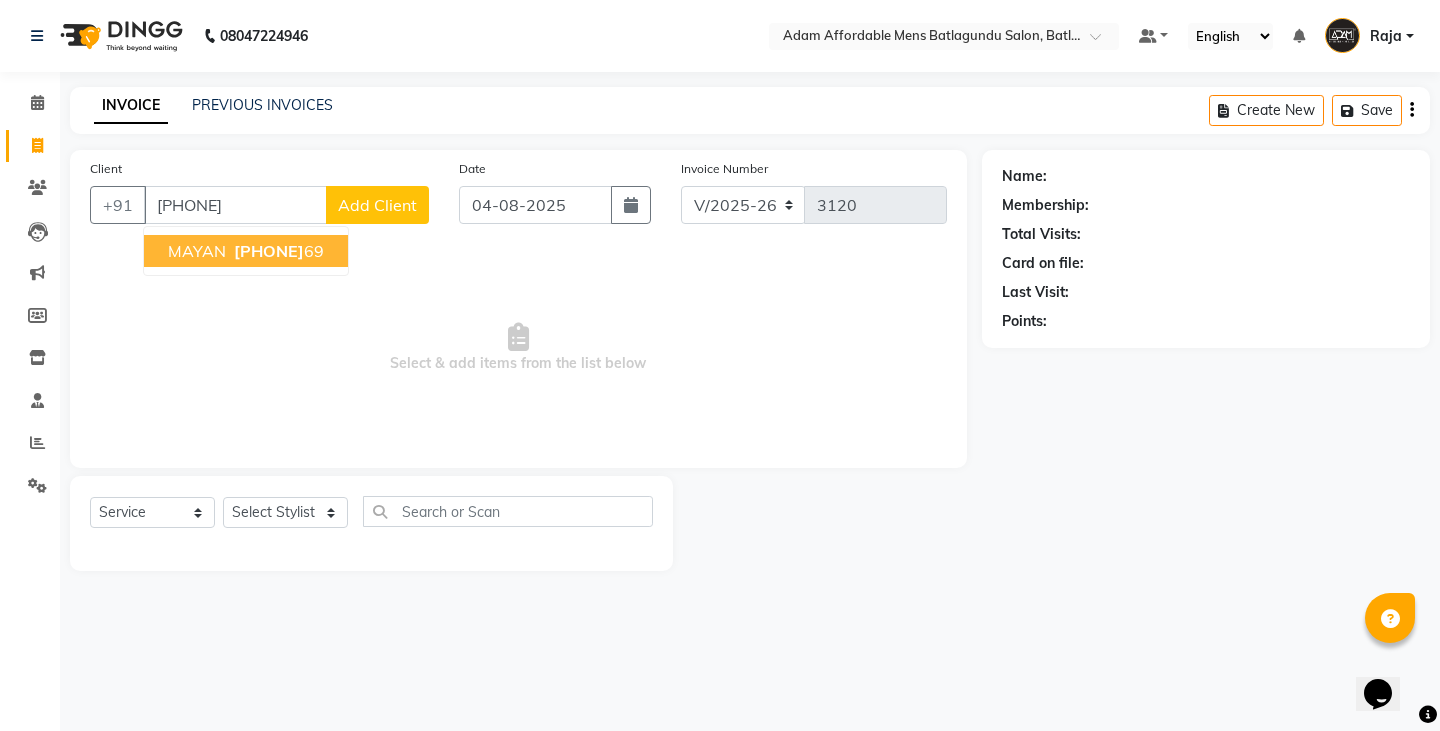 click on "[PHONE]" at bounding box center [269, 251] 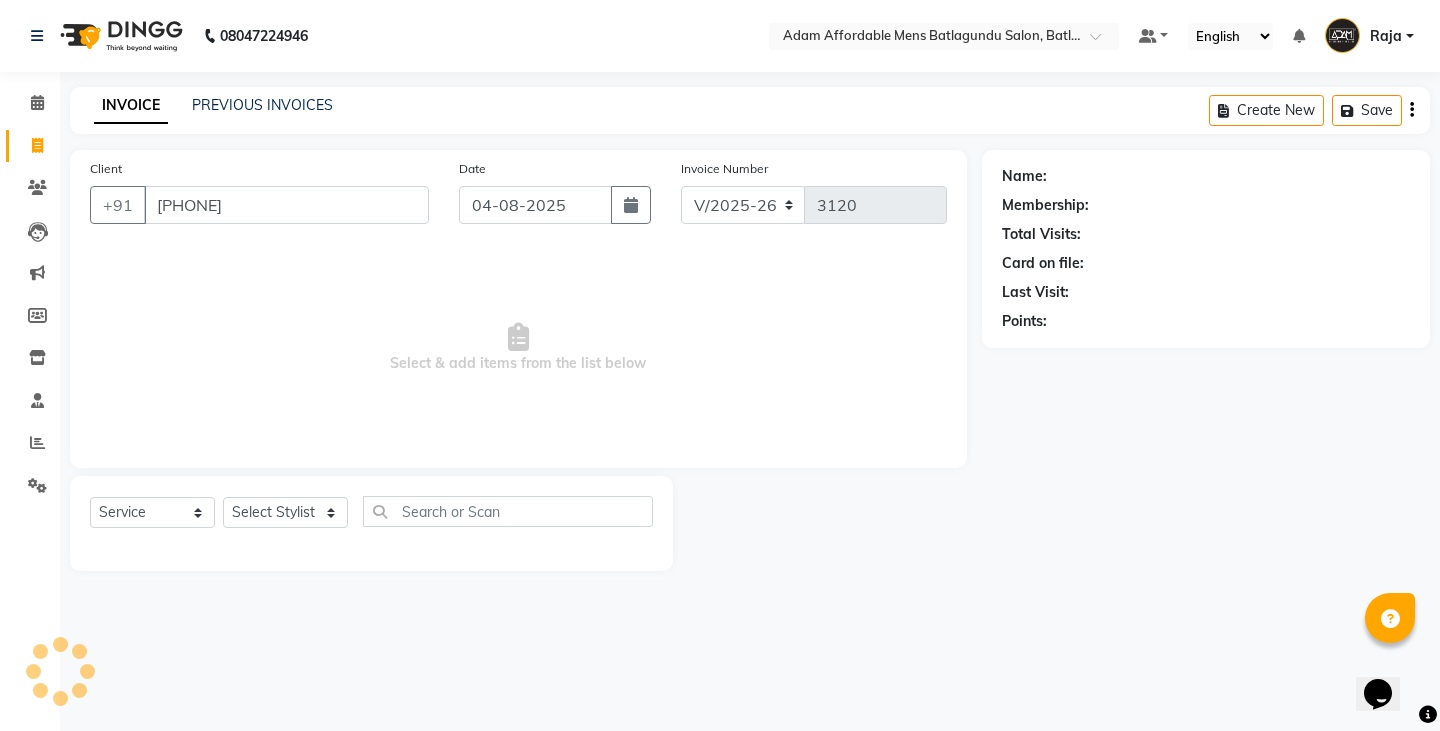 type on "[PHONE]" 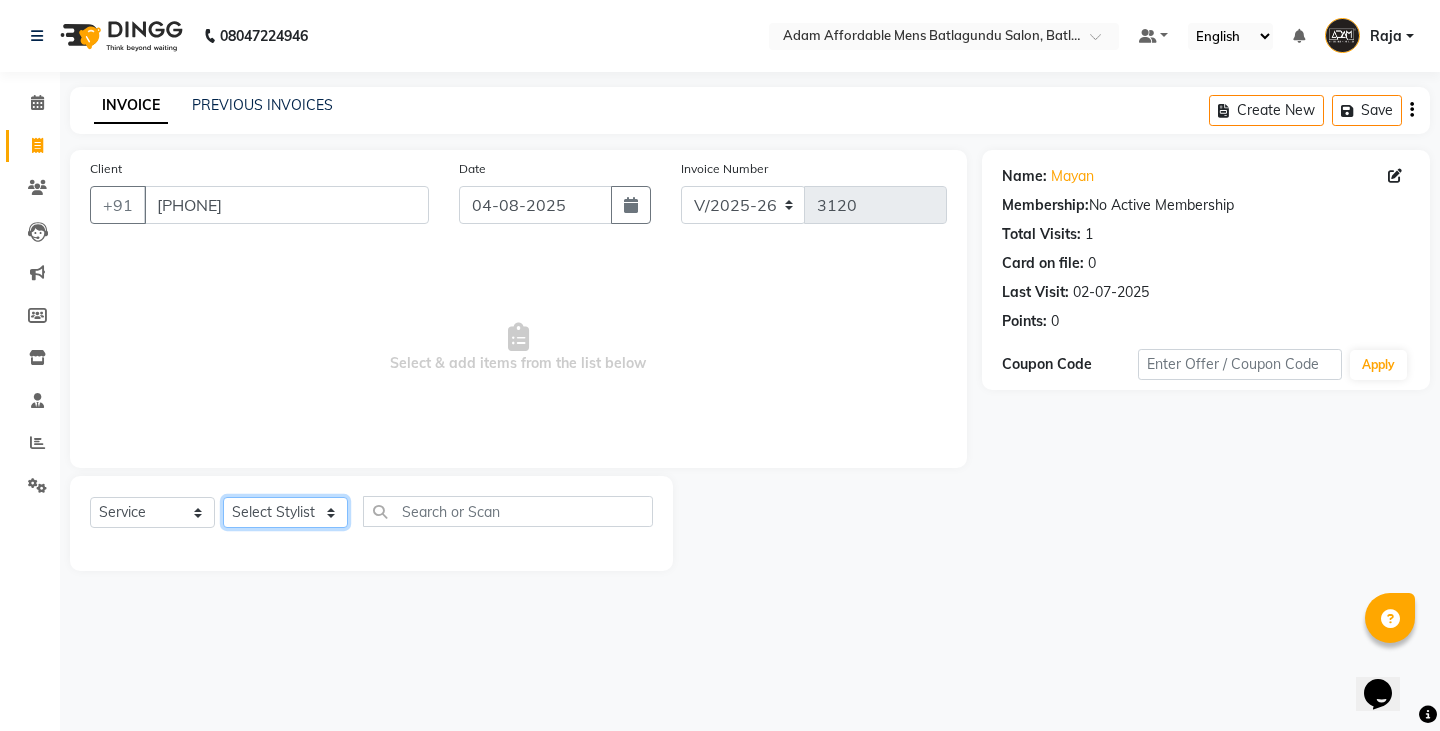 click on "Select Stylist Admin Anish Ovesh Raja SAHIL  SOHAIL SONU" 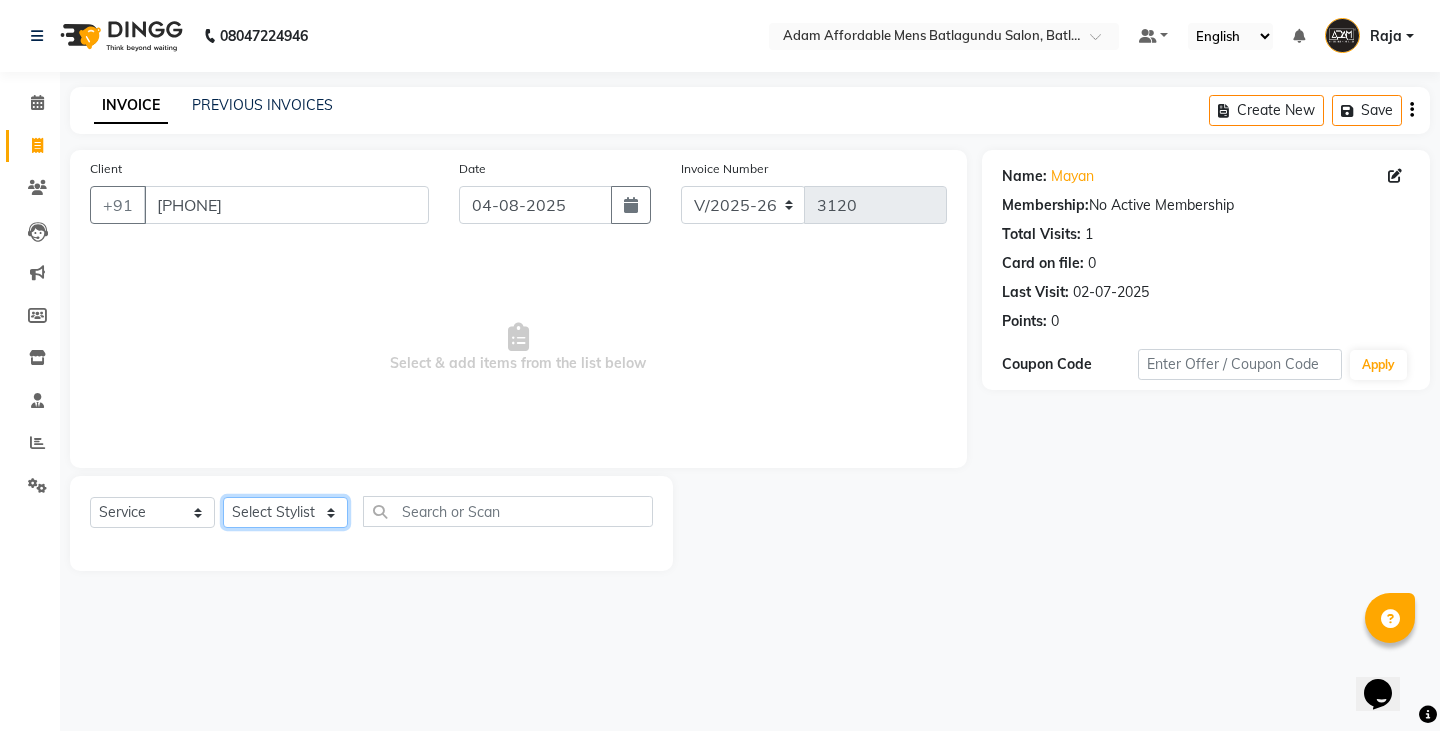 select on "84143" 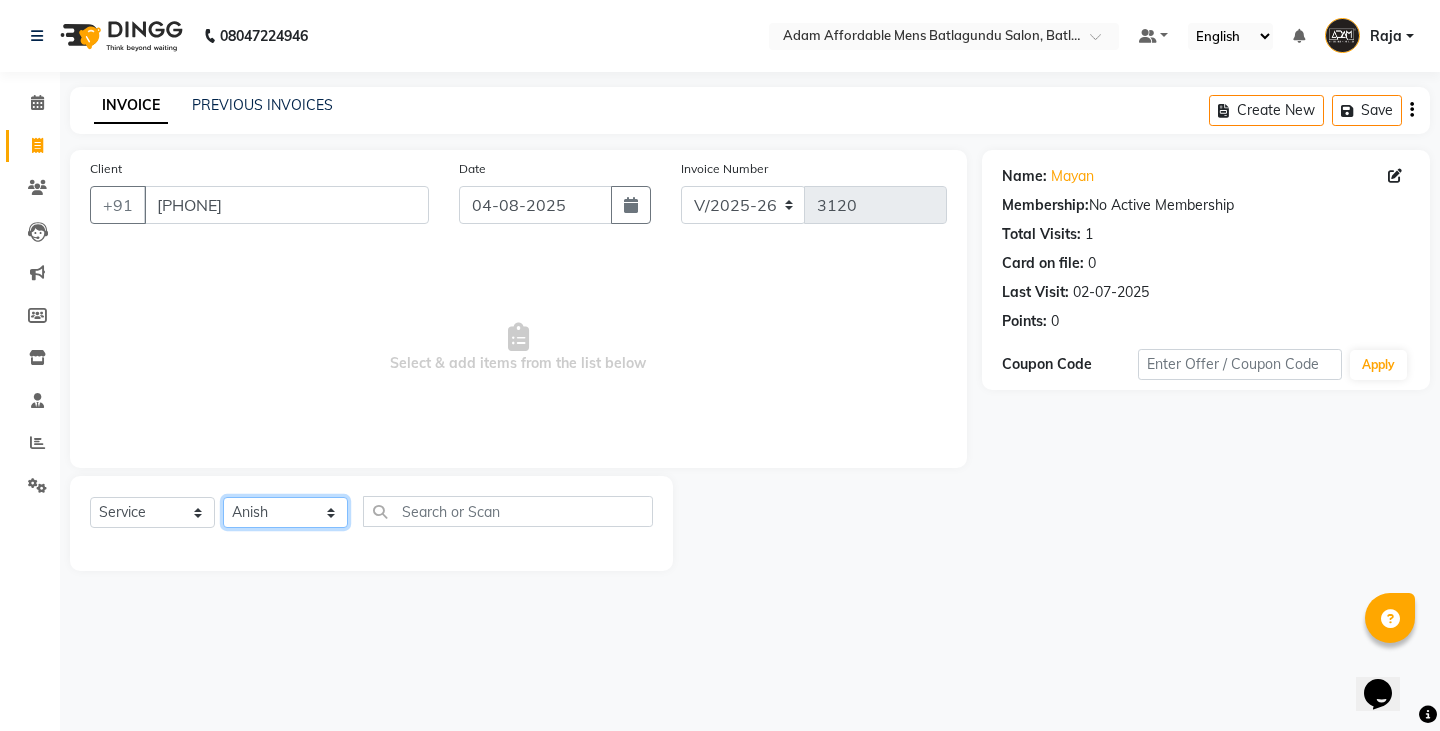 click on "Select Stylist Admin Anish Ovesh Raja SAHIL  SOHAIL SONU" 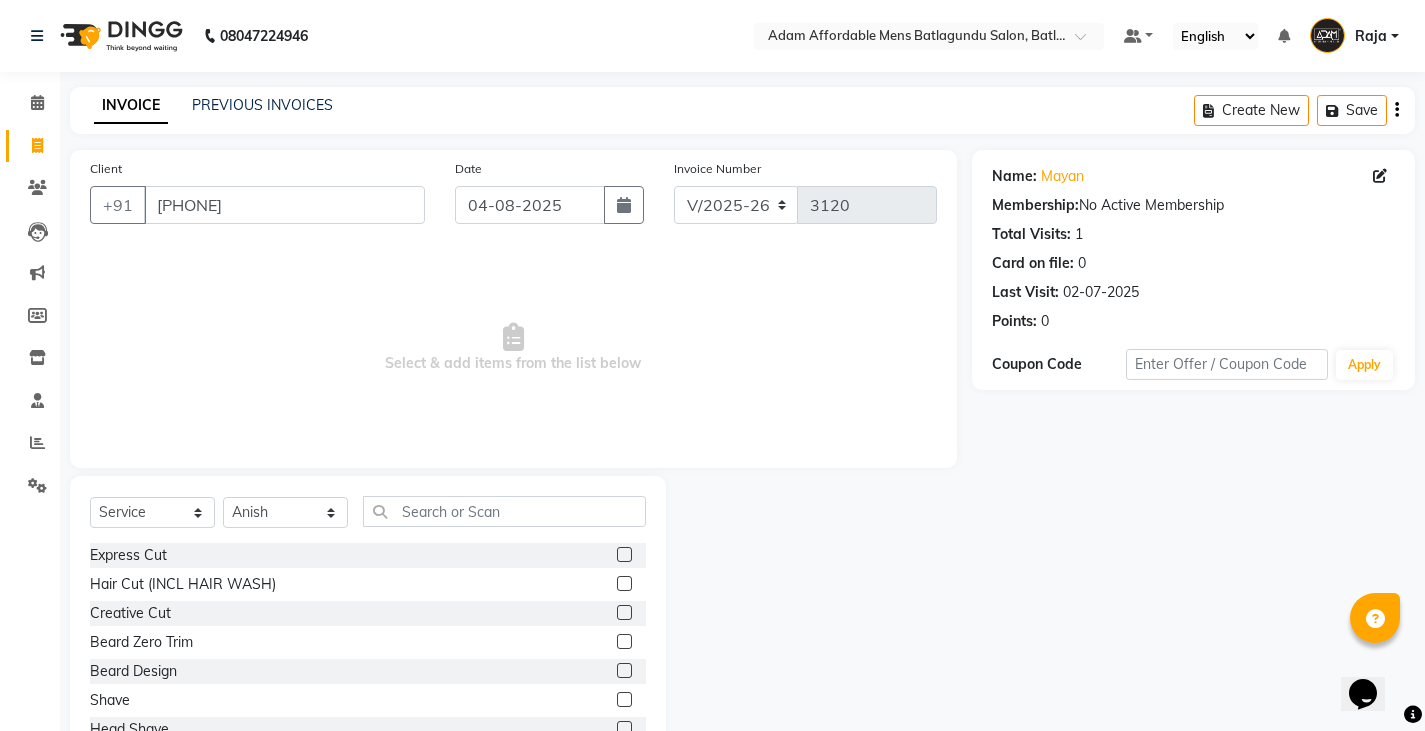click 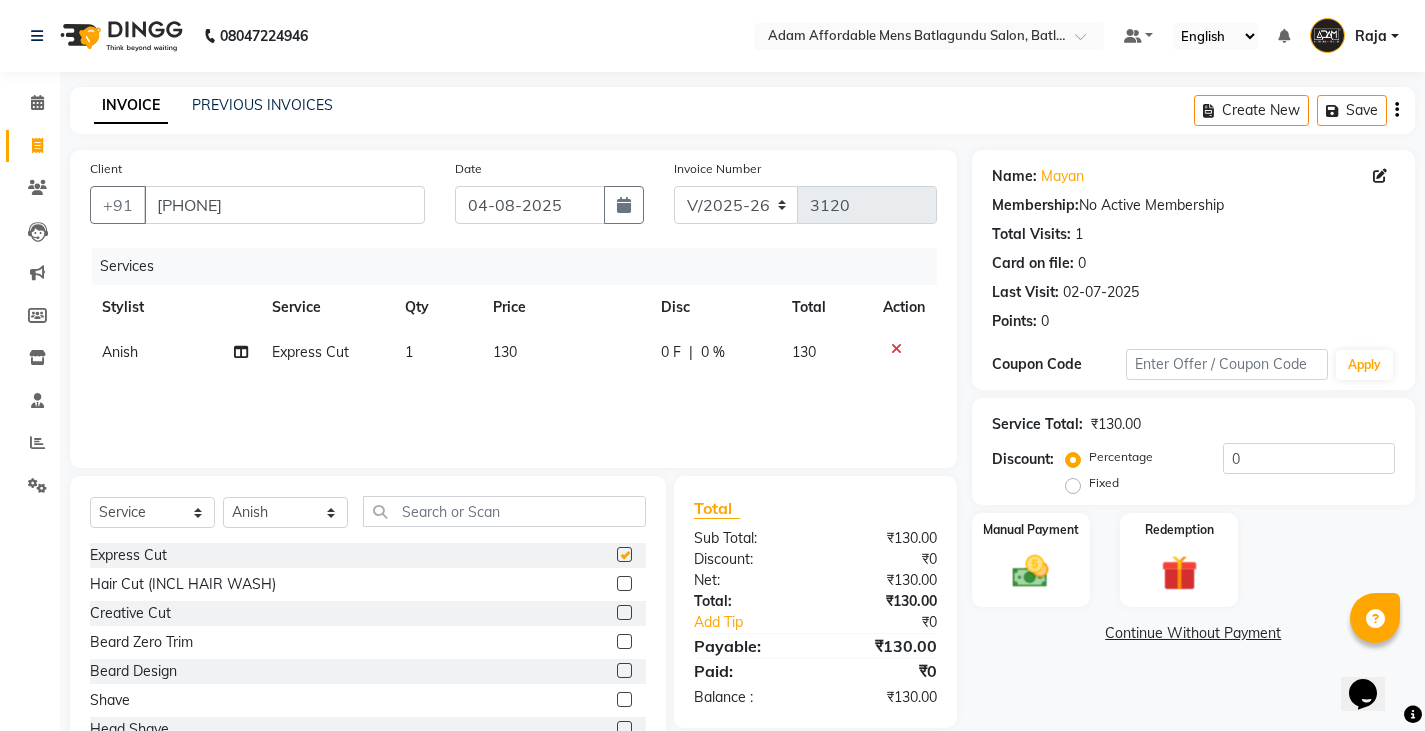 checkbox on "false" 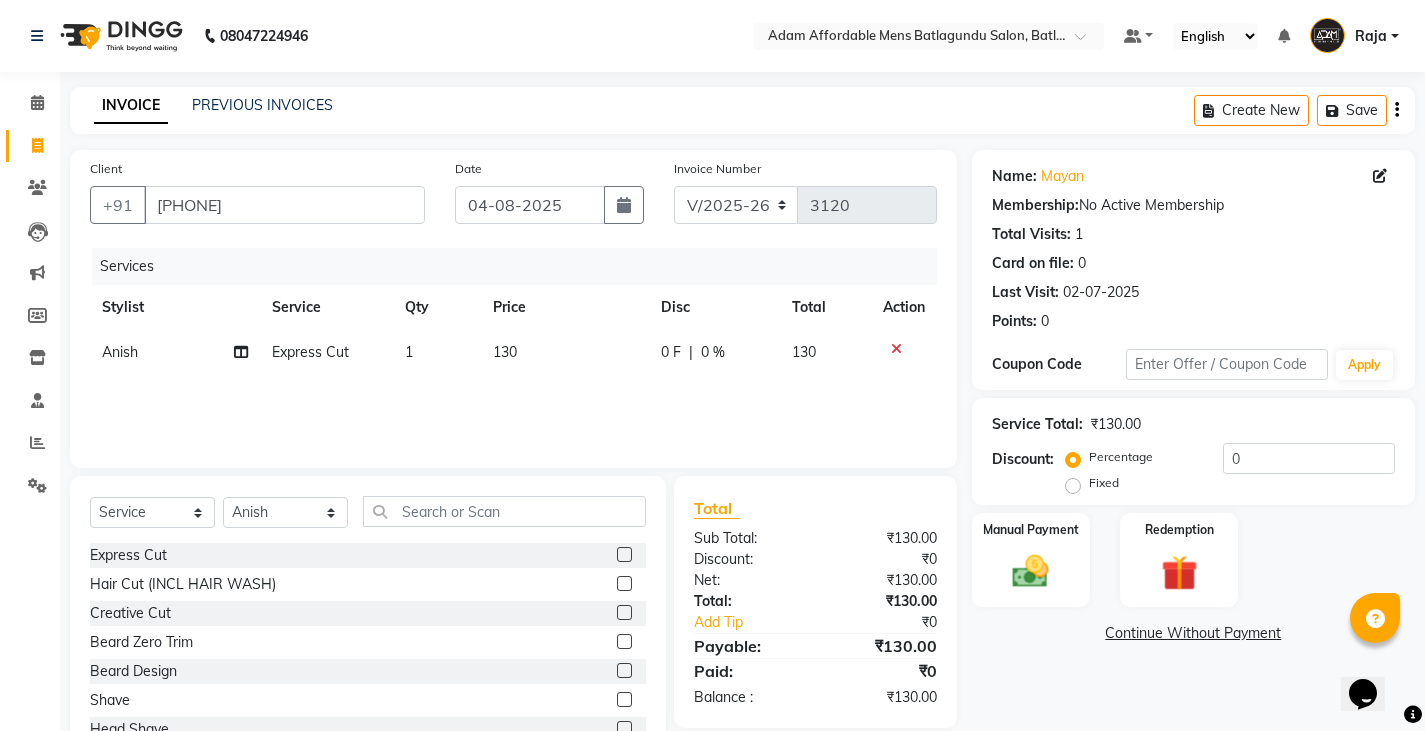 click 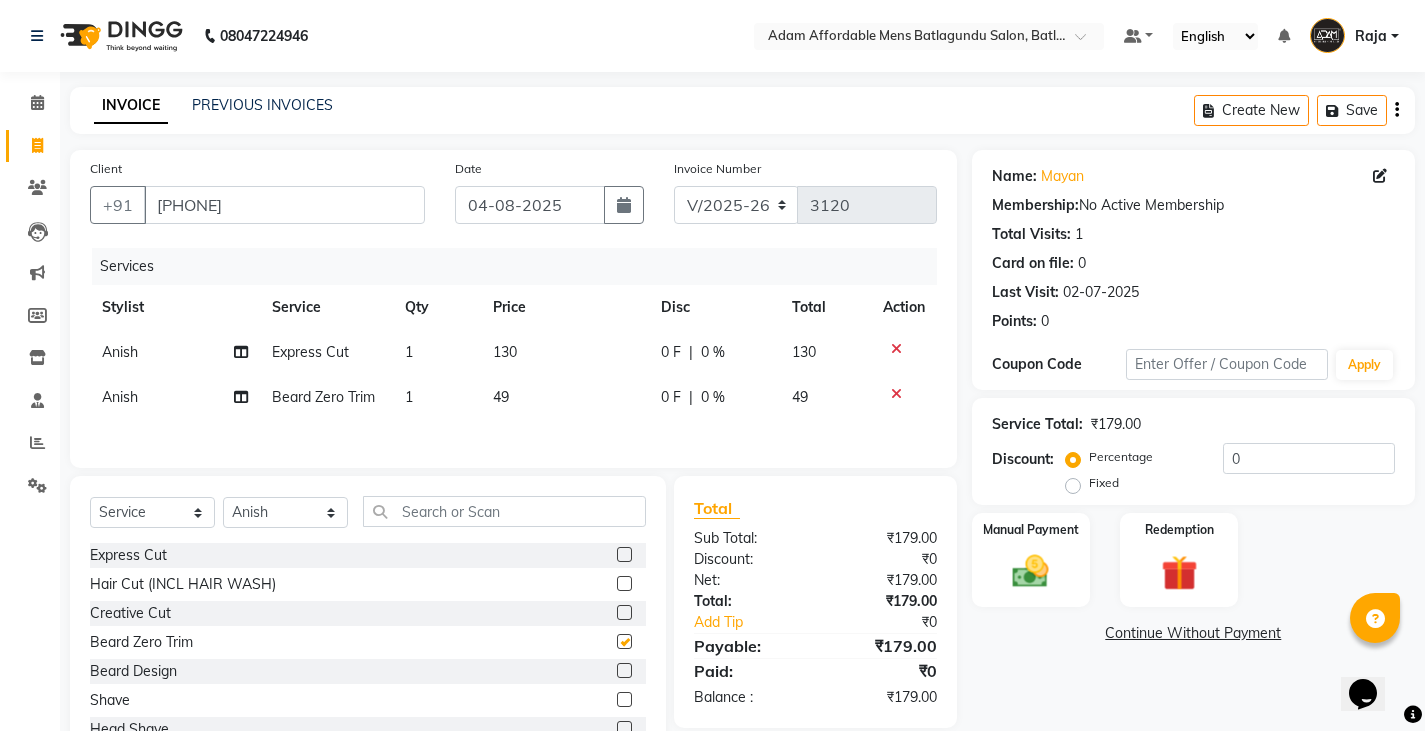 checkbox on "false" 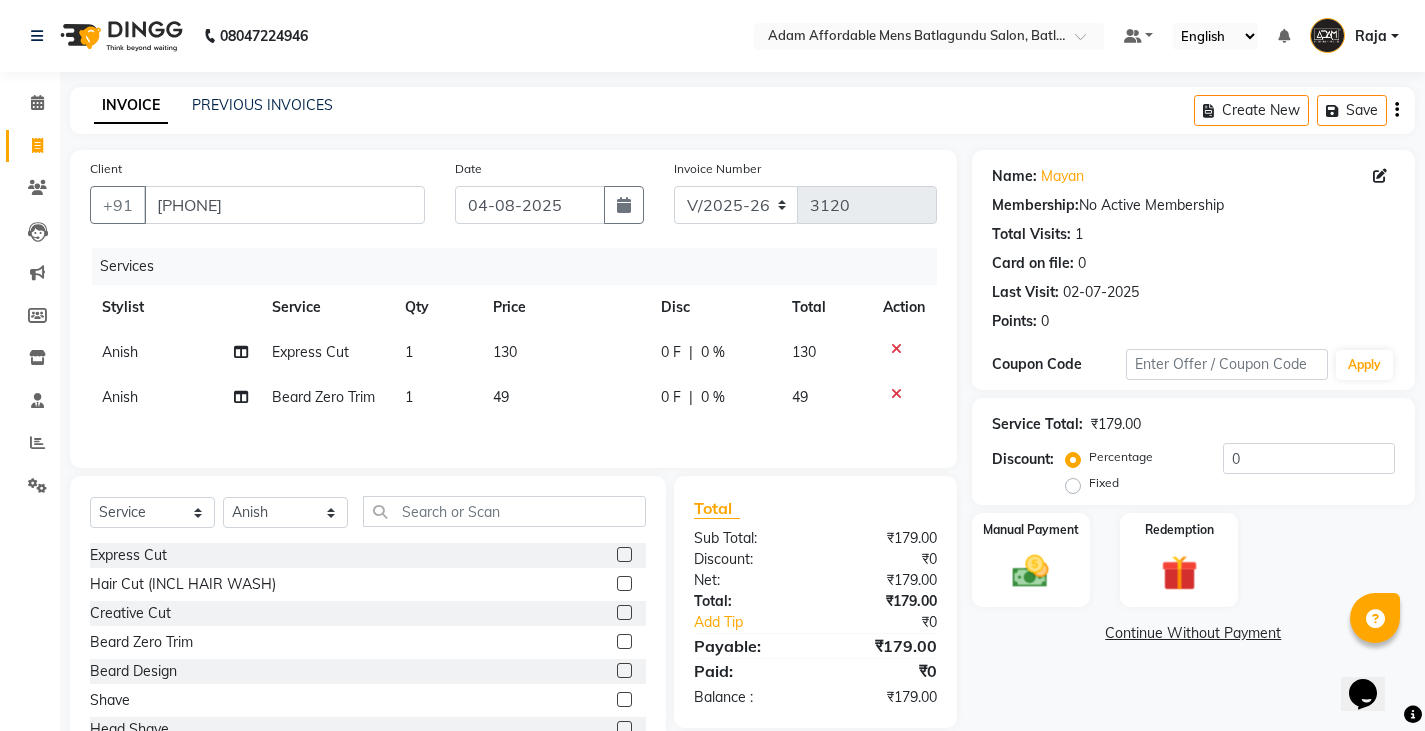 click on "0 F" 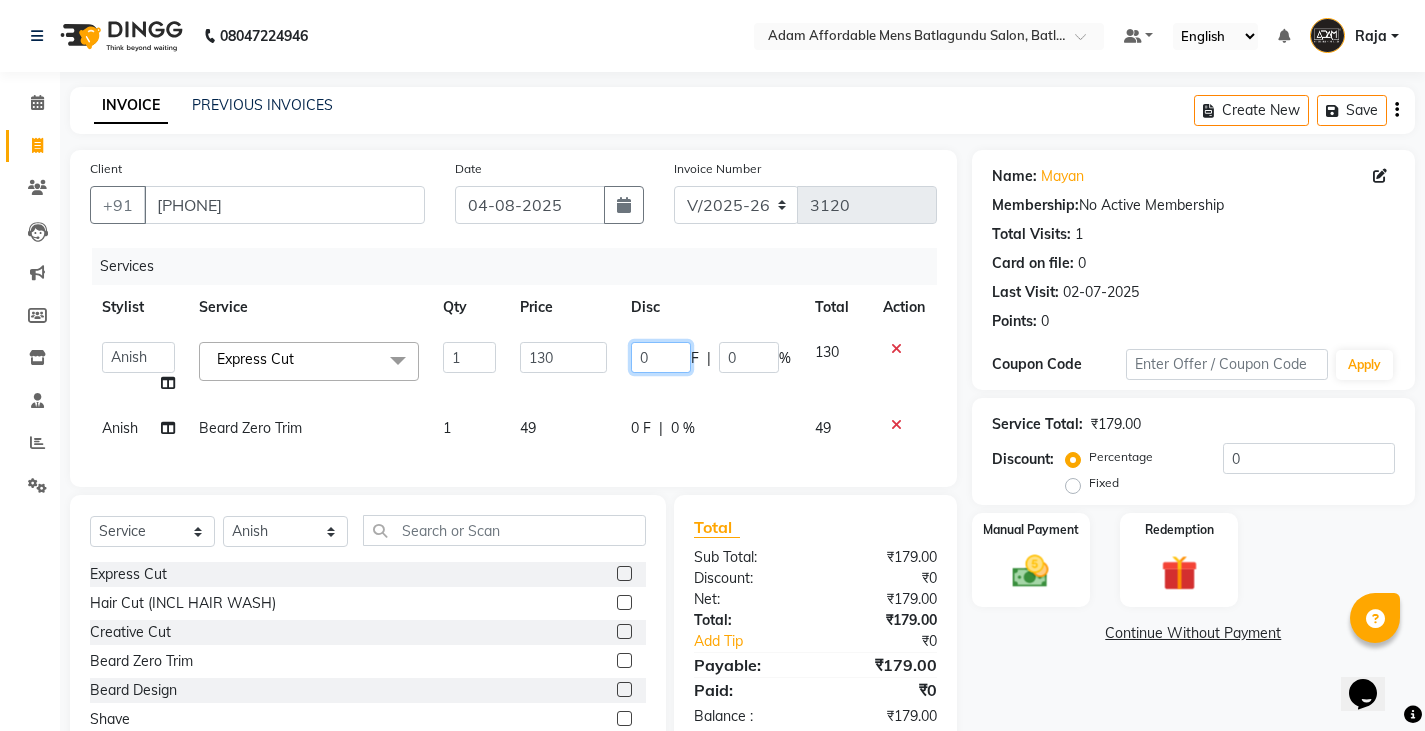 click on "0" 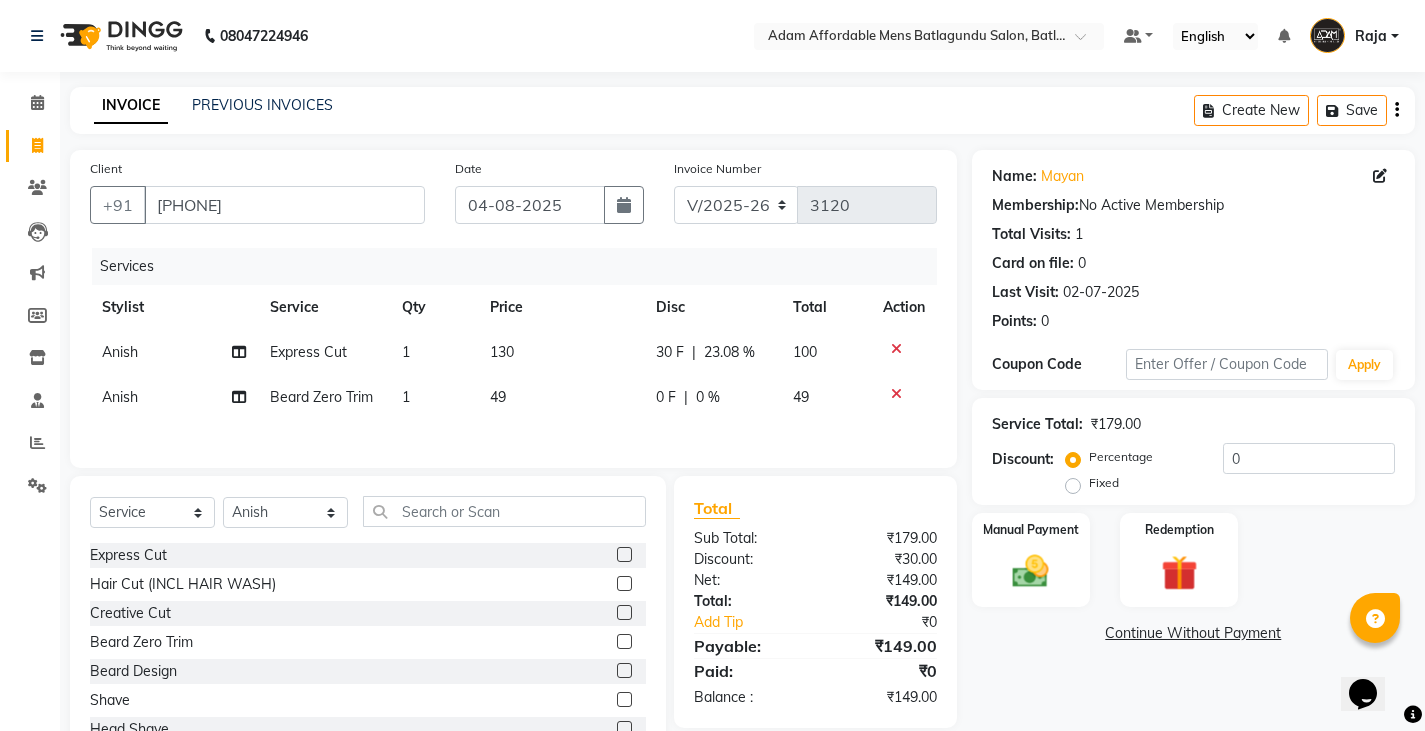 click on "[FIRST] Express Cut 1 130 30 F | 23.08 % 100 [FIRST] Beard Zero Trim 1 49 0 F | 0 % 49" 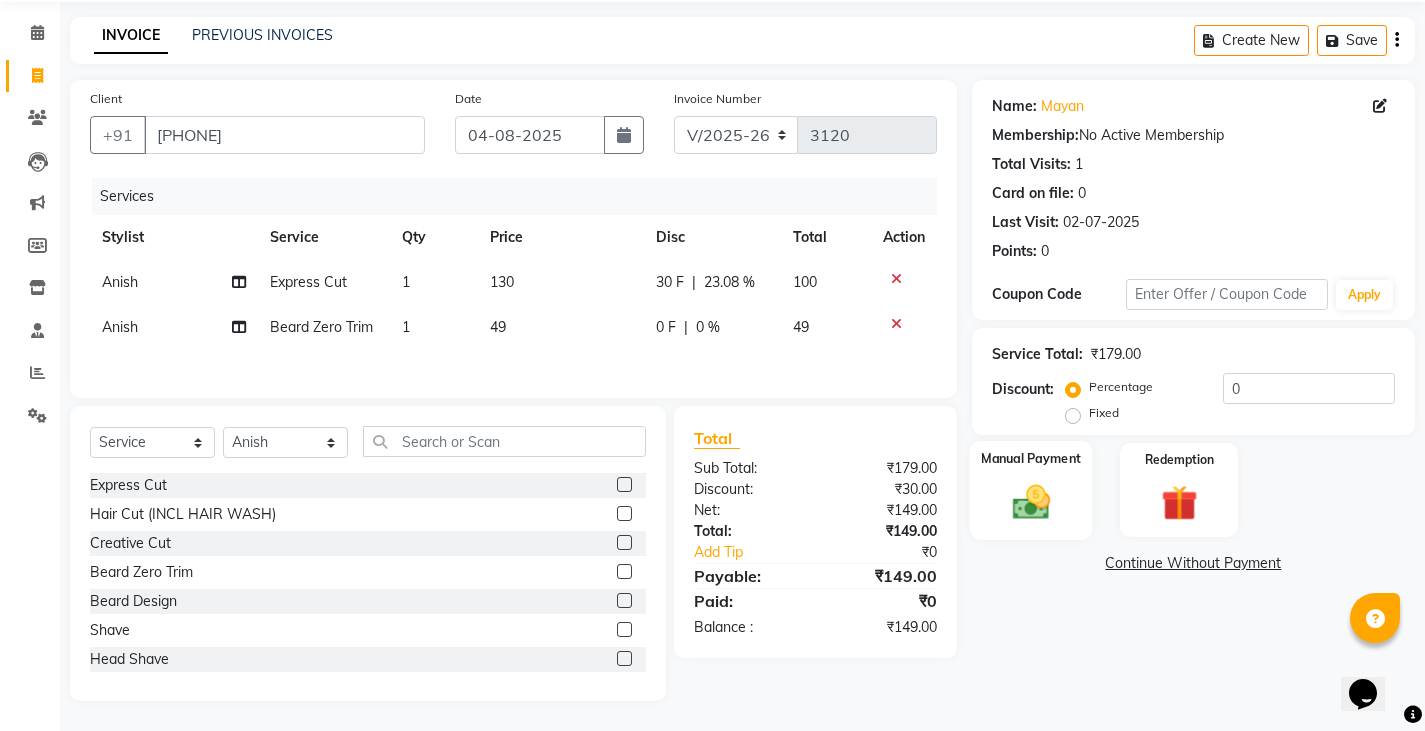 click on "Manual Payment" 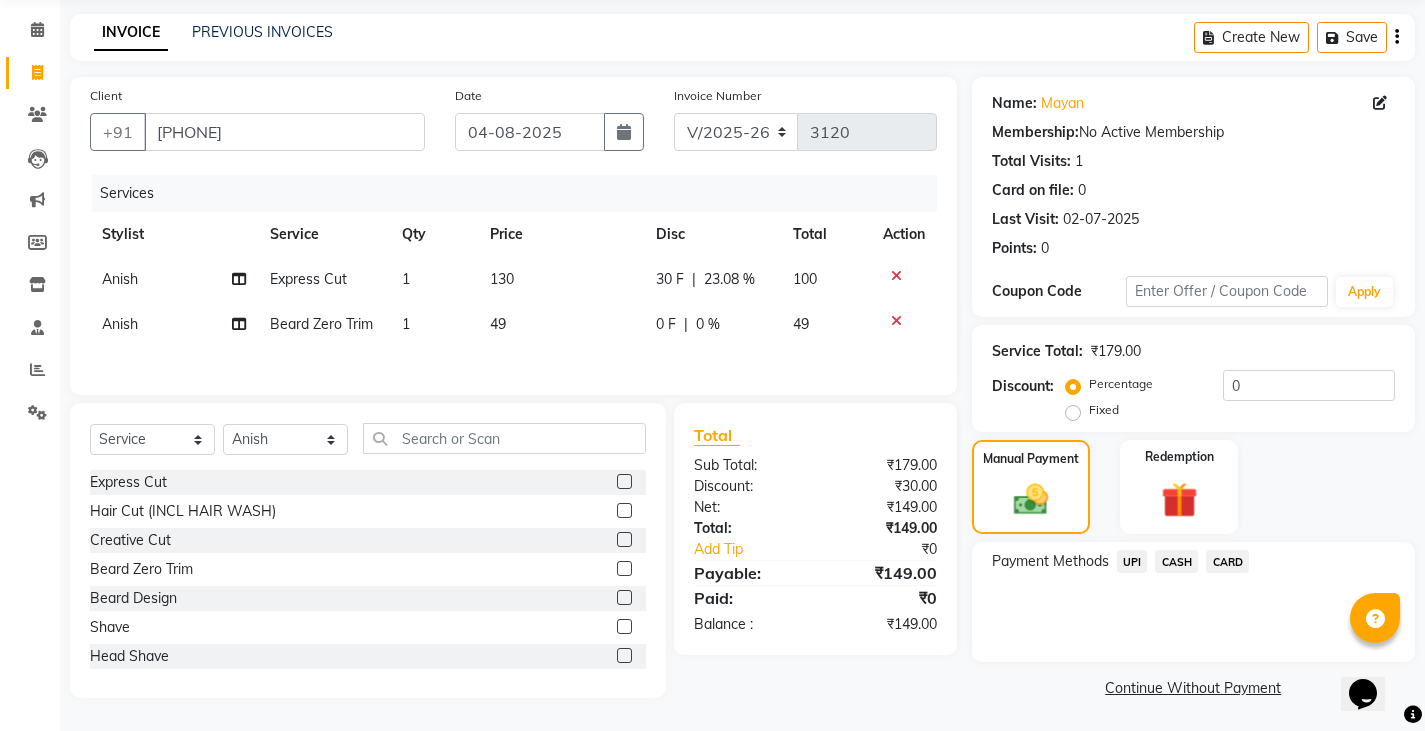 scroll, scrollTop: 75, scrollLeft: 0, axis: vertical 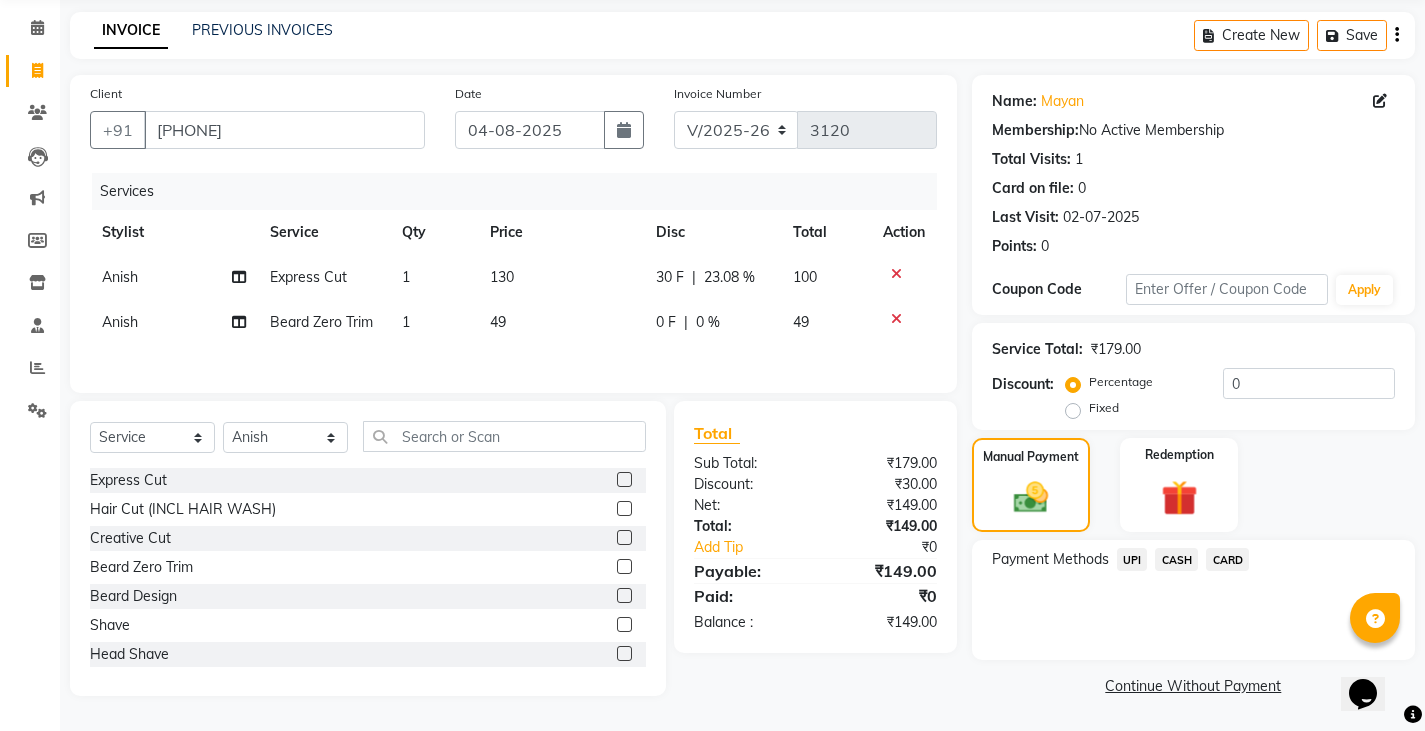 click on "CASH" 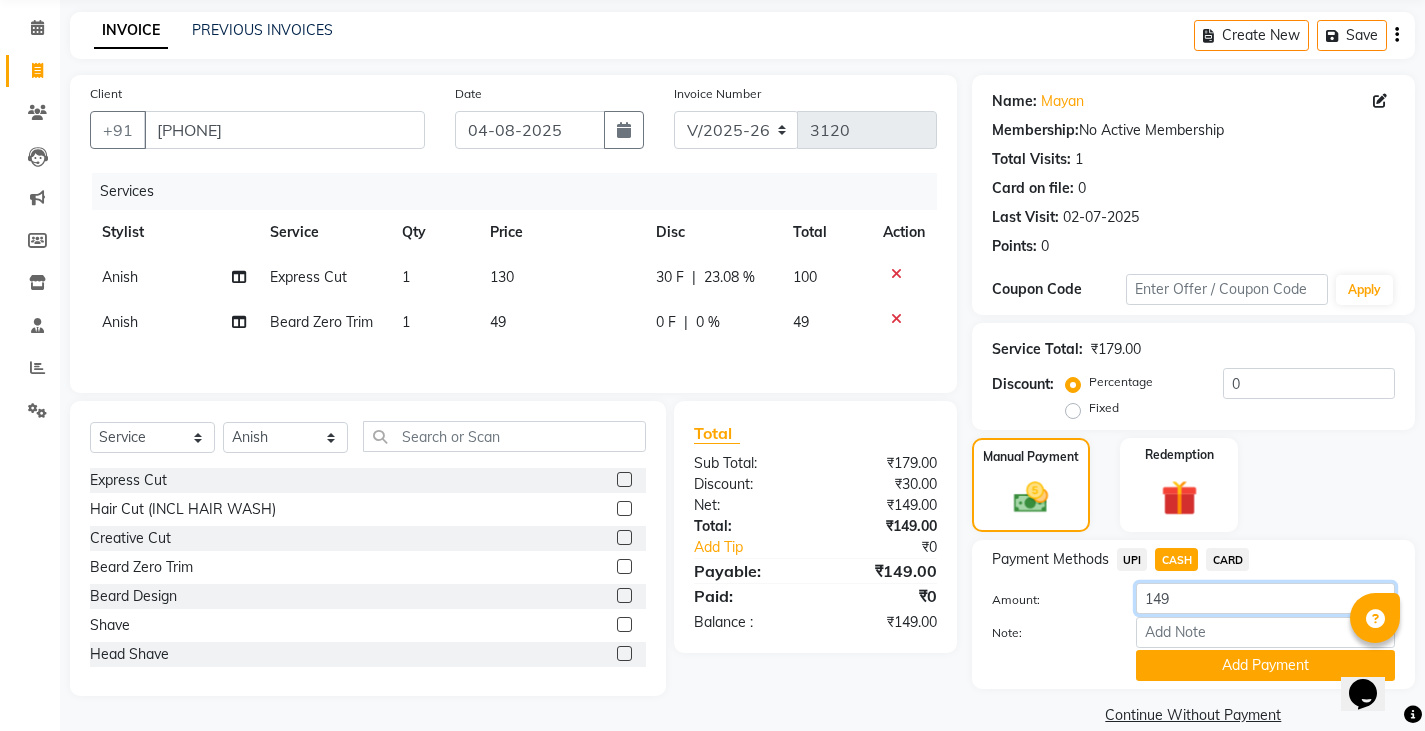 click on "149" 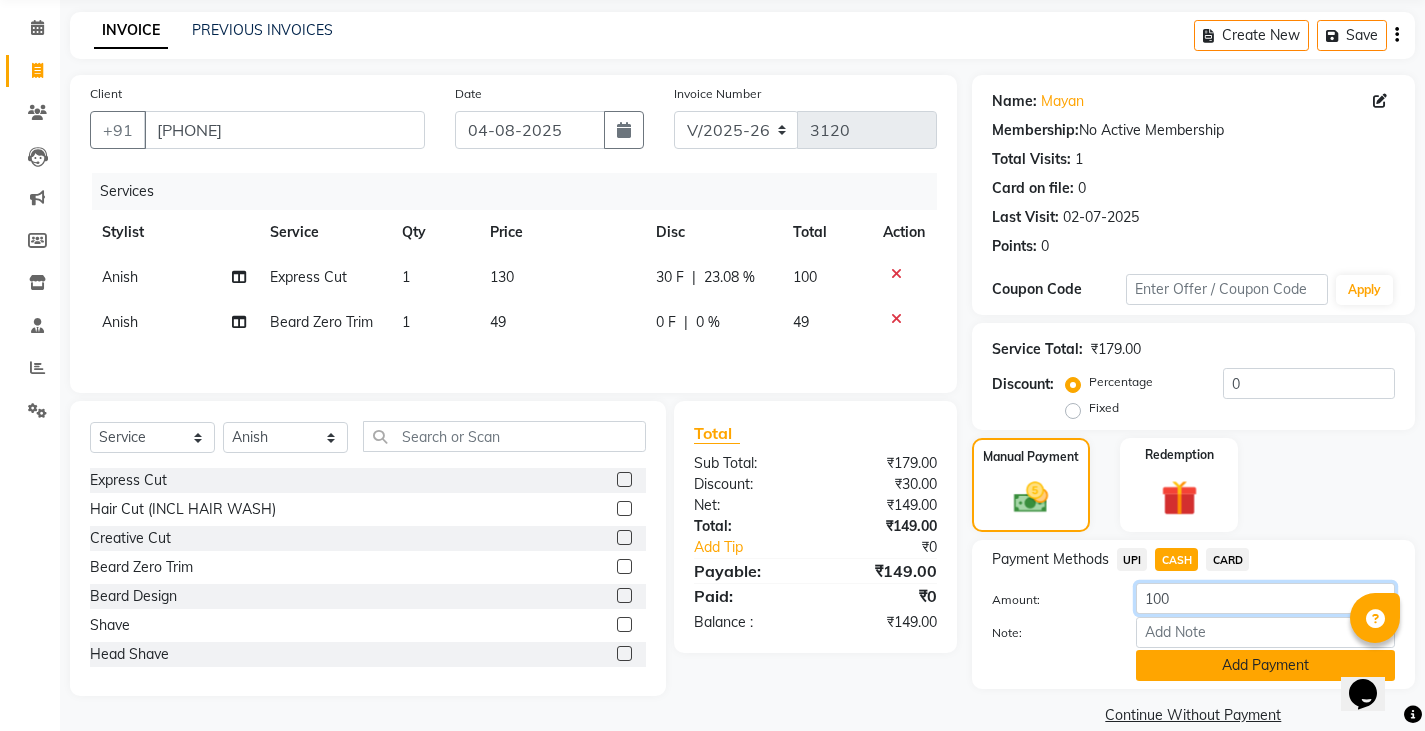 type on "100" 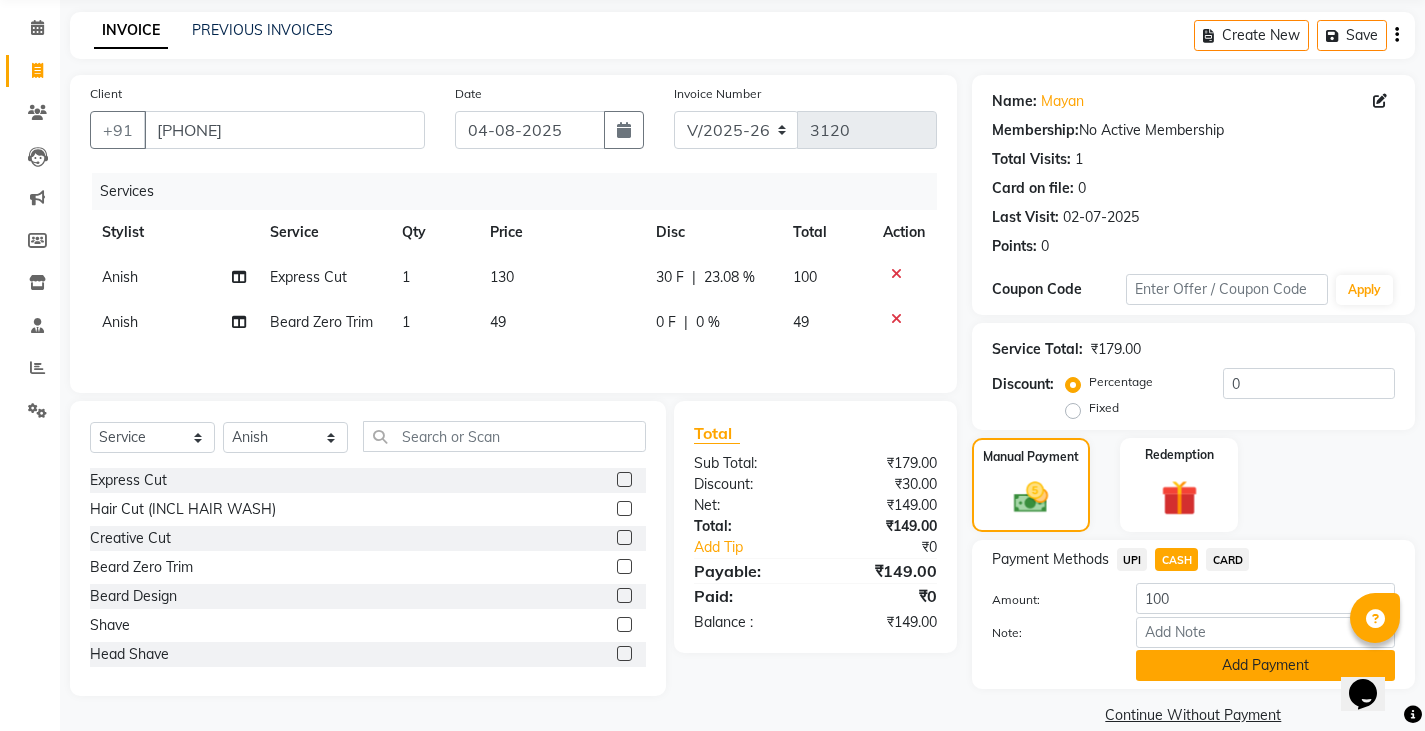 click on "Add Payment" 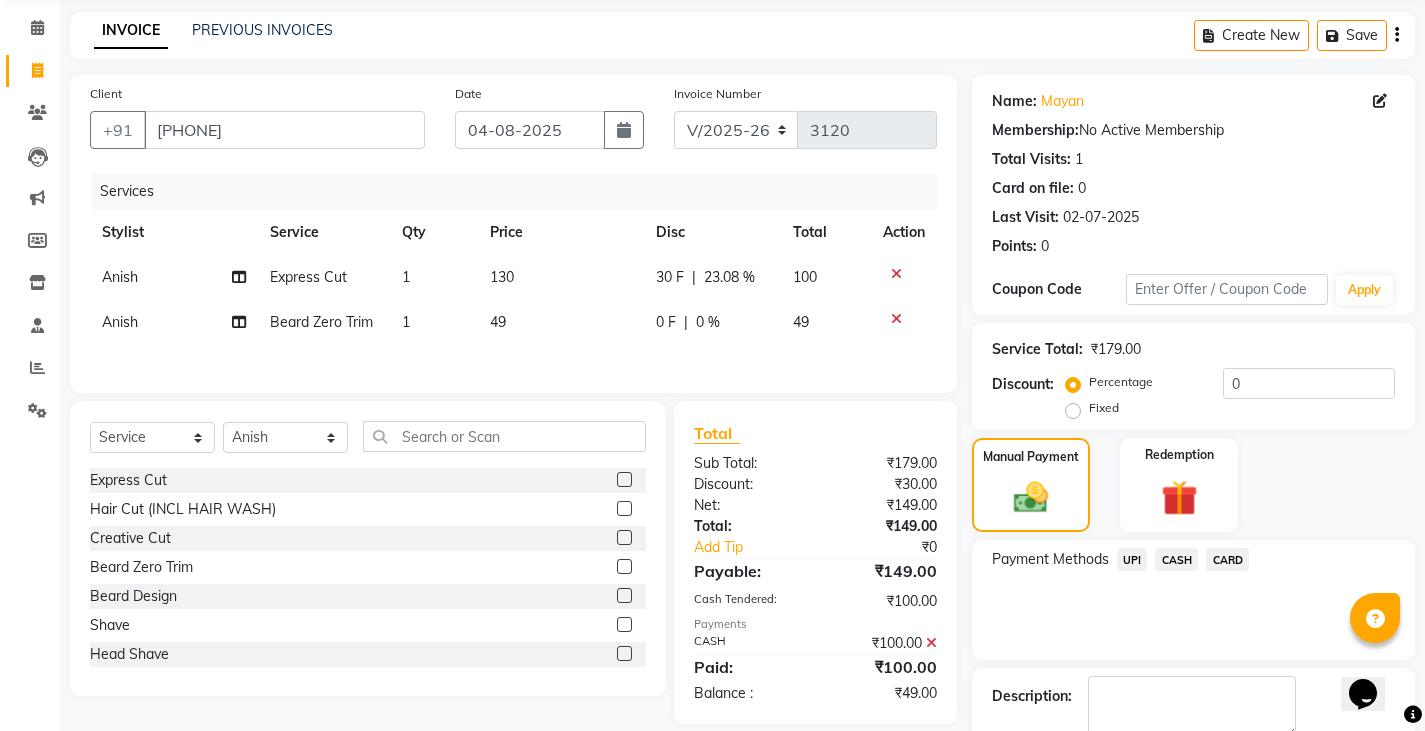 click on "UPI" 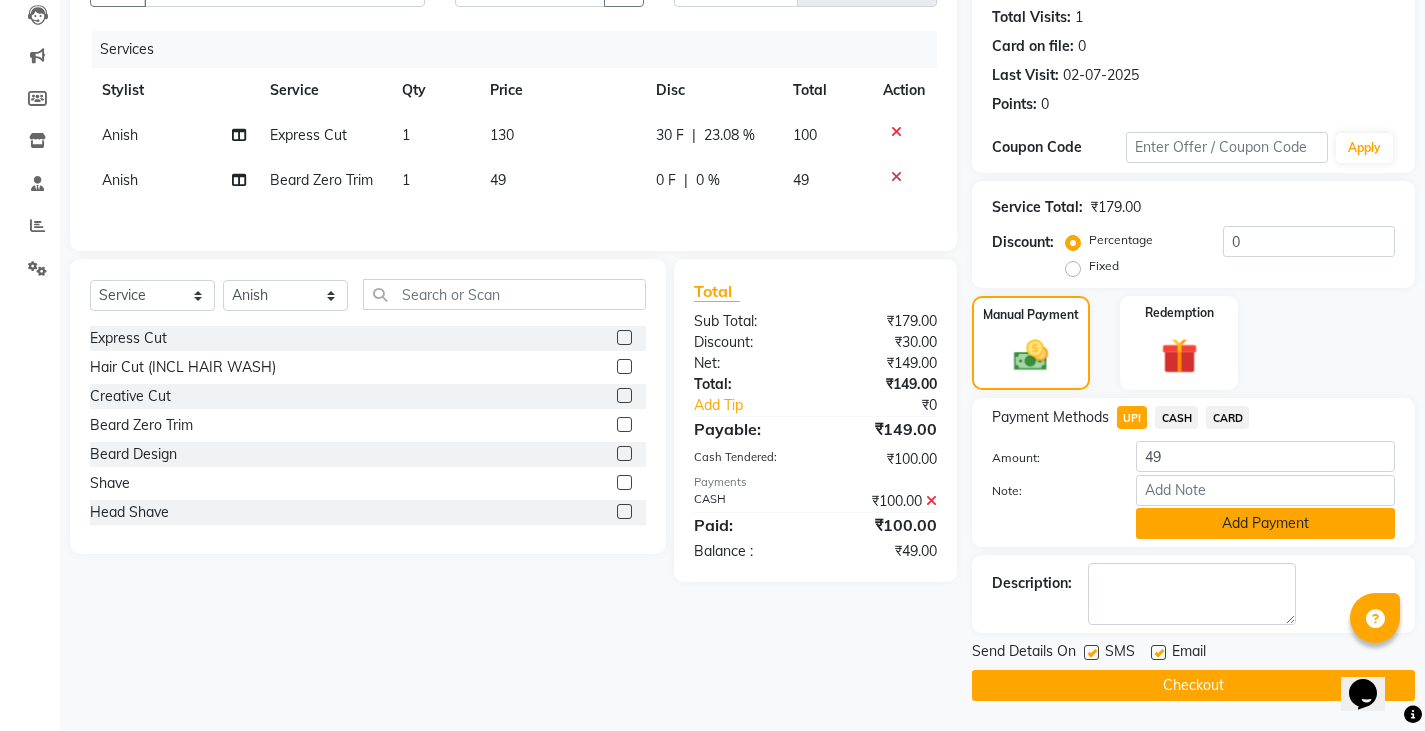 click on "Add Payment" 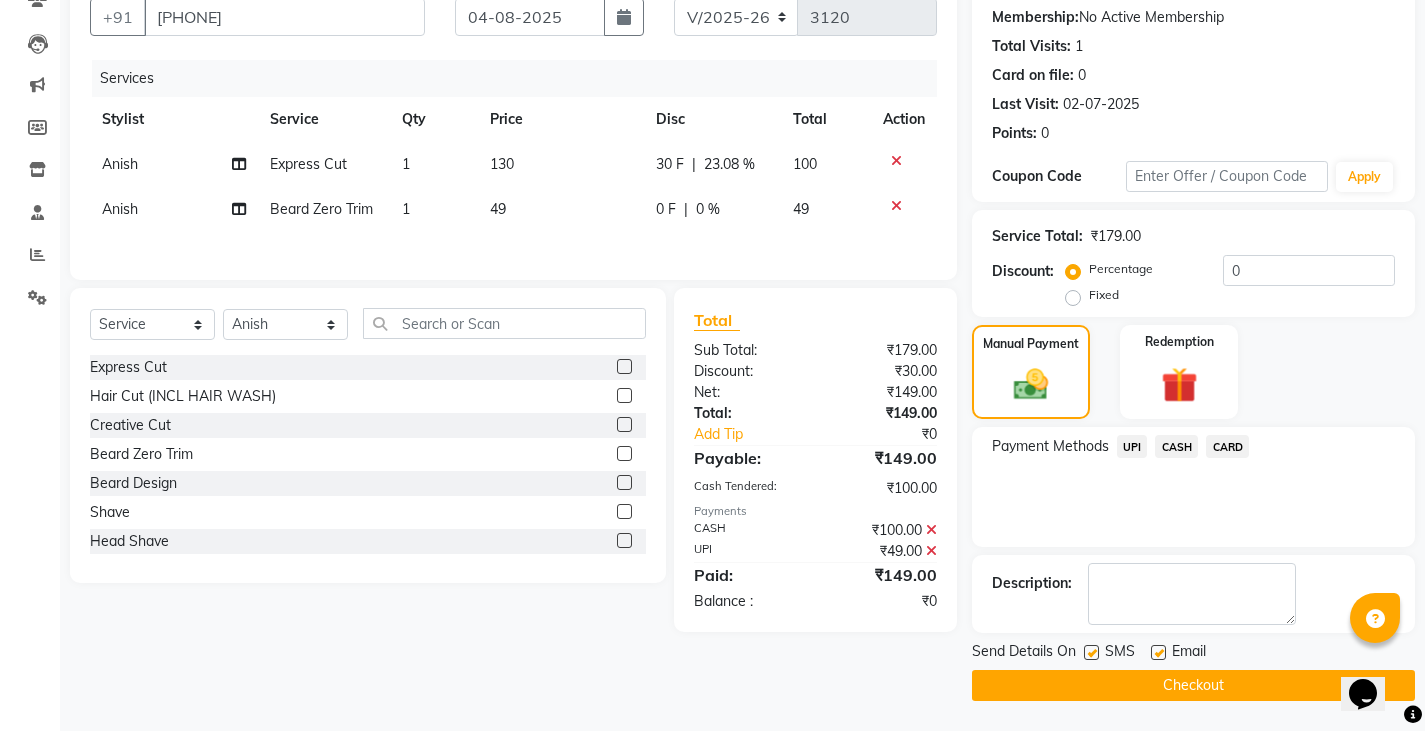 scroll, scrollTop: 188, scrollLeft: 0, axis: vertical 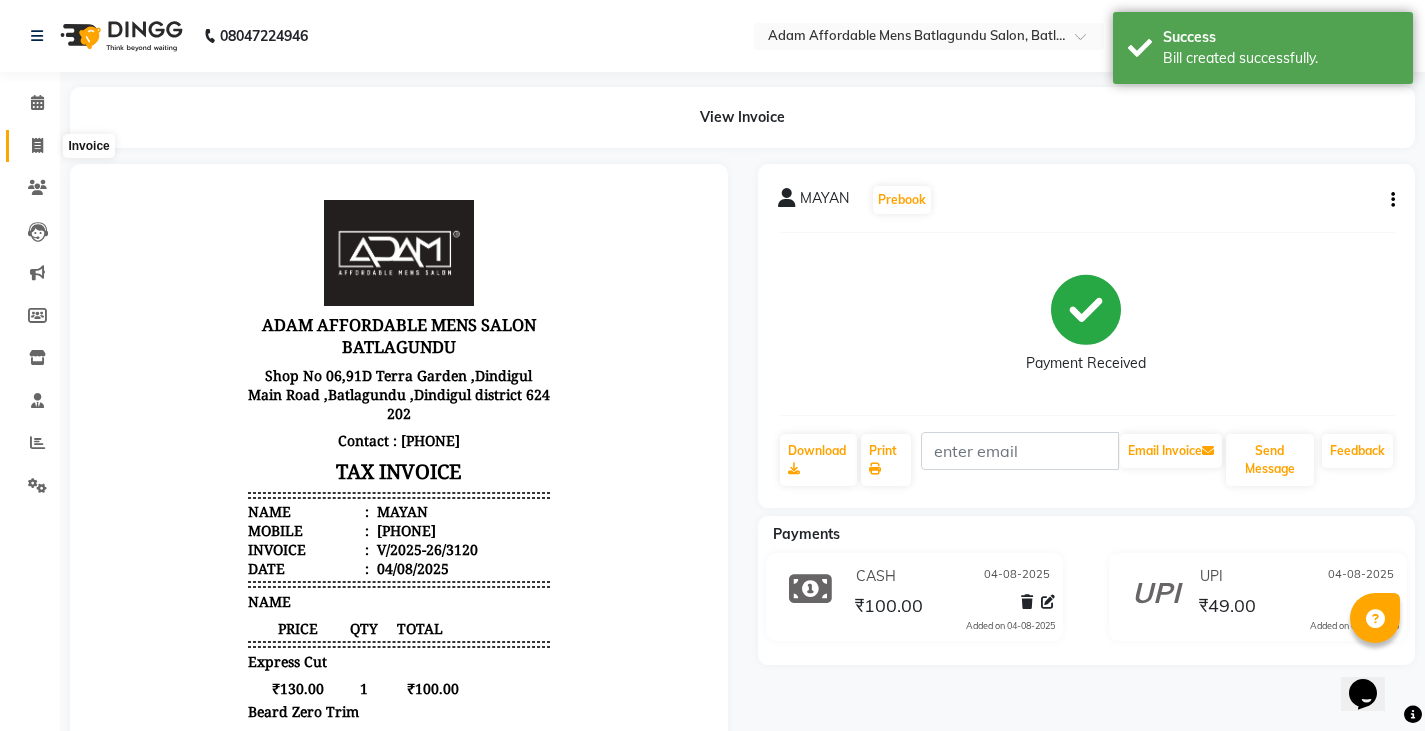 click 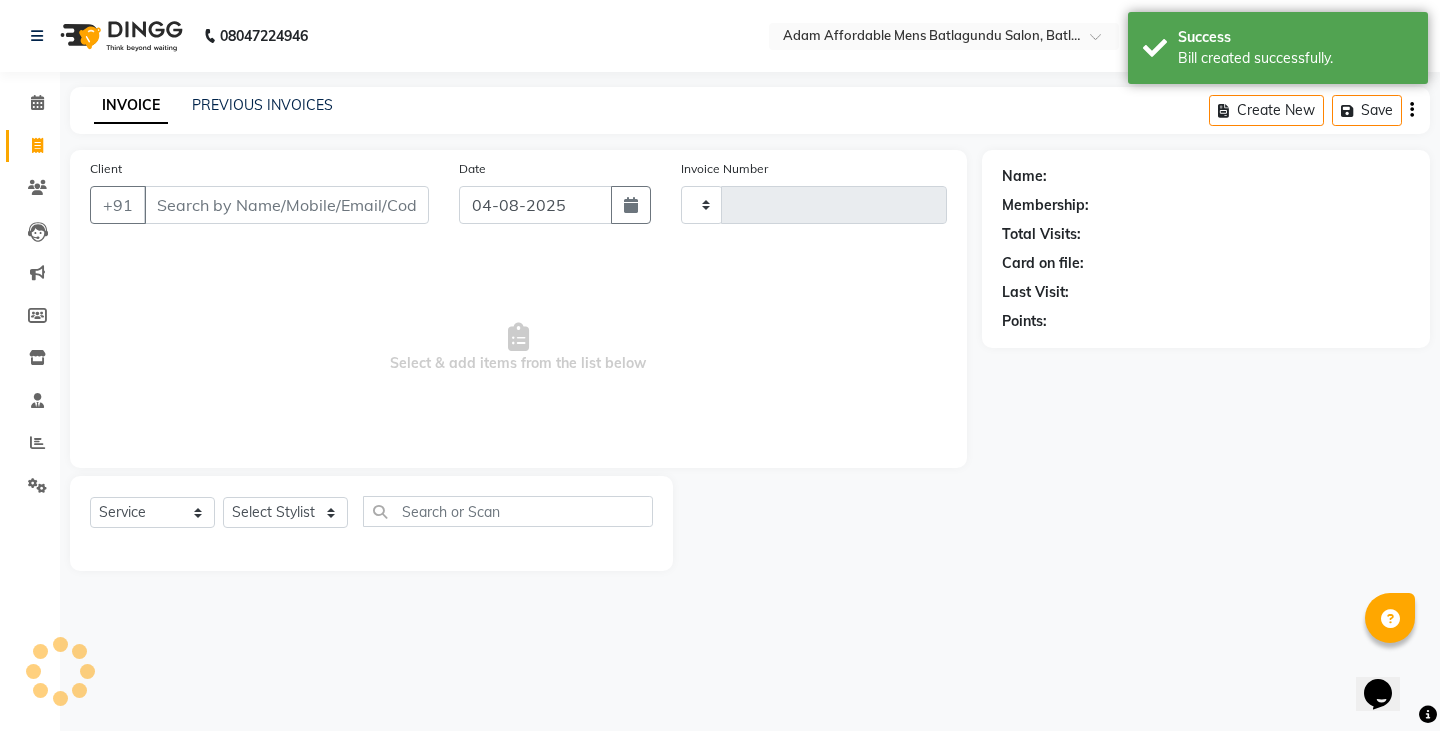 type on "3121" 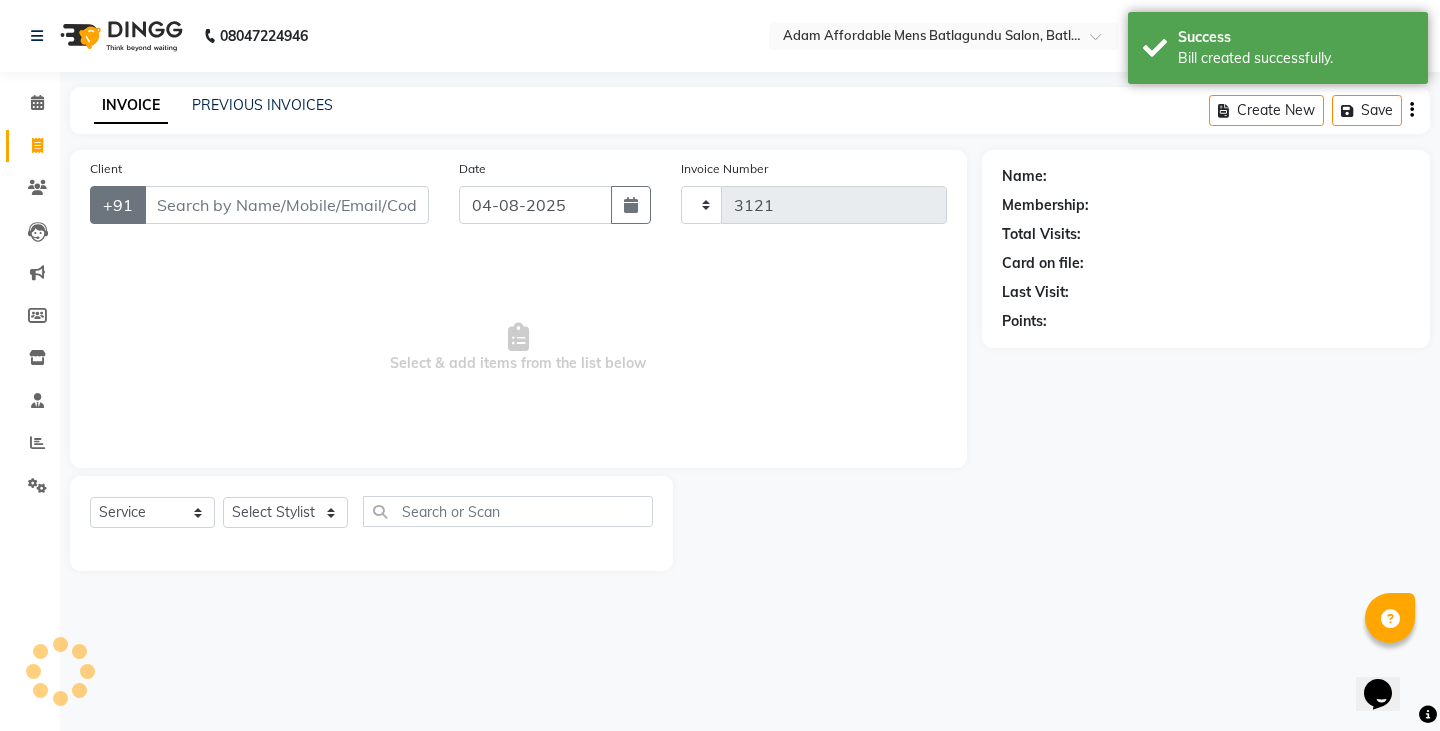 select on "8213" 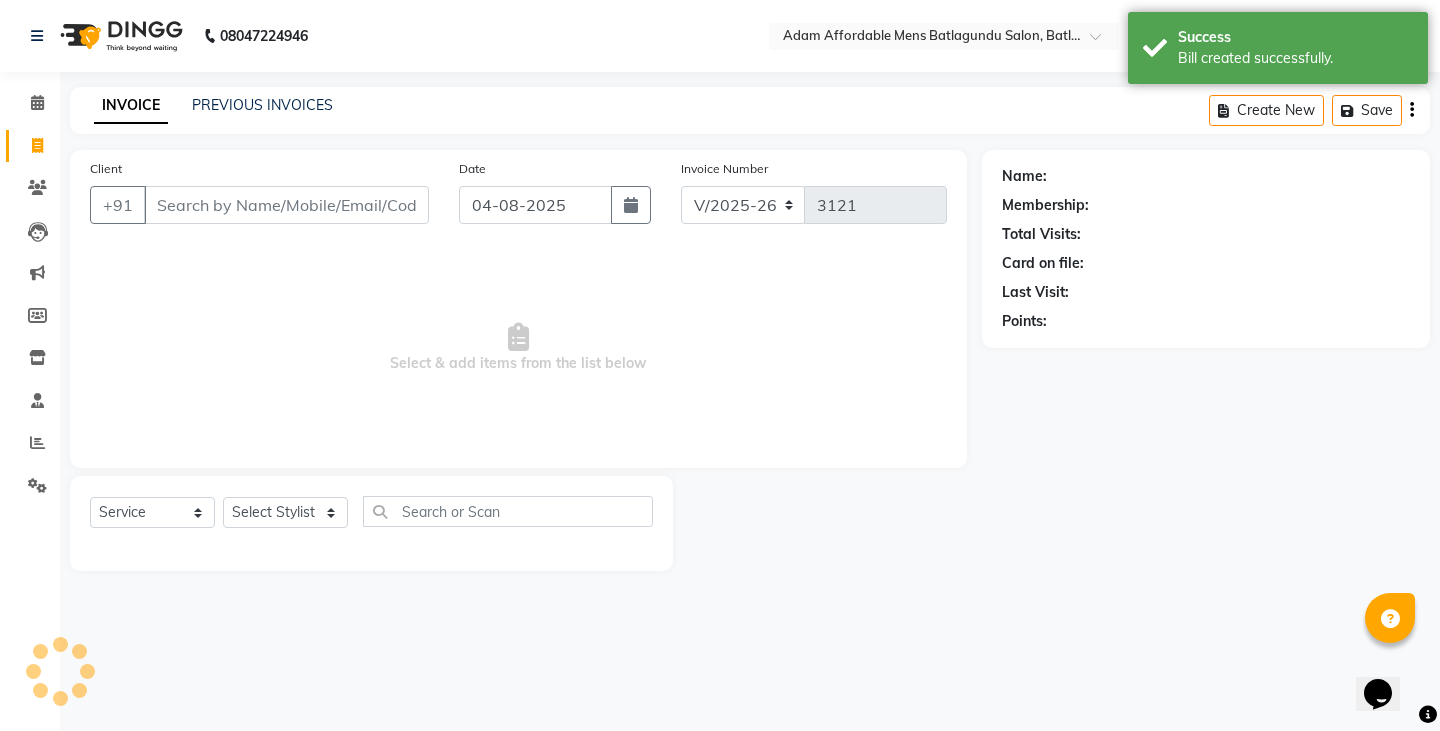 click on "Client" at bounding box center [286, 205] 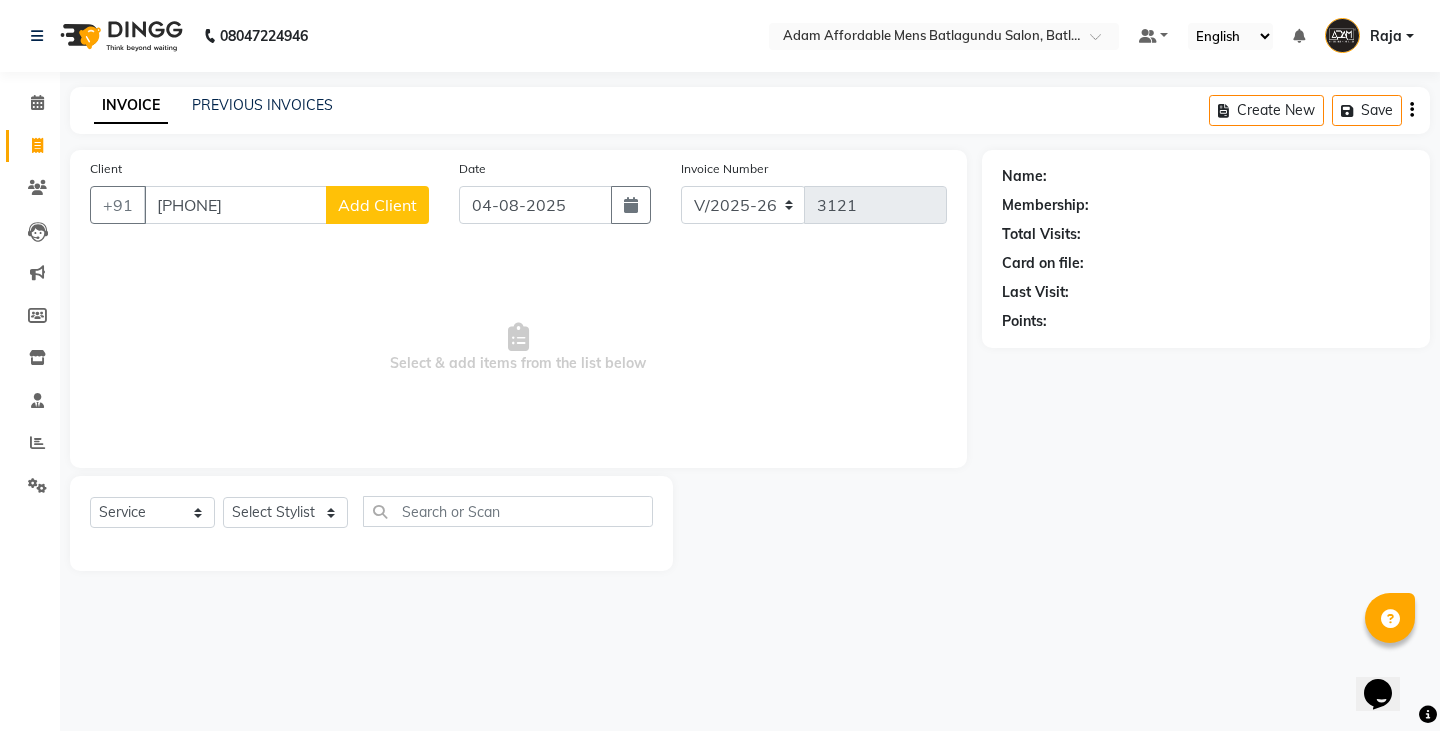 type on "[PHONE]" 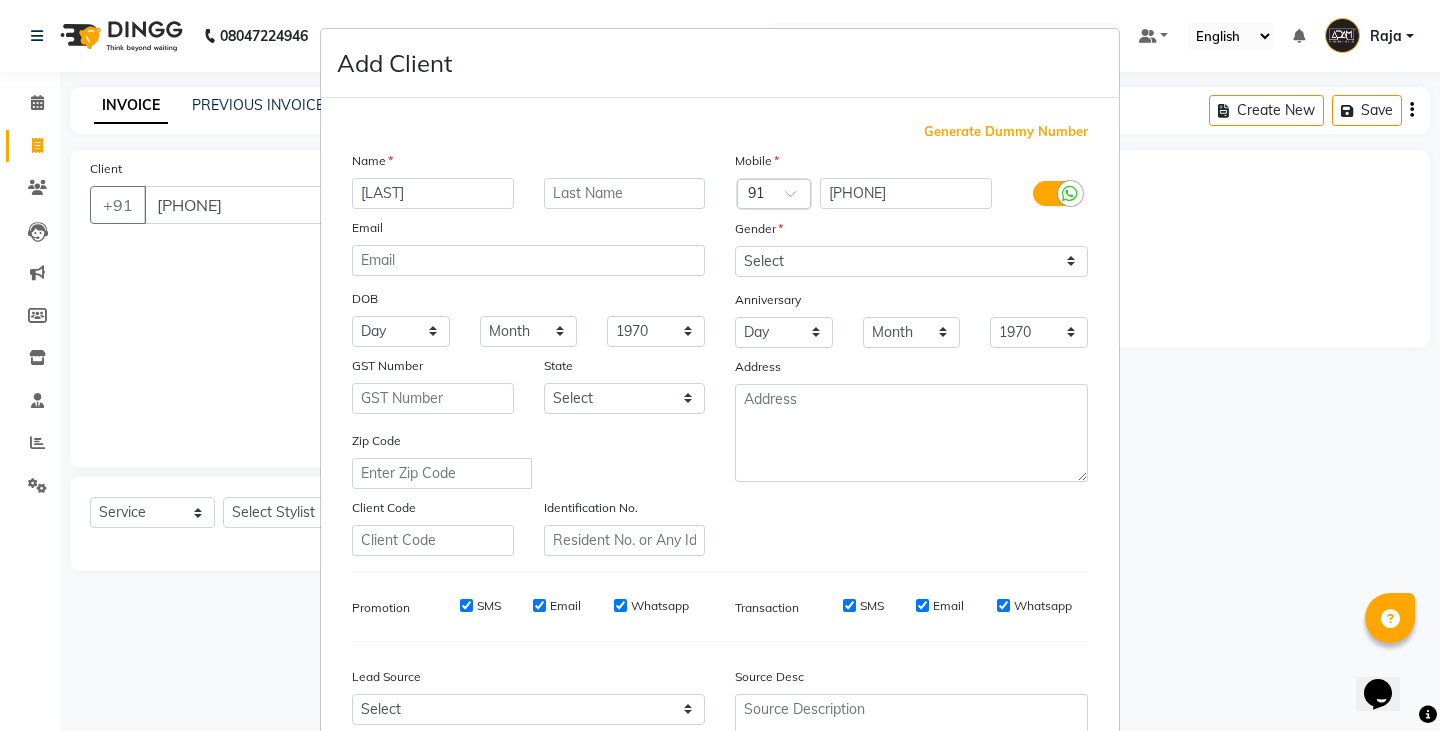 type on "[LAST]" 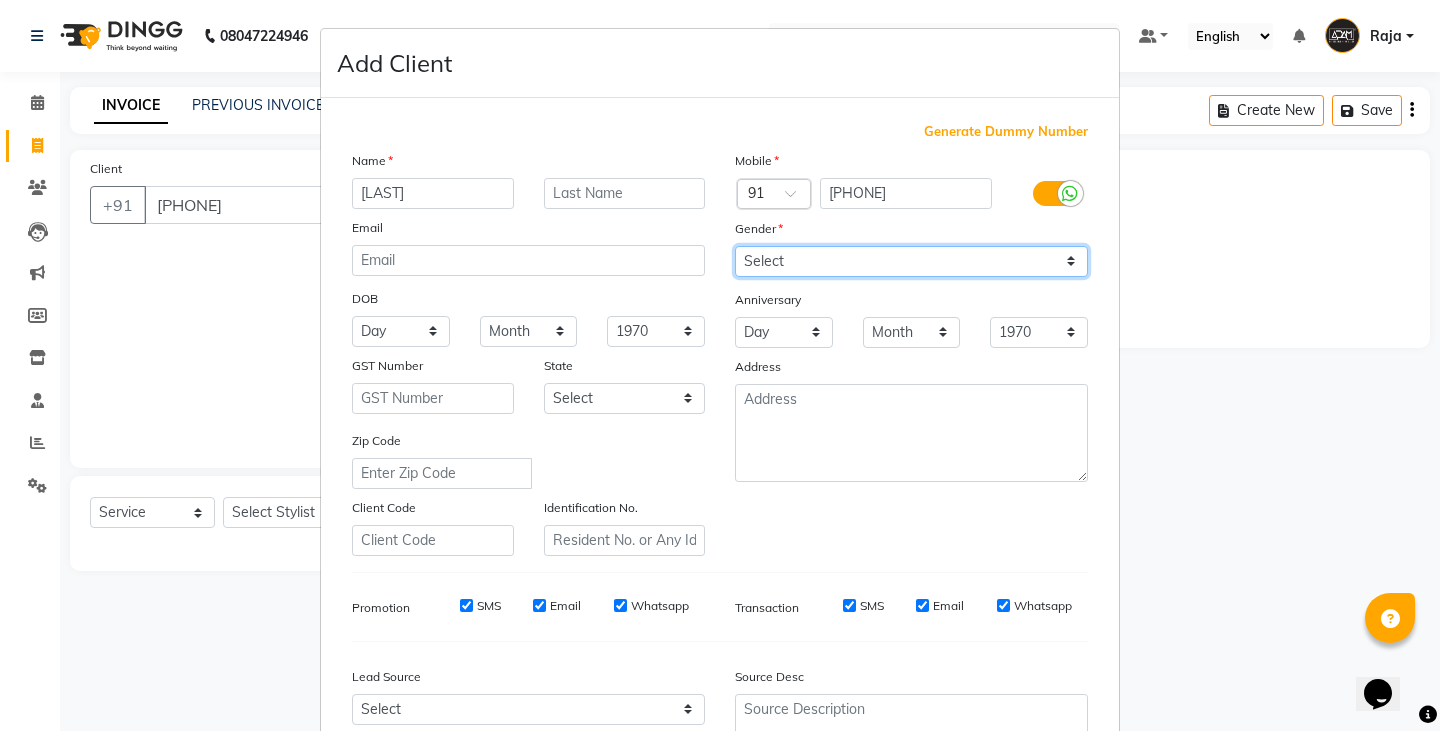 drag, startPoint x: 795, startPoint y: 255, endPoint x: 795, endPoint y: 272, distance: 17 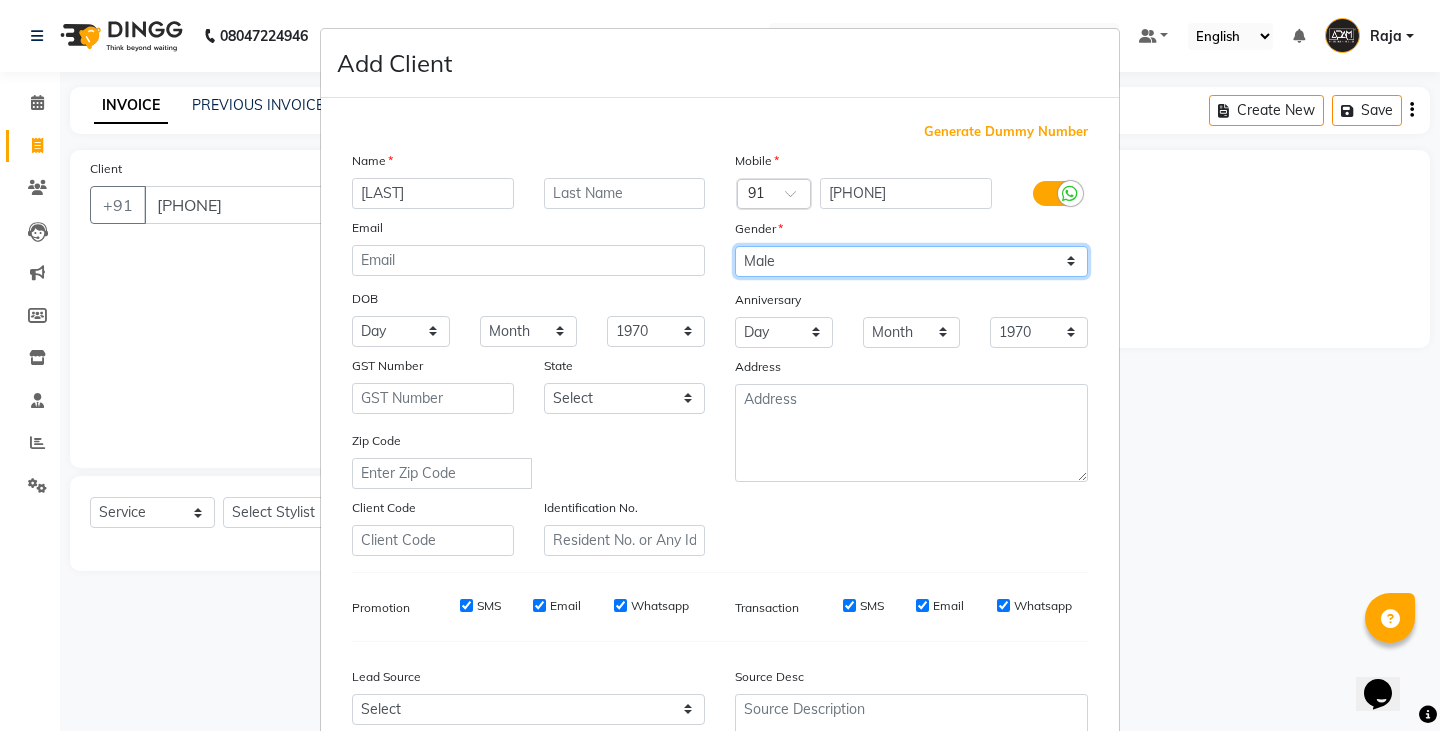 click on "Select Male Female Other Prefer Not To Say" at bounding box center (911, 261) 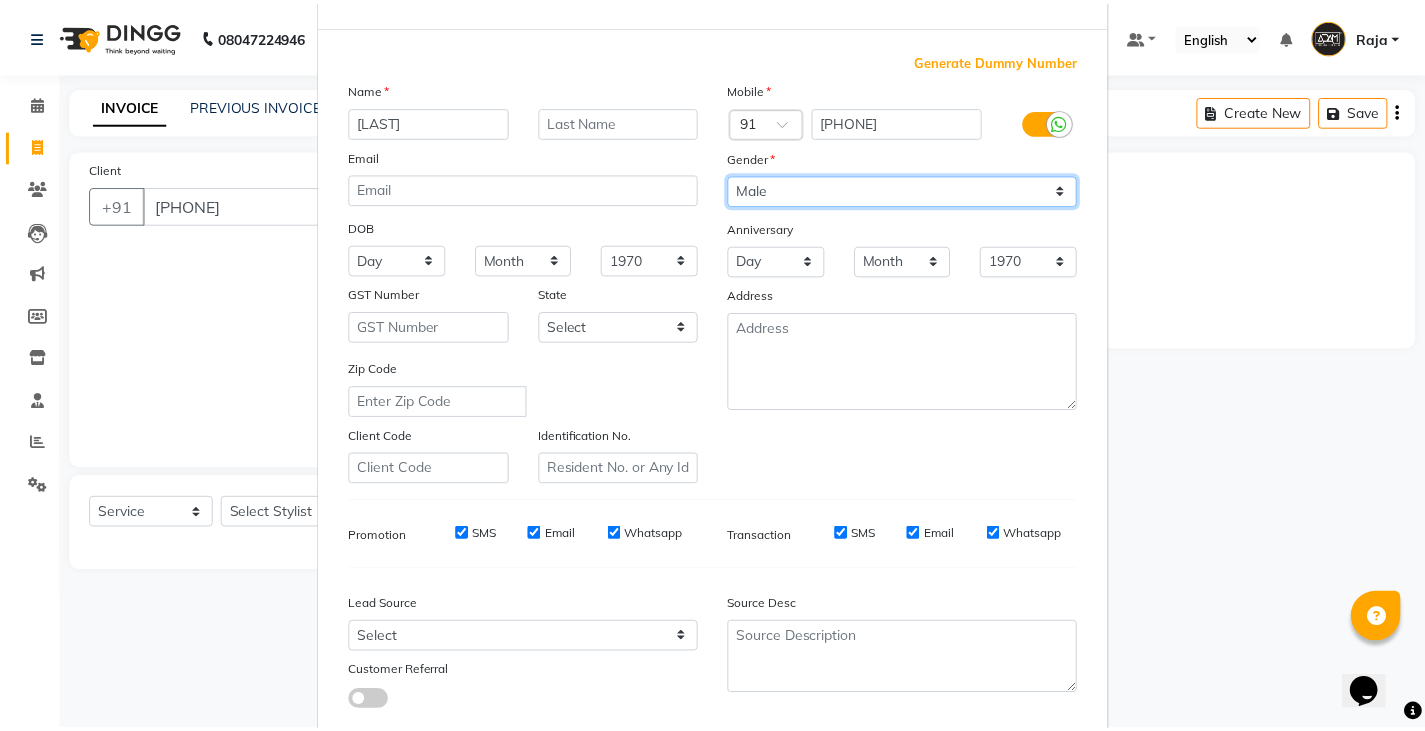 scroll, scrollTop: 192, scrollLeft: 0, axis: vertical 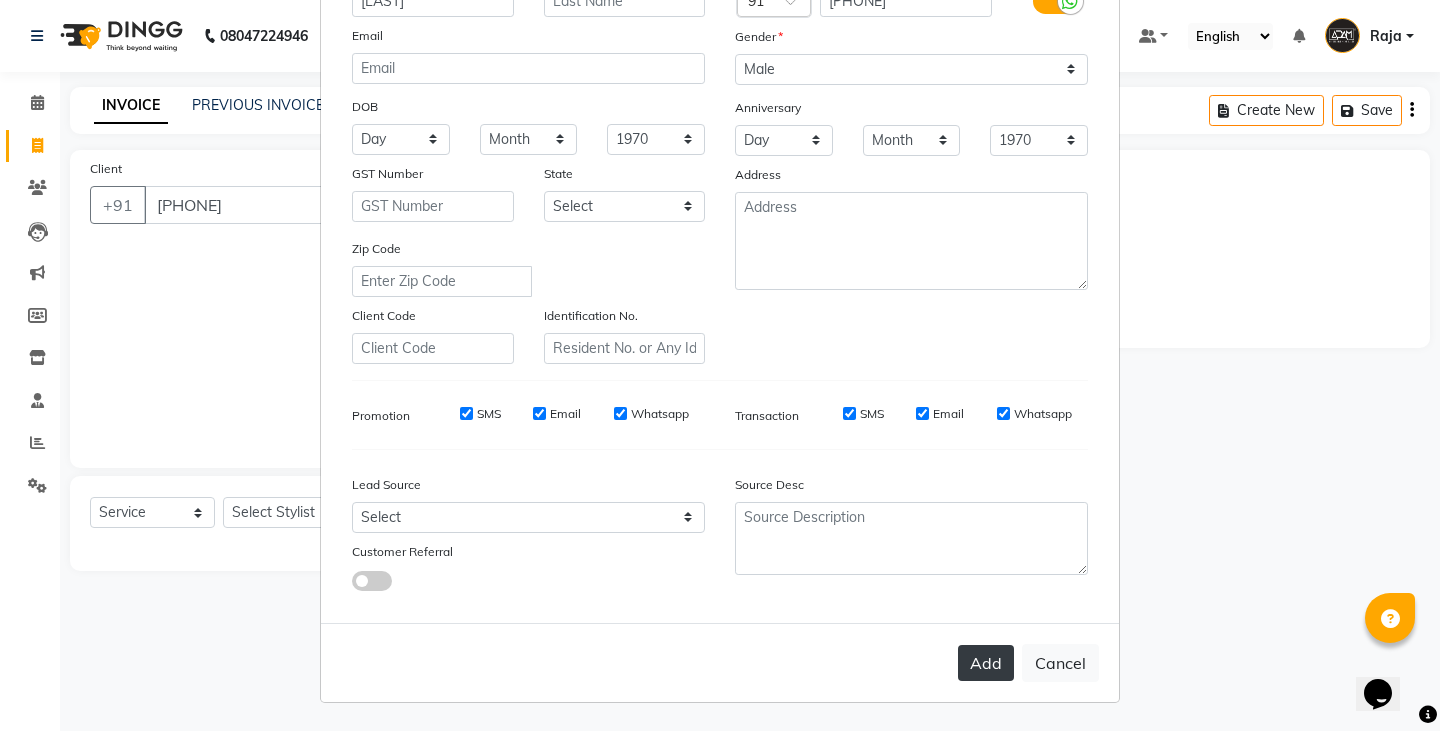 click on "Add" at bounding box center [986, 663] 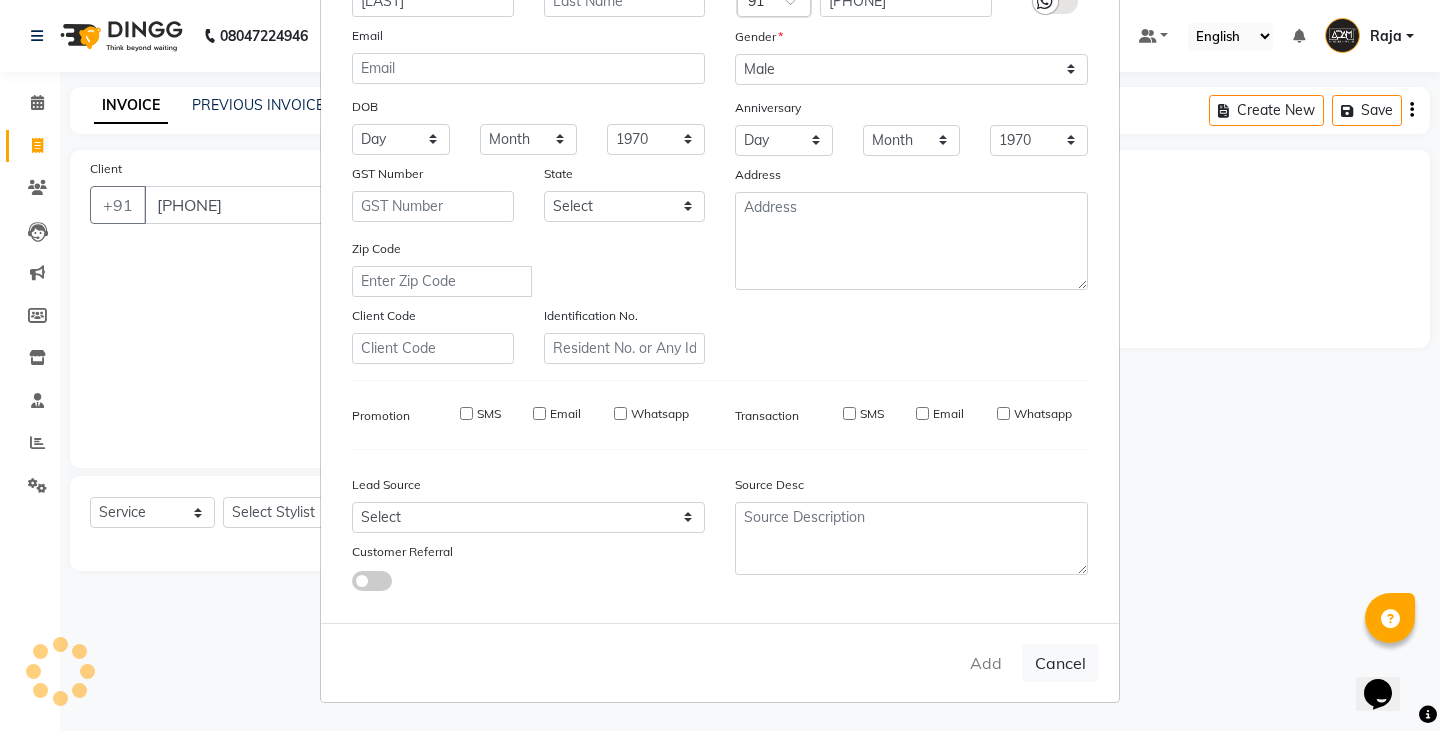type 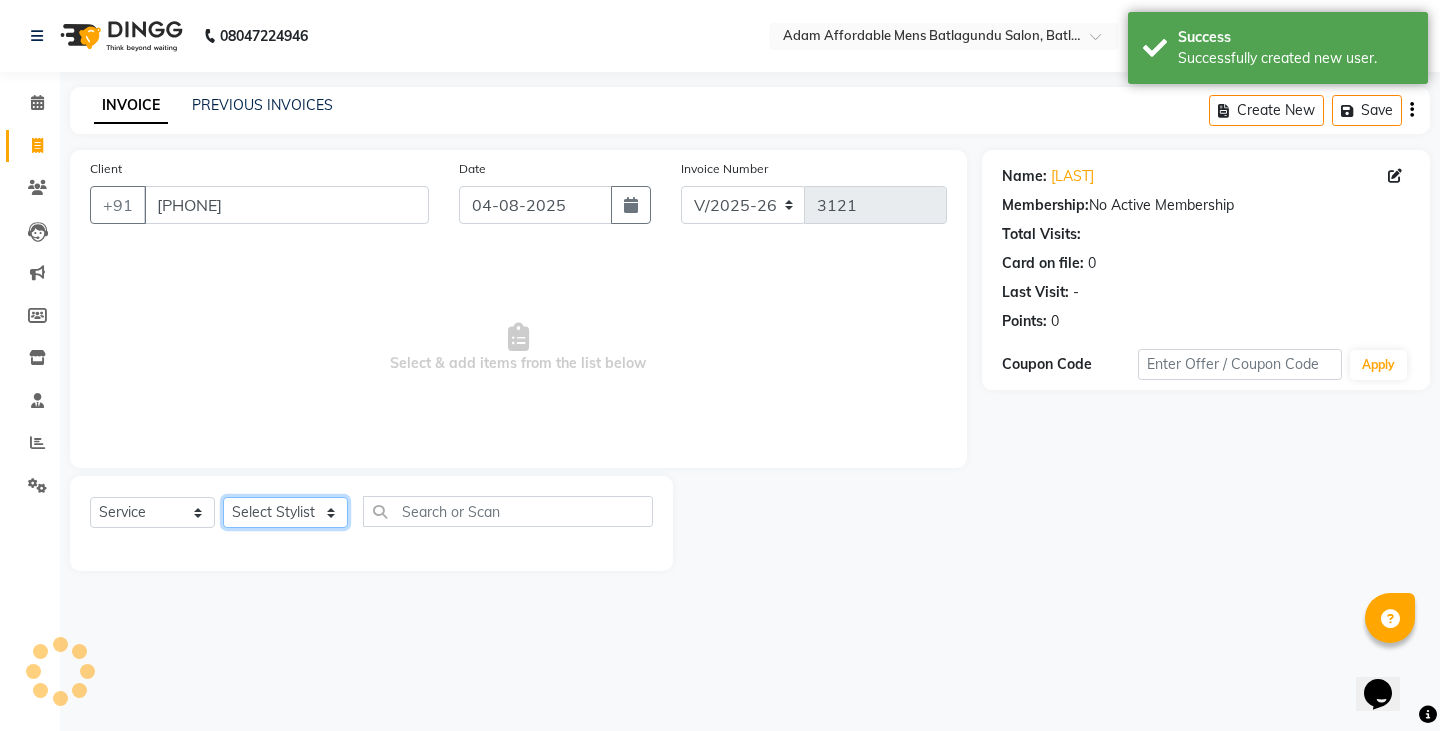 click on "Select Stylist Admin Anish Ovesh Raja SAHIL  SOHAIL SONU" 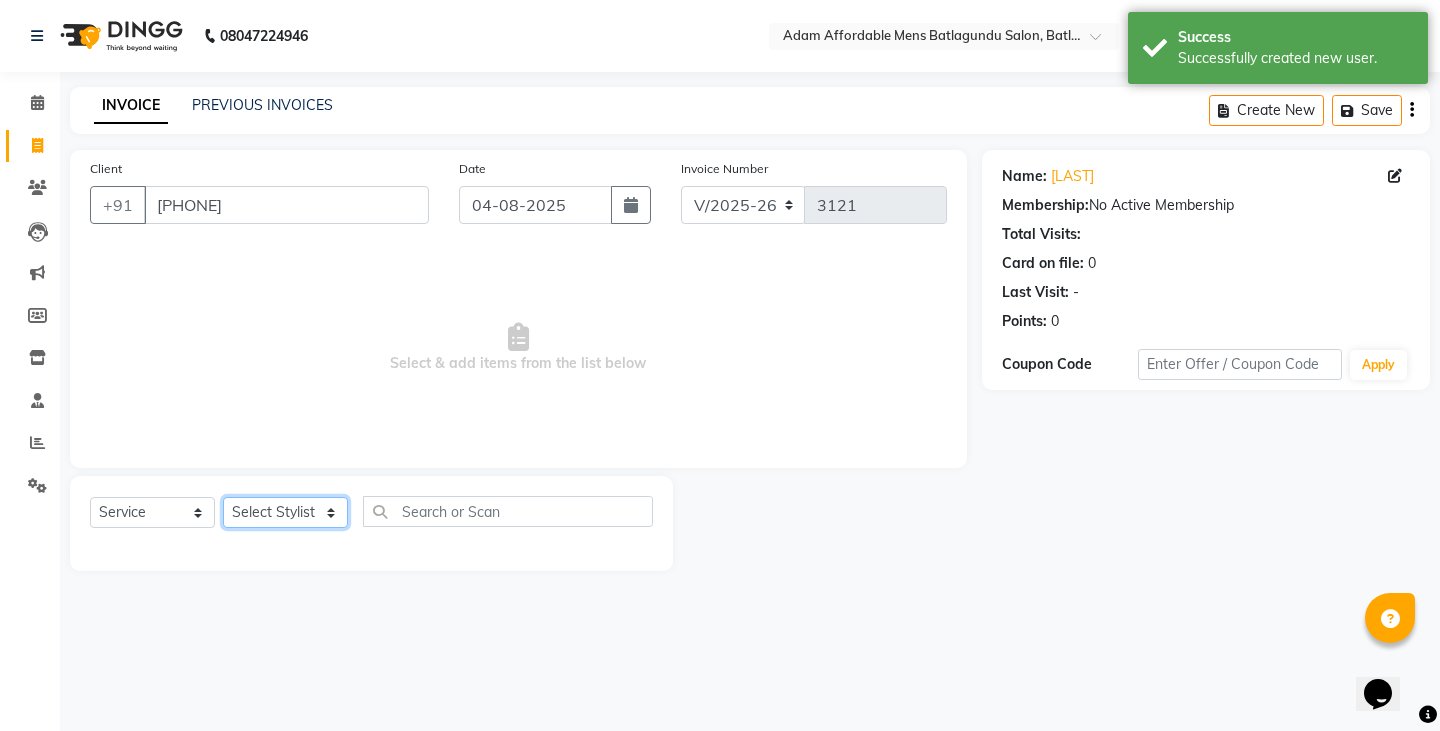 select on "78652" 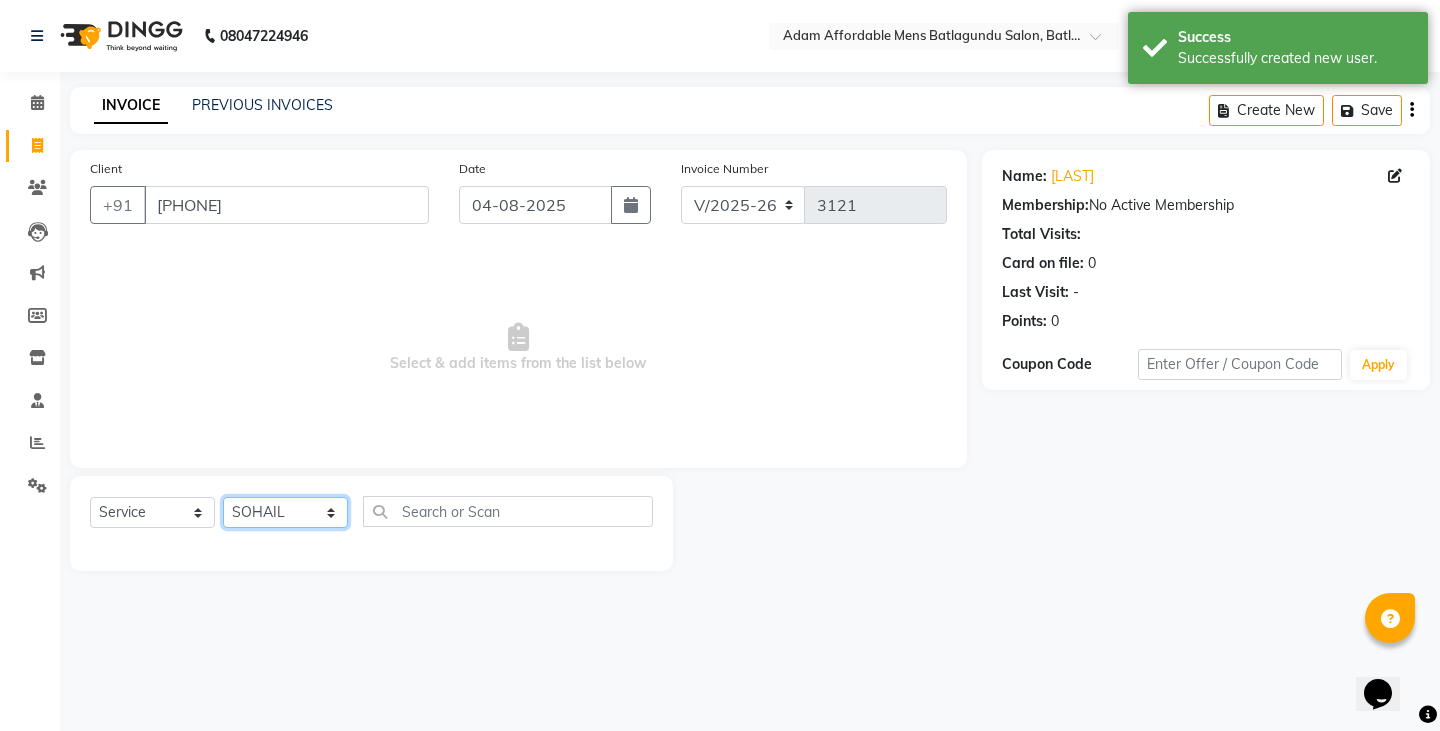 click on "Select Stylist Admin Anish Ovesh Raja SAHIL  SOHAIL SONU" 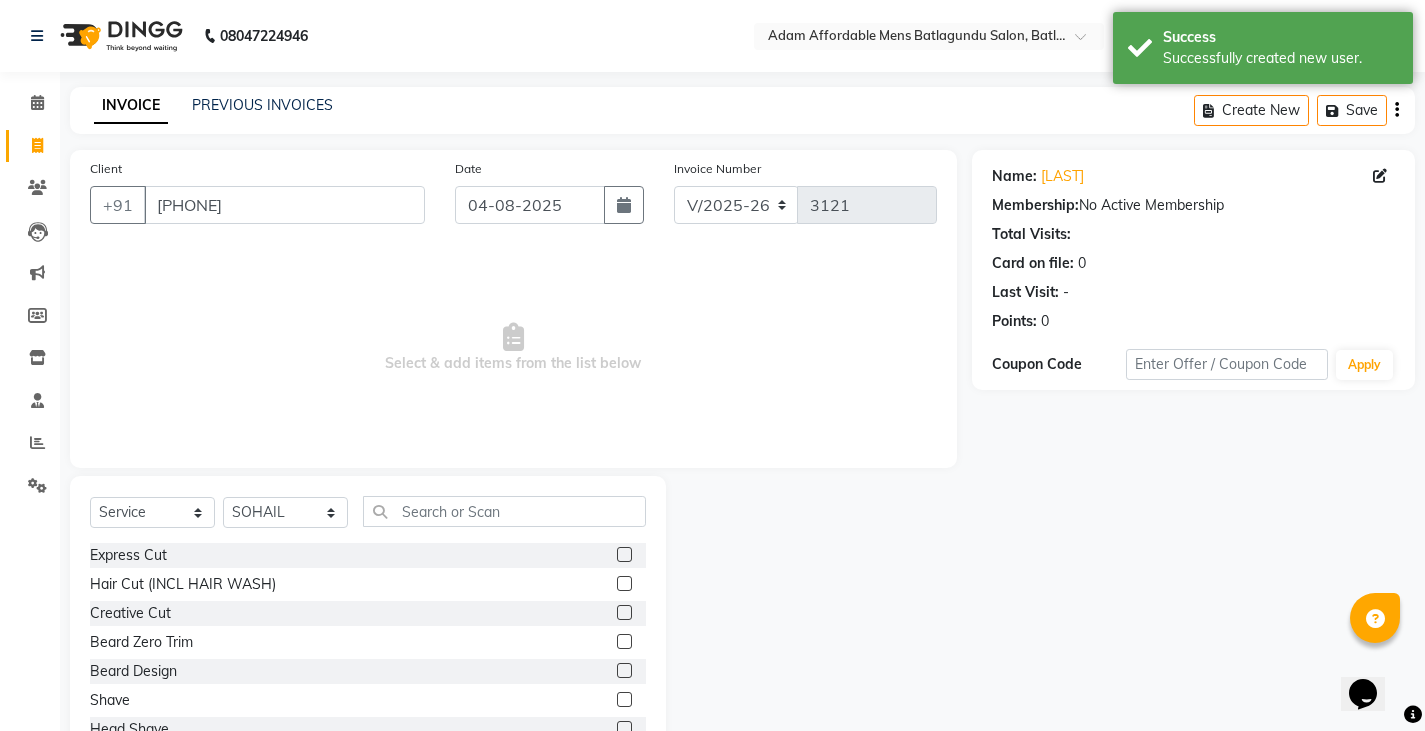 click 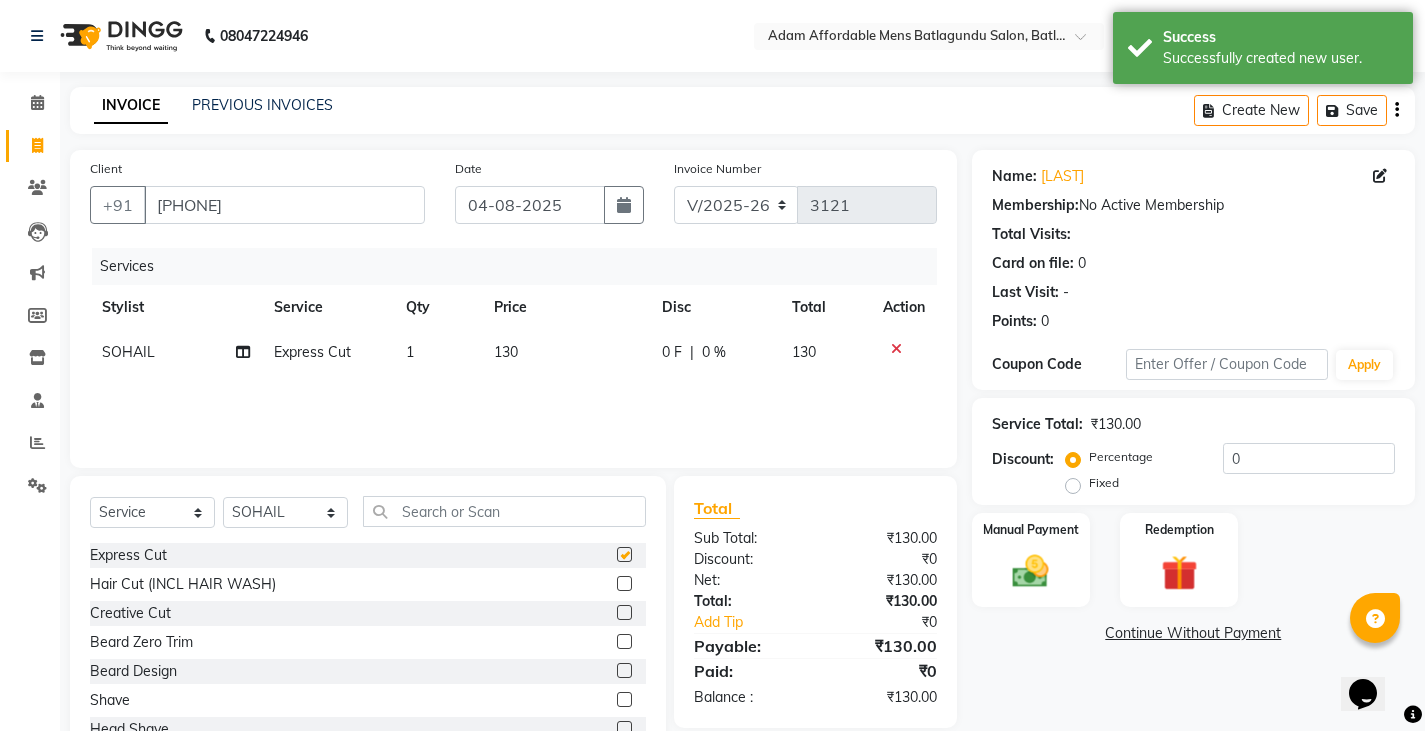 checkbox on "false" 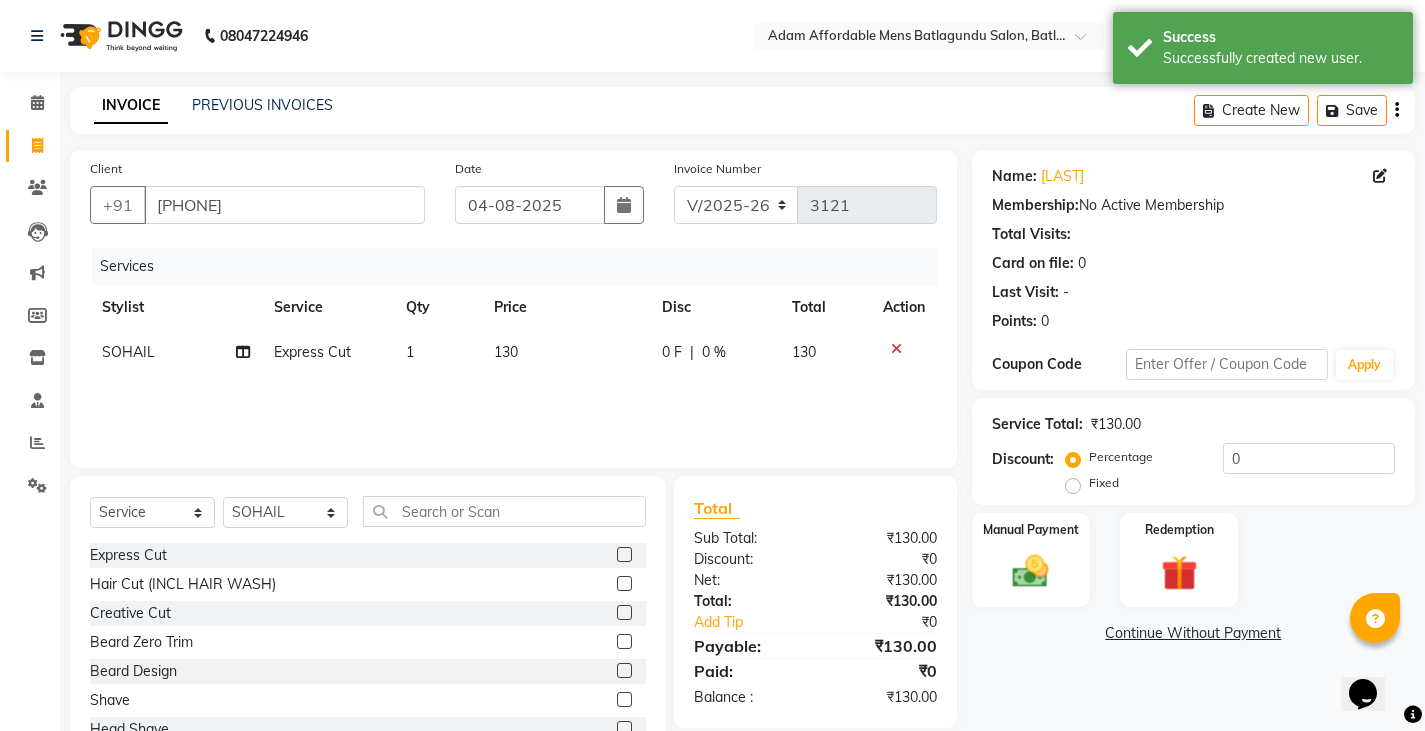 click 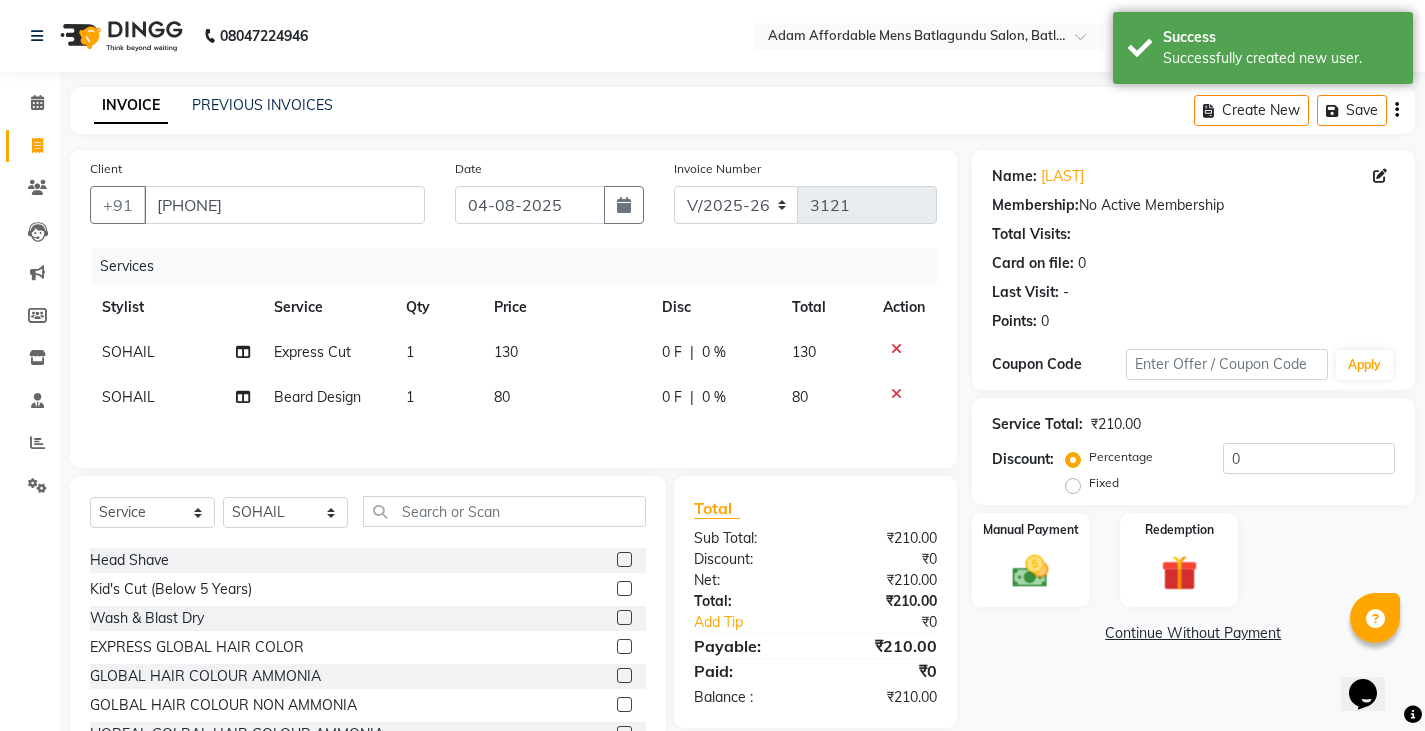 checkbox on "false" 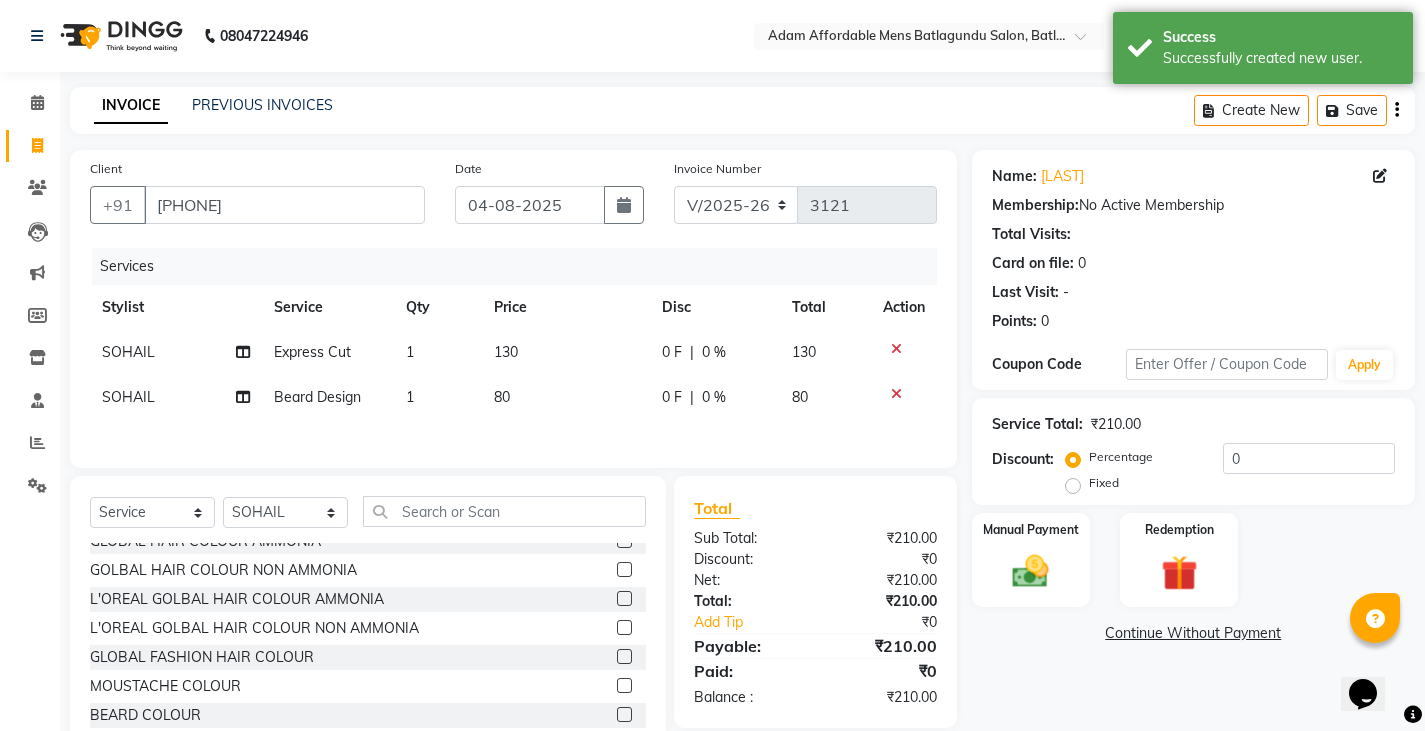 scroll, scrollTop: 400, scrollLeft: 0, axis: vertical 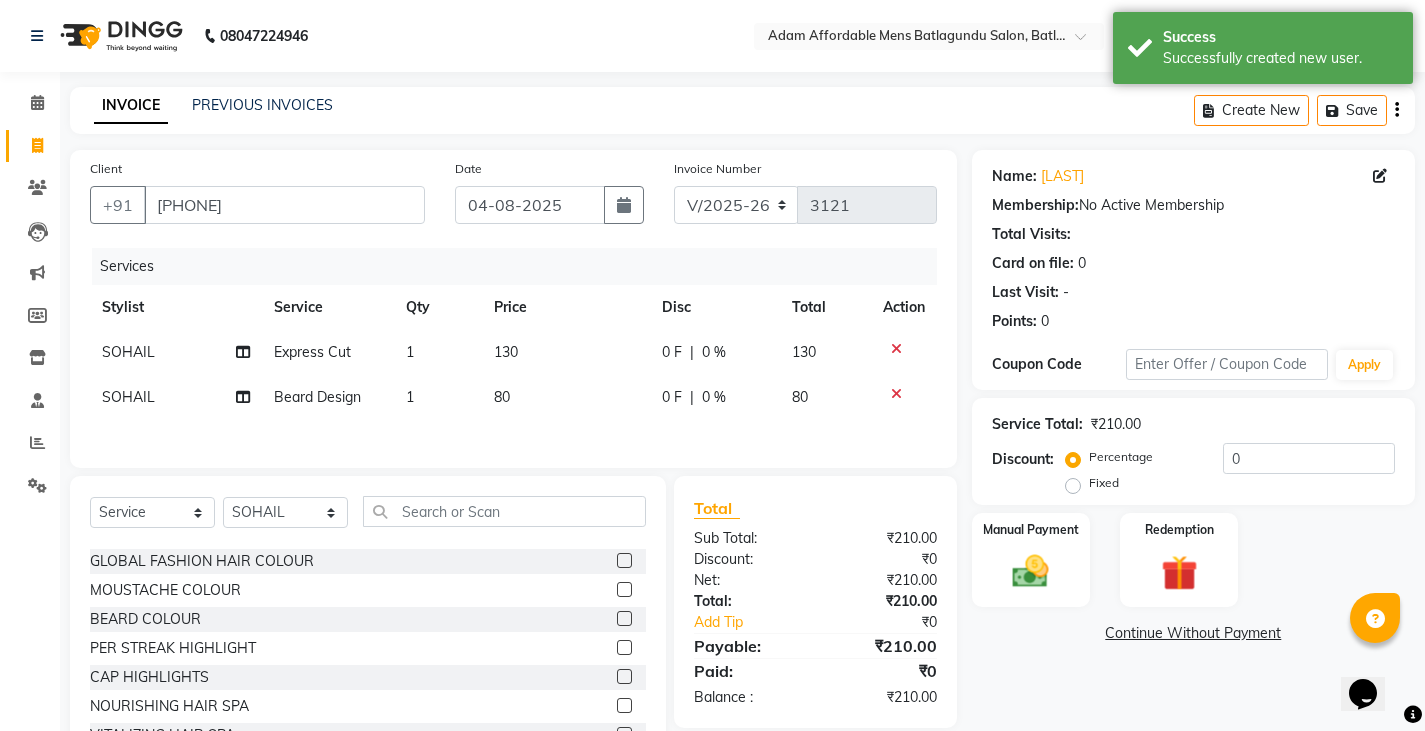 click on "0 F" 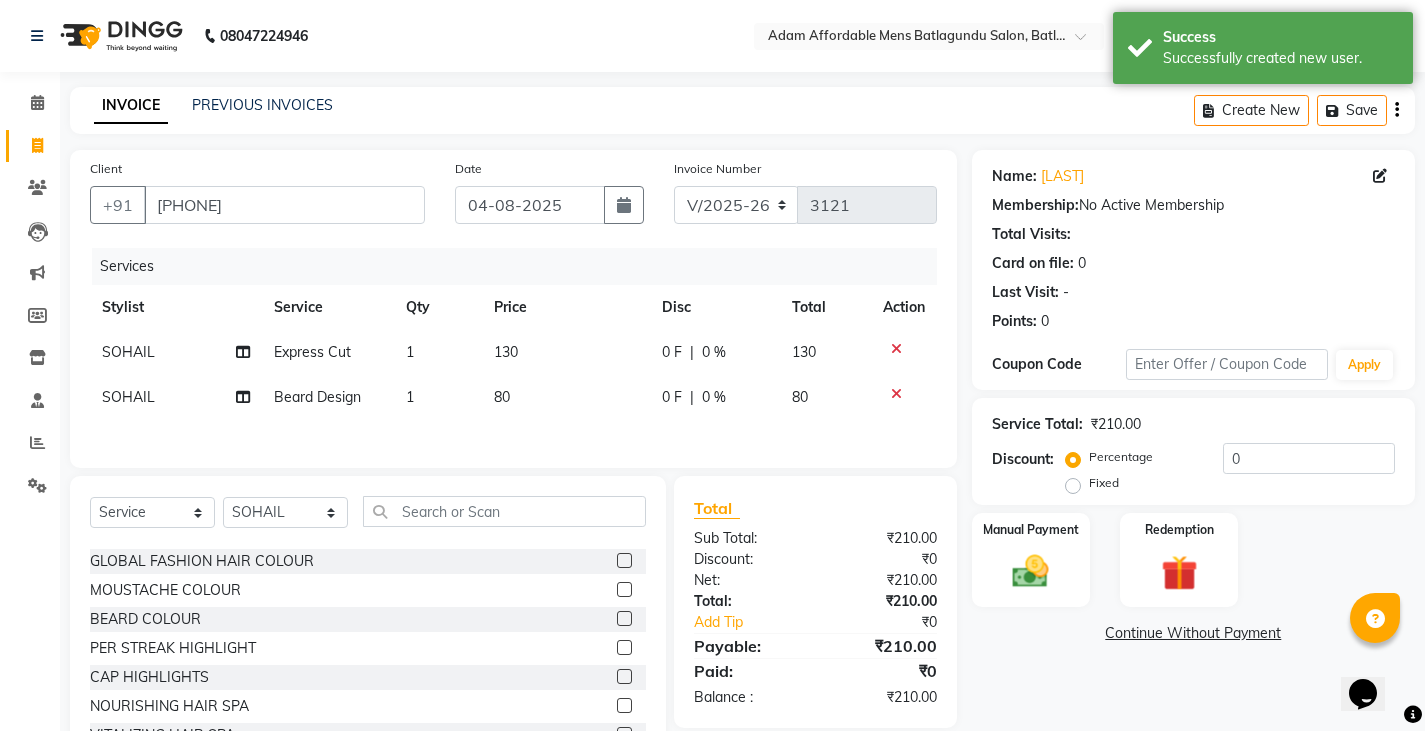 select on "78652" 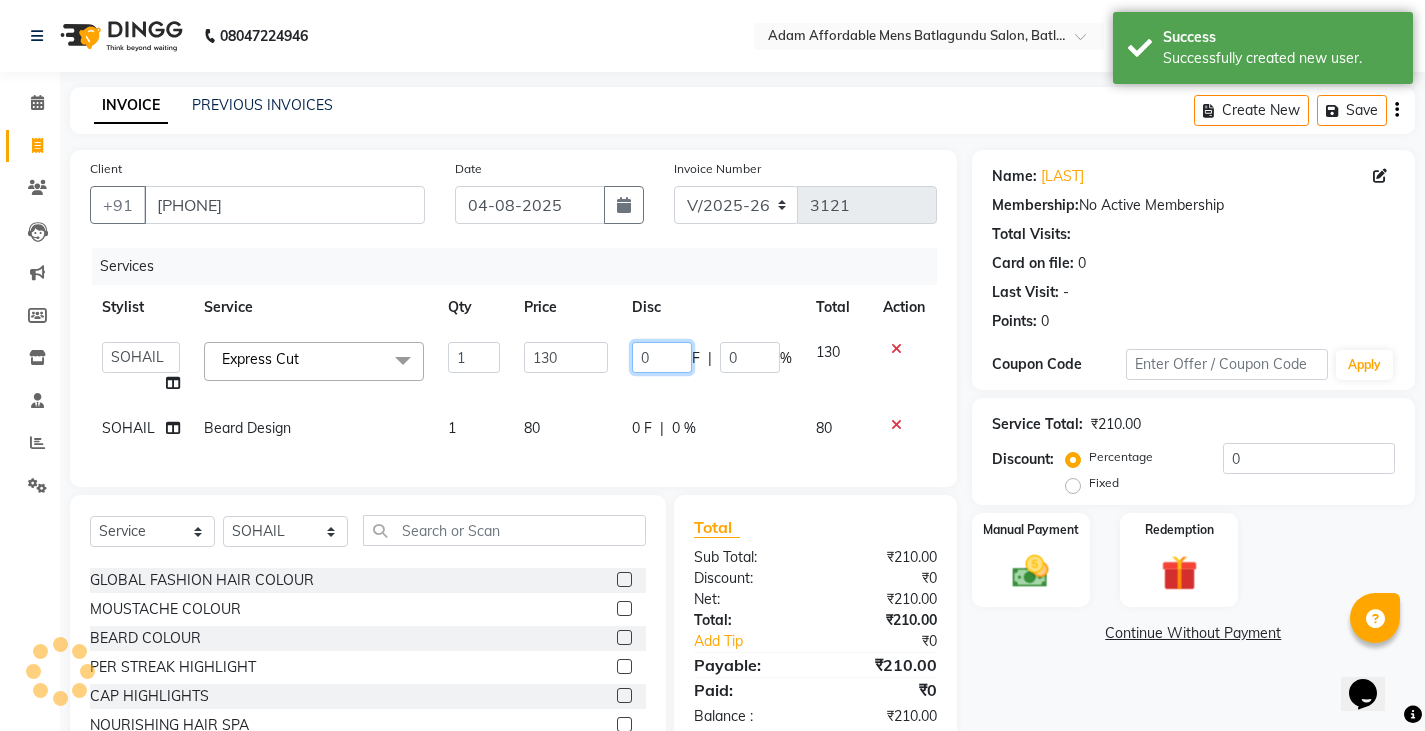 click on "0" 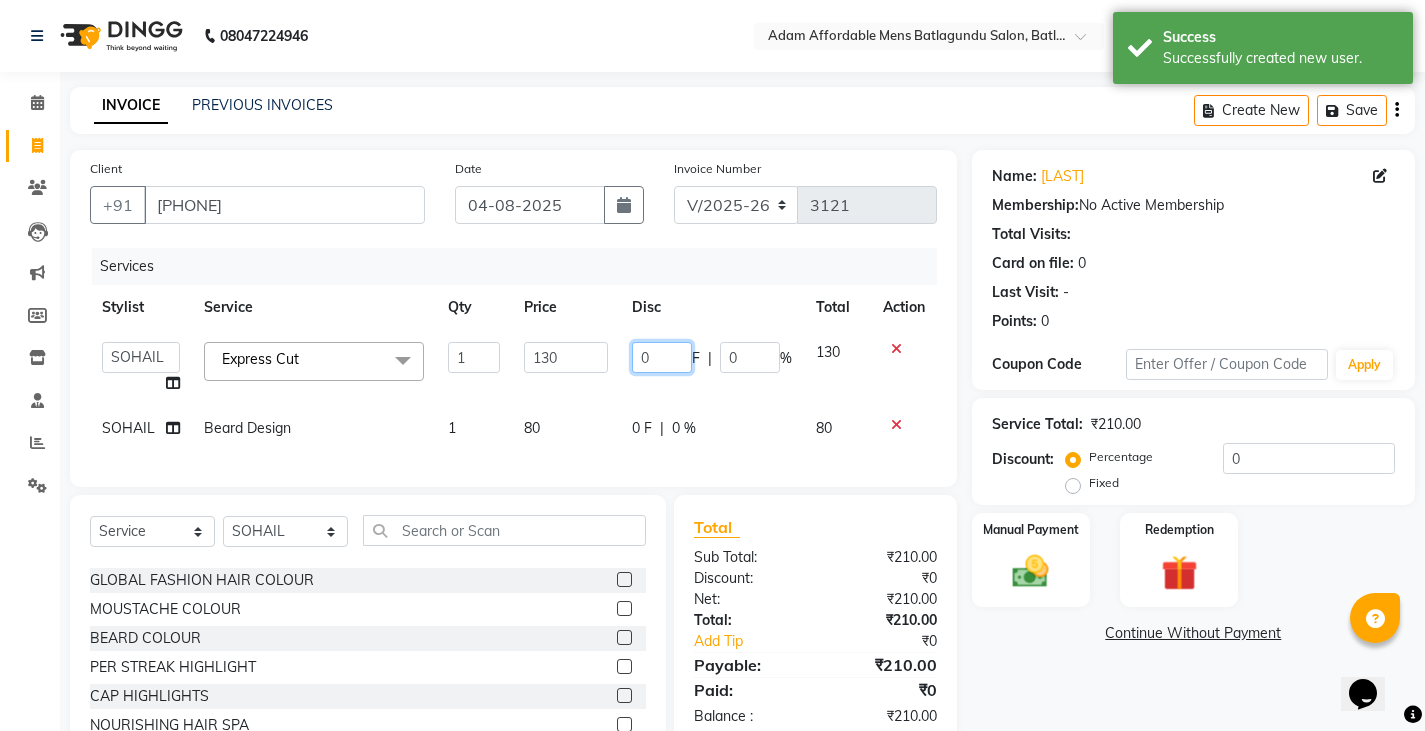 type on "30" 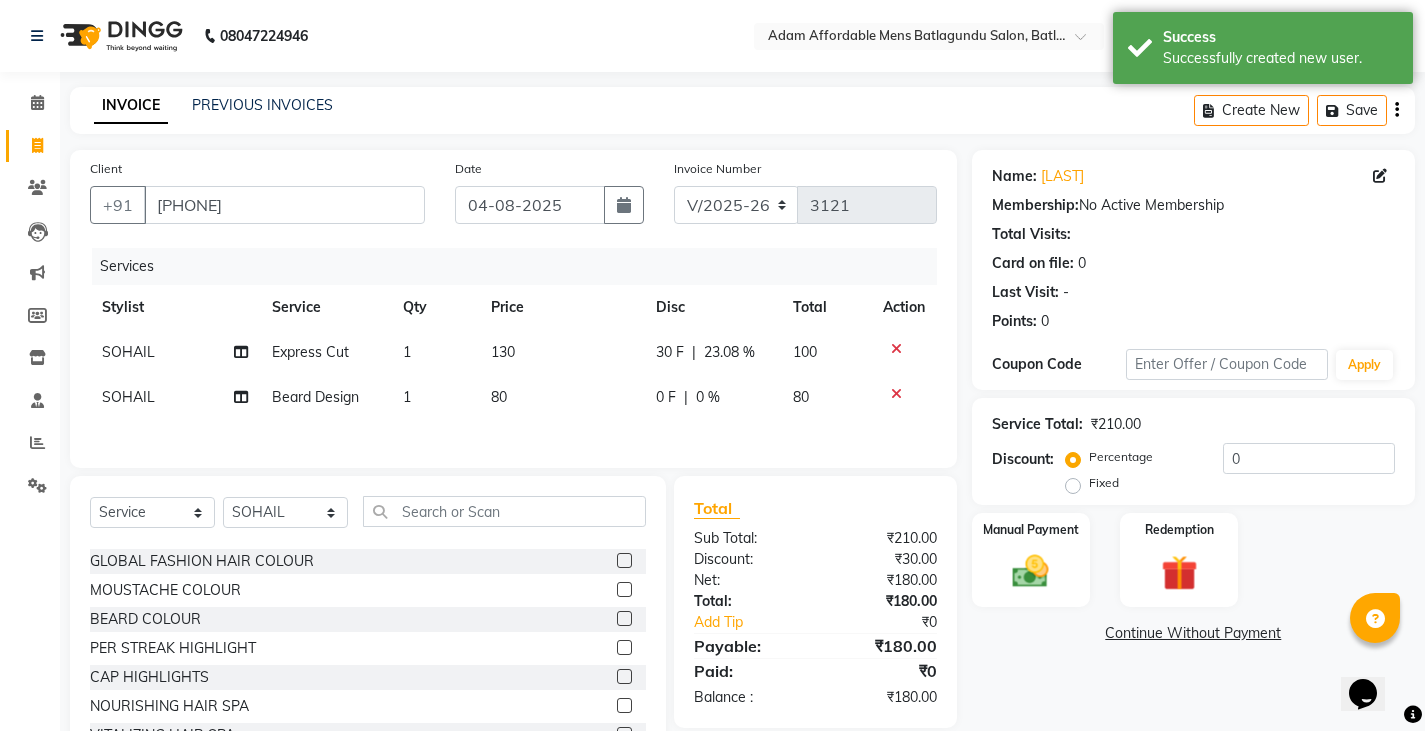 click on "SOHAIL Express Cut 1 130 30 F | 23.08 % 100 SOHAIL Beard Design 1 80 0 F | 0 % 80" 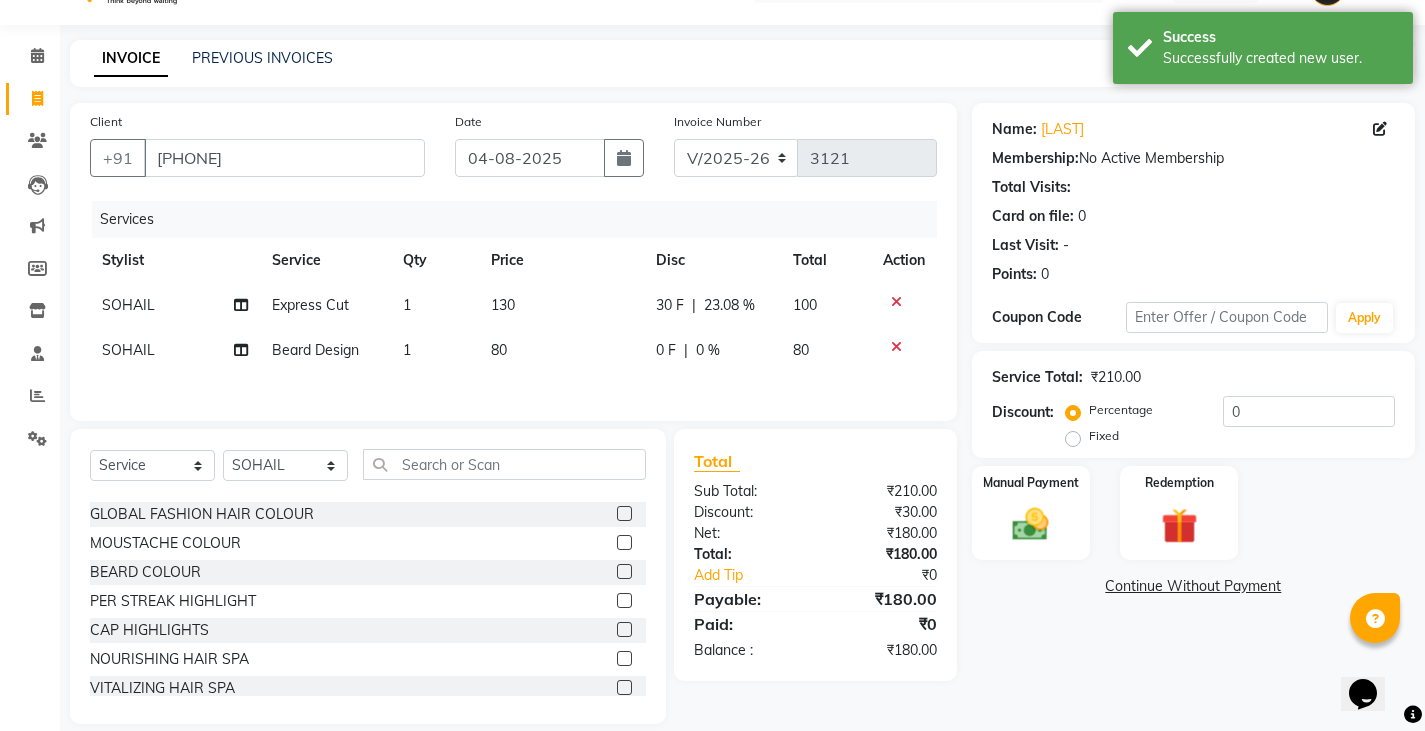 scroll, scrollTop: 73, scrollLeft: 0, axis: vertical 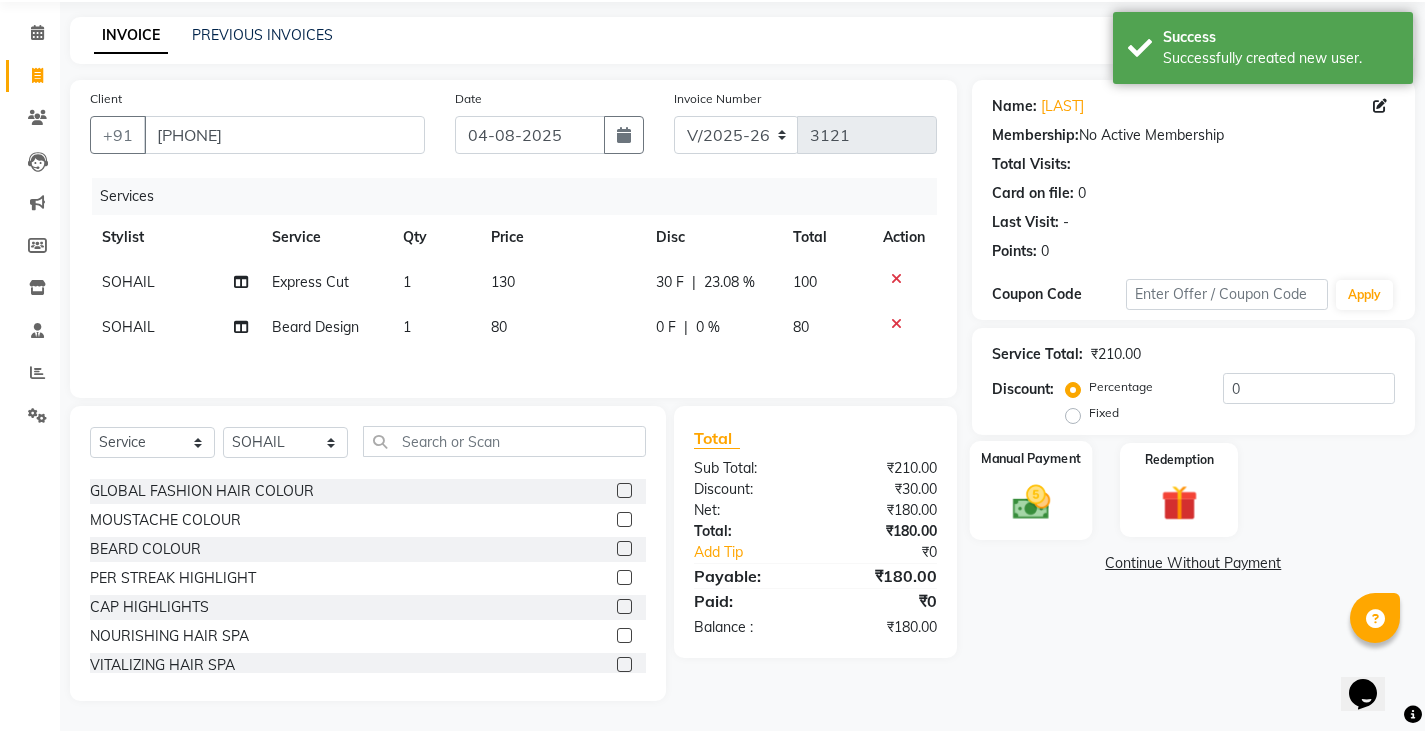 click 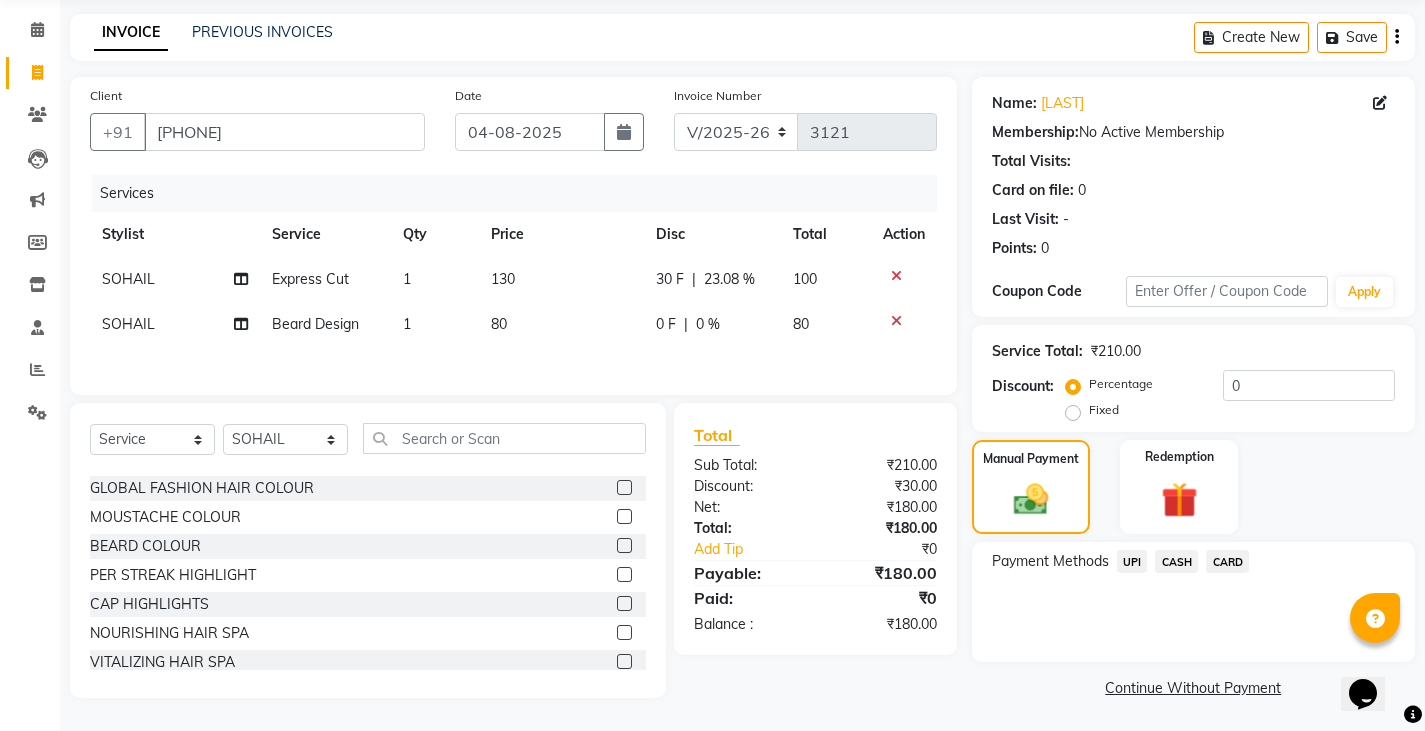 click on "UPI" 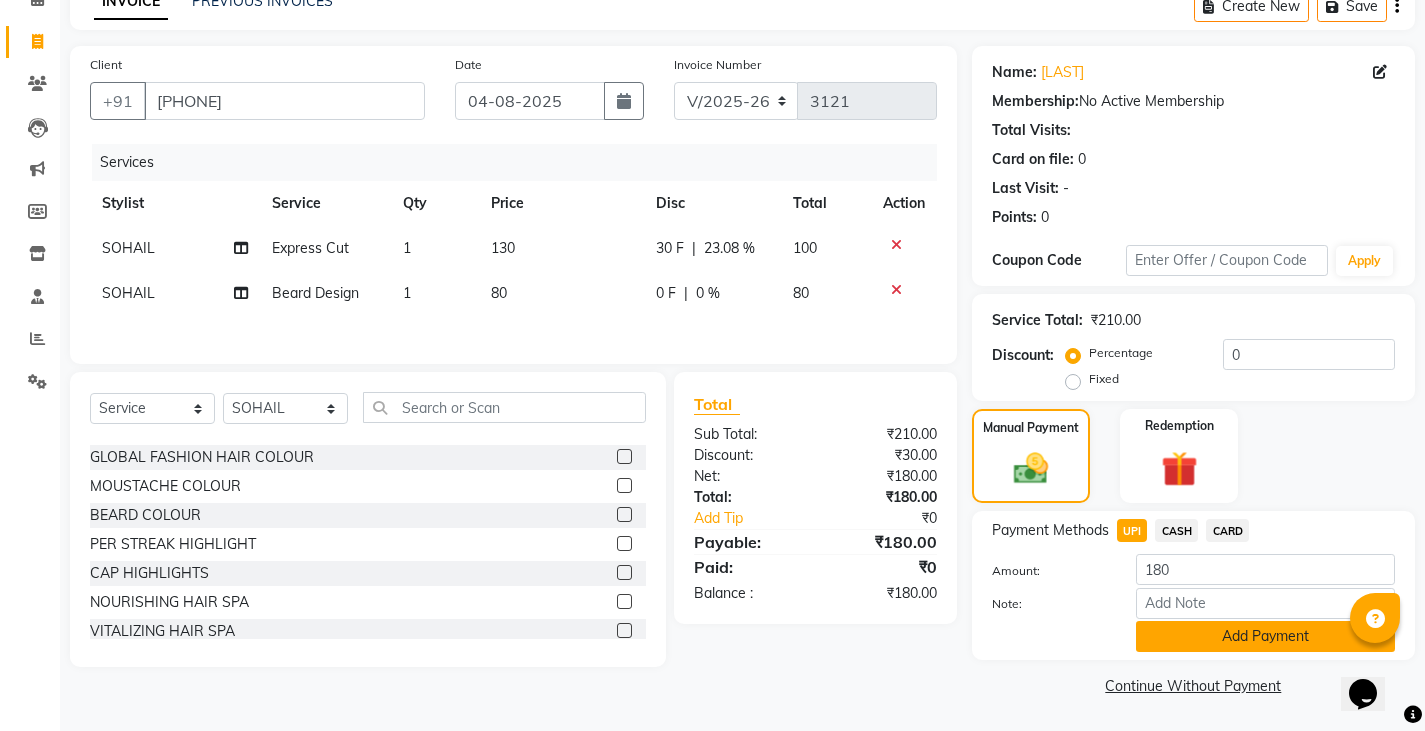 click on "Add Payment" 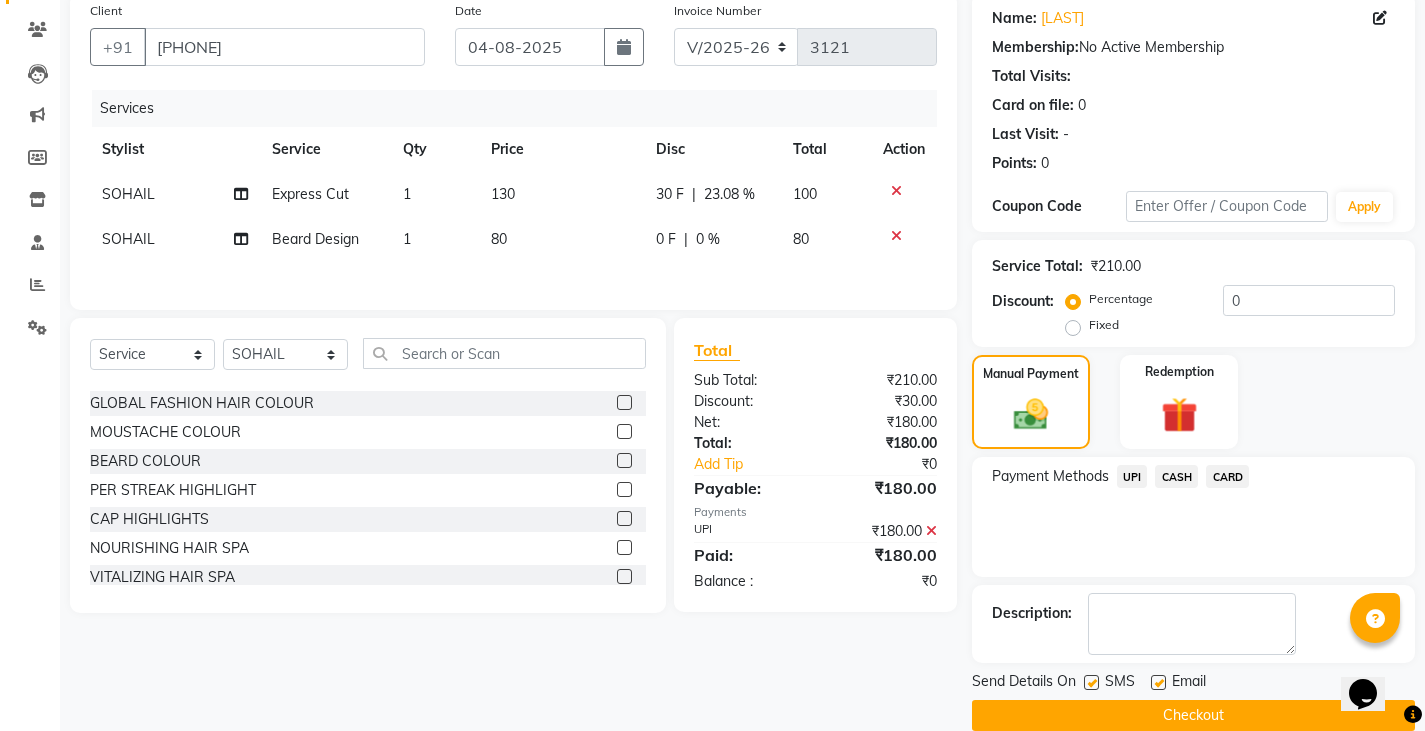scroll, scrollTop: 188, scrollLeft: 0, axis: vertical 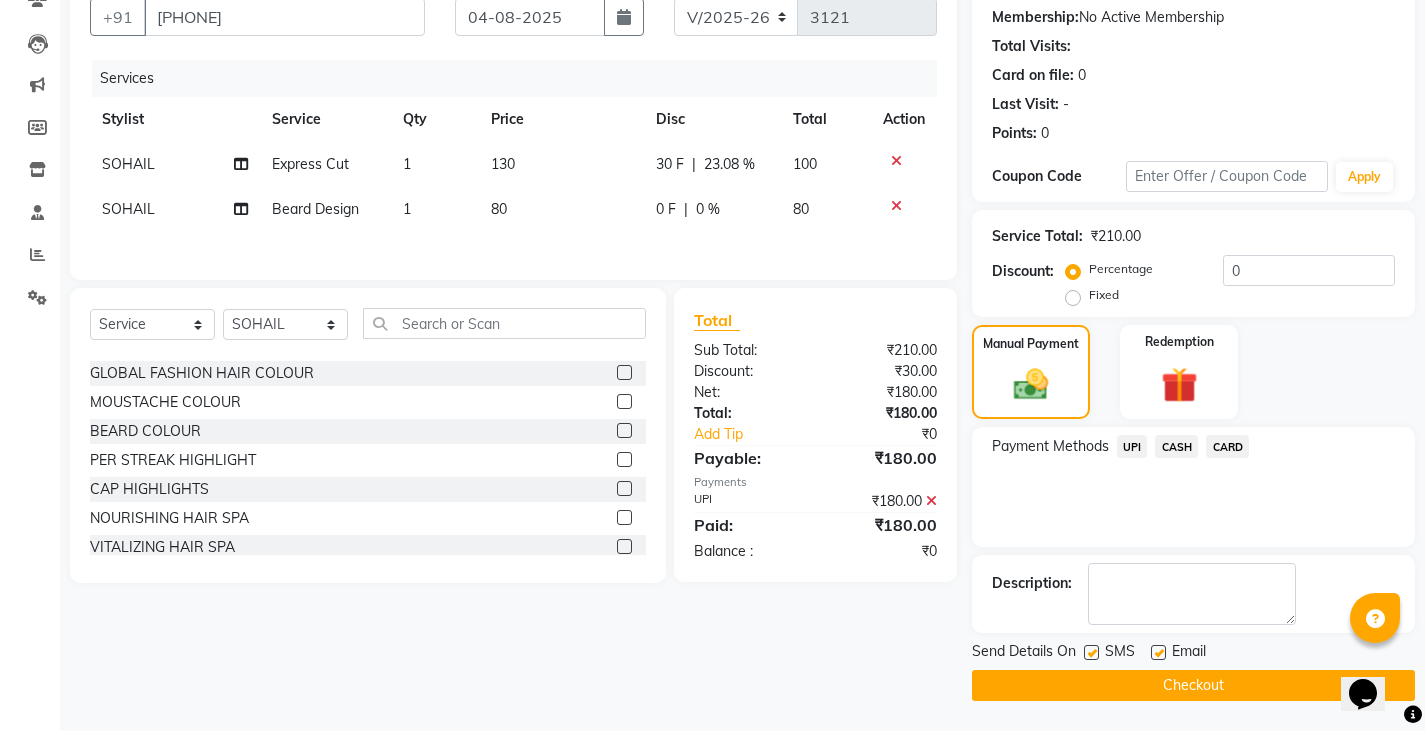 click on "Checkout" 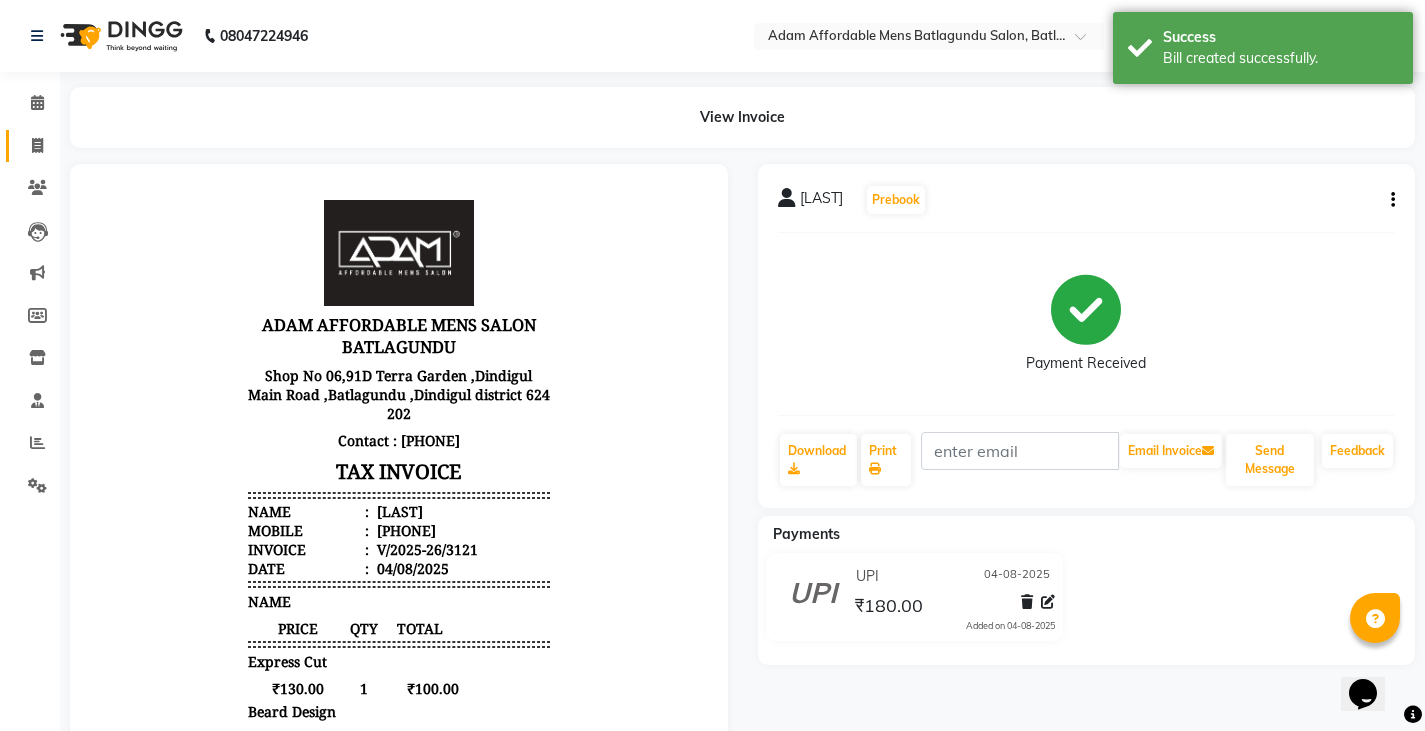 scroll, scrollTop: 0, scrollLeft: 0, axis: both 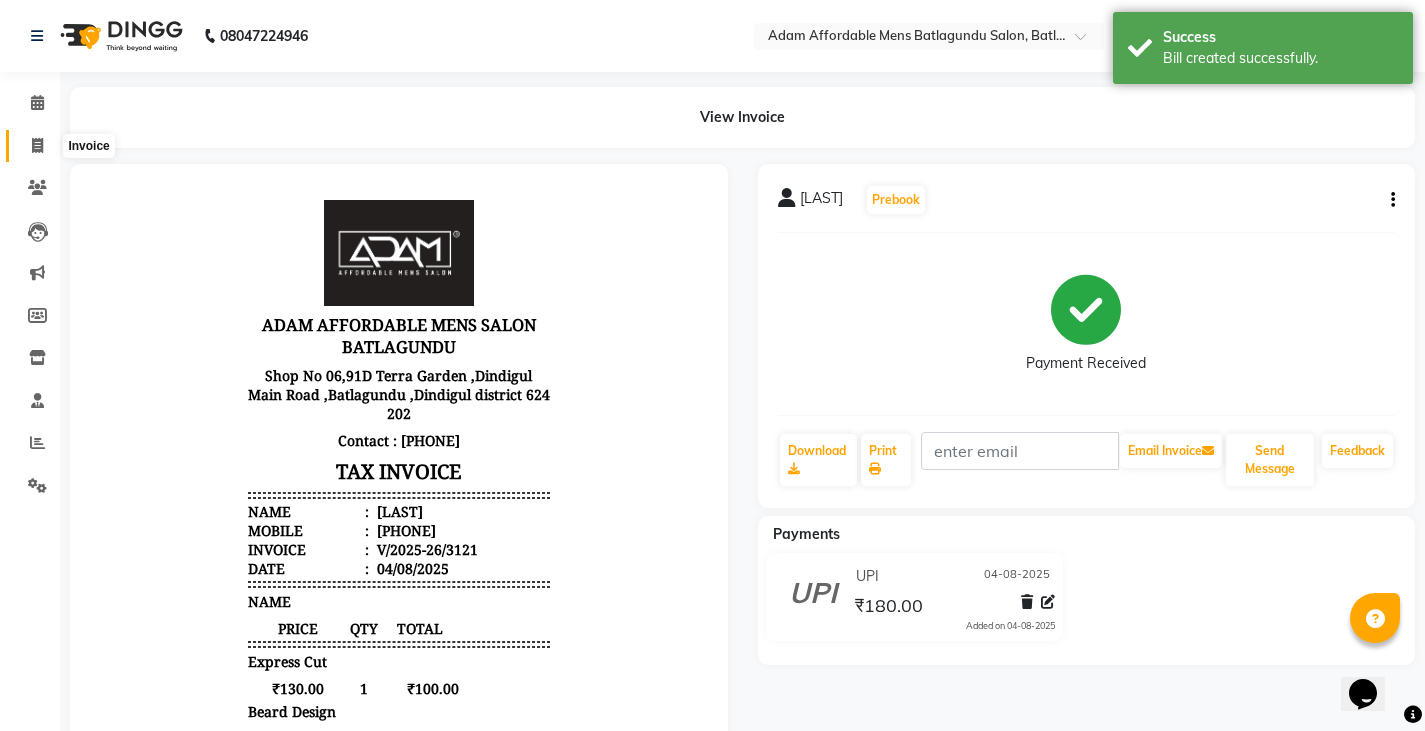 click 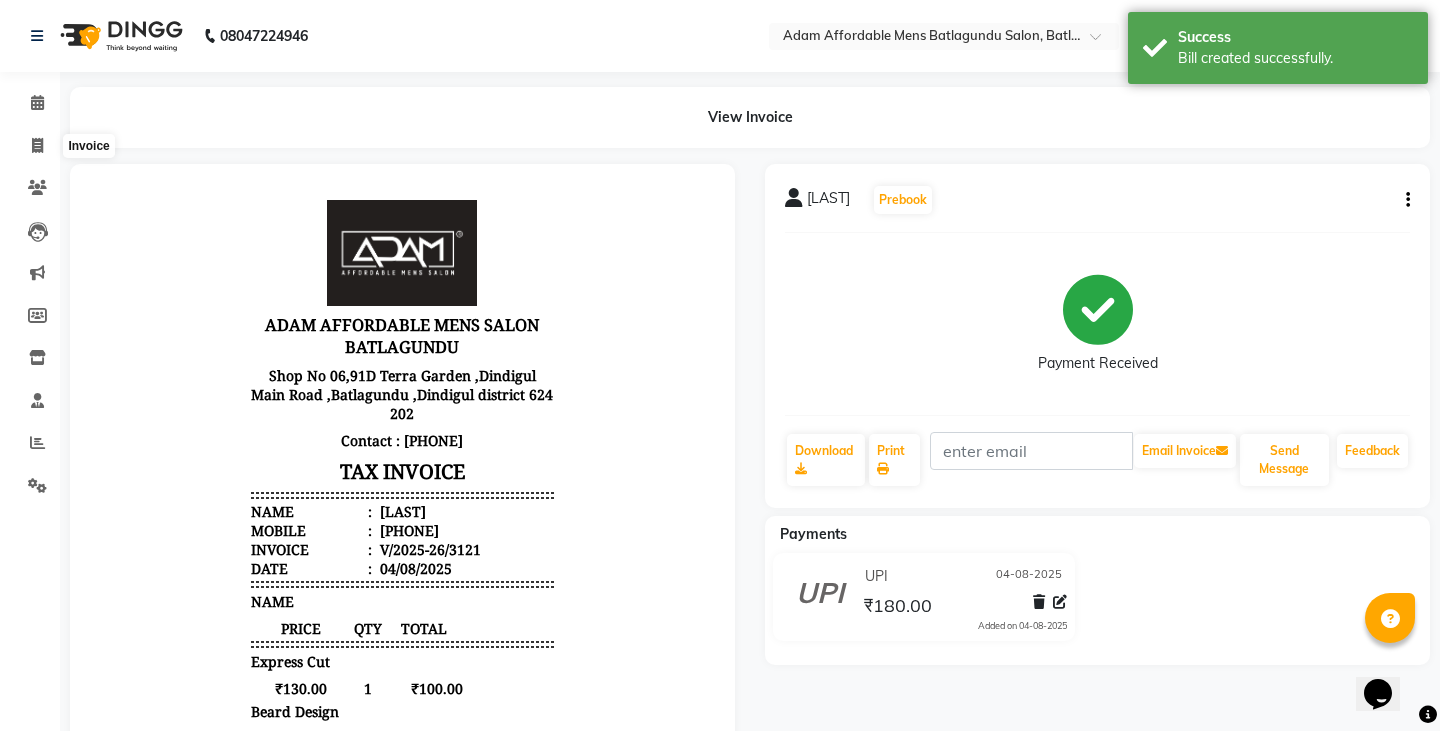 select on "8213" 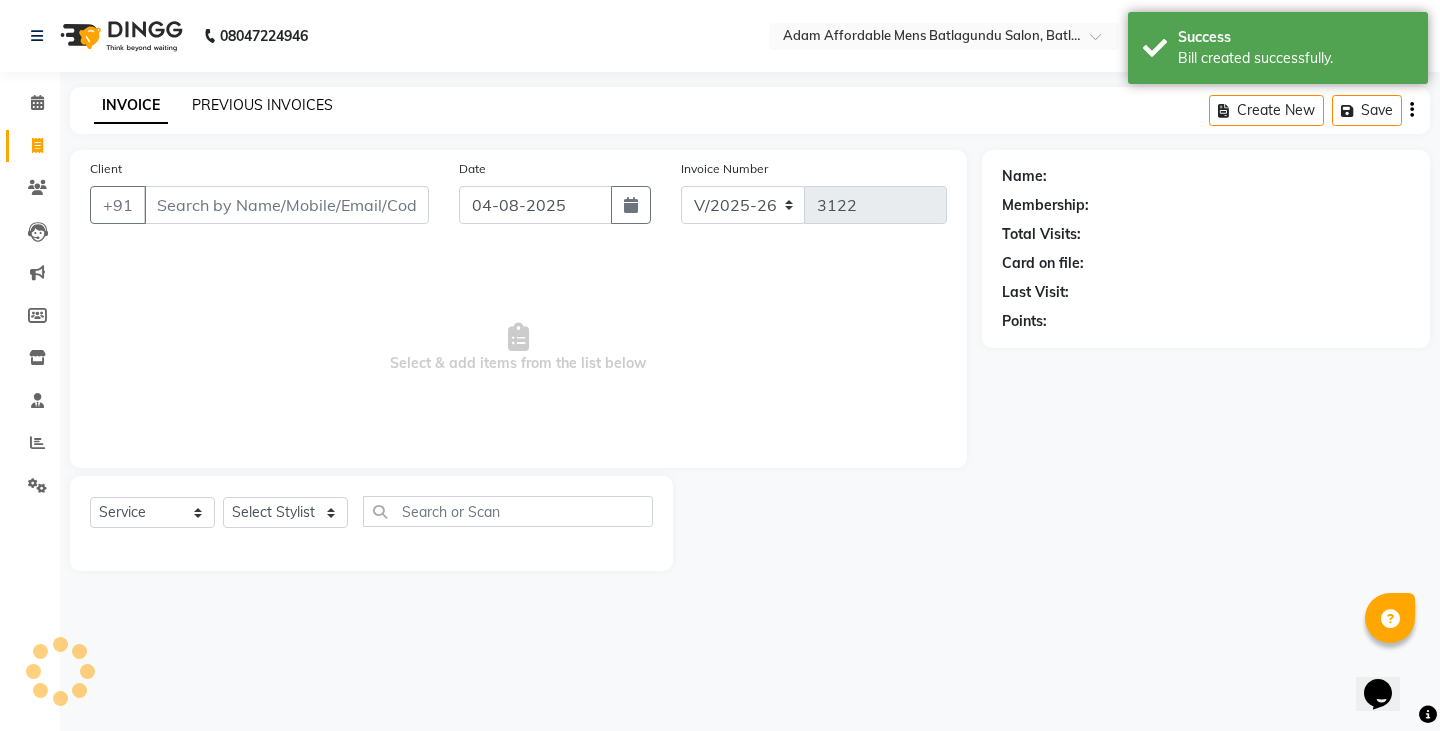 click on "PREVIOUS INVOICES" 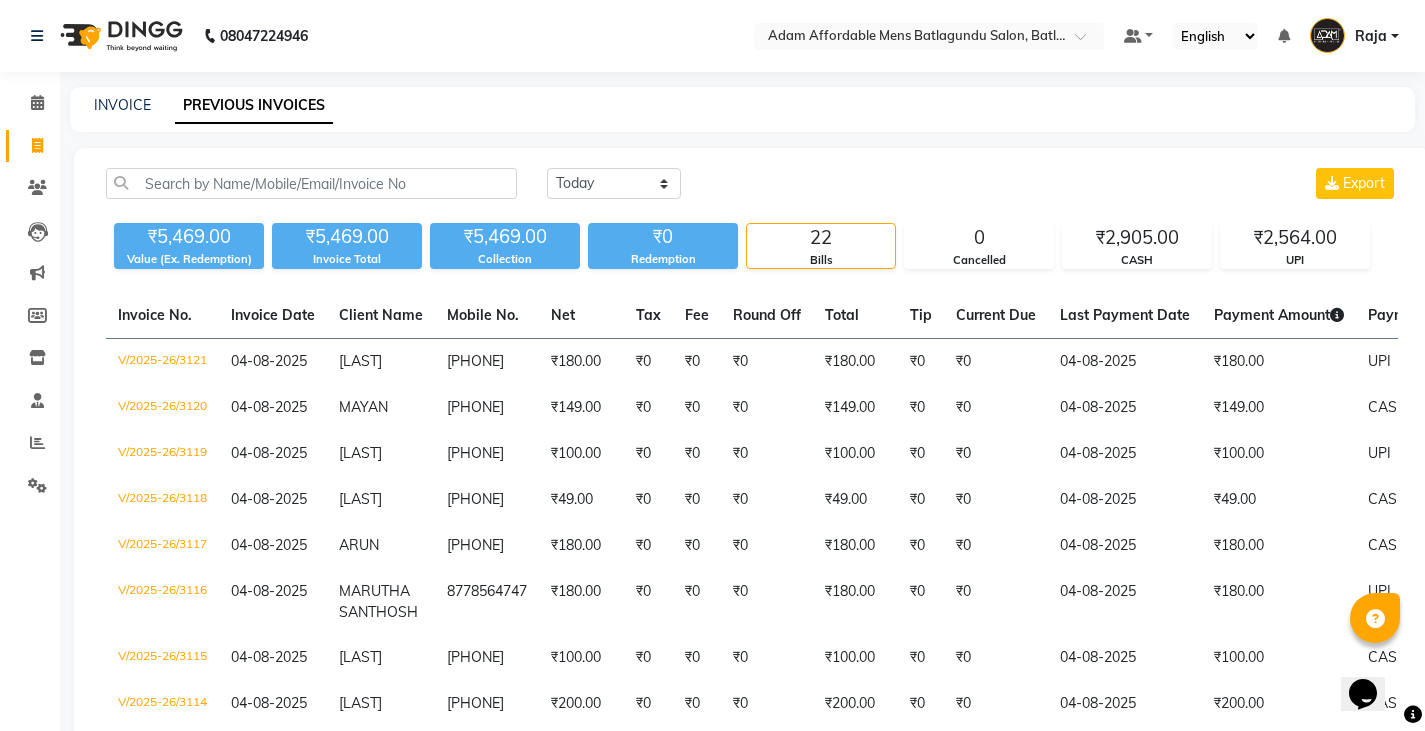 click on "INVOICE PREVIOUS INVOICES" 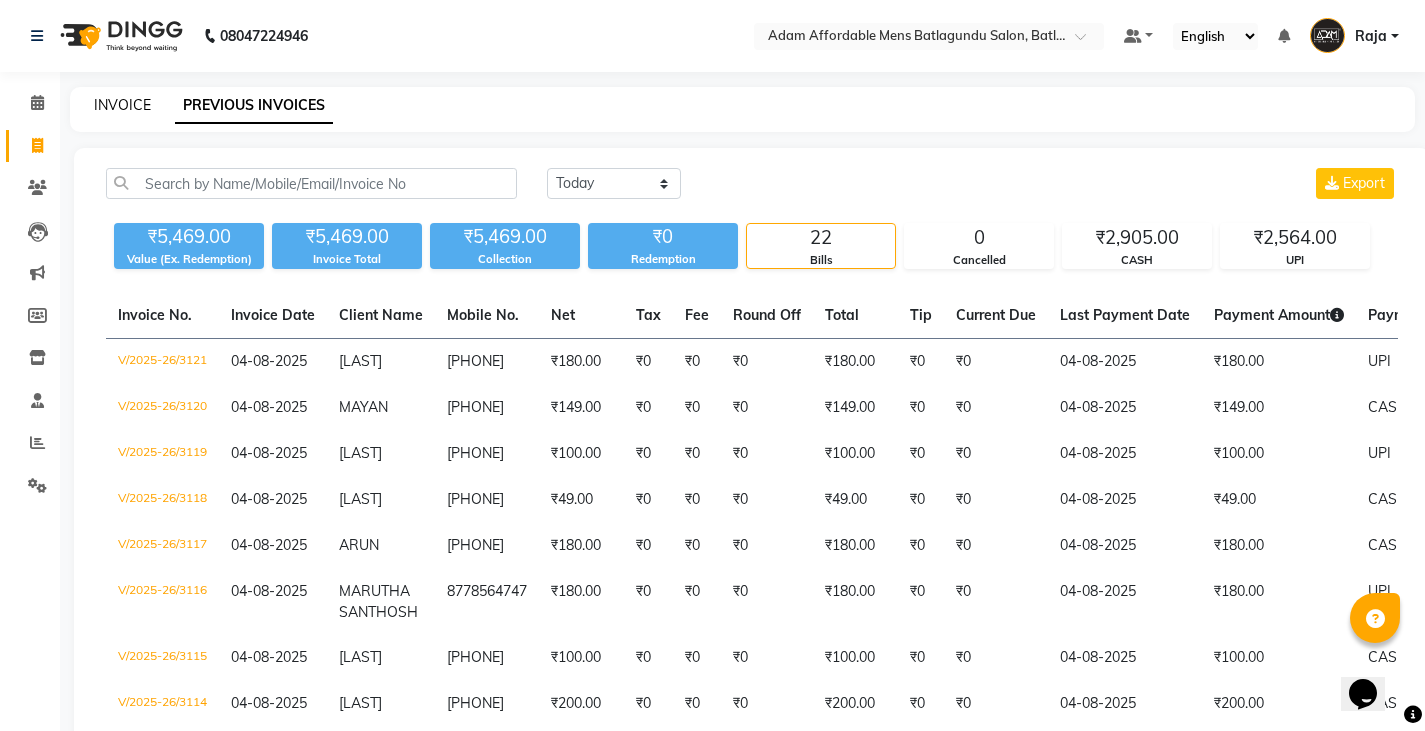 click on "INVOICE" 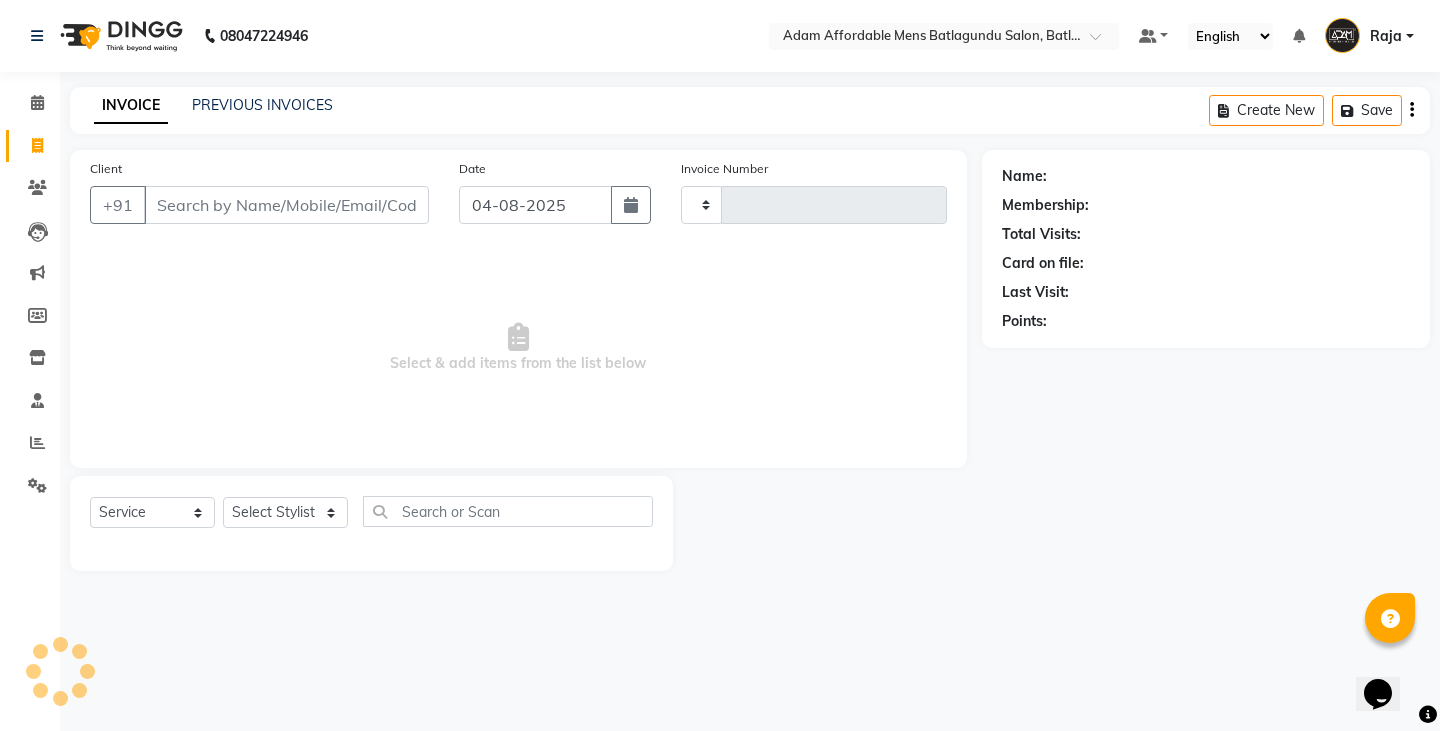 type on "3122" 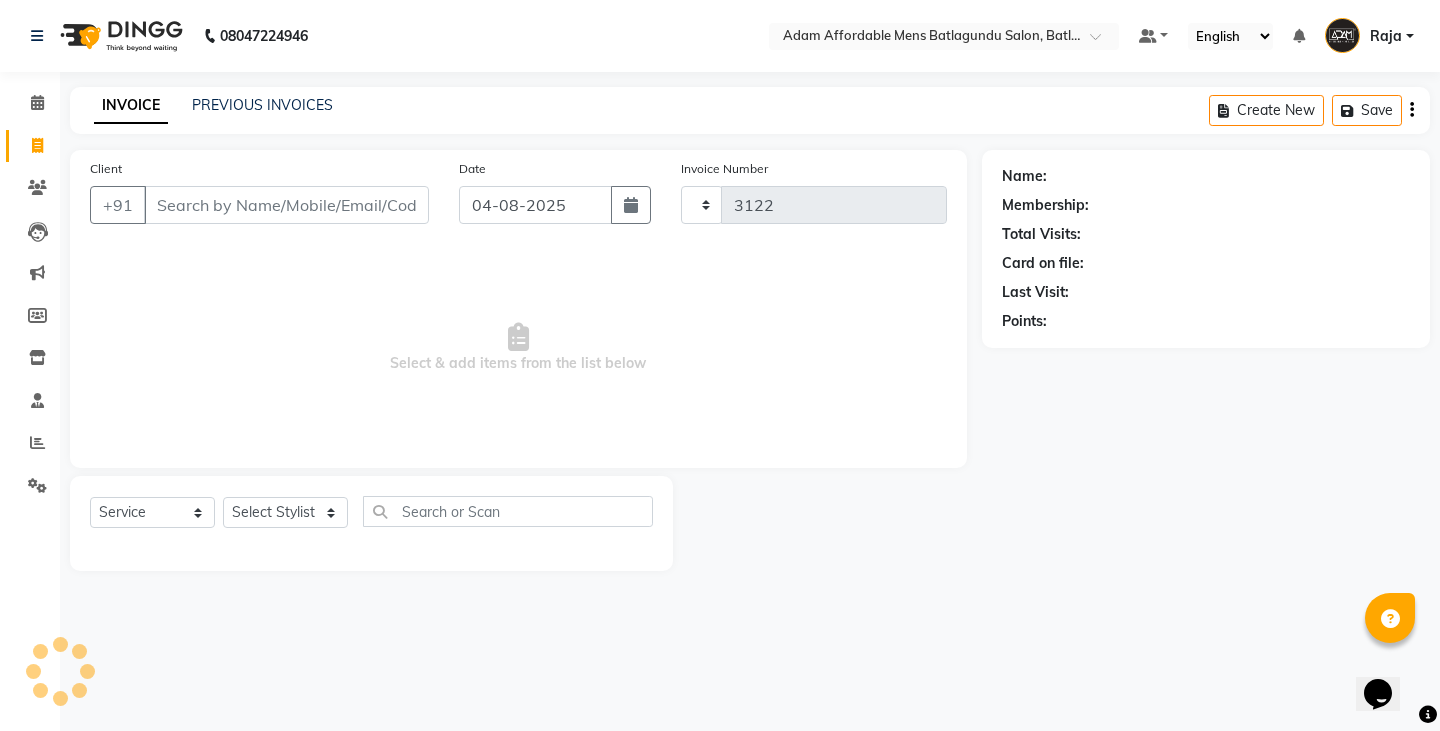 select on "8213" 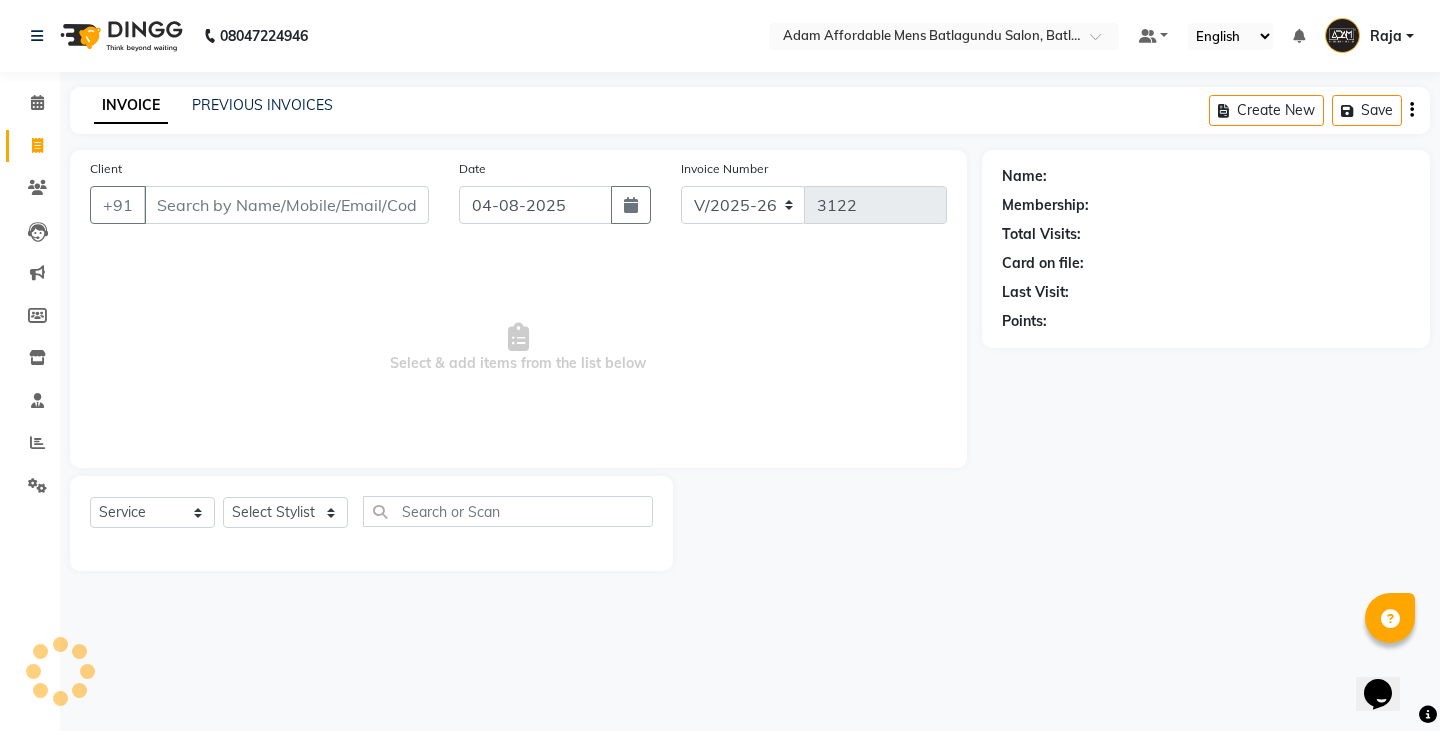 click on "Client" at bounding box center (286, 205) 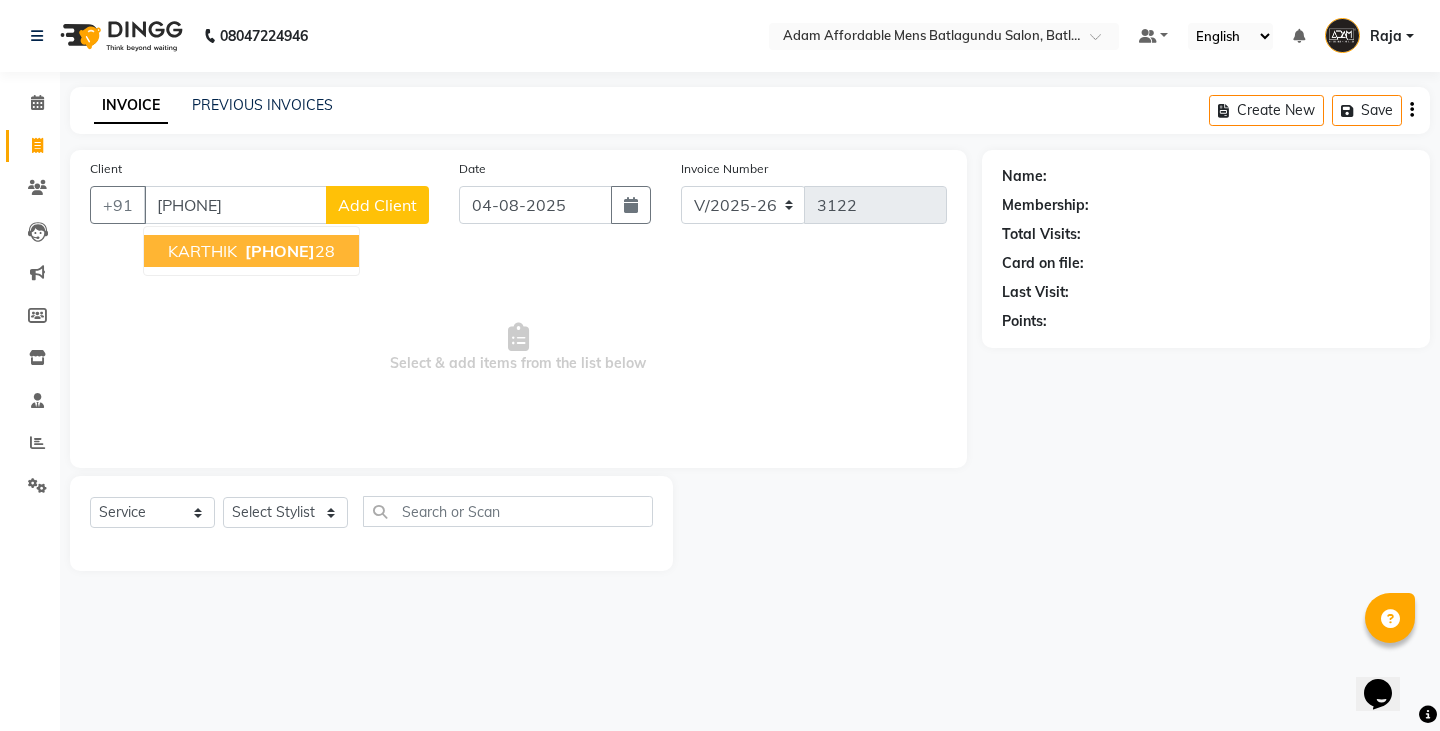 click on "[PHONE] 28" at bounding box center (288, 251) 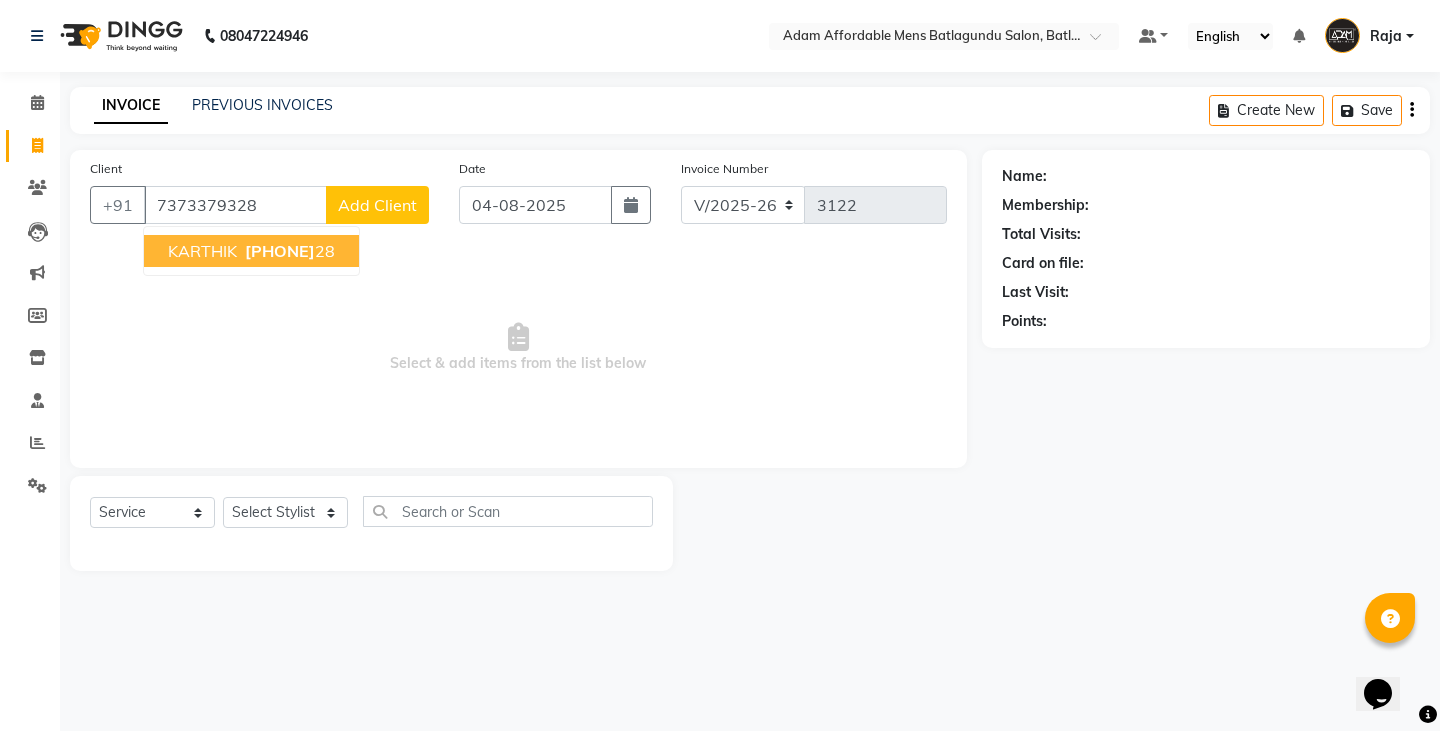 type on "7373379328" 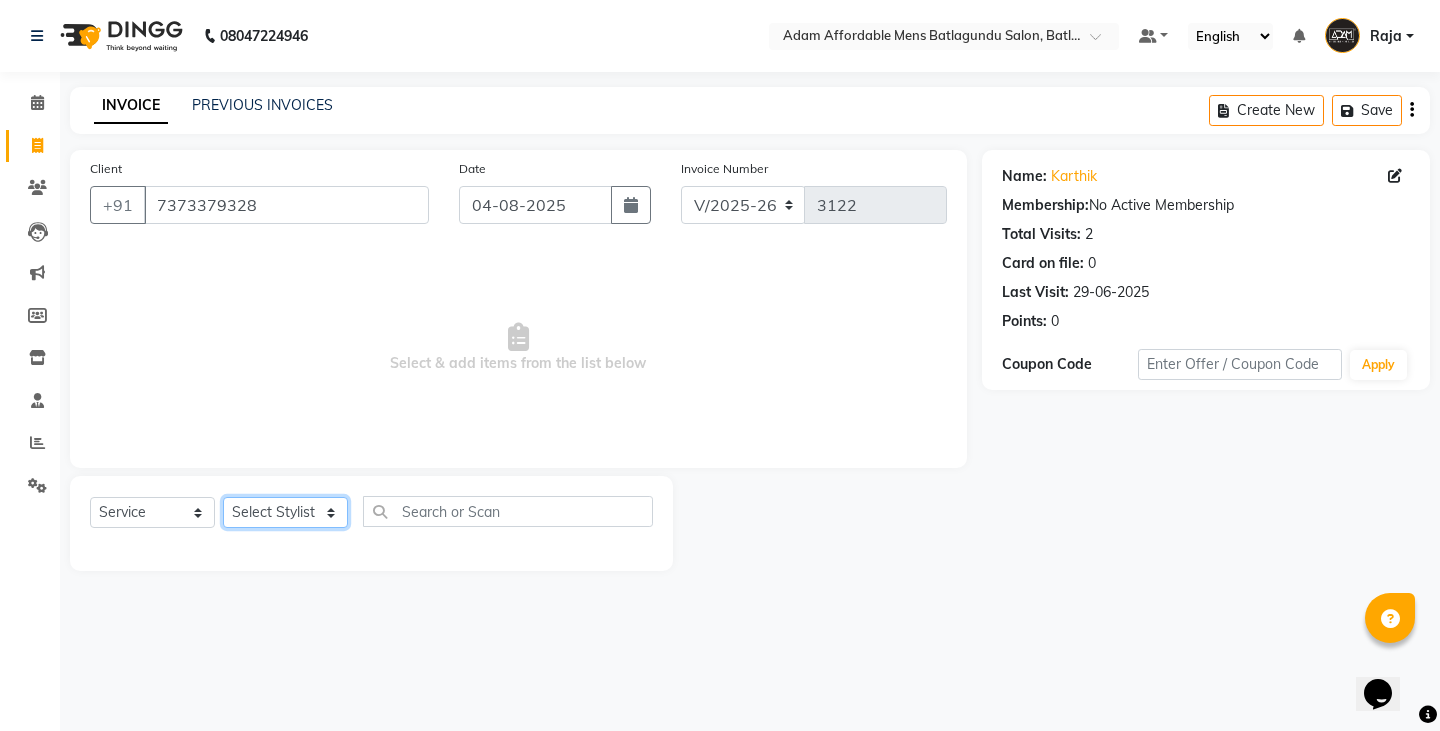 click on "Select Stylist Admin Anish Ovesh Raja SAHIL  SOHAIL SONU" 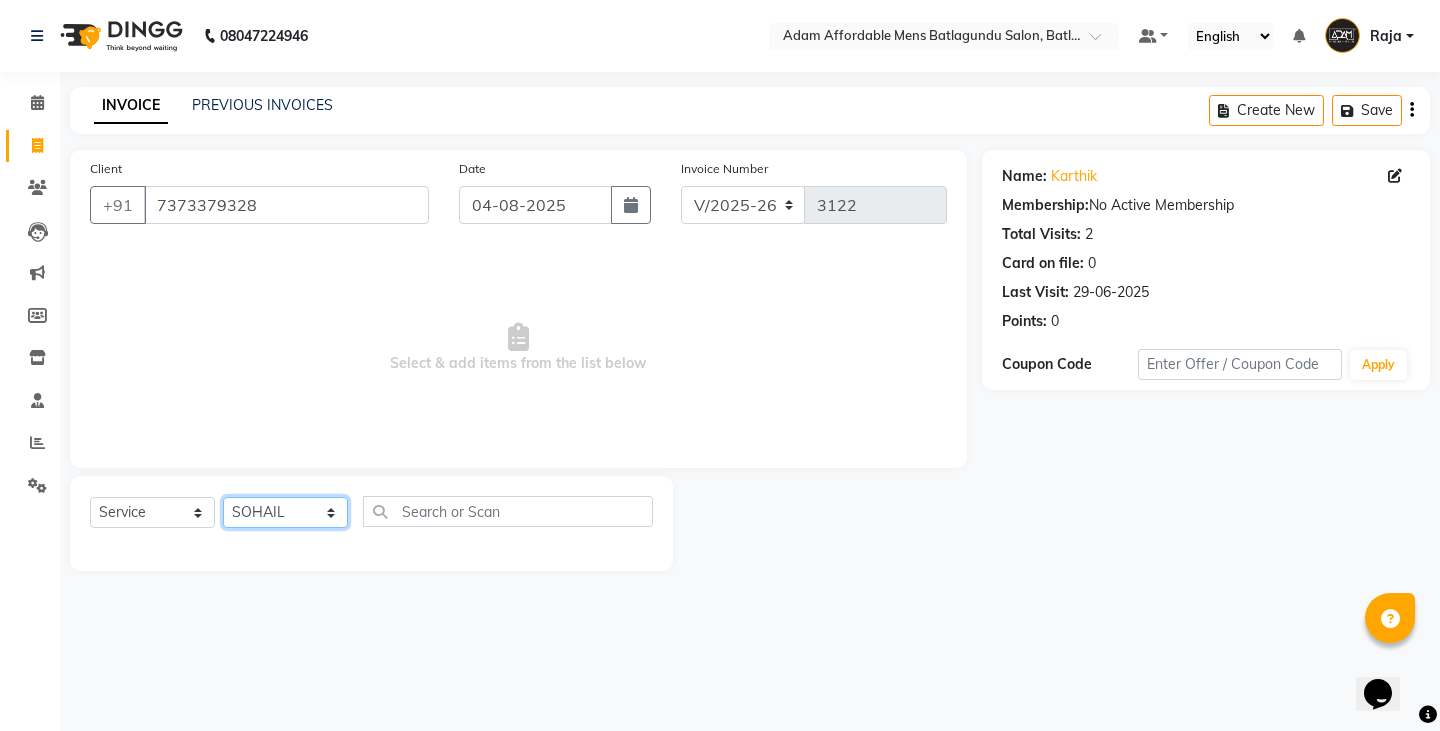 click on "Select Stylist Admin Anish Ovesh Raja SAHIL  SOHAIL SONU" 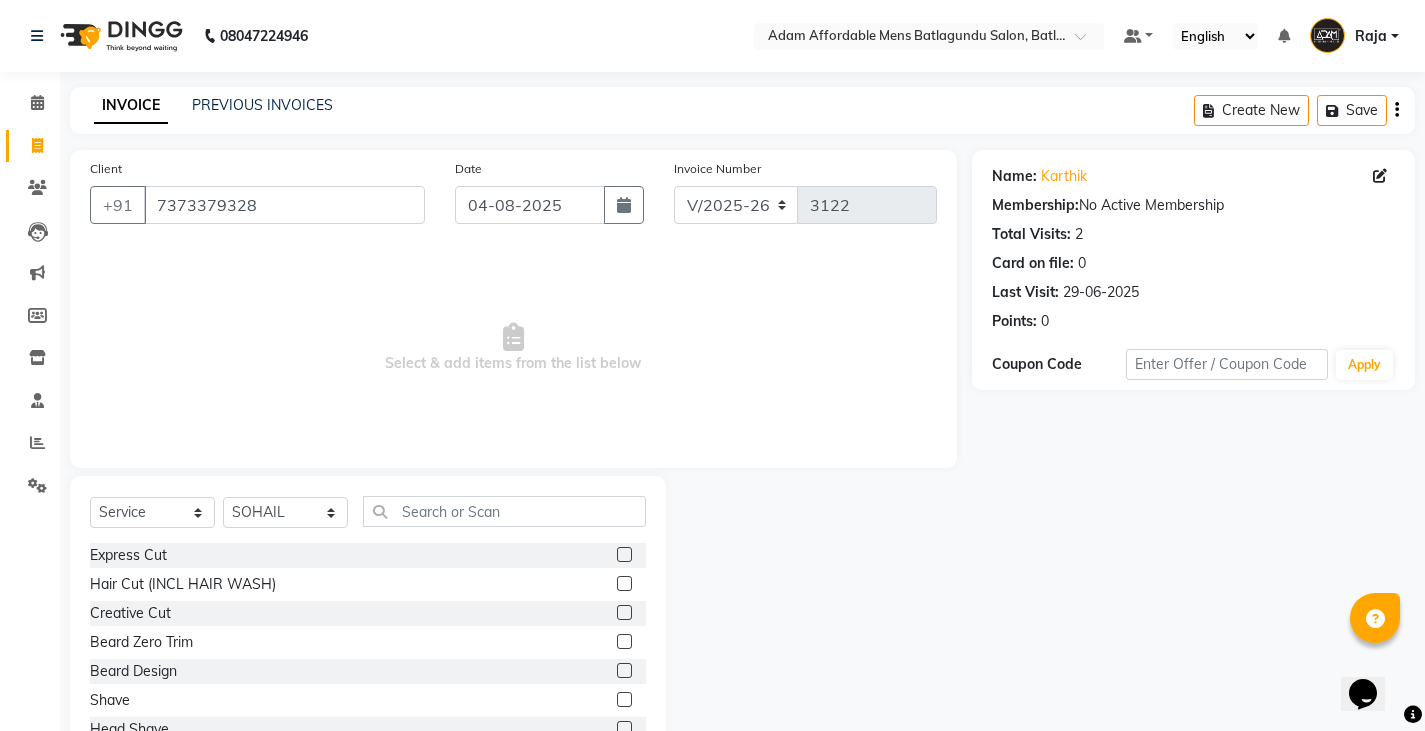 click 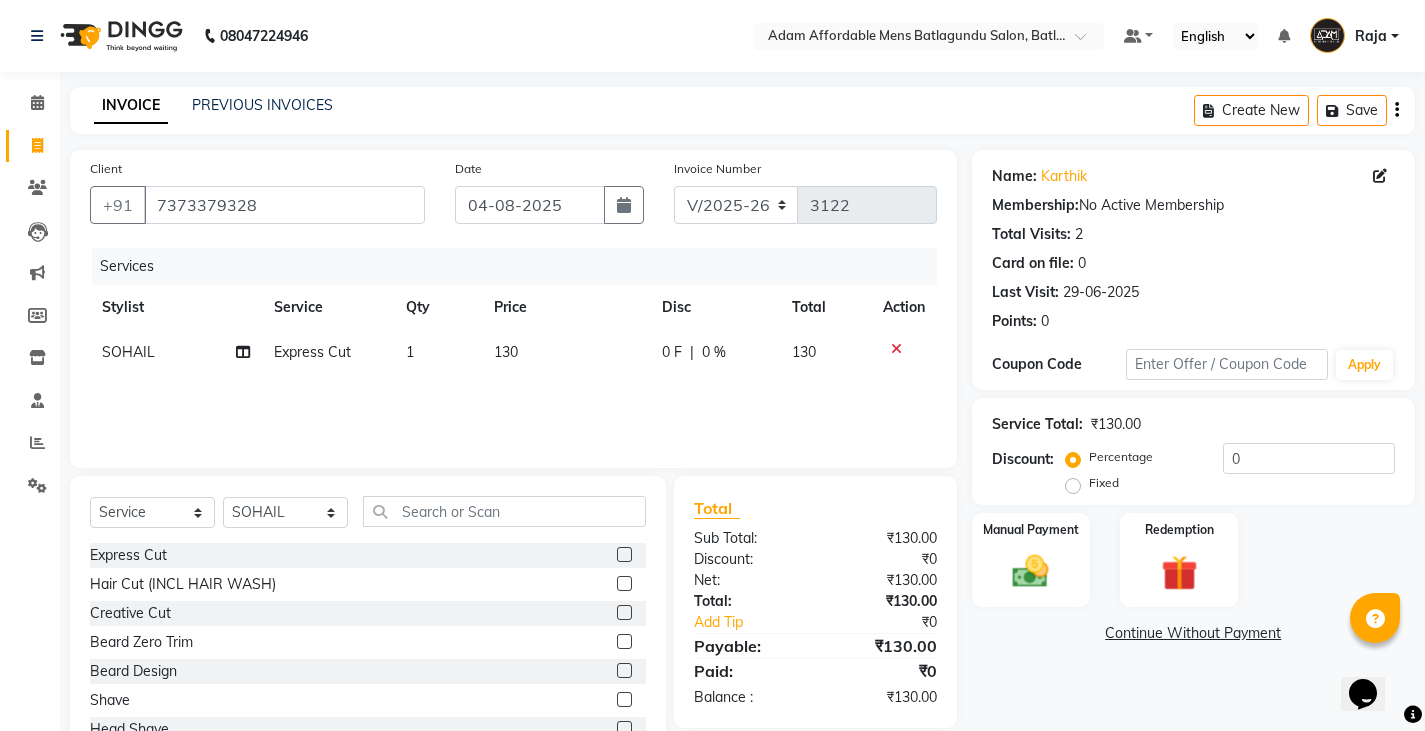 checkbox on "false" 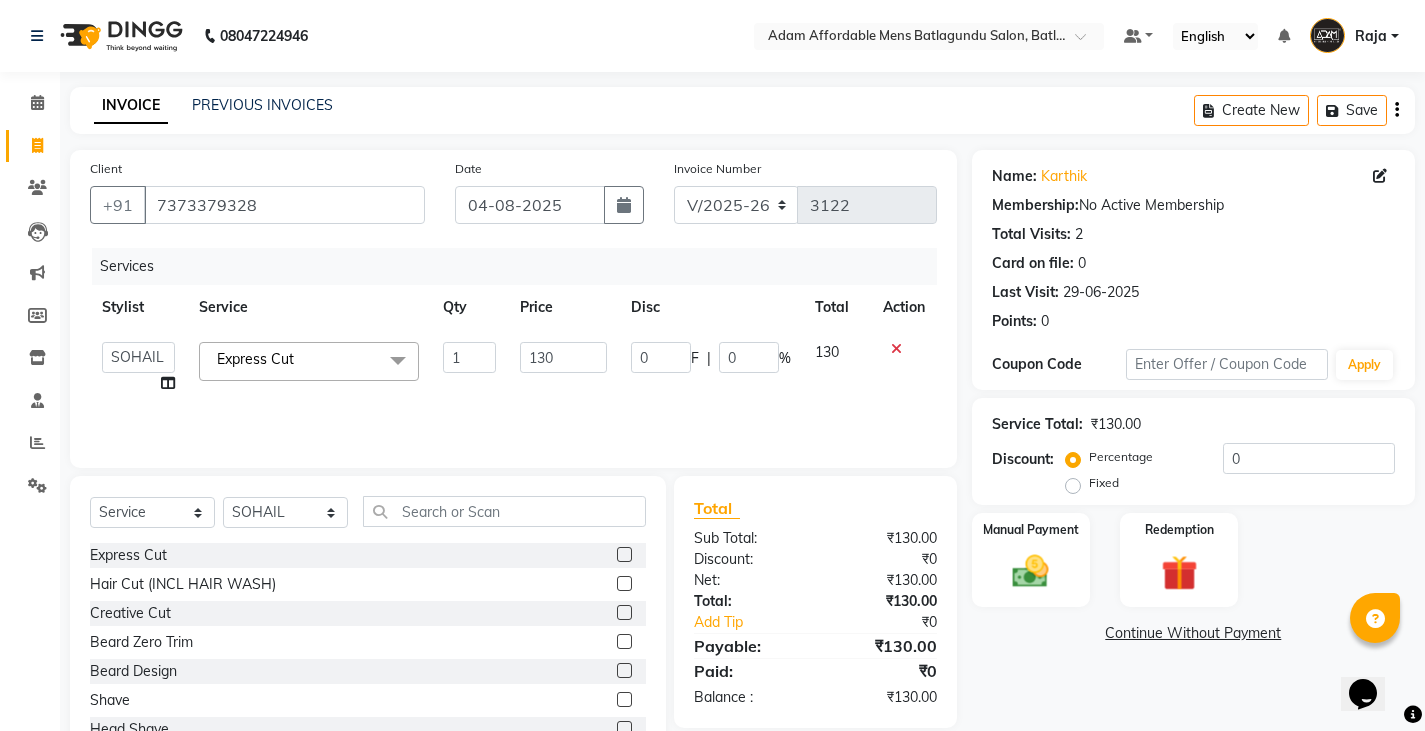 click on "0 F | 0 %" 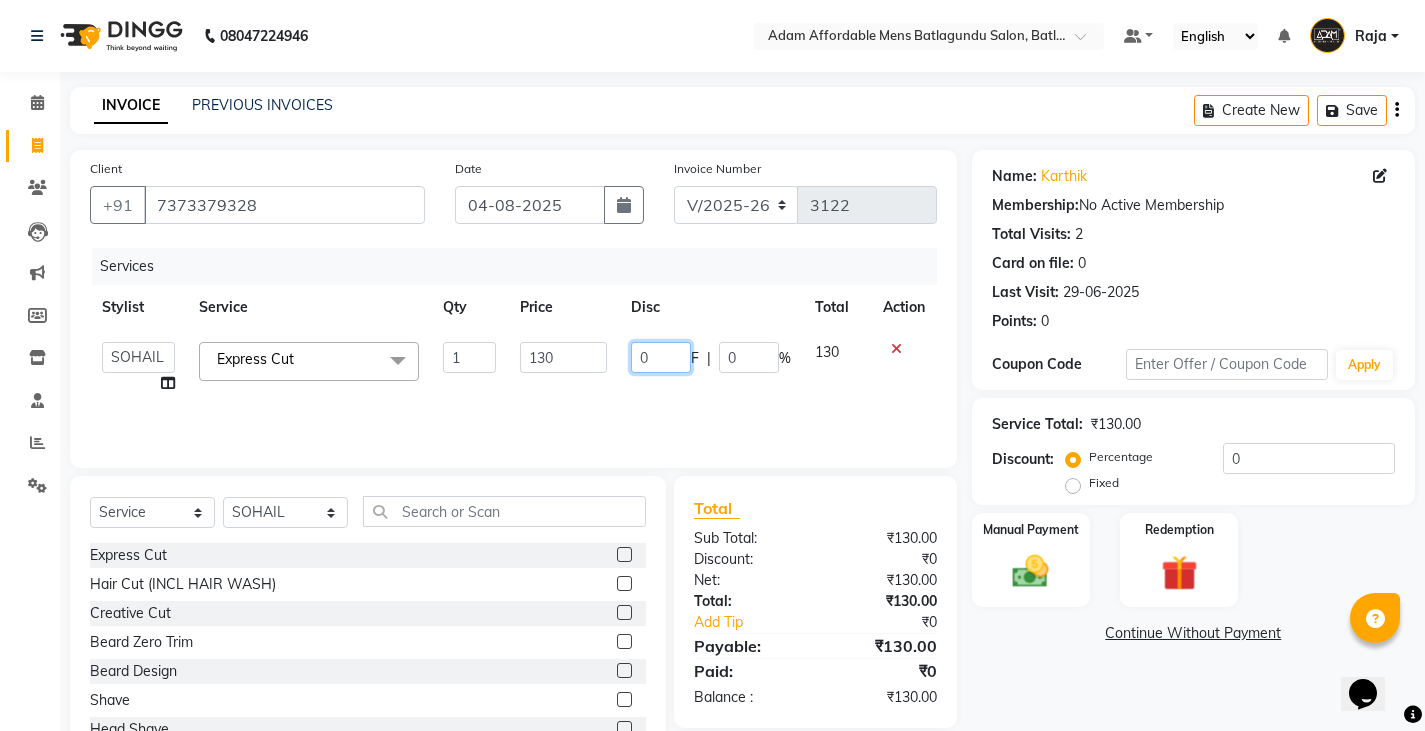 click on "0" 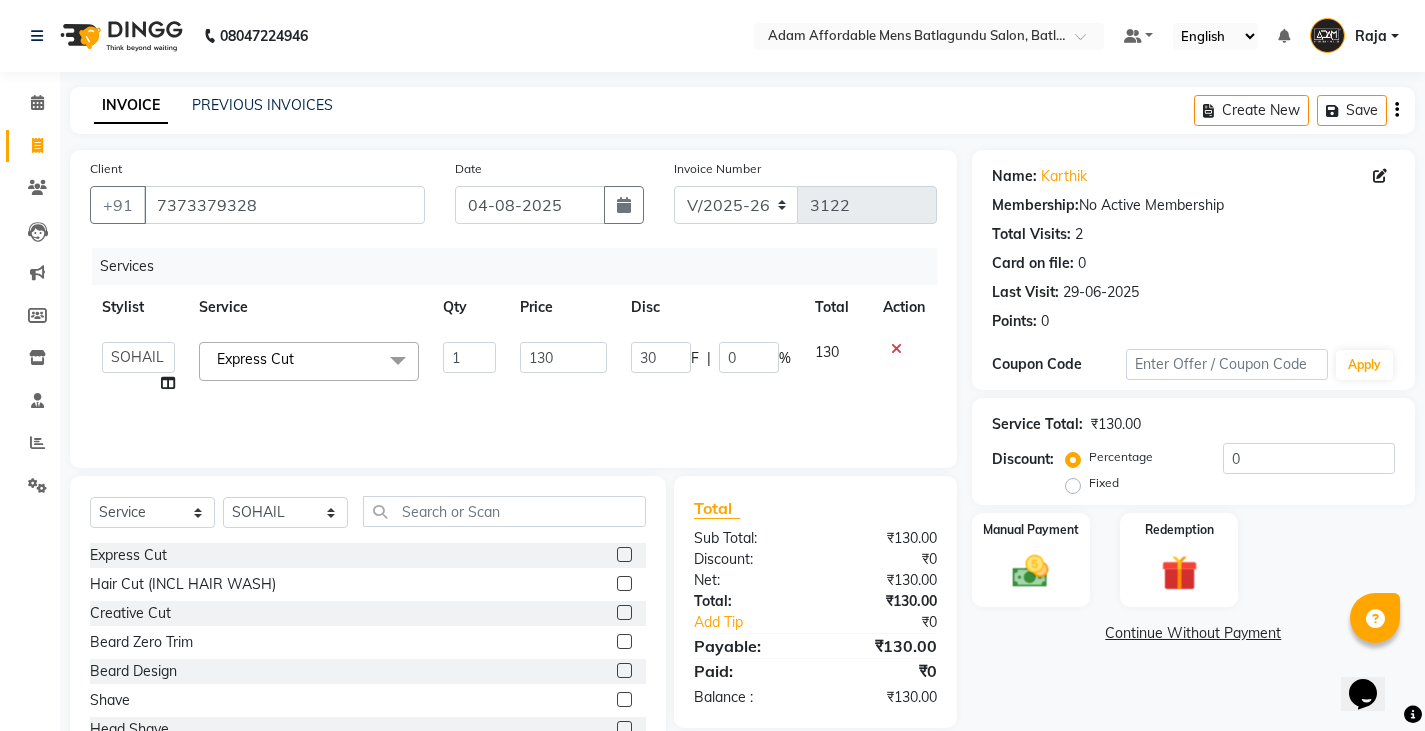 click on "130" 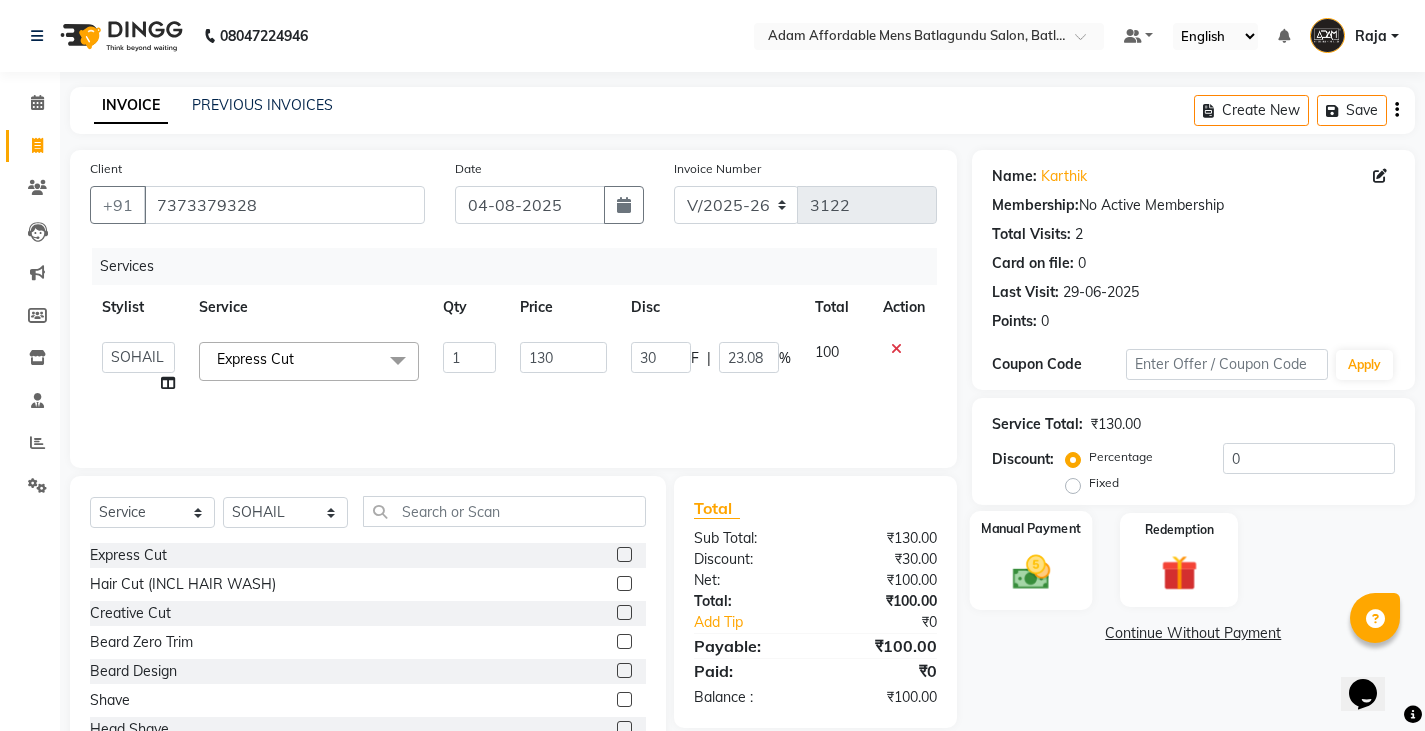 click on "Manual Payment" 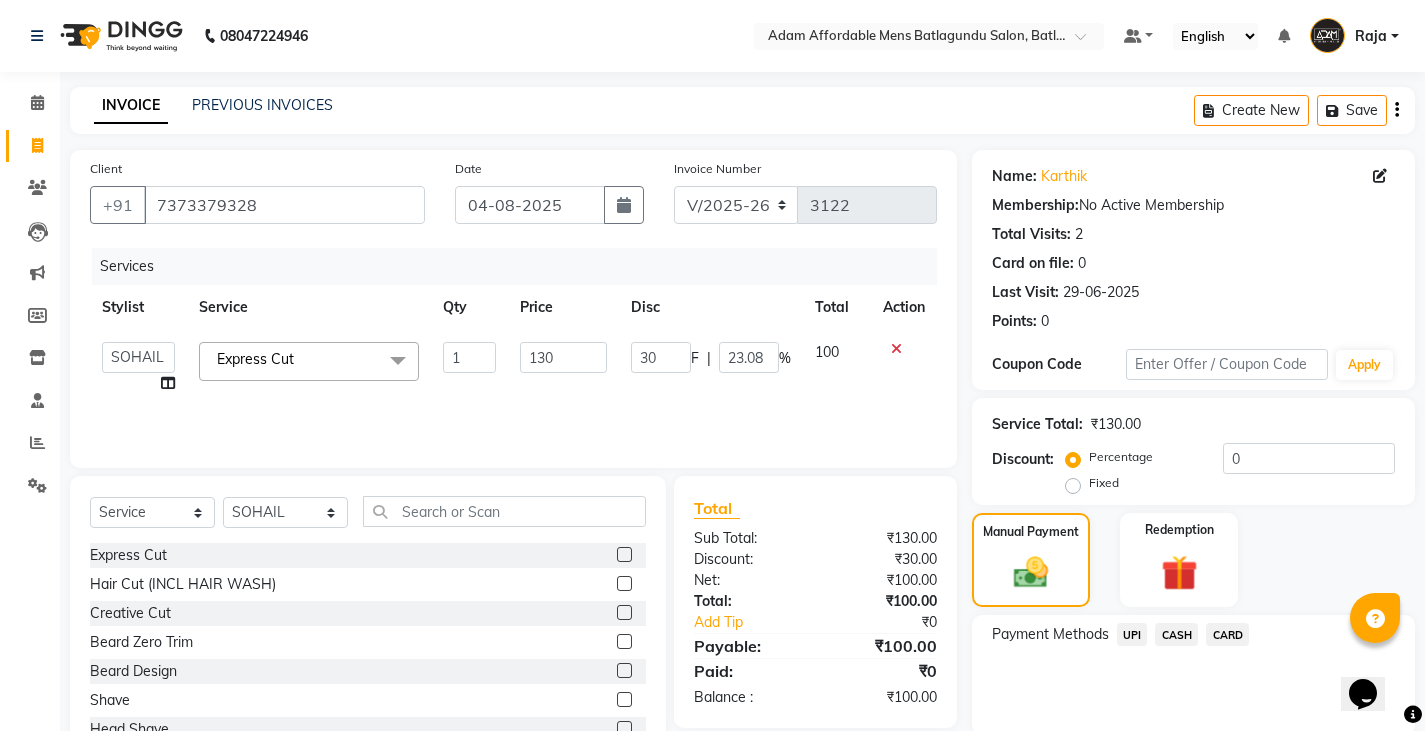 click on "CARD" 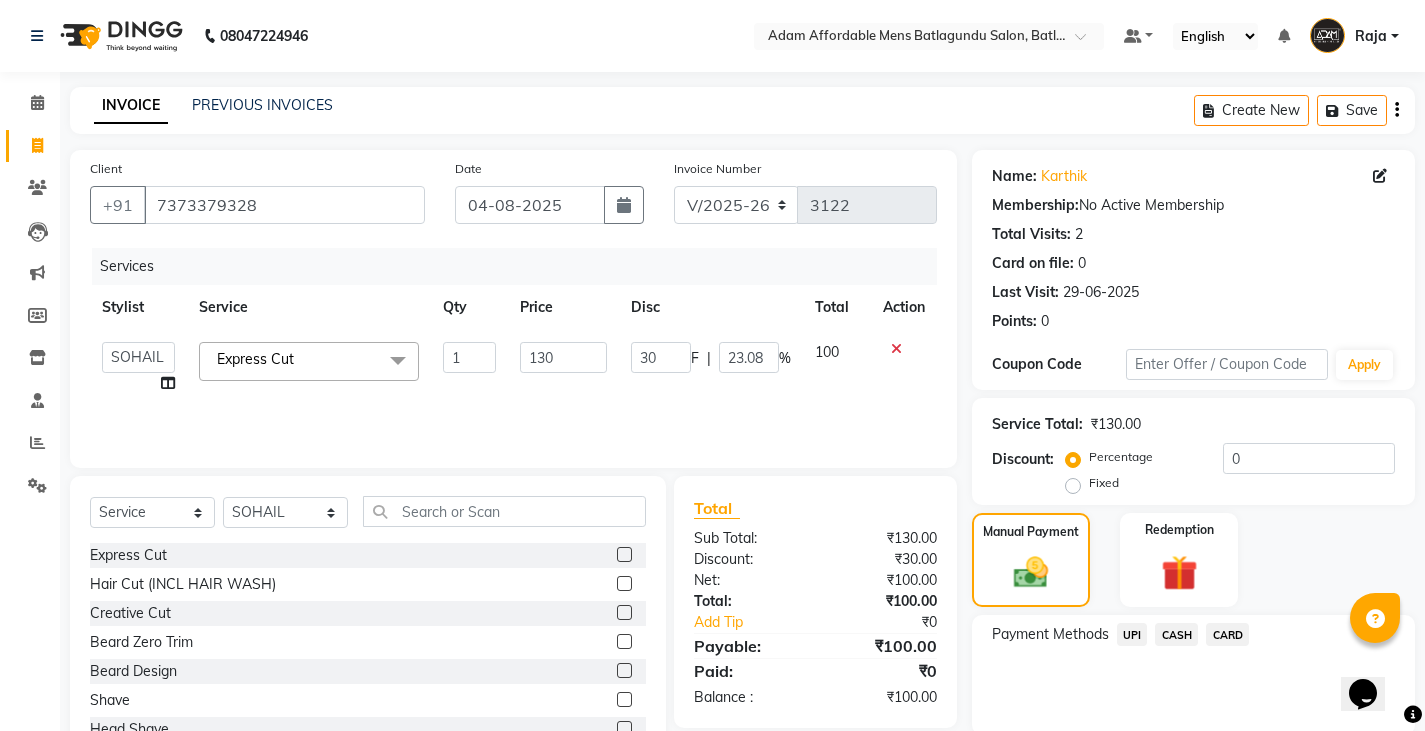 click on "CASH" 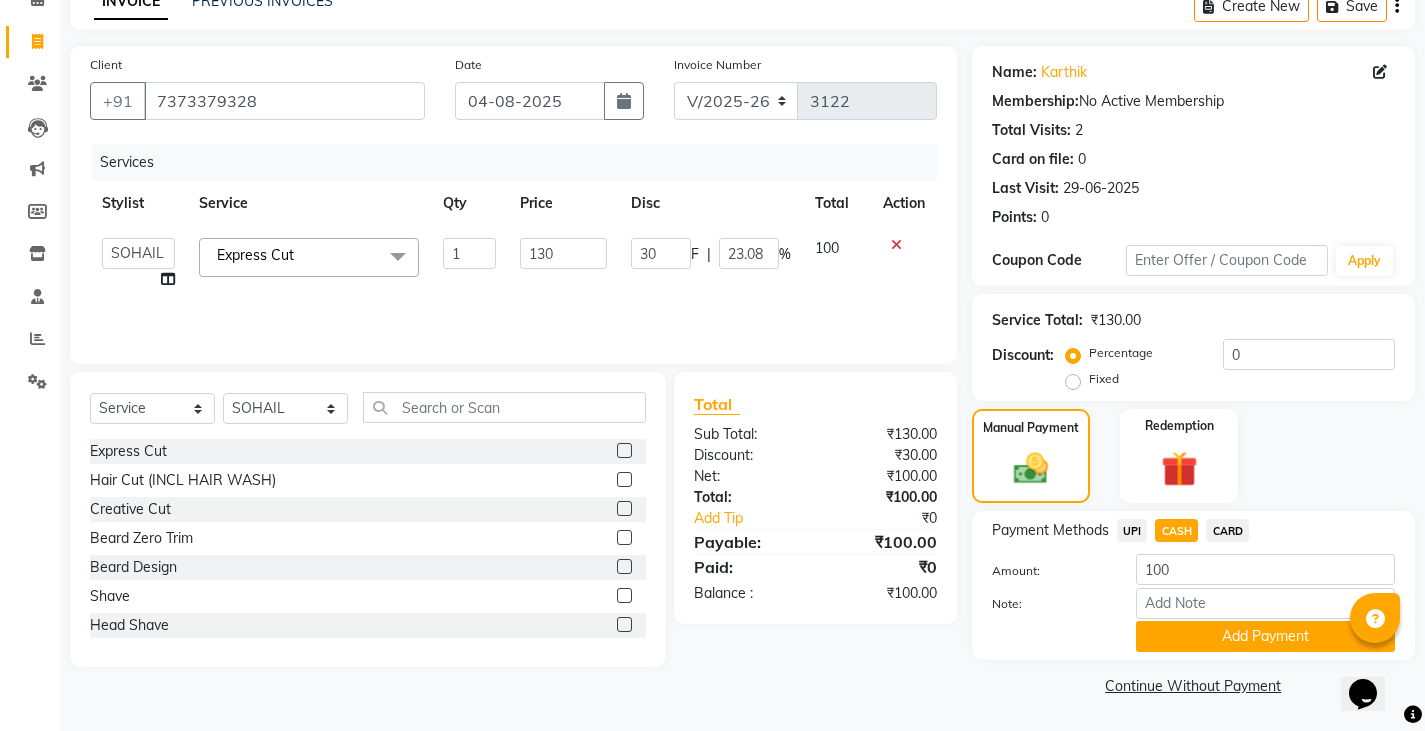 click on "Add Payment" 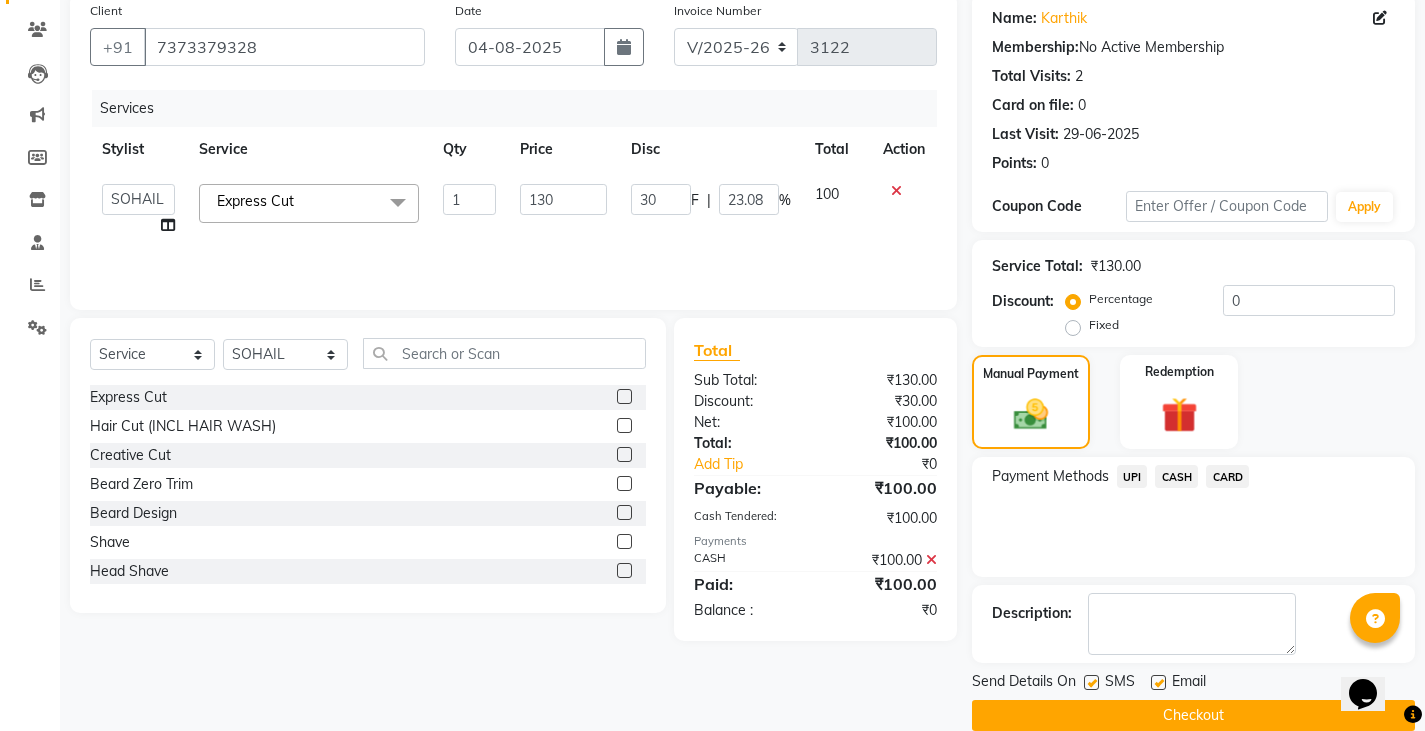 scroll, scrollTop: 188, scrollLeft: 0, axis: vertical 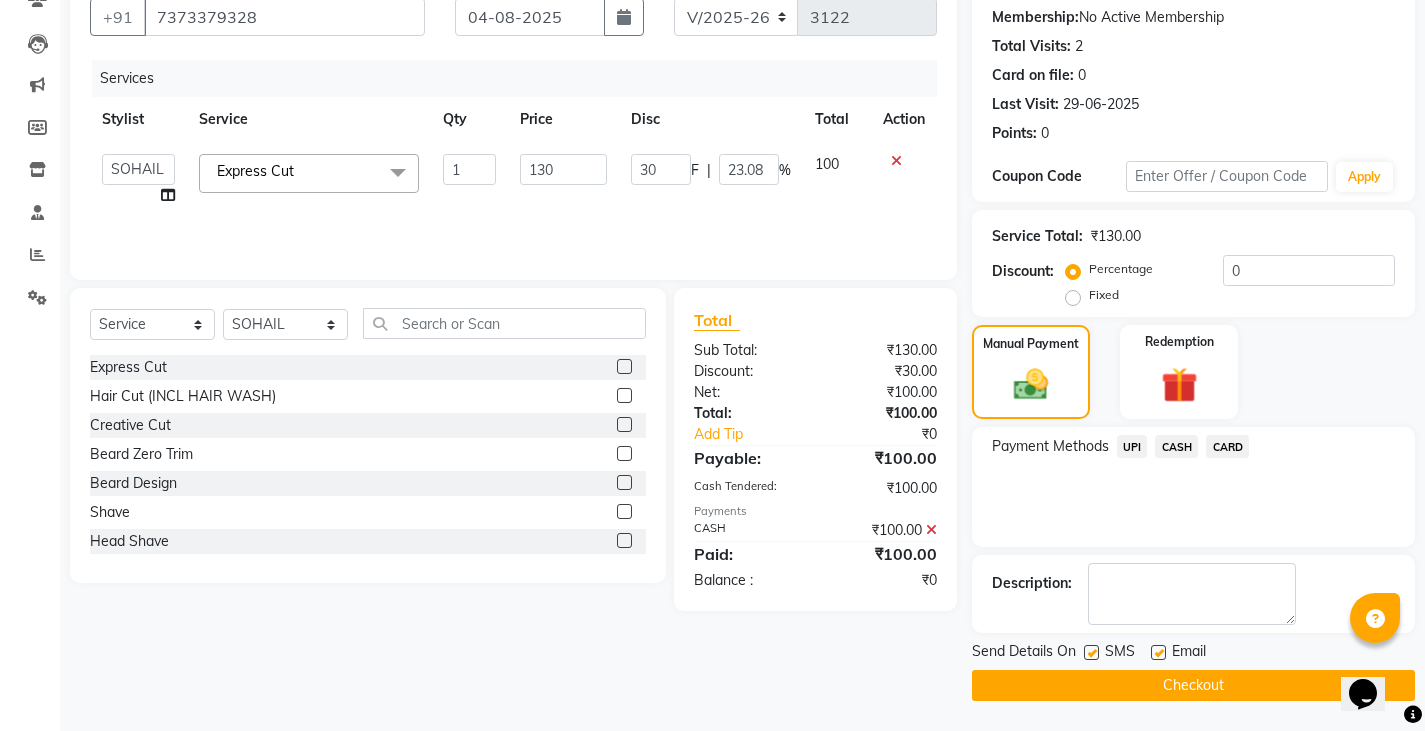 click on "Checkout" 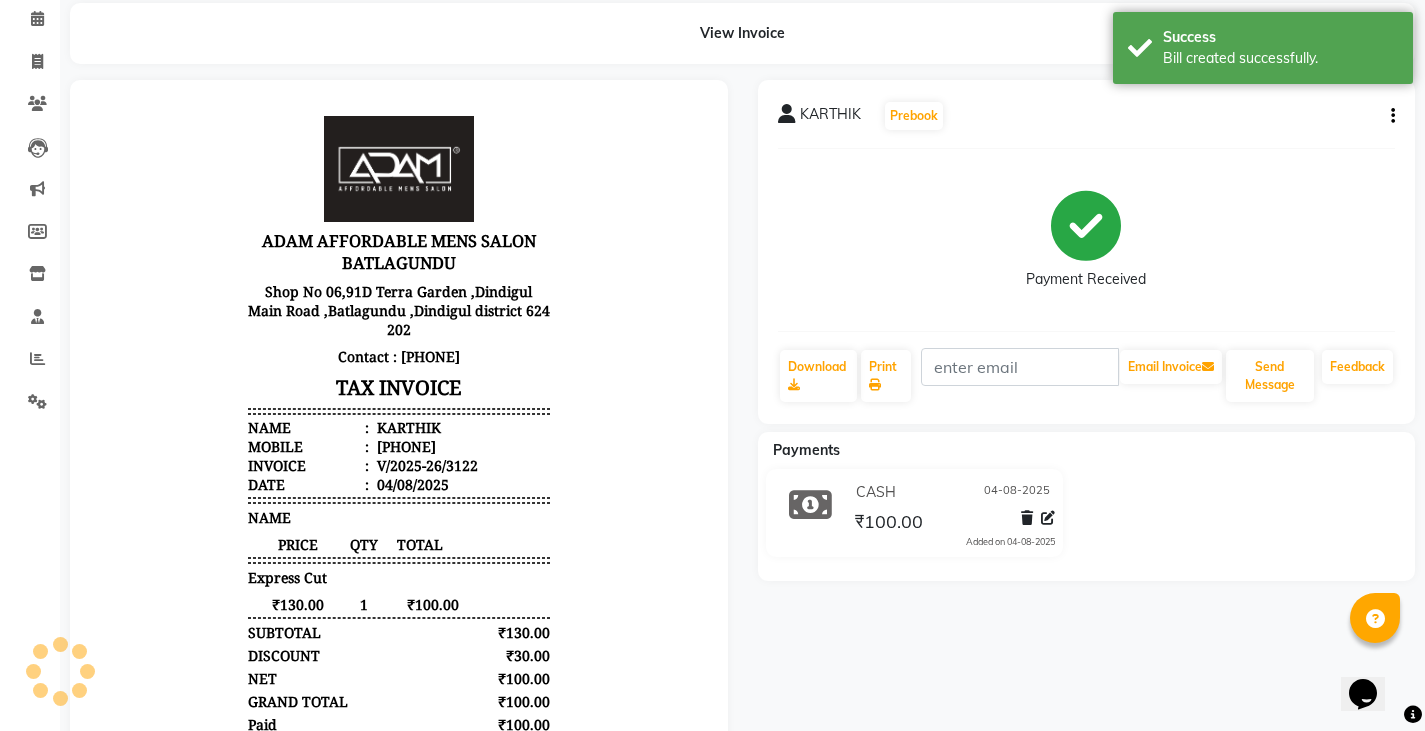 scroll, scrollTop: 0, scrollLeft: 0, axis: both 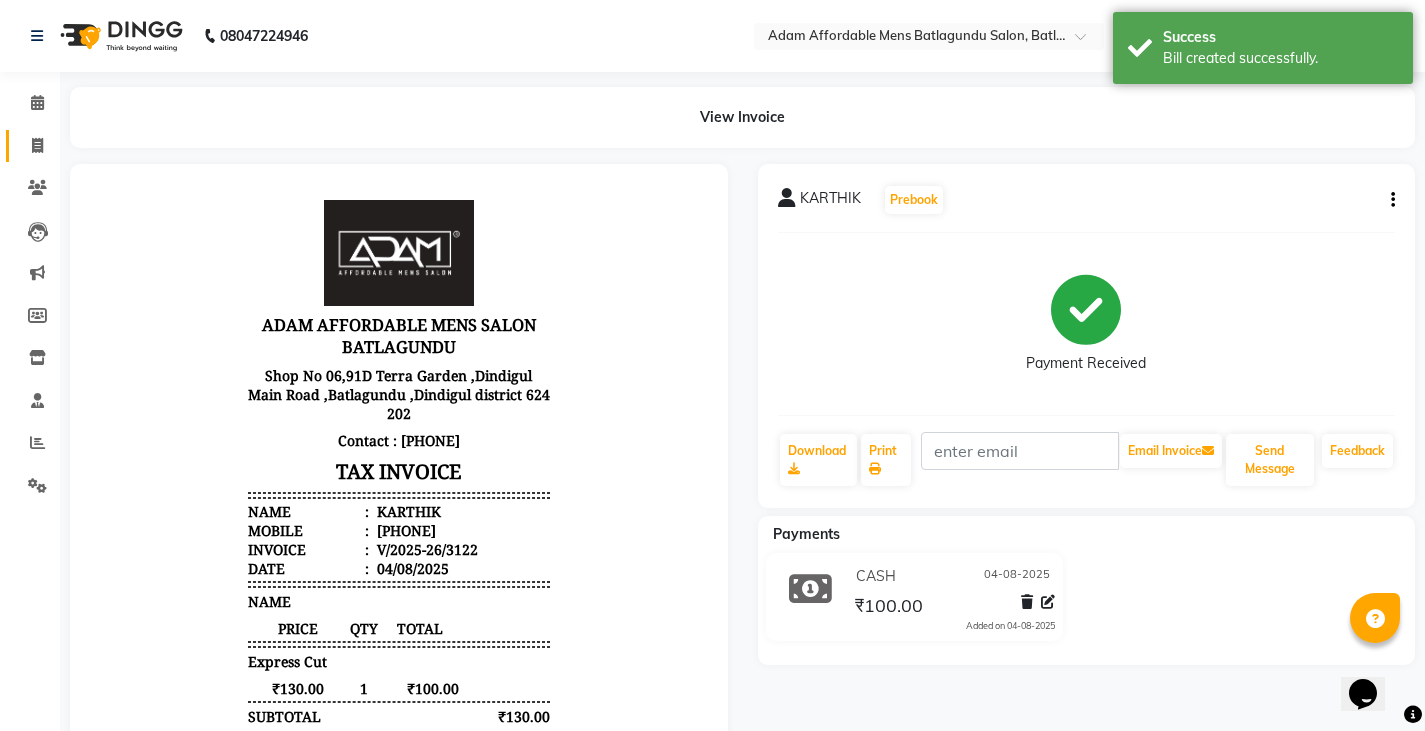 click 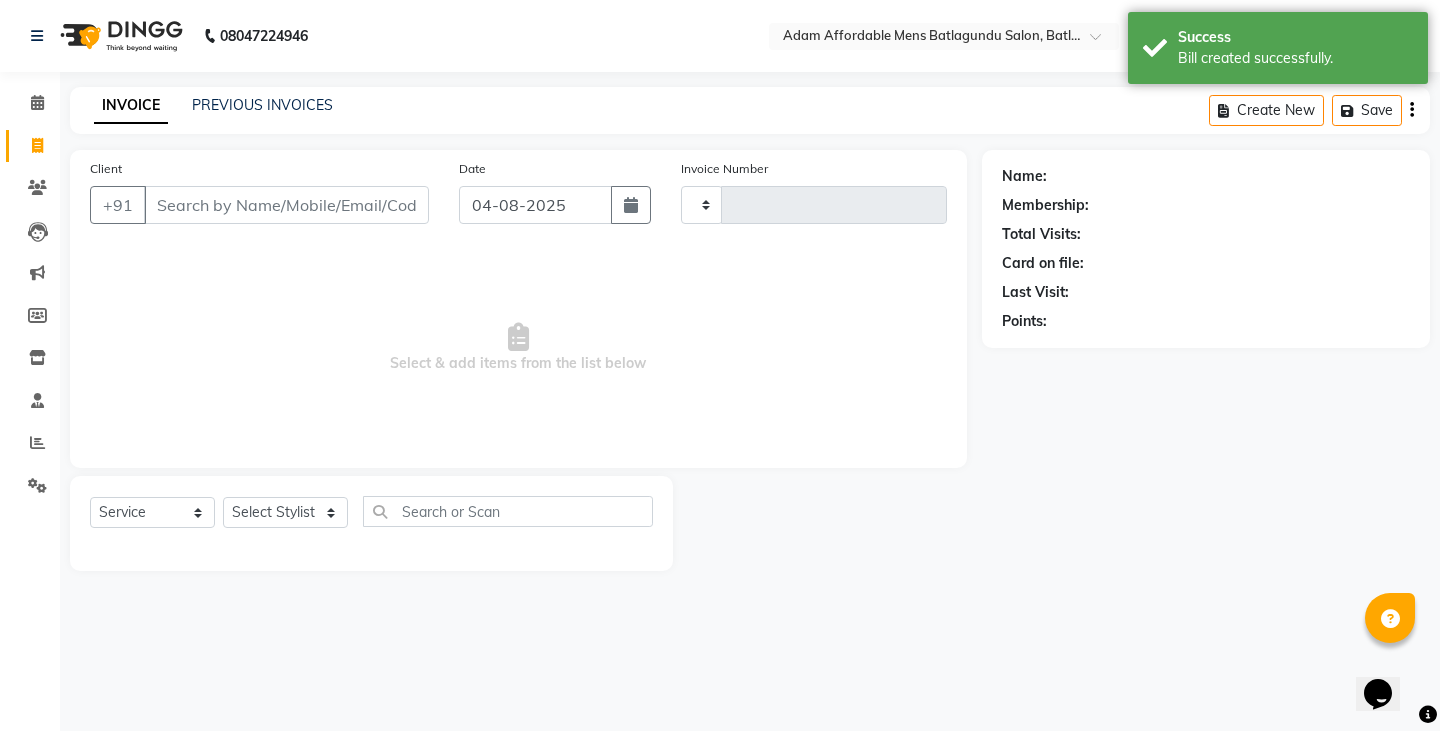 type on "3123" 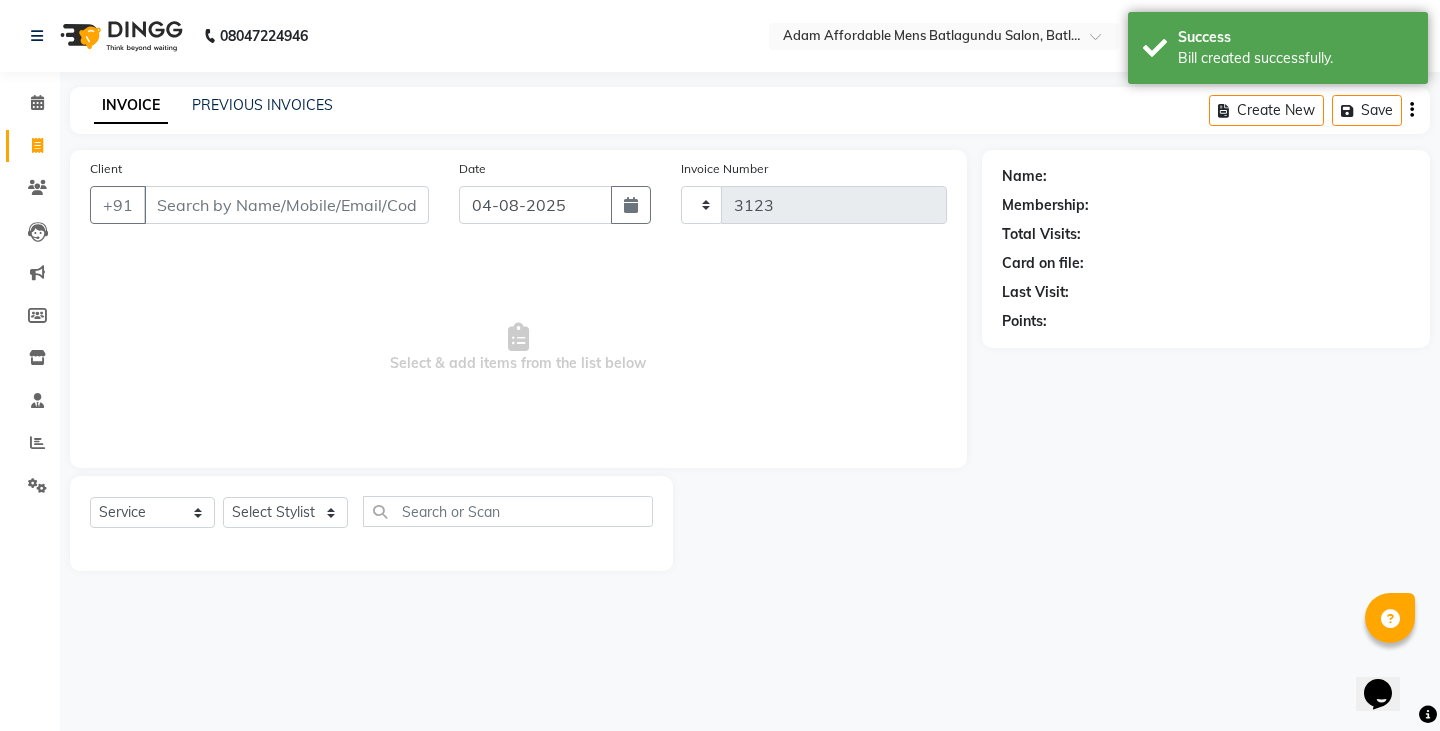 select on "8213" 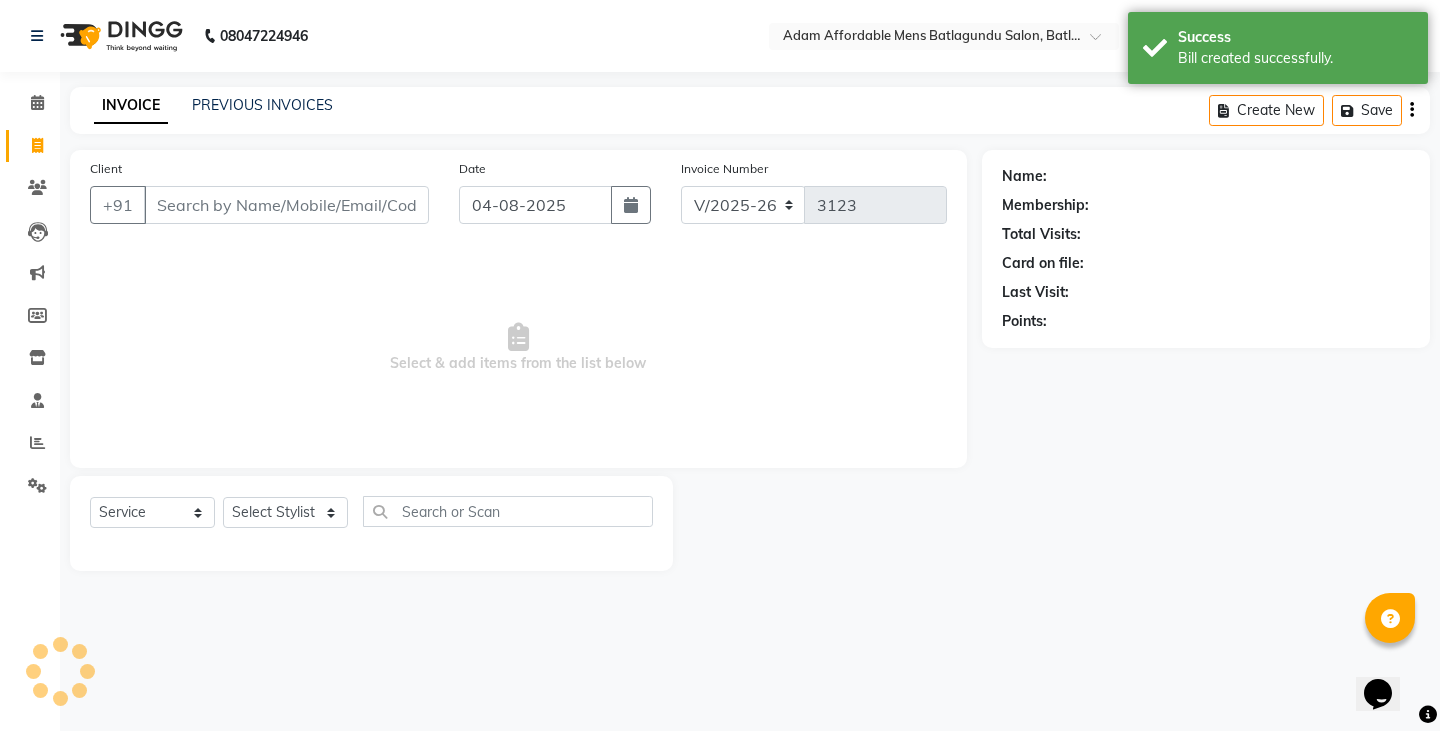 click on "PREVIOUS INVOICES" 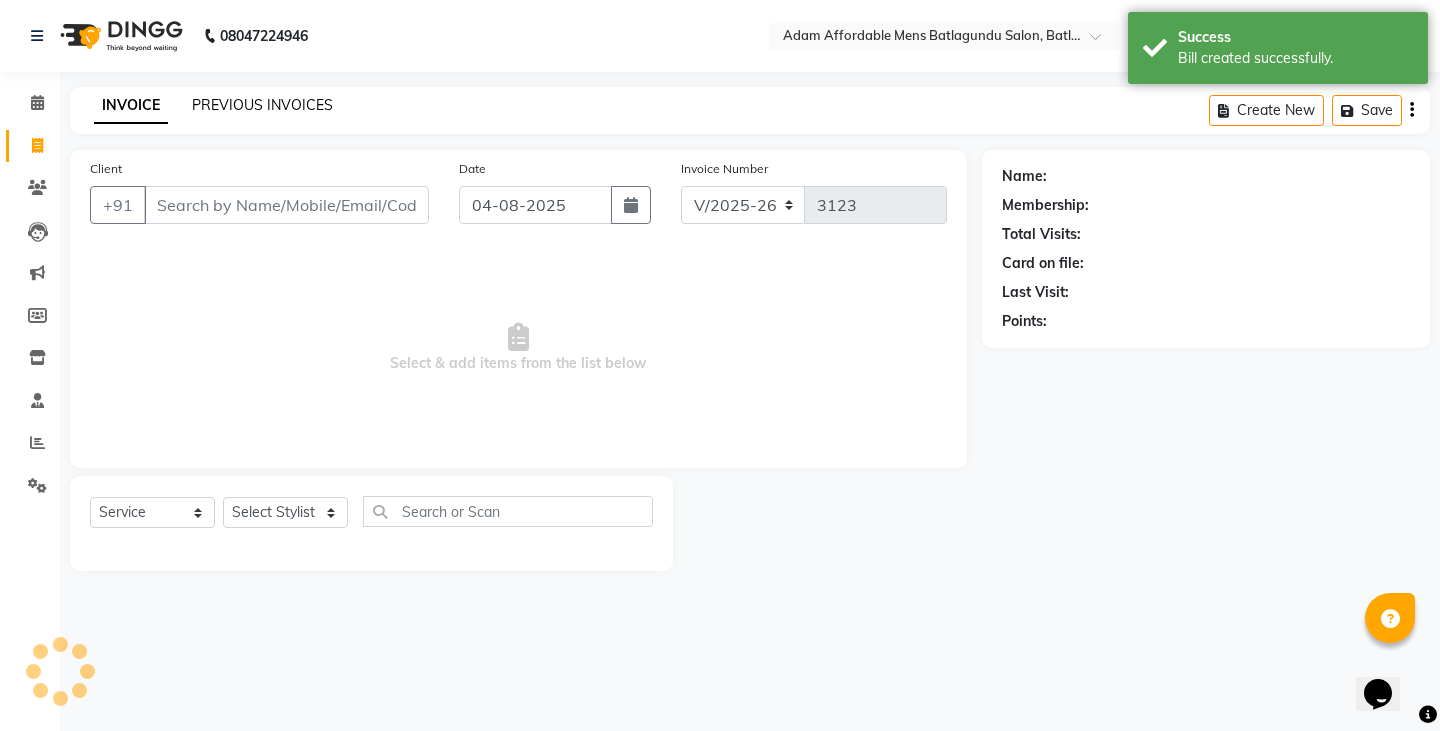 click on "PREVIOUS INVOICES" 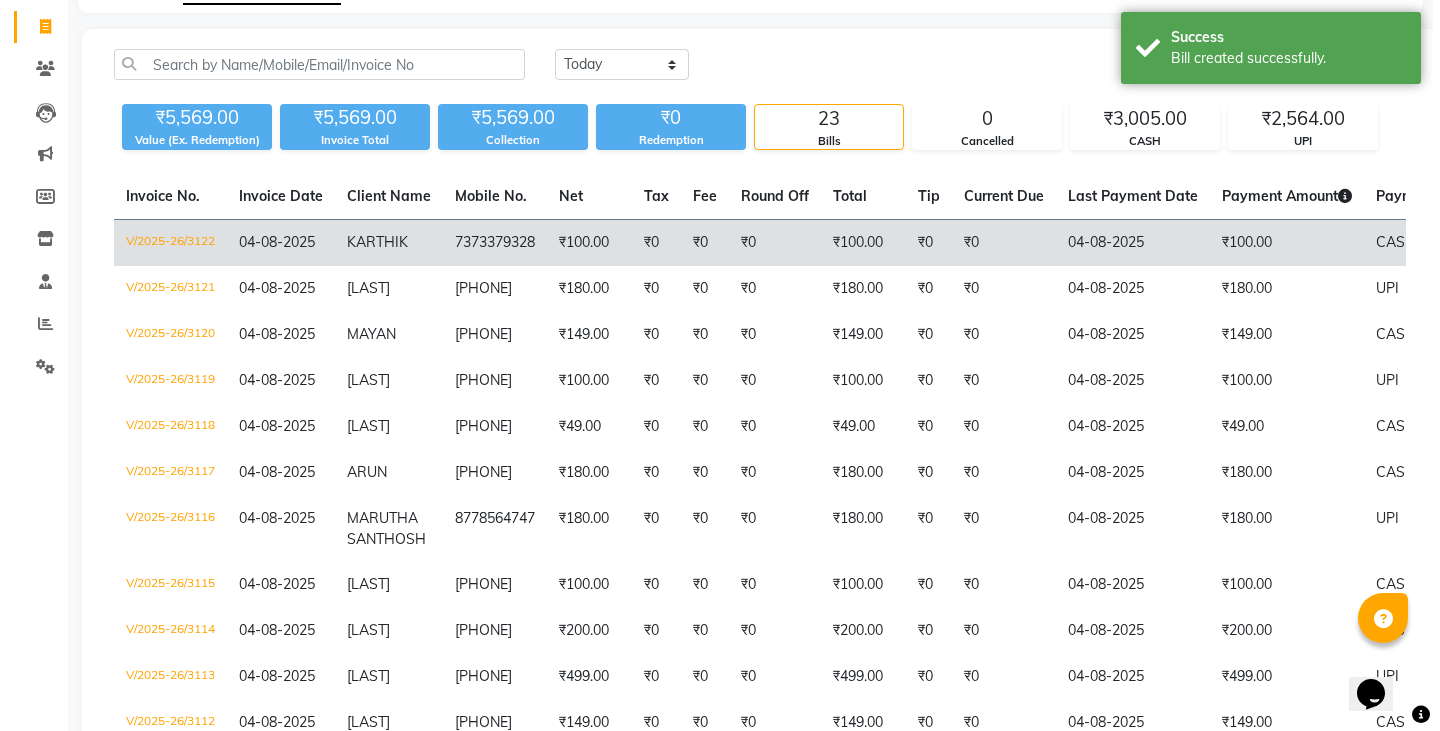 scroll, scrollTop: 0, scrollLeft: 0, axis: both 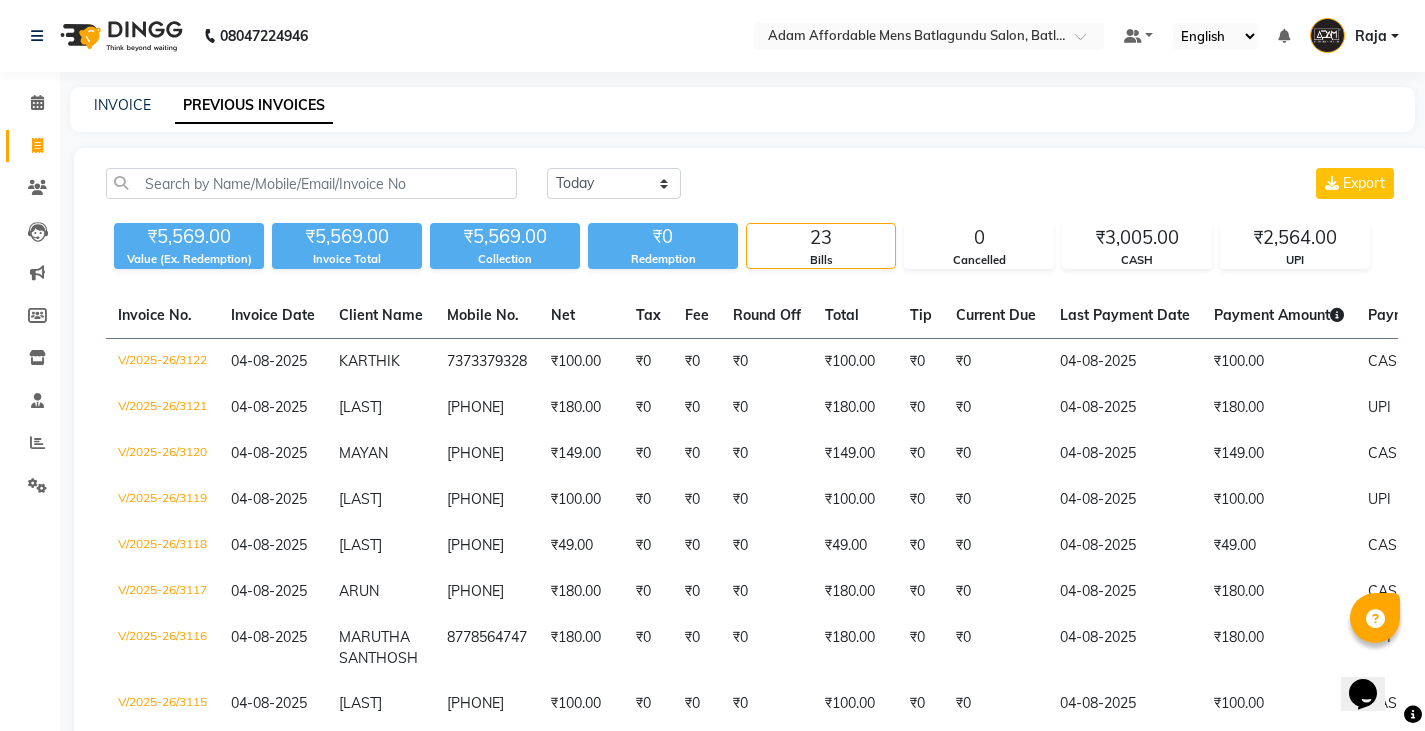 click on "INVOICE" 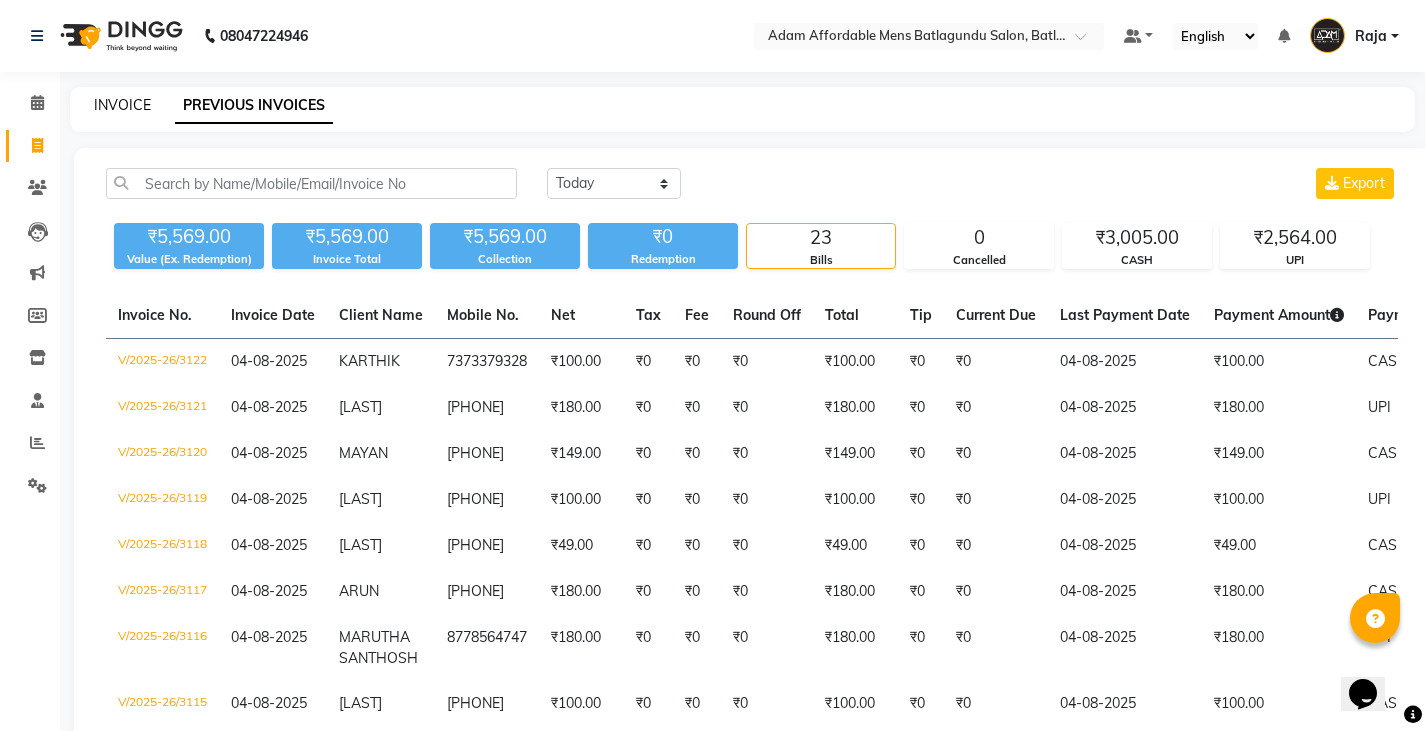 click on "INVOICE" 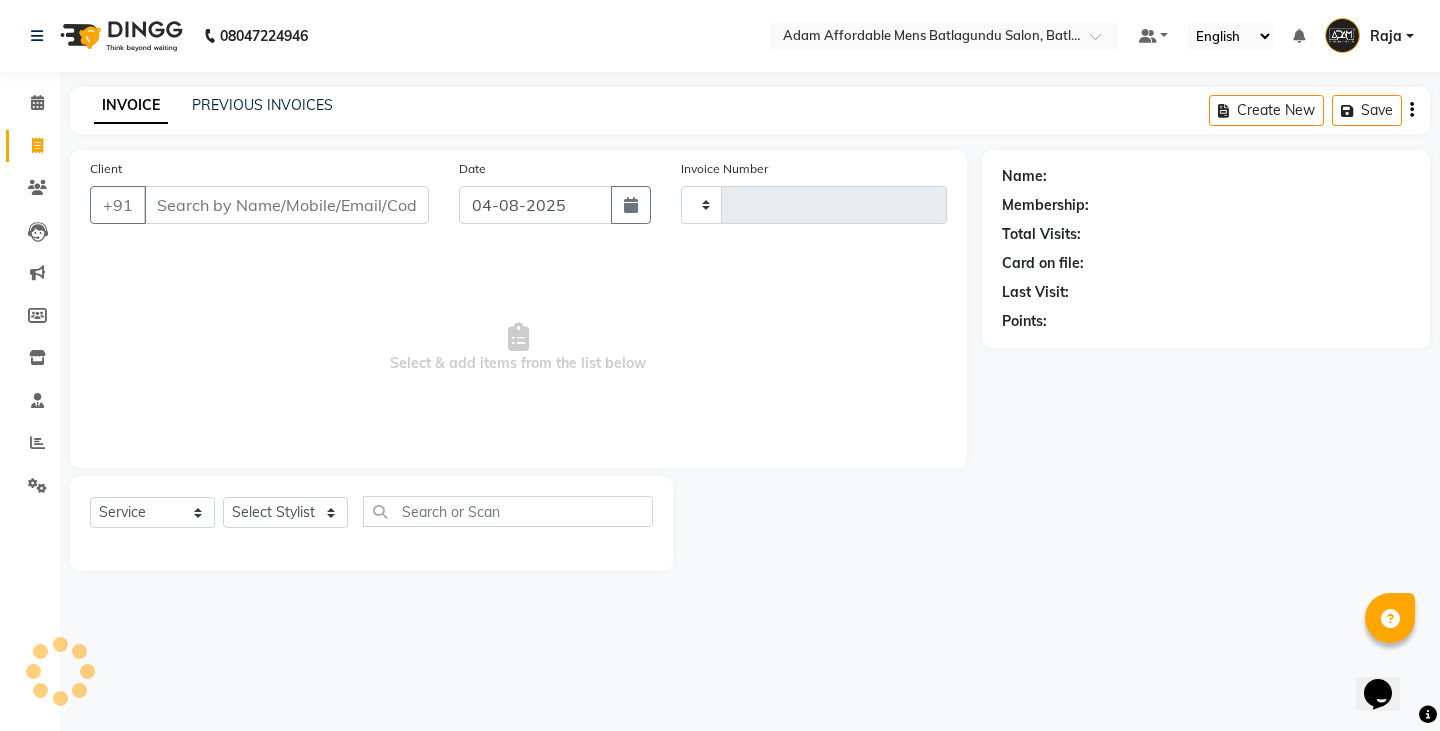 type on "3123" 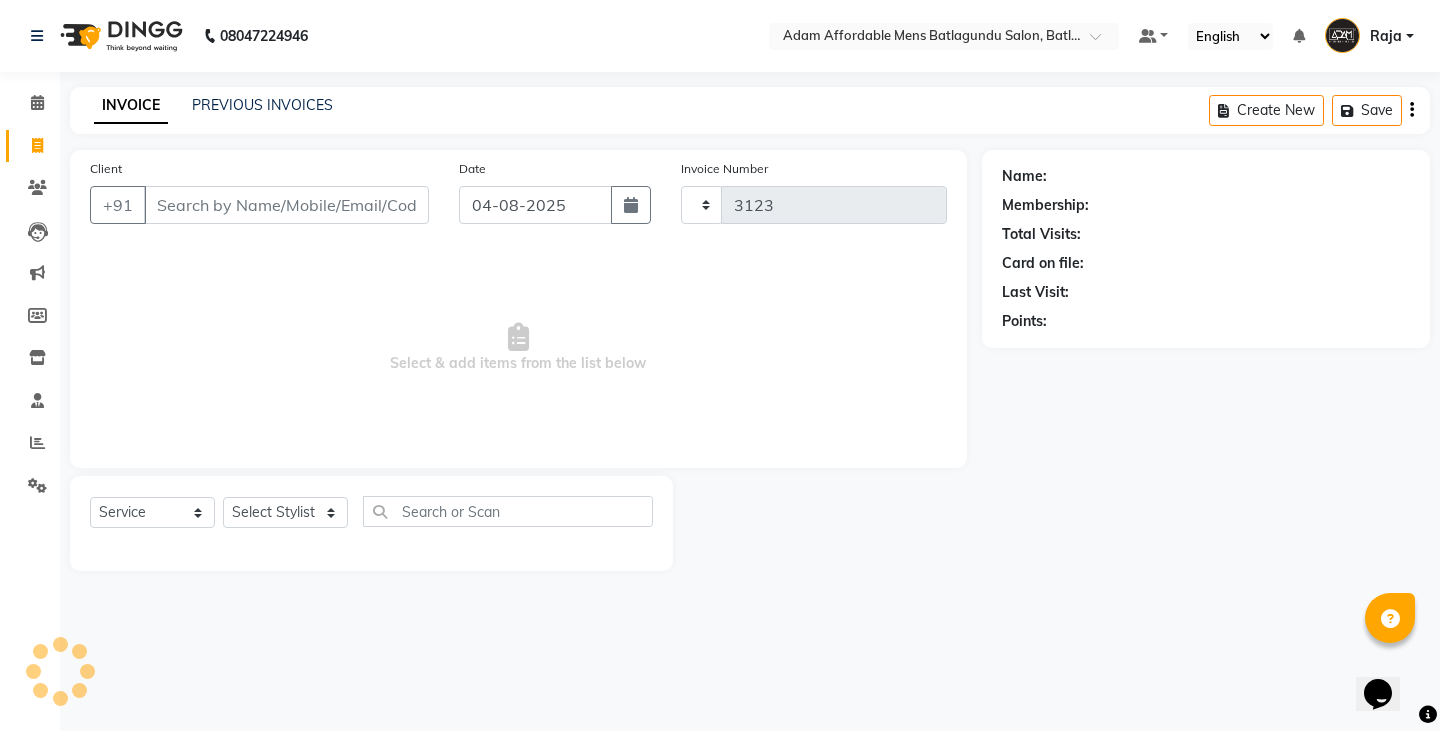 select on "8213" 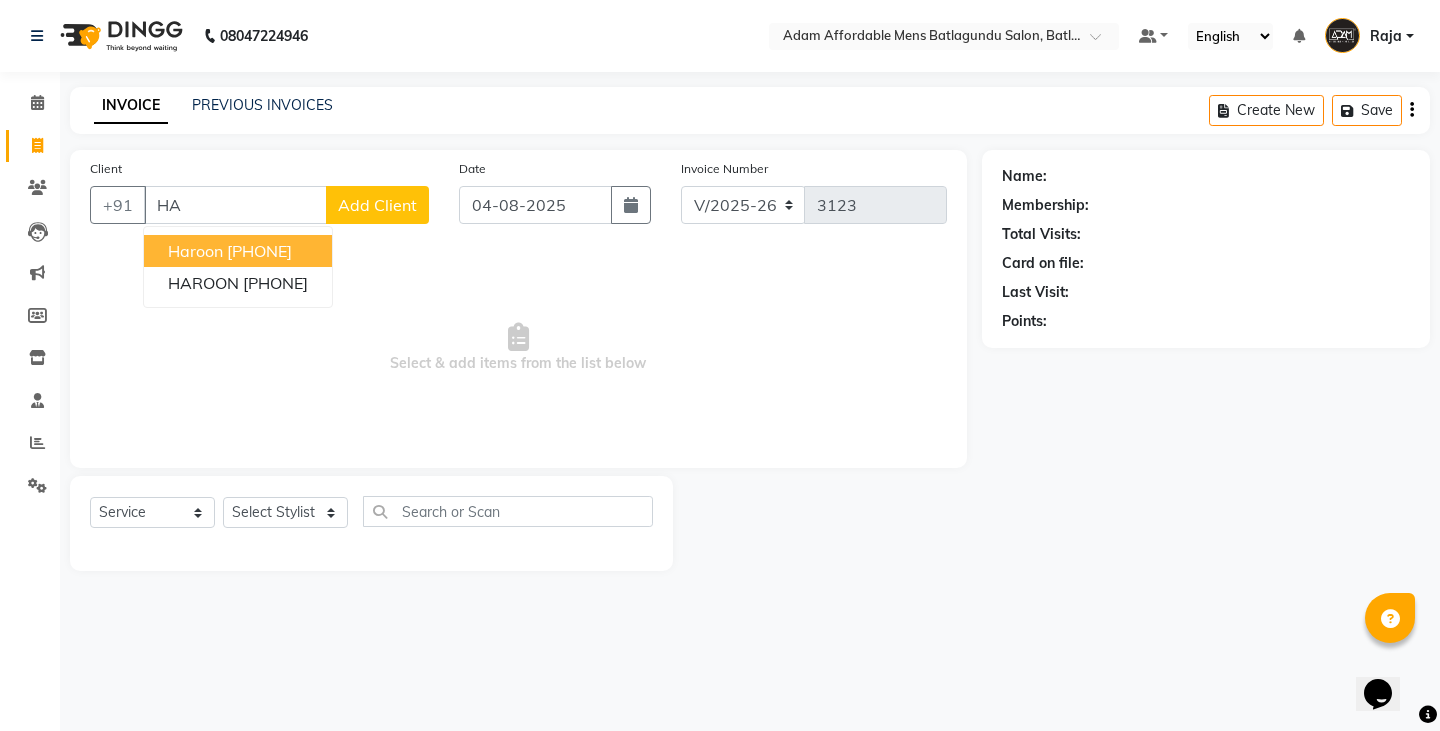 type on "H" 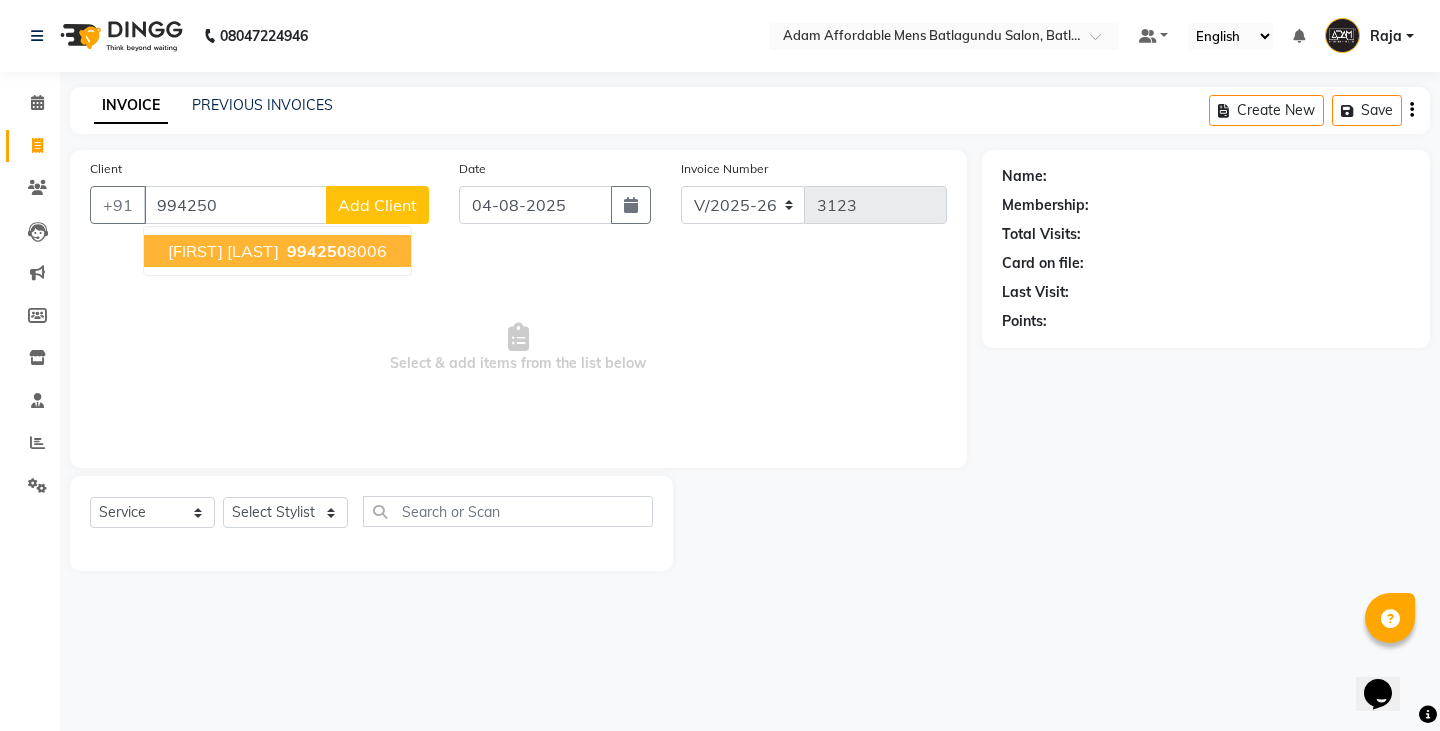 type on "994250" 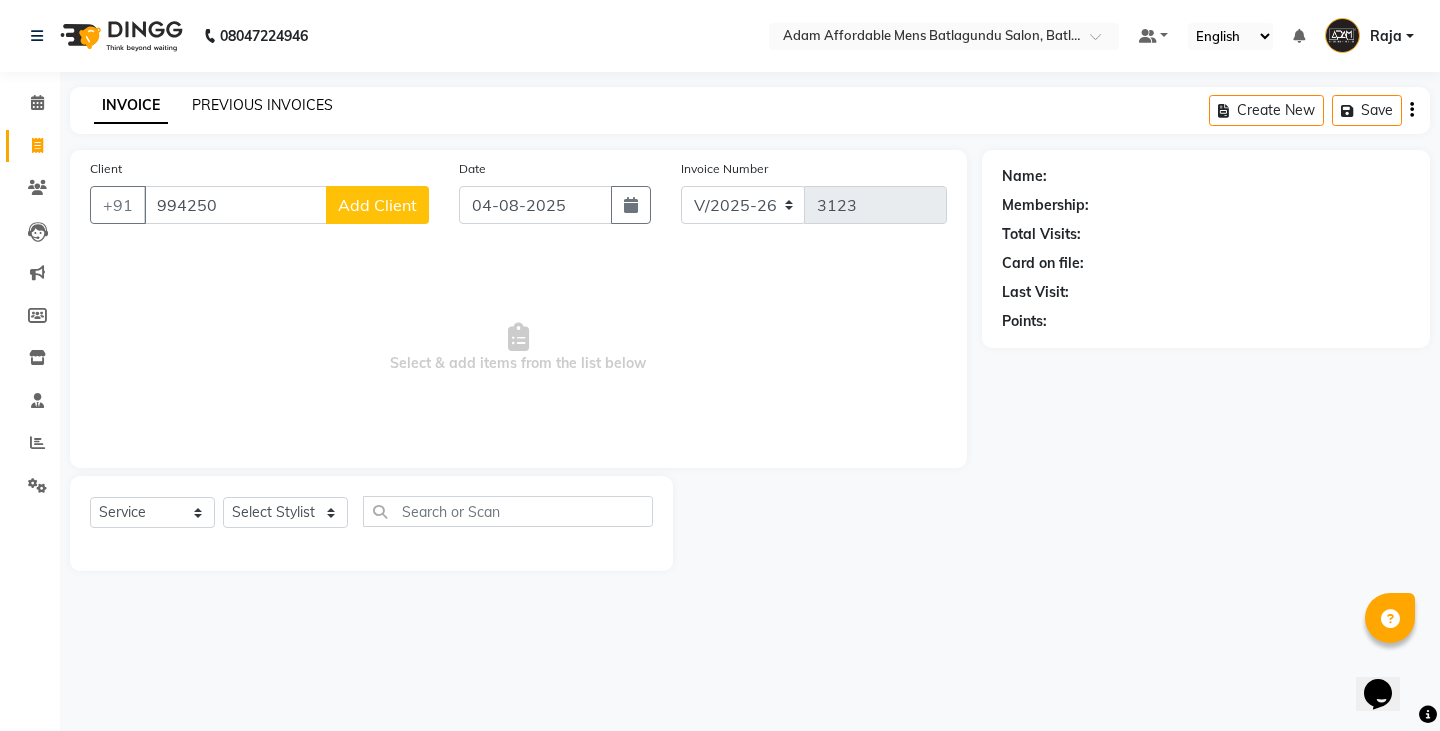 click on "PREVIOUS INVOICES" 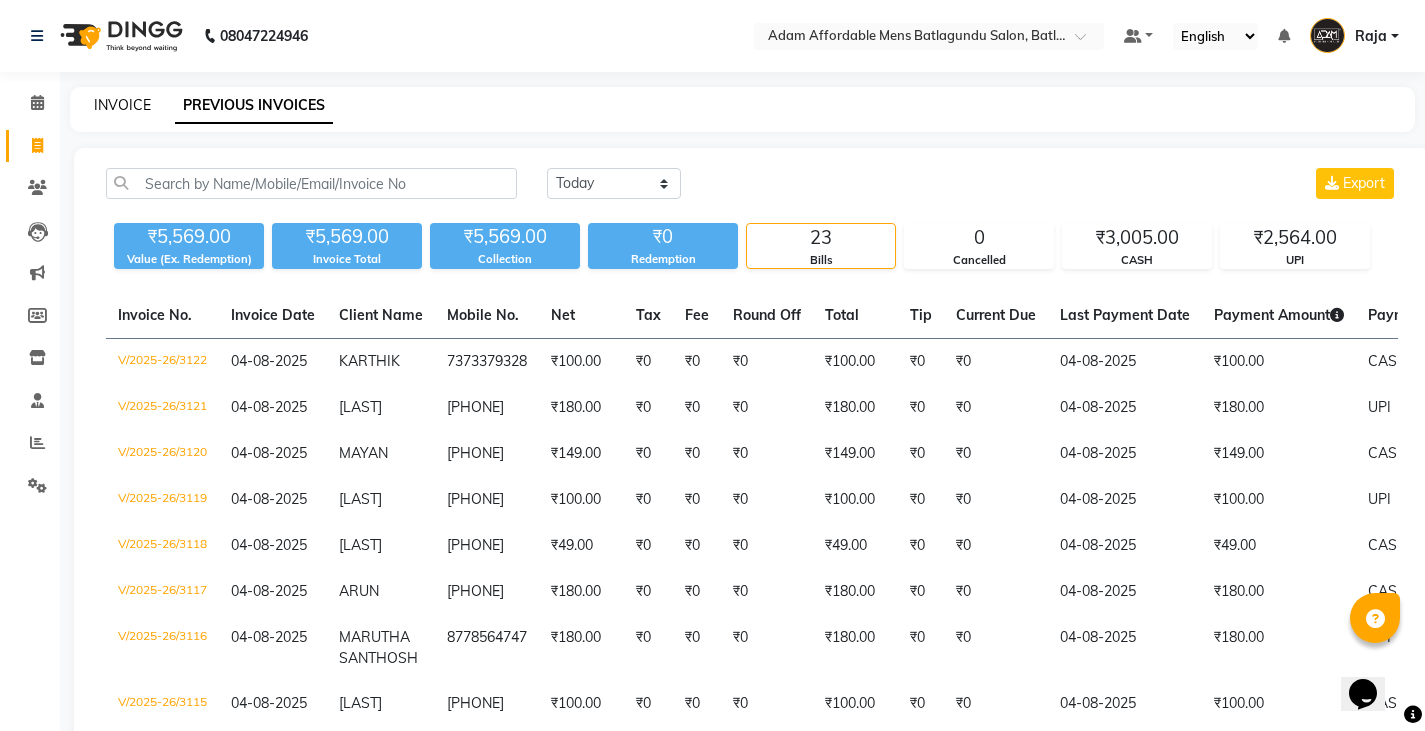 click on "INVOICE" 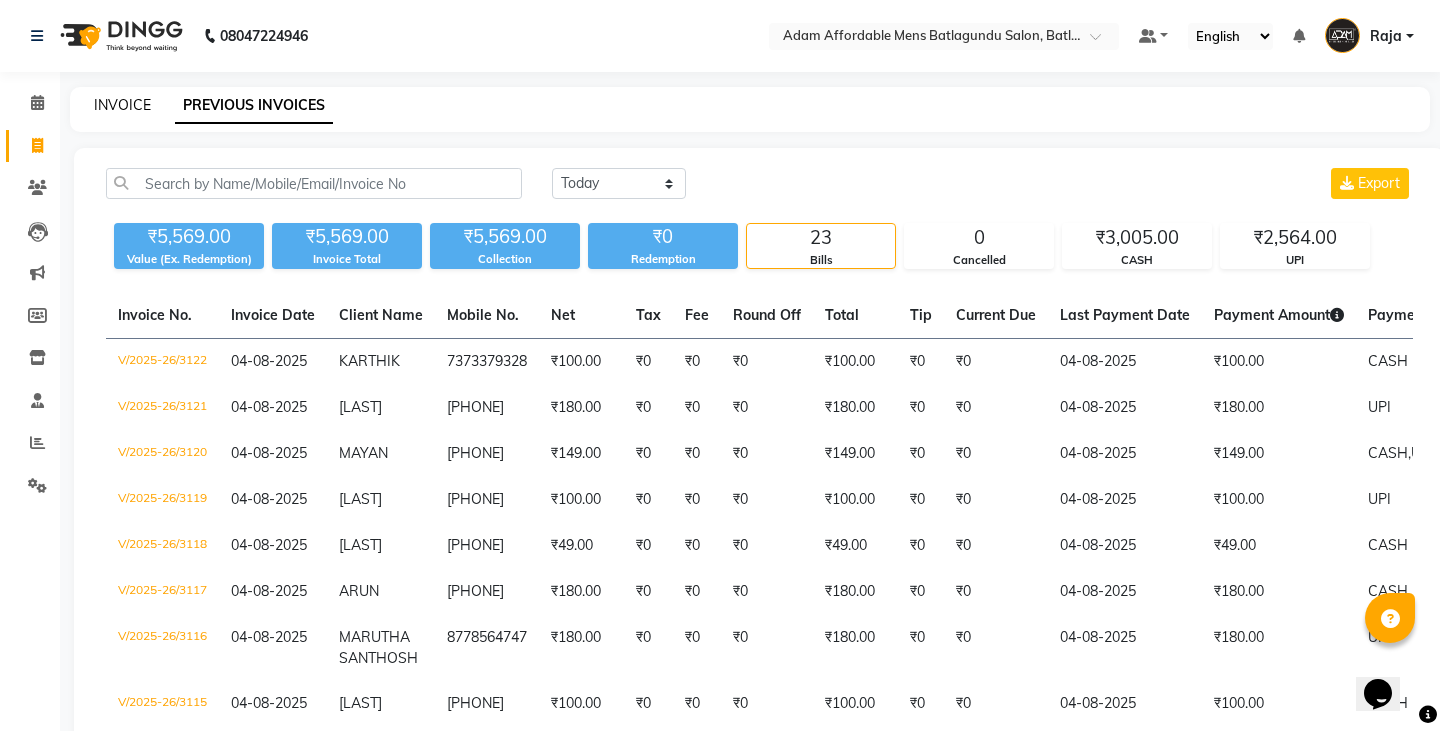 select on "8213" 